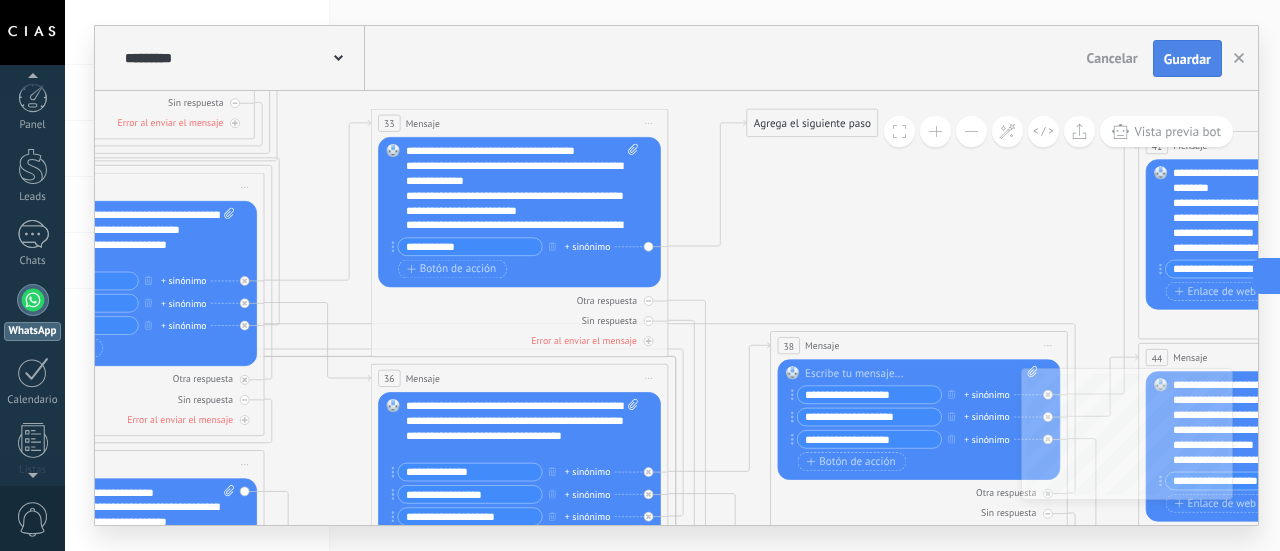 scroll, scrollTop: 0, scrollLeft: 0, axis: both 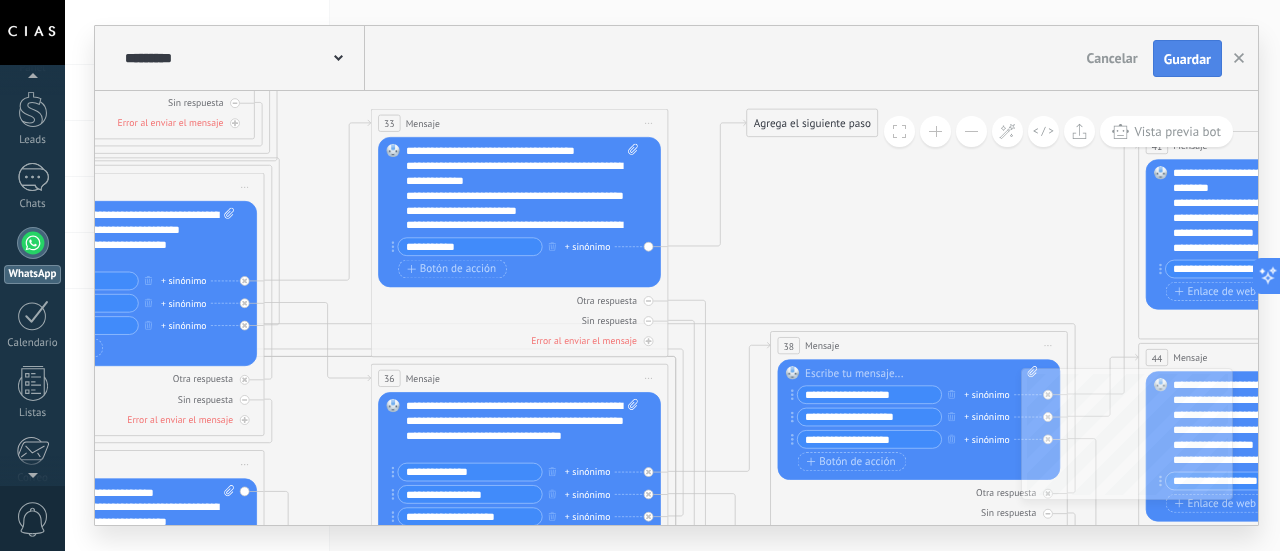 click on "Guardar" at bounding box center [1187, 59] 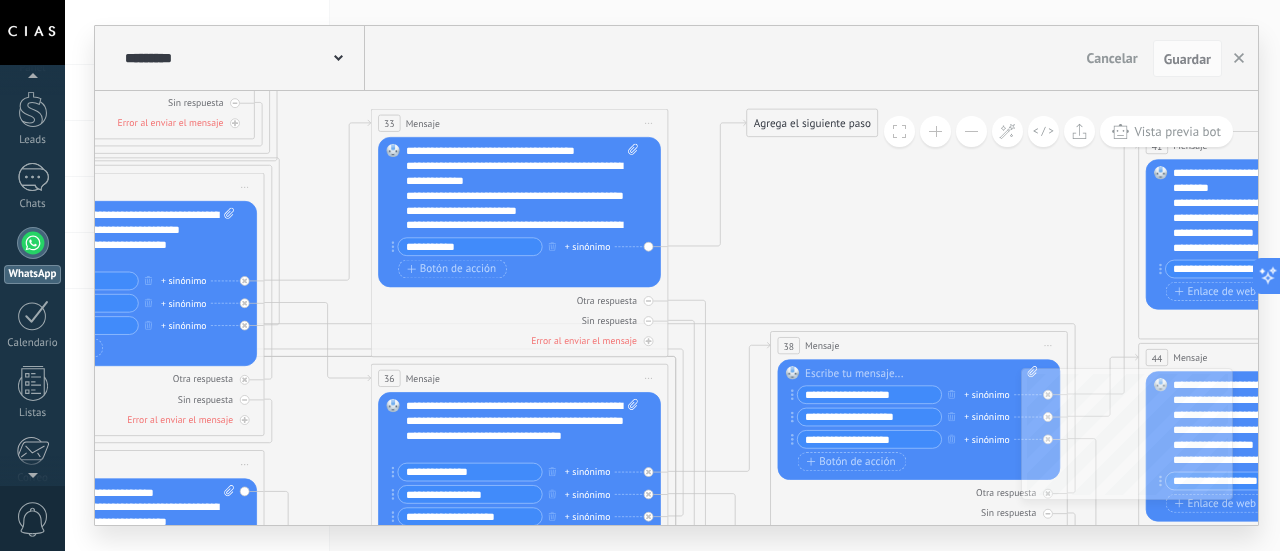 click at bounding box center (971, 131) 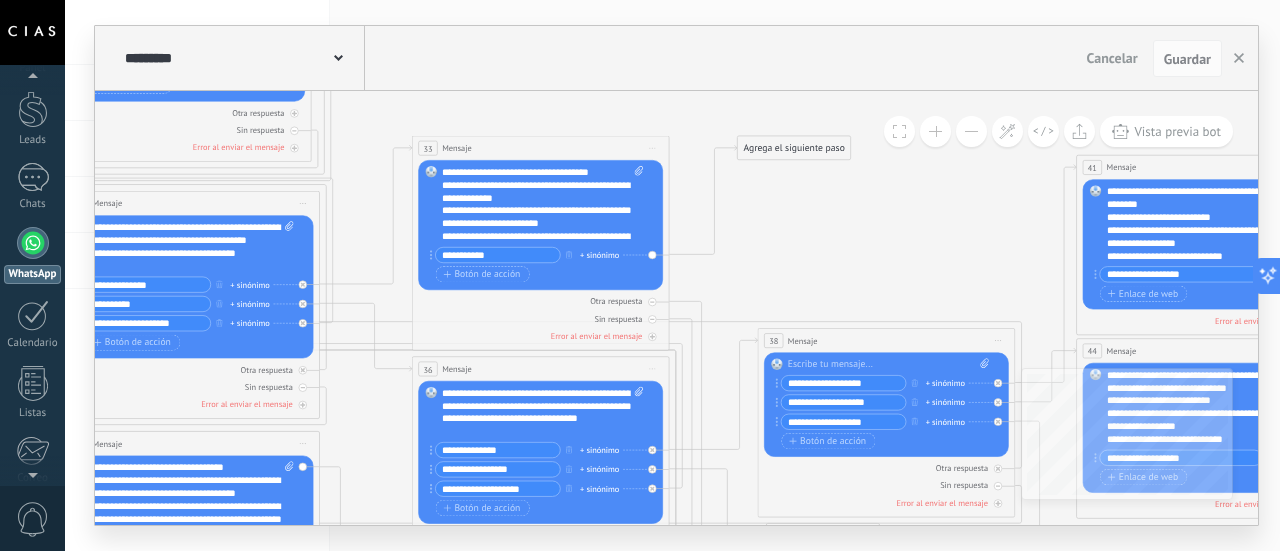 click at bounding box center (971, 131) 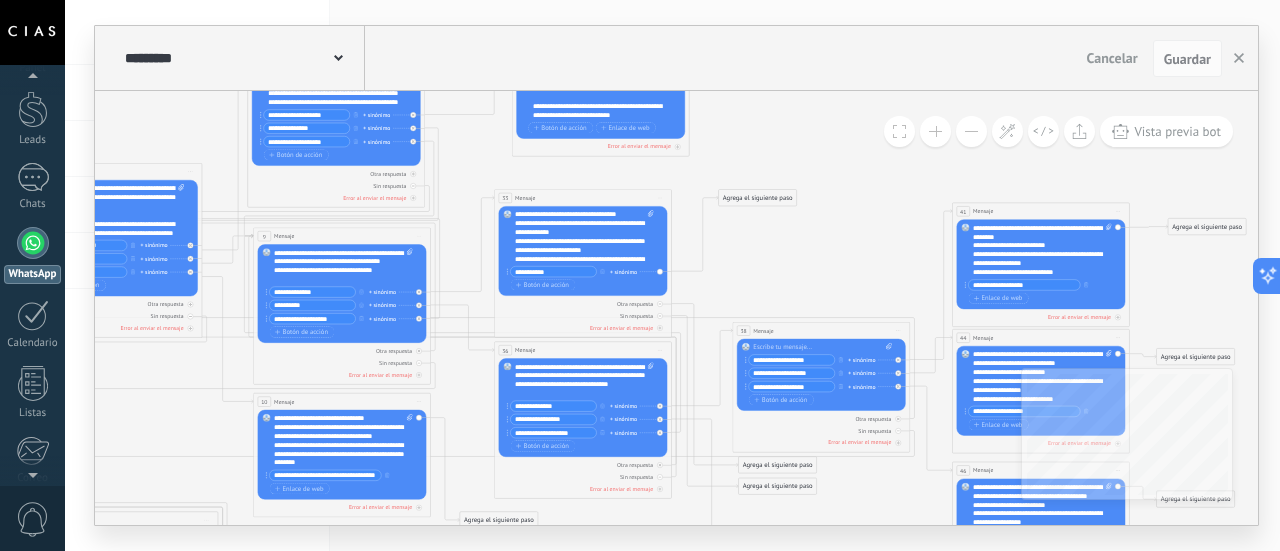 click at bounding box center [971, 131] 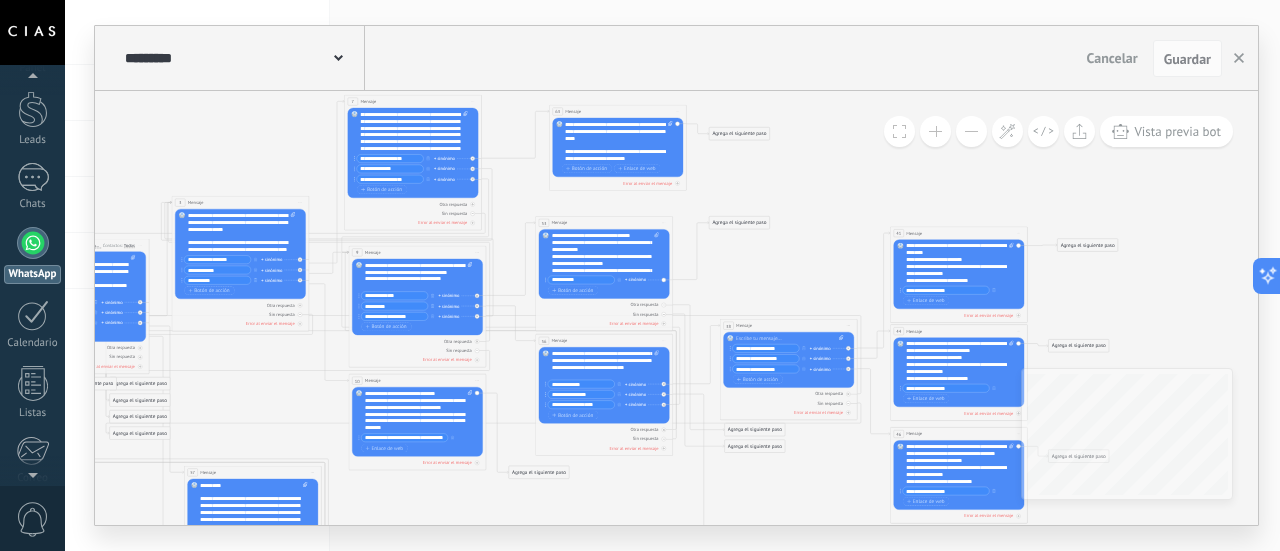 click at bounding box center (971, 131) 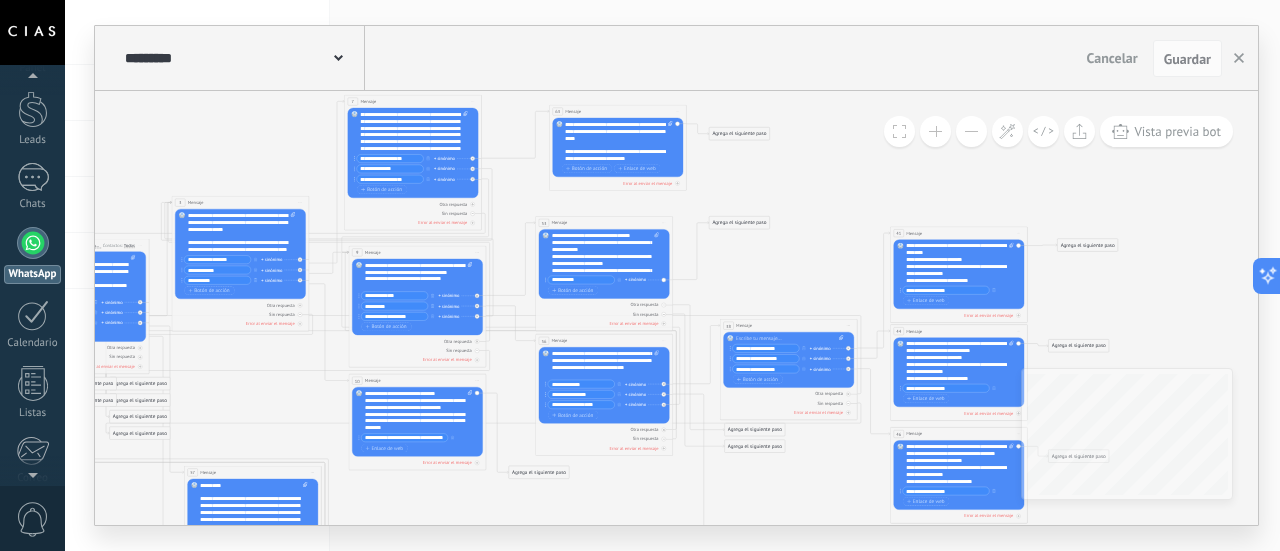 type 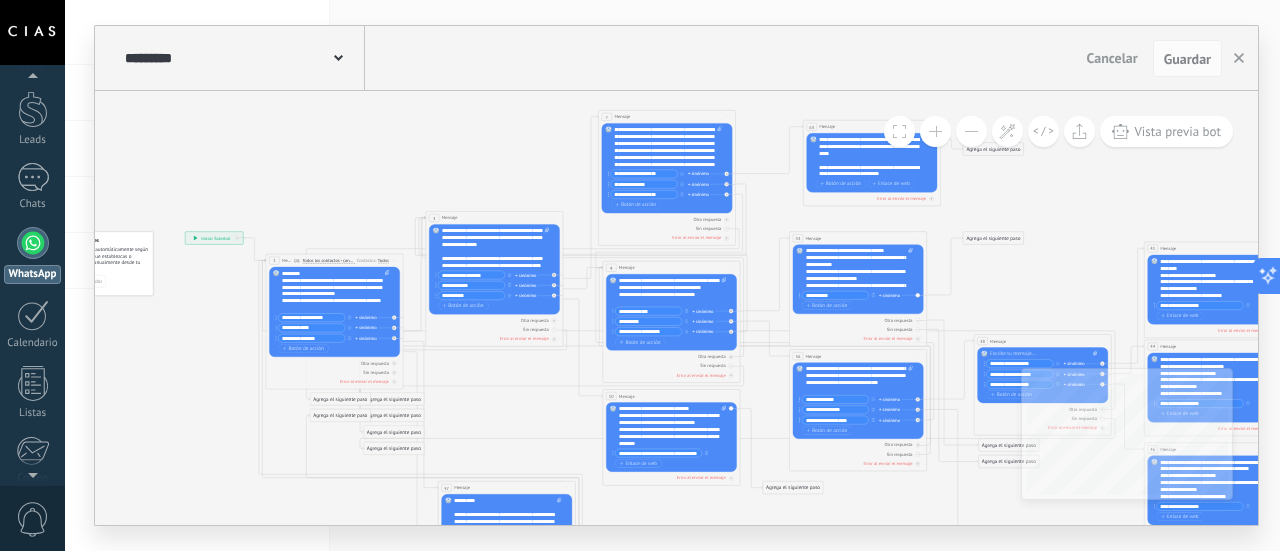 drag, startPoint x: 536, startPoint y: 275, endPoint x: 740, endPoint y: 279, distance: 204.03922 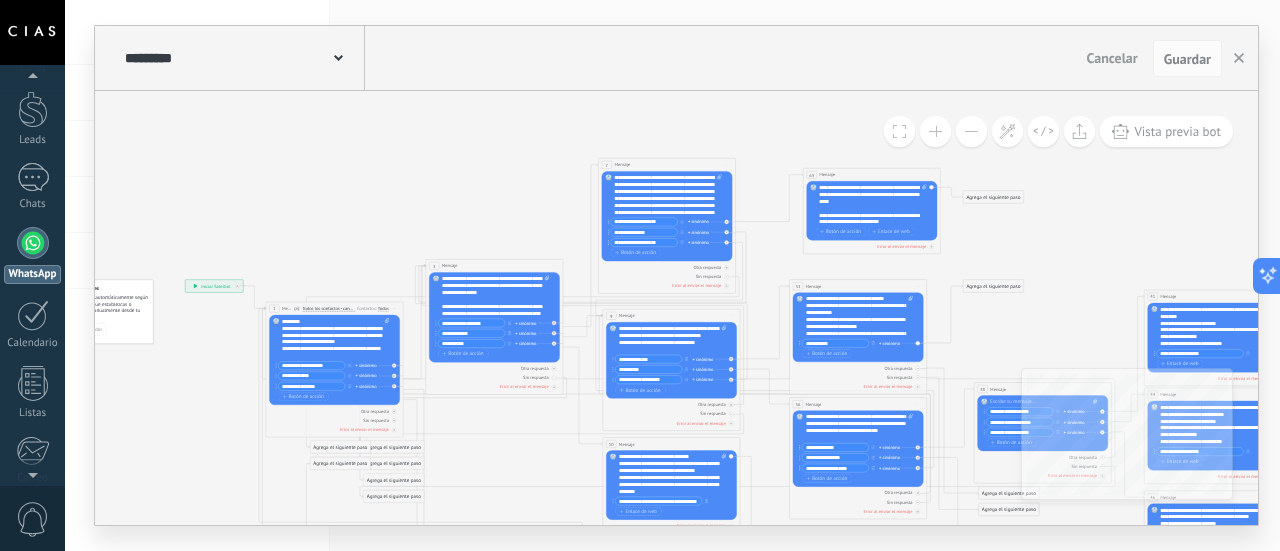 scroll, scrollTop: 20, scrollLeft: 0, axis: vertical 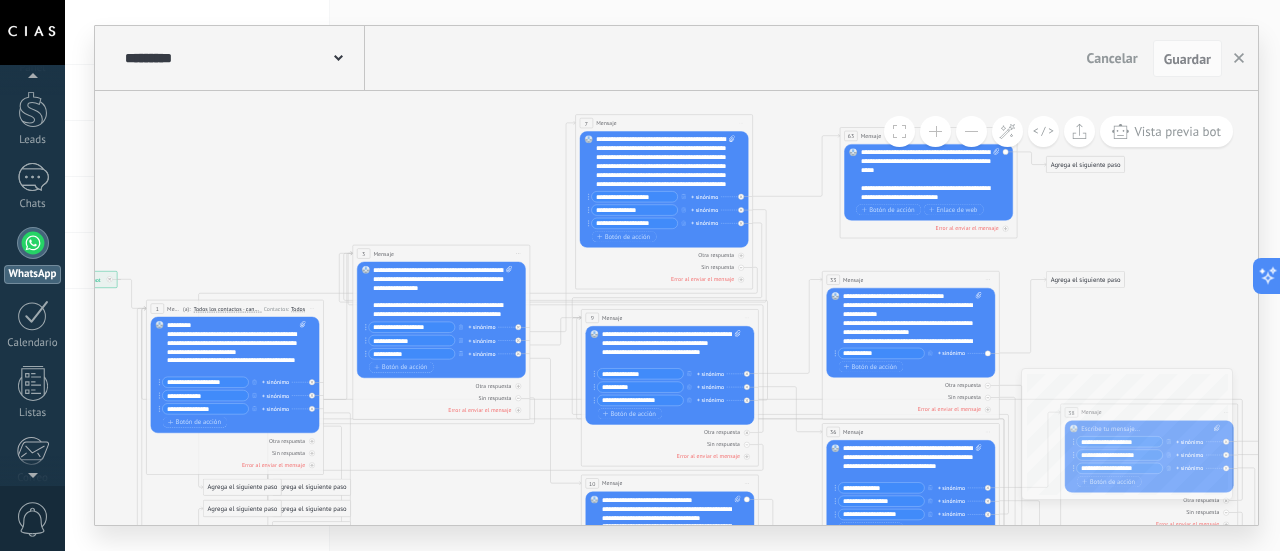 click at bounding box center (935, 131) 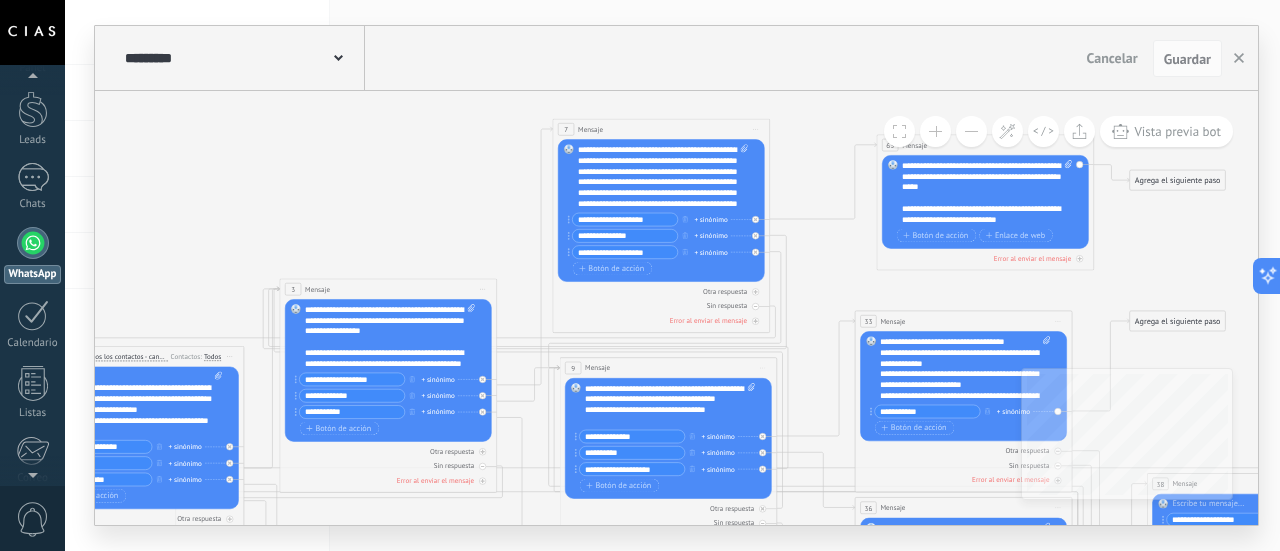click at bounding box center [935, 131] 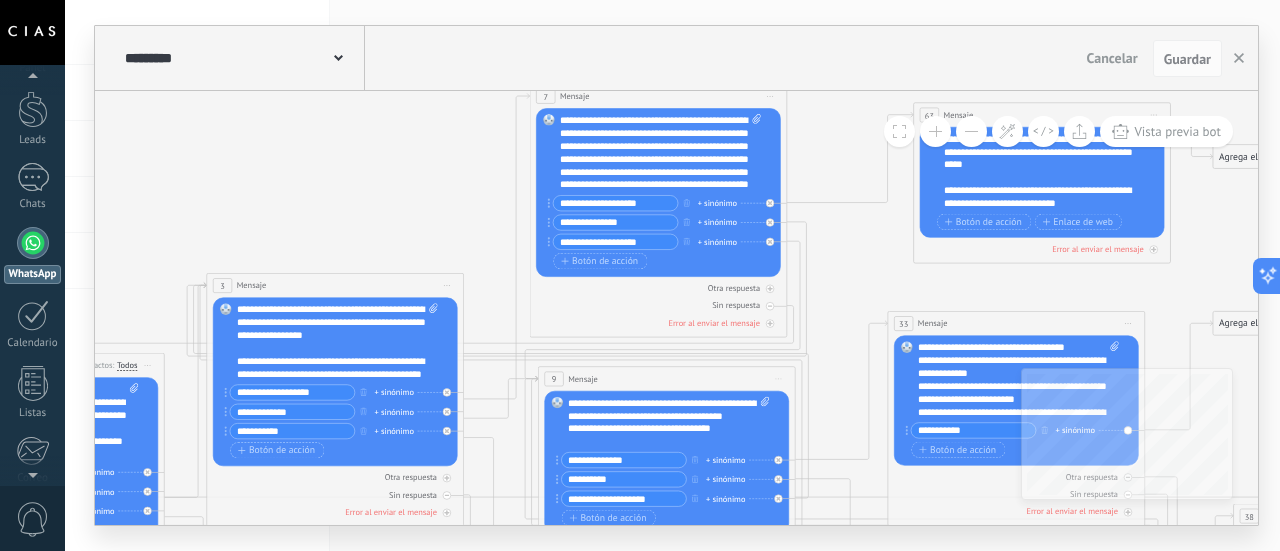 click at bounding box center (935, 131) 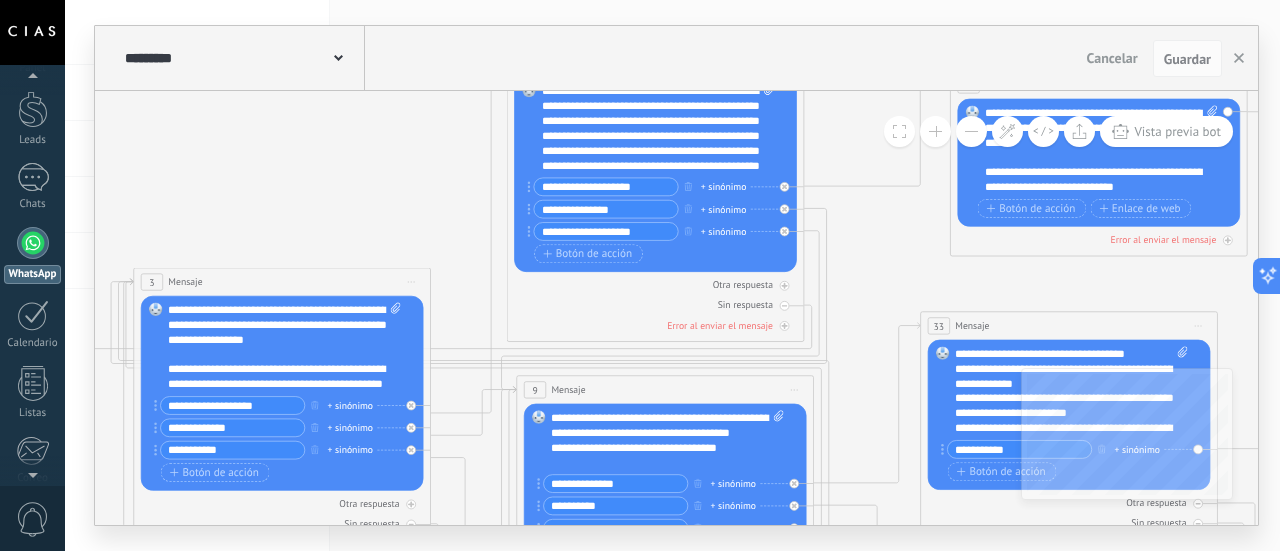 click at bounding box center (935, 131) 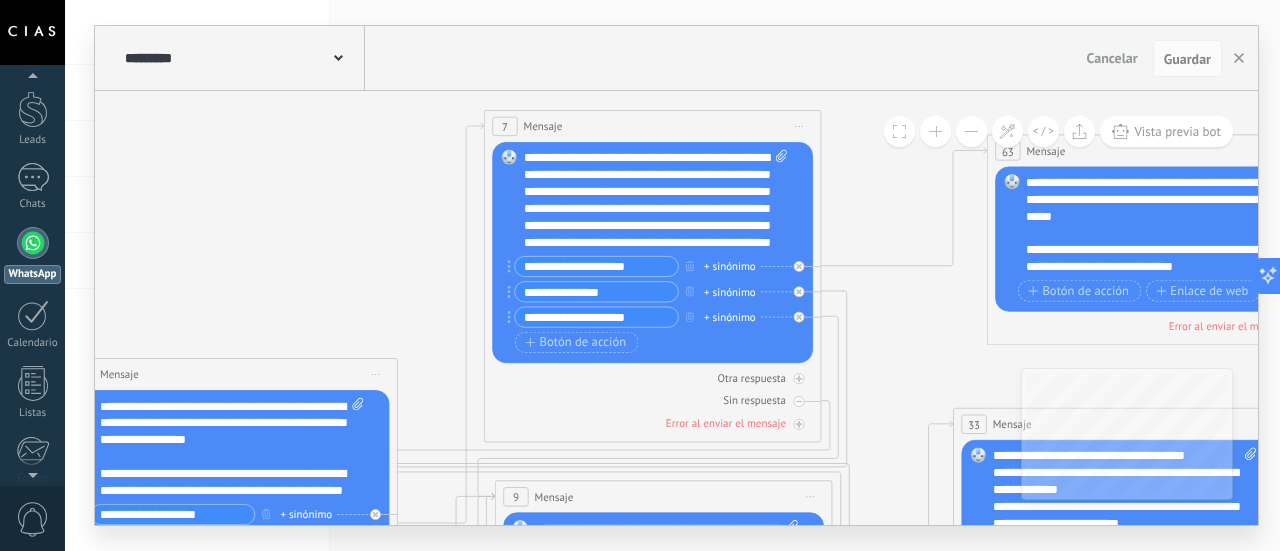 click on "**********" at bounding box center [596, 291] 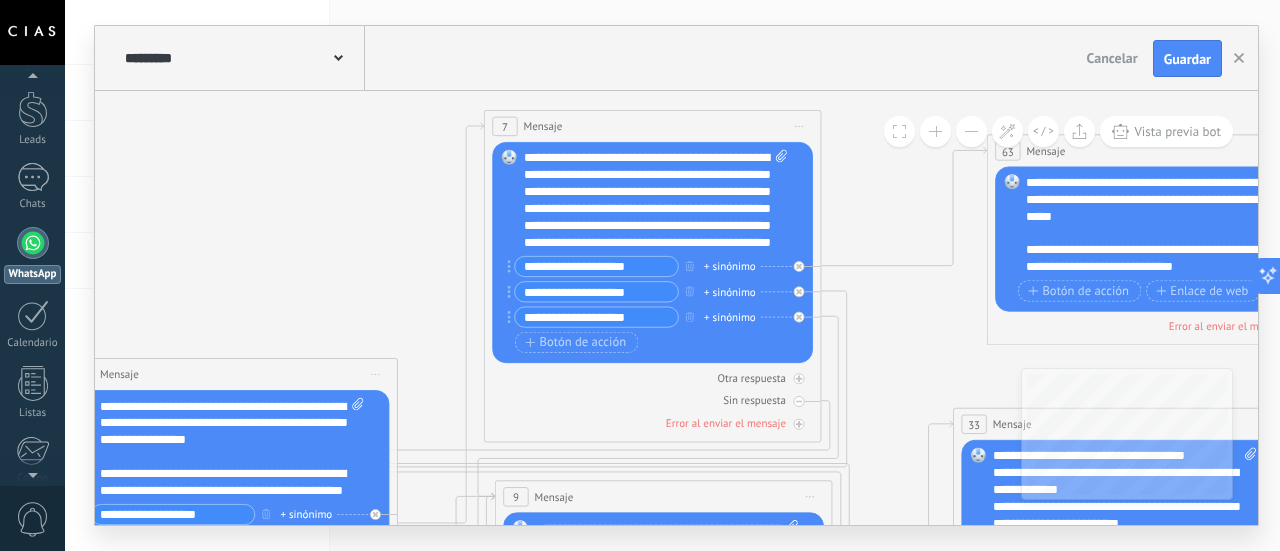 type on "**********" 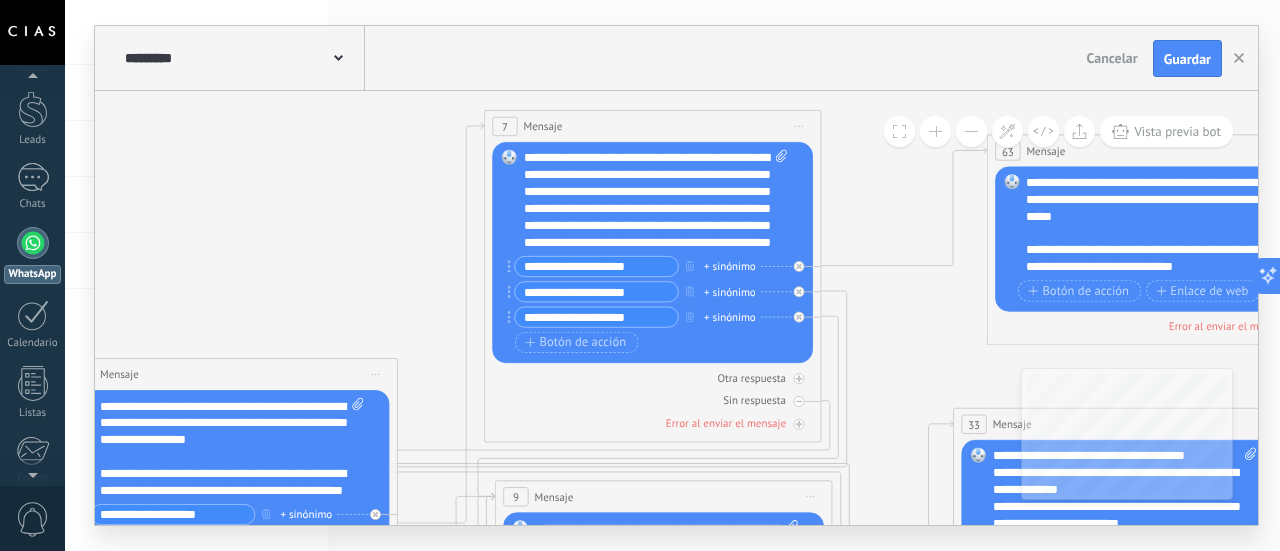 drag, startPoint x: 752, startPoint y: 533, endPoint x: 899, endPoint y: 514, distance: 148.22281 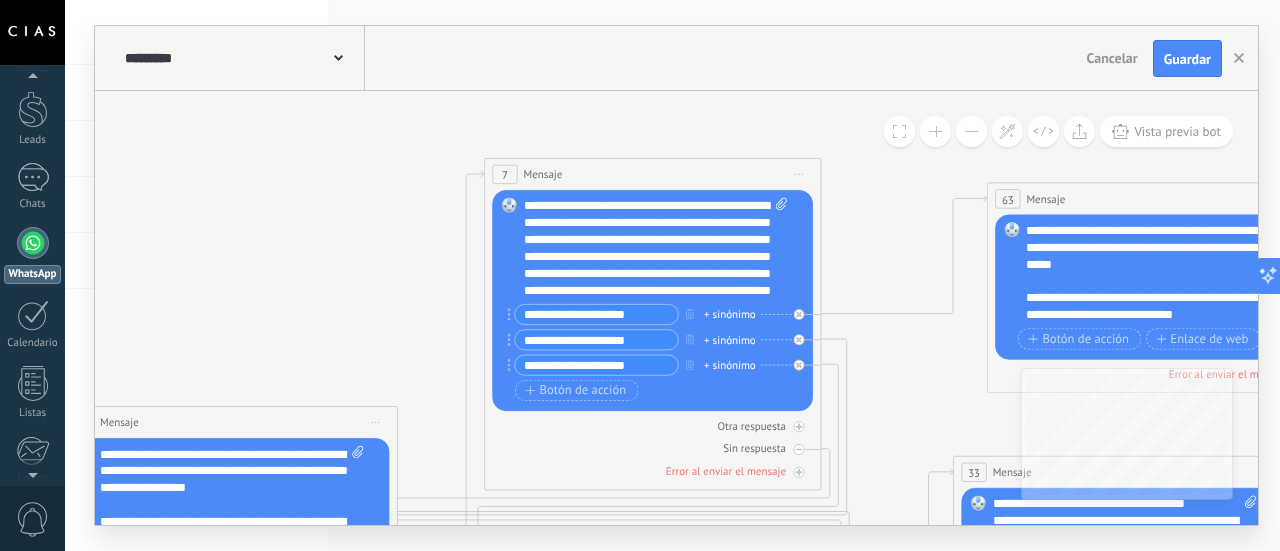 click 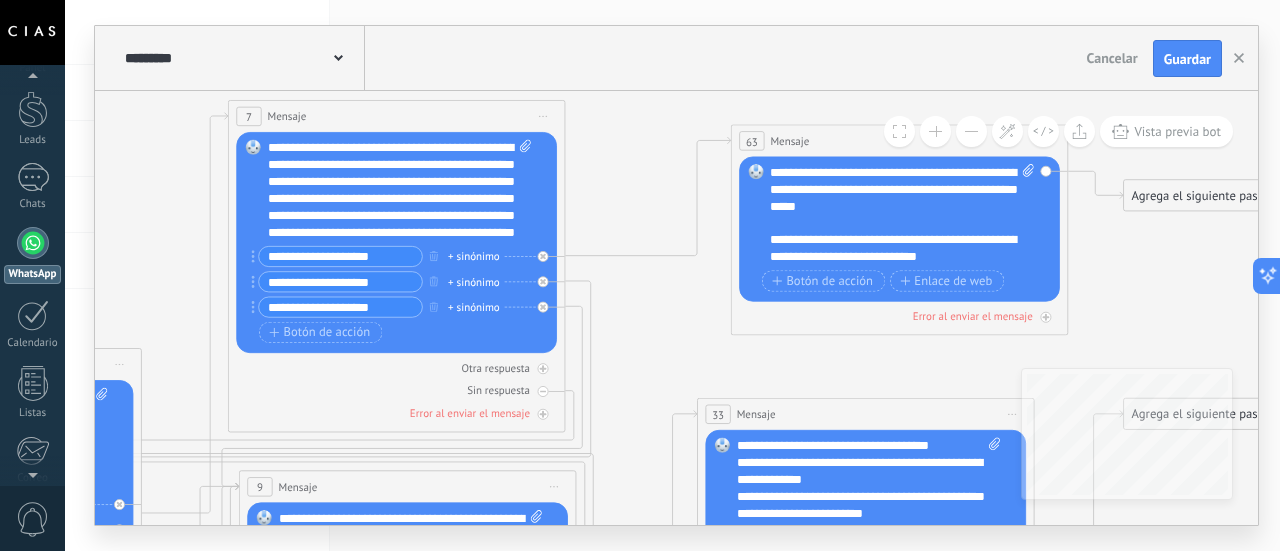 drag, startPoint x: 890, startPoint y: 447, endPoint x: 634, endPoint y: 389, distance: 262.4881 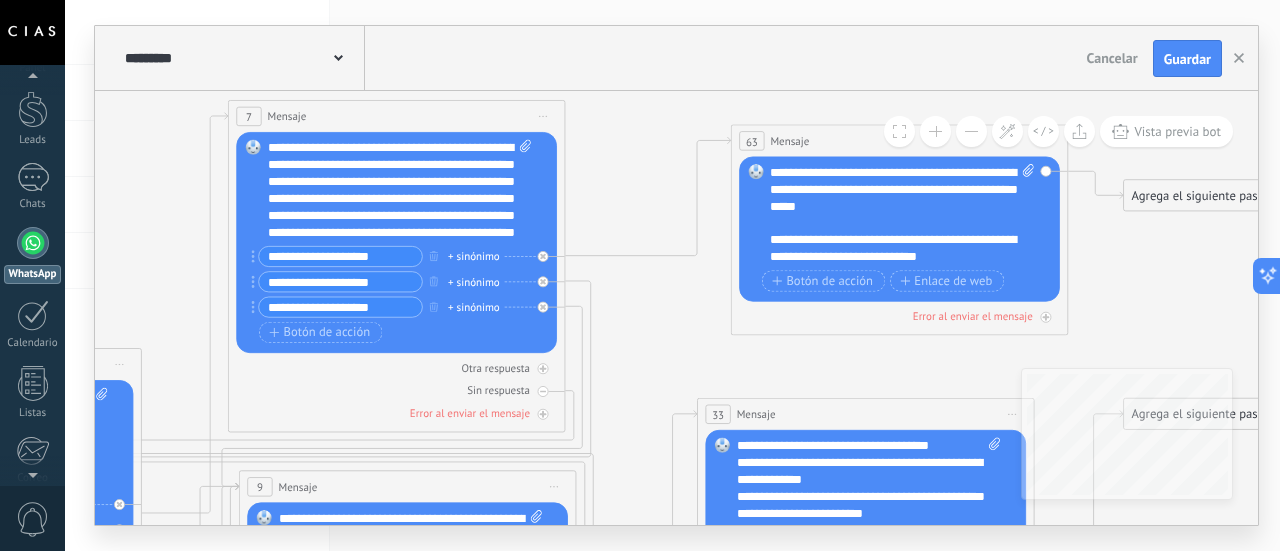 click 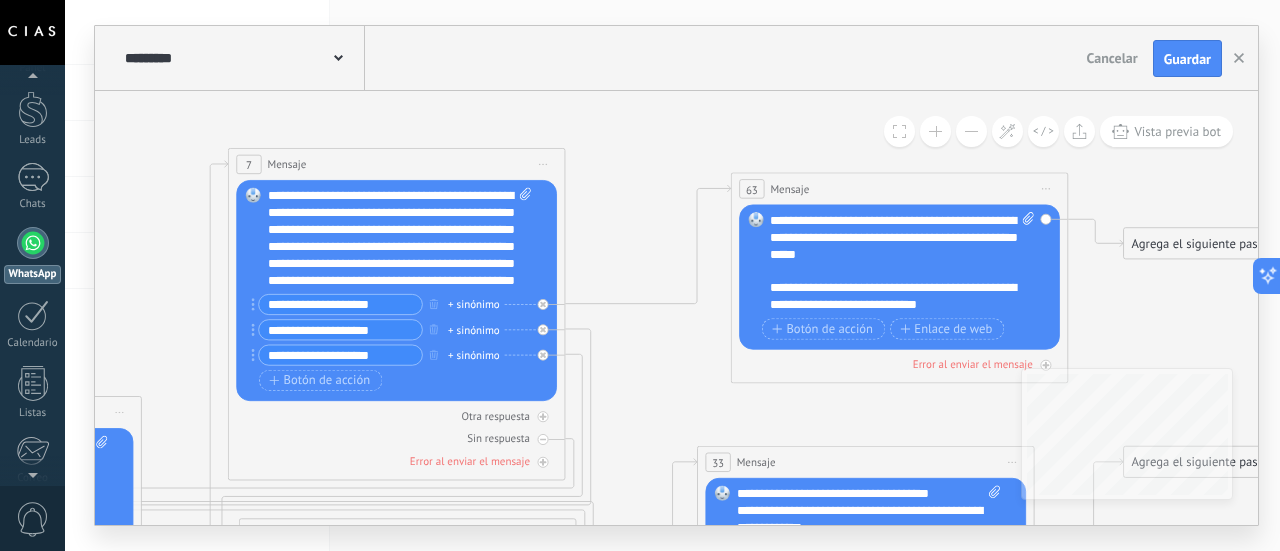 scroll, scrollTop: 20, scrollLeft: 0, axis: vertical 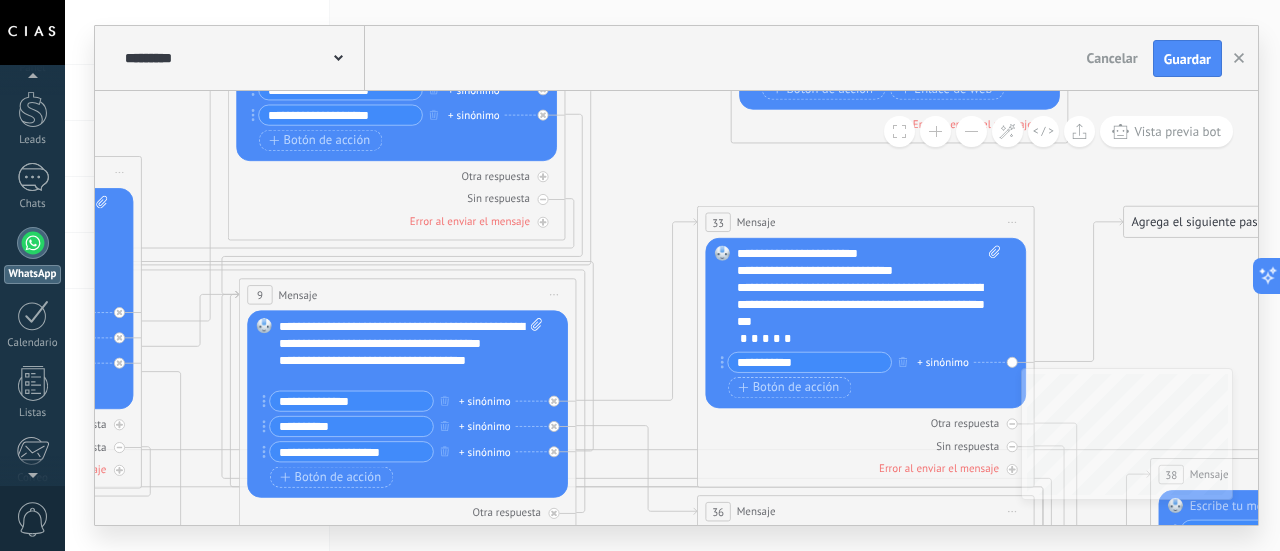 type 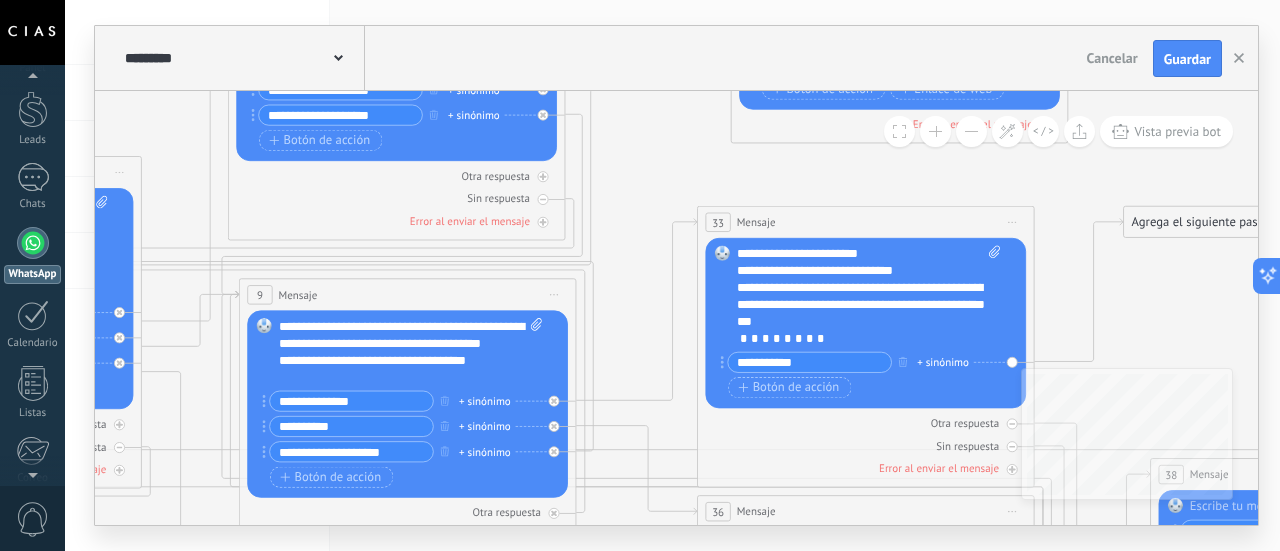 drag, startPoint x: 902, startPoint y: 333, endPoint x: 854, endPoint y: 340, distance: 48.507732 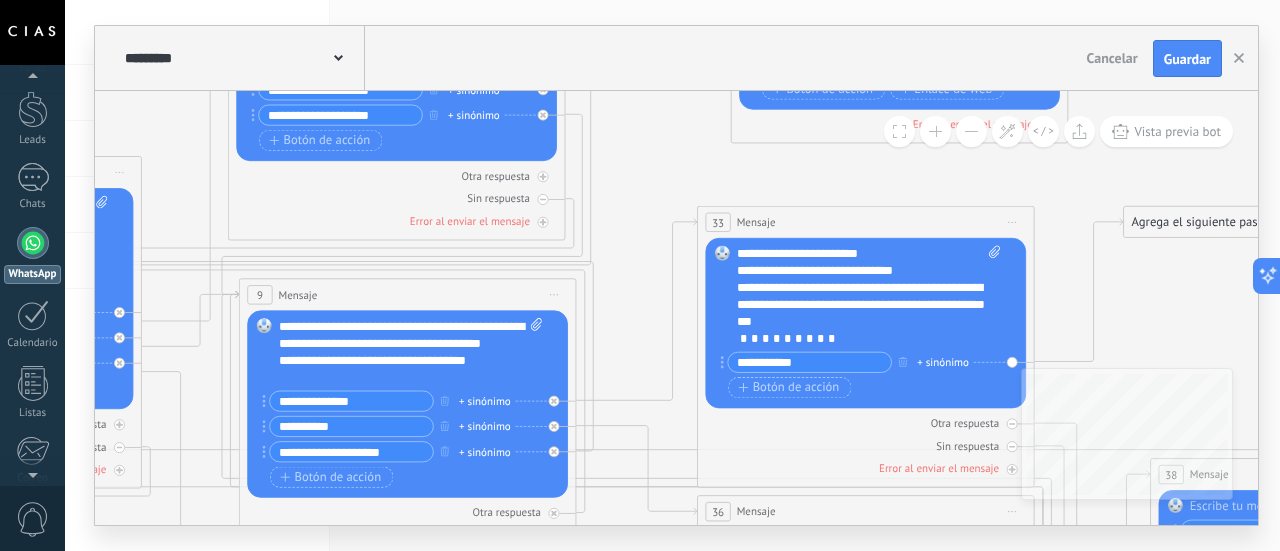 click 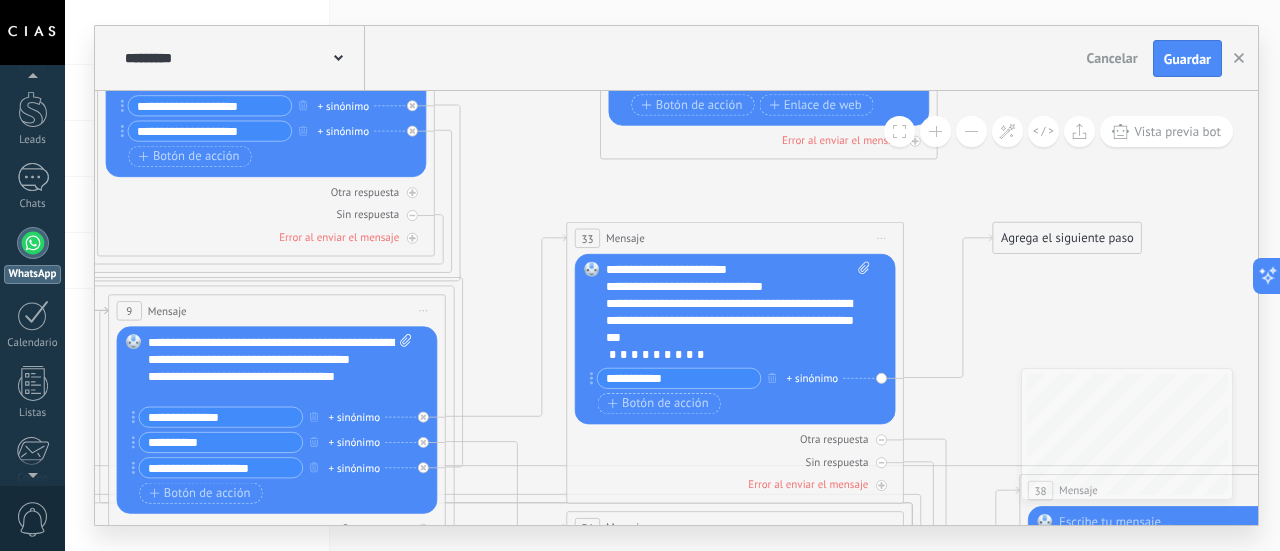 drag, startPoint x: 1065, startPoint y: 315, endPoint x: 934, endPoint y: 331, distance: 131.97348 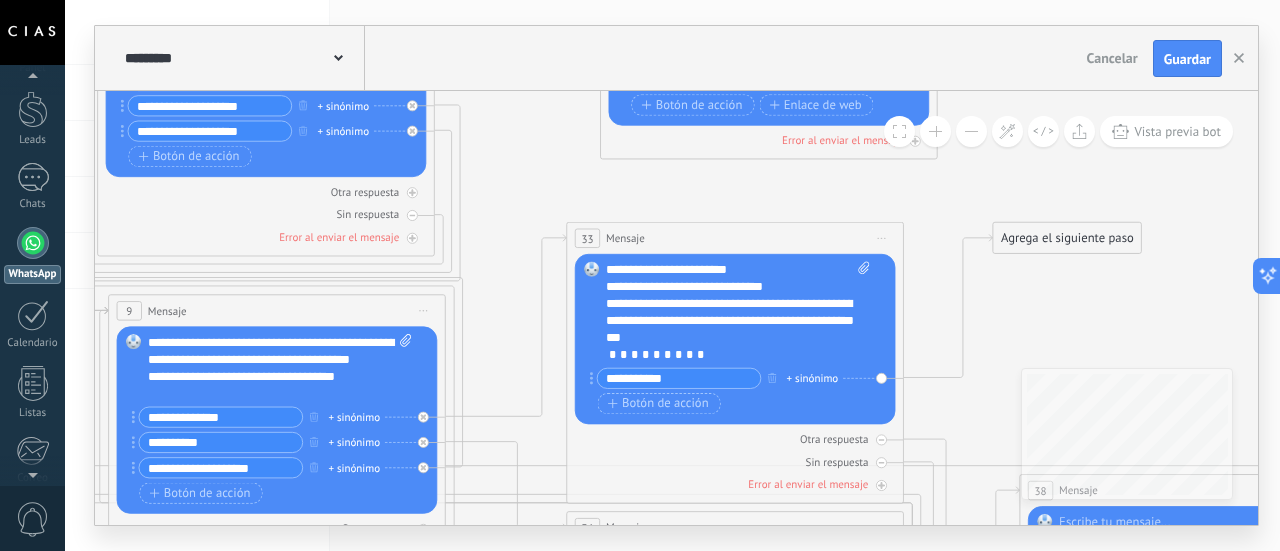 click 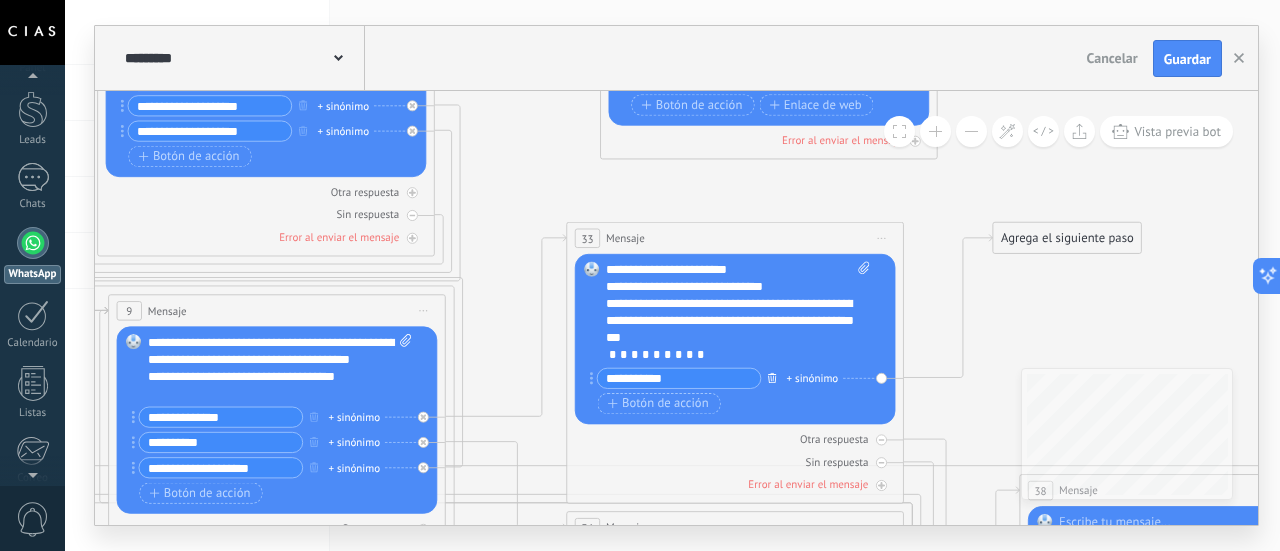 click 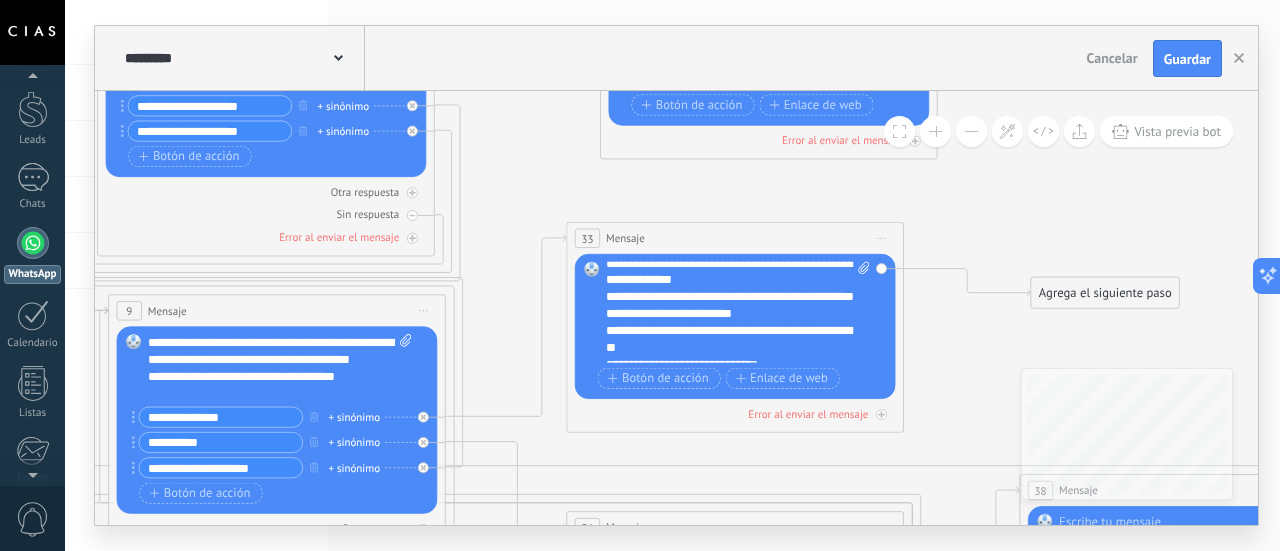 scroll, scrollTop: 0, scrollLeft: 0, axis: both 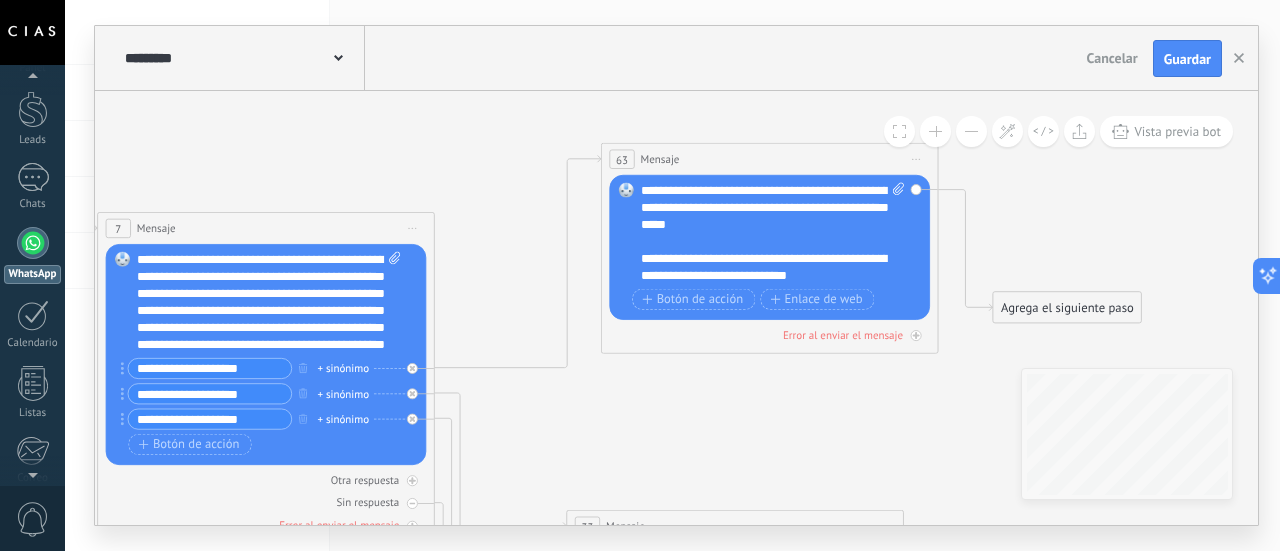 drag, startPoint x: 712, startPoint y: 251, endPoint x: 714, endPoint y: 153, distance: 98.02041 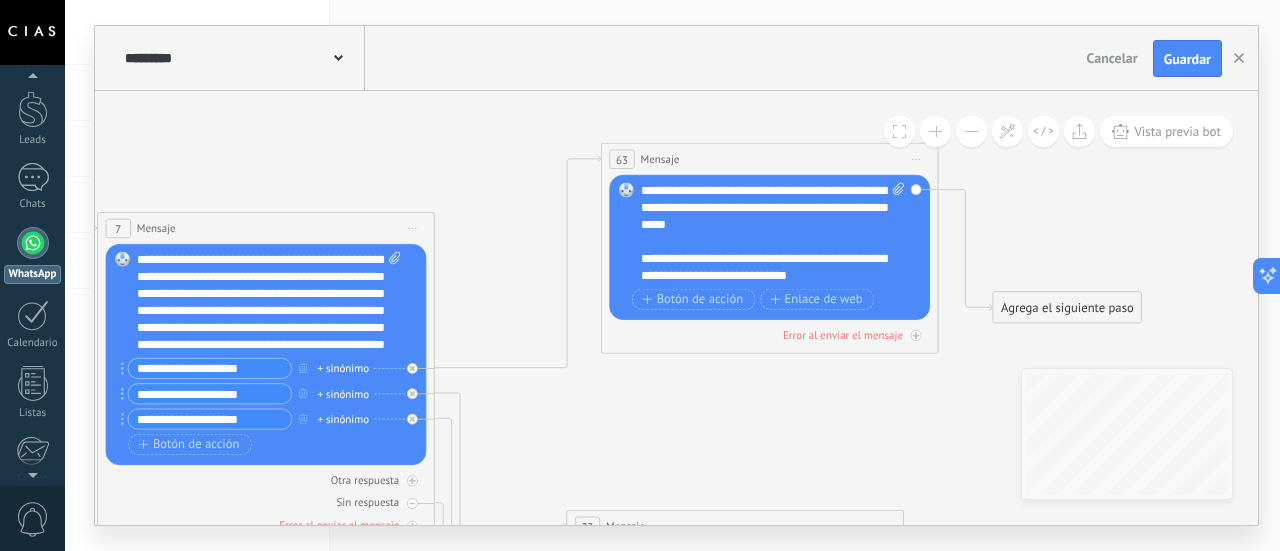 click on "63
Mensaje
*******
(a):
Todos los contactos - canales seleccionados
Todos los contactos - canales seleccionados
Todos los contactos - canal primario
Contacto principal - canales seleccionados
Contacto principal - canal primario
Todos los contactos - canales seleccionados
Todos los contactos - canales seleccionados
Todos los contactos - canal primario" at bounding box center (770, 159) 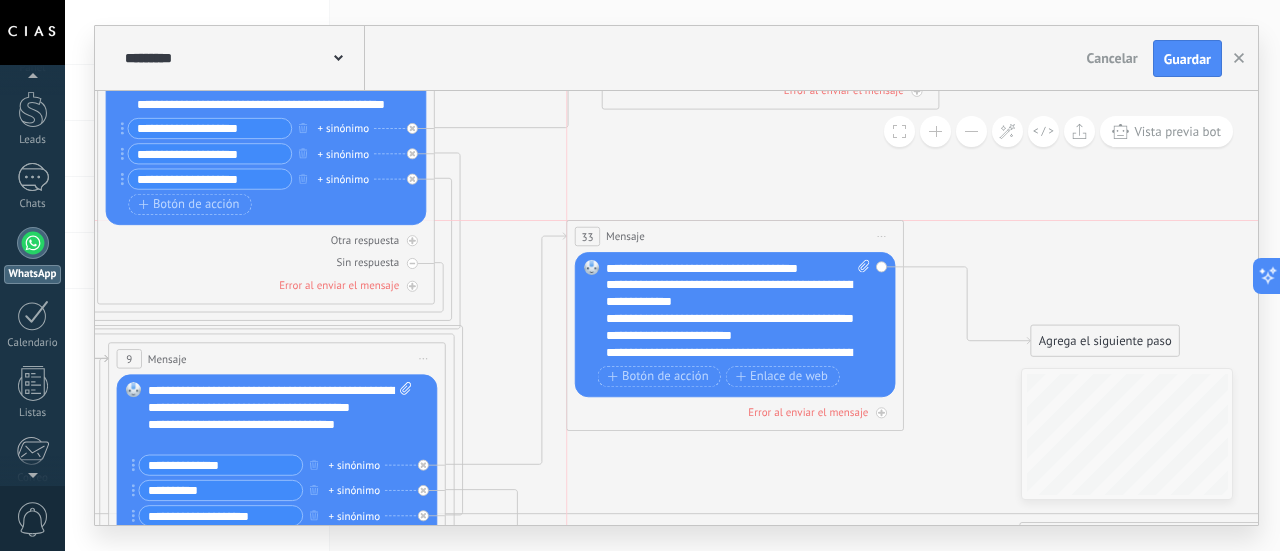 drag, startPoint x: 705, startPoint y: 285, endPoint x: 706, endPoint y: 234, distance: 51.009804 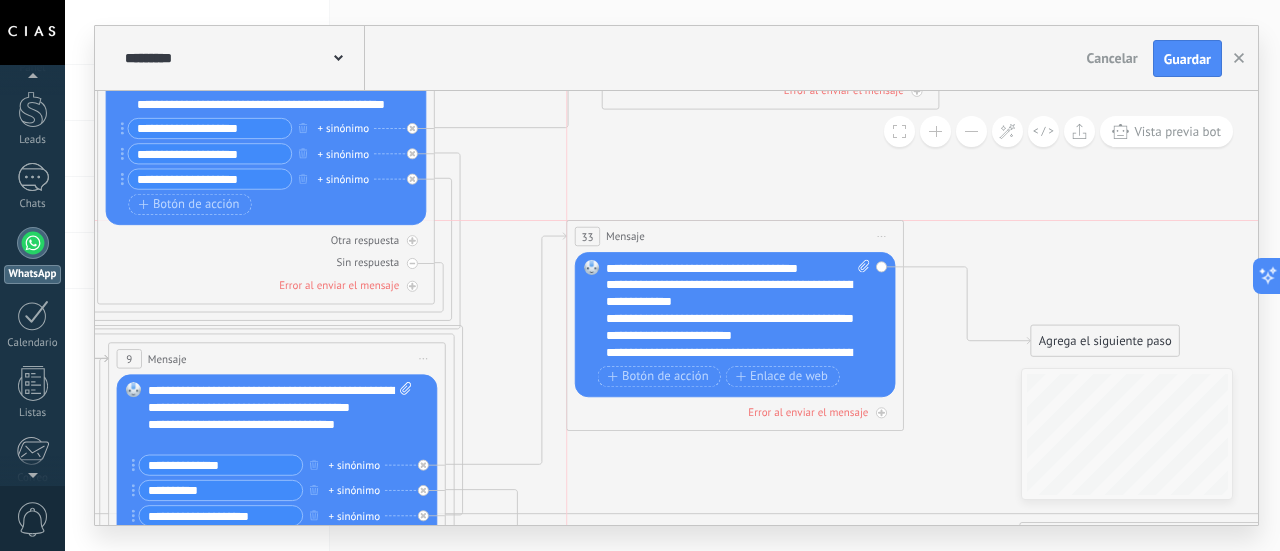 click on "33
Mensaje
*******
(a):
Todos los contactos - canales seleccionados
Todos los contactos - canales seleccionados
Todos los contactos - canal primario
Contacto principal - canales seleccionados
Contacto principal - canal primario
Todos los contactos - canales seleccionados
Todos los contactos - canales seleccionados
Todos los contactos - canal primario" at bounding box center [735, 236] 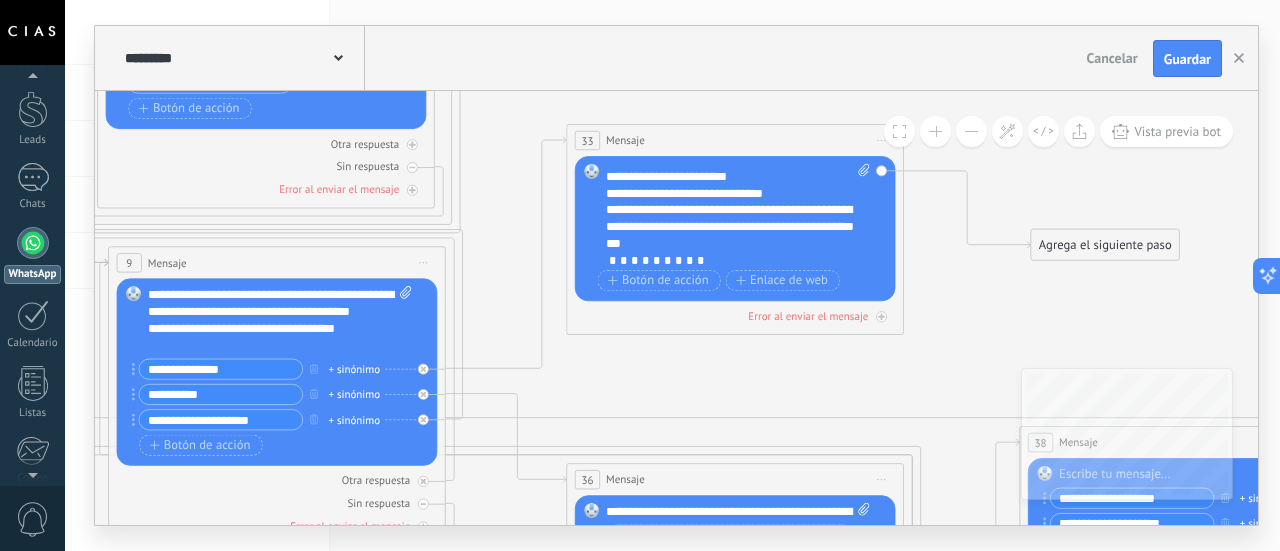 scroll, scrollTop: 460, scrollLeft: 0, axis: vertical 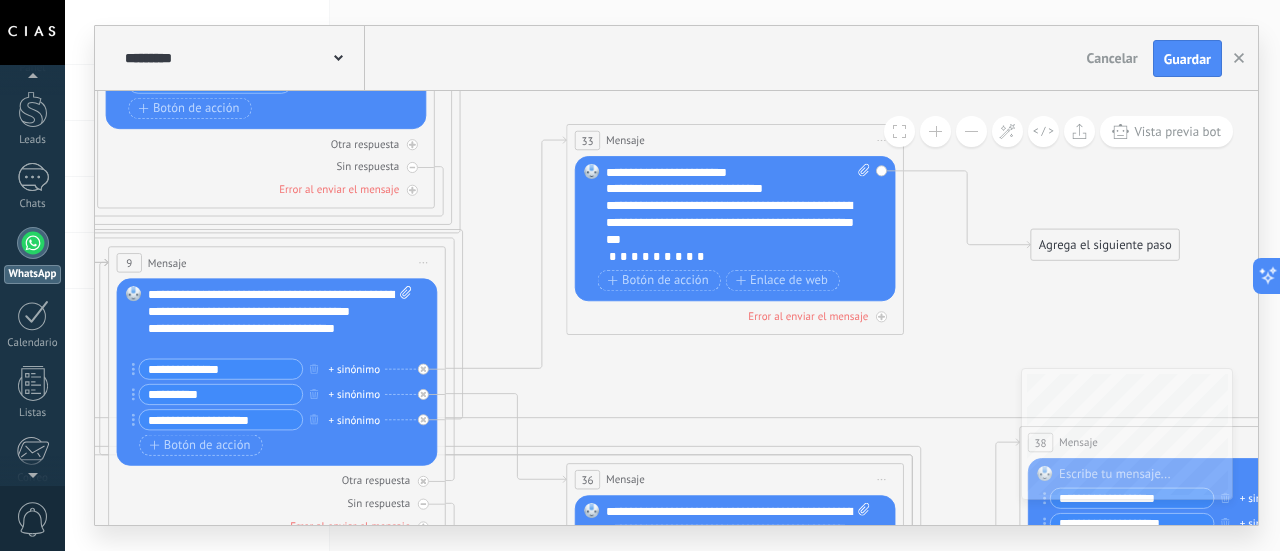 click on "**********" at bounding box center (738, 214) 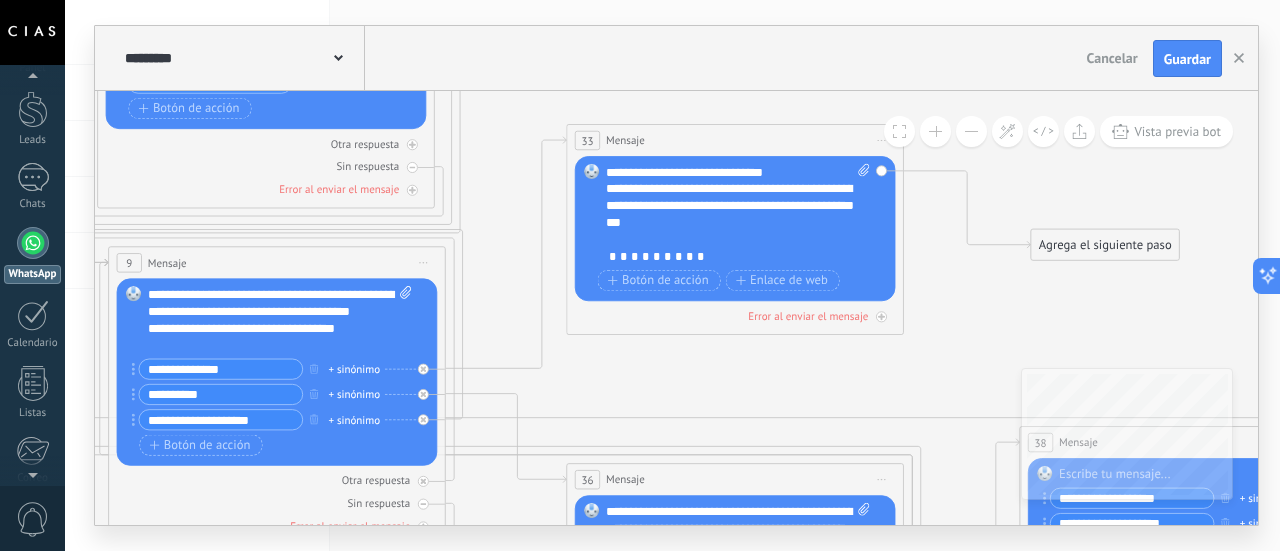 scroll, scrollTop: 480, scrollLeft: 0, axis: vertical 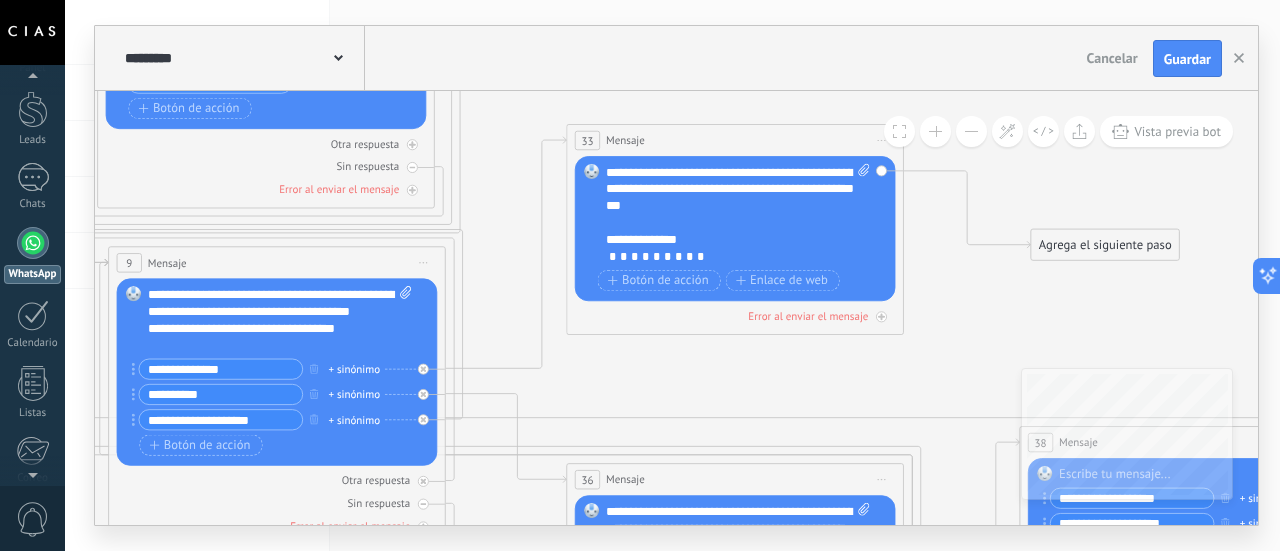 click on "**********" at bounding box center [738, 214] 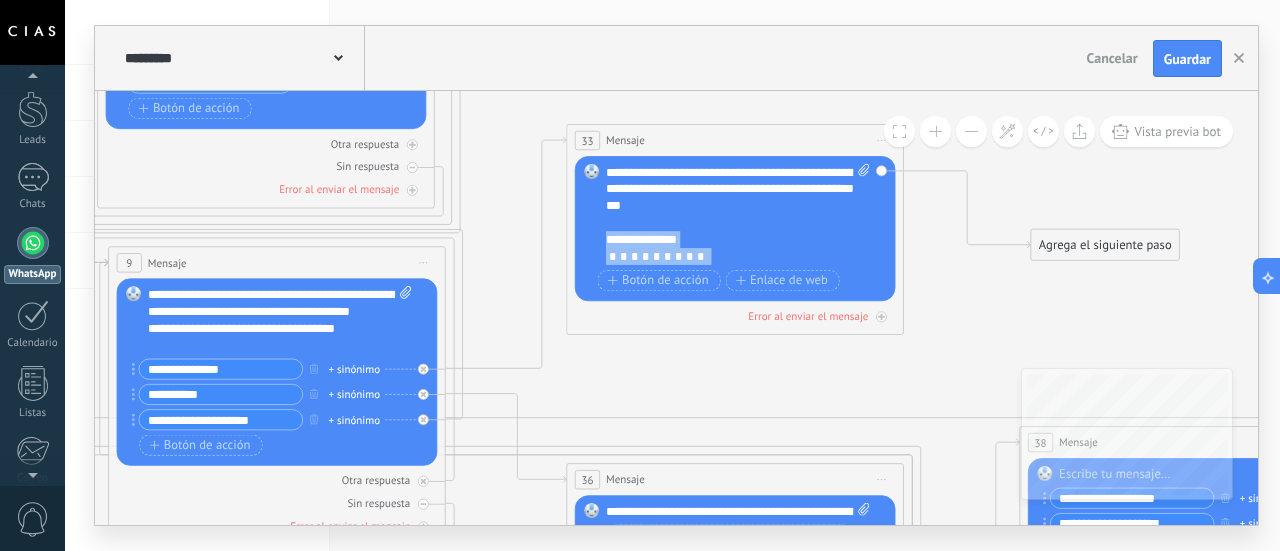 click on "**********" at bounding box center (738, 214) 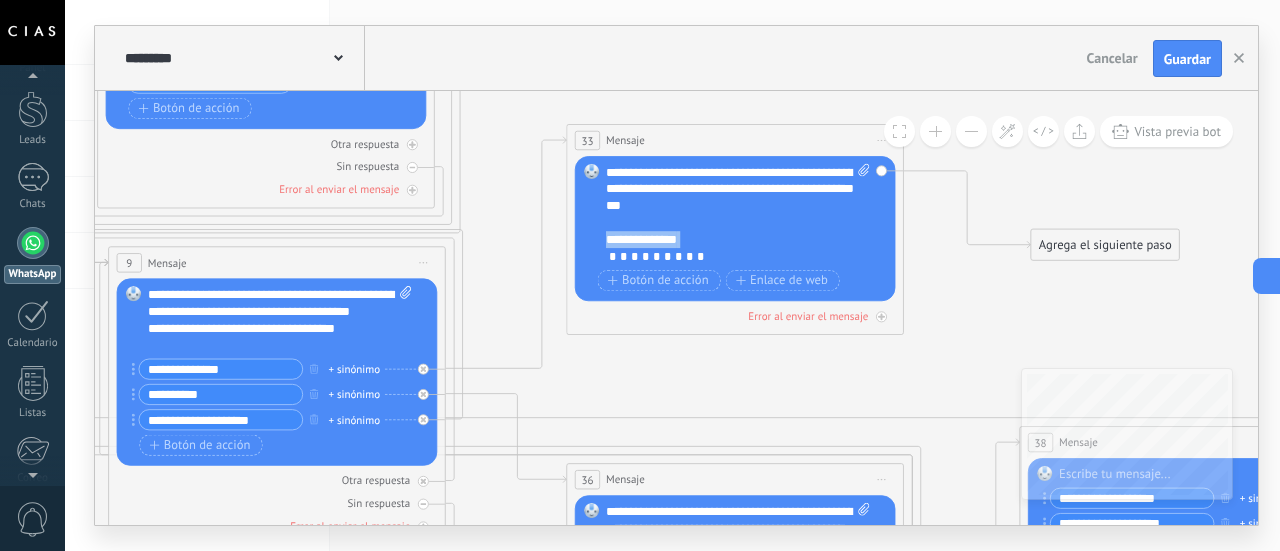 click on "**********" at bounding box center [738, 214] 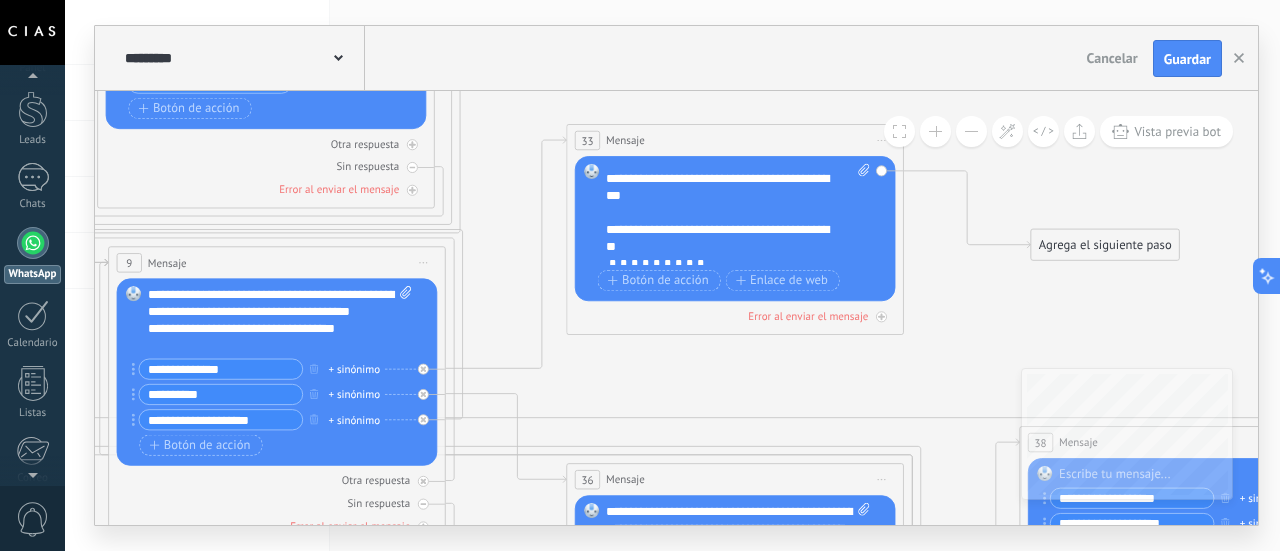 scroll, scrollTop: 620, scrollLeft: 0, axis: vertical 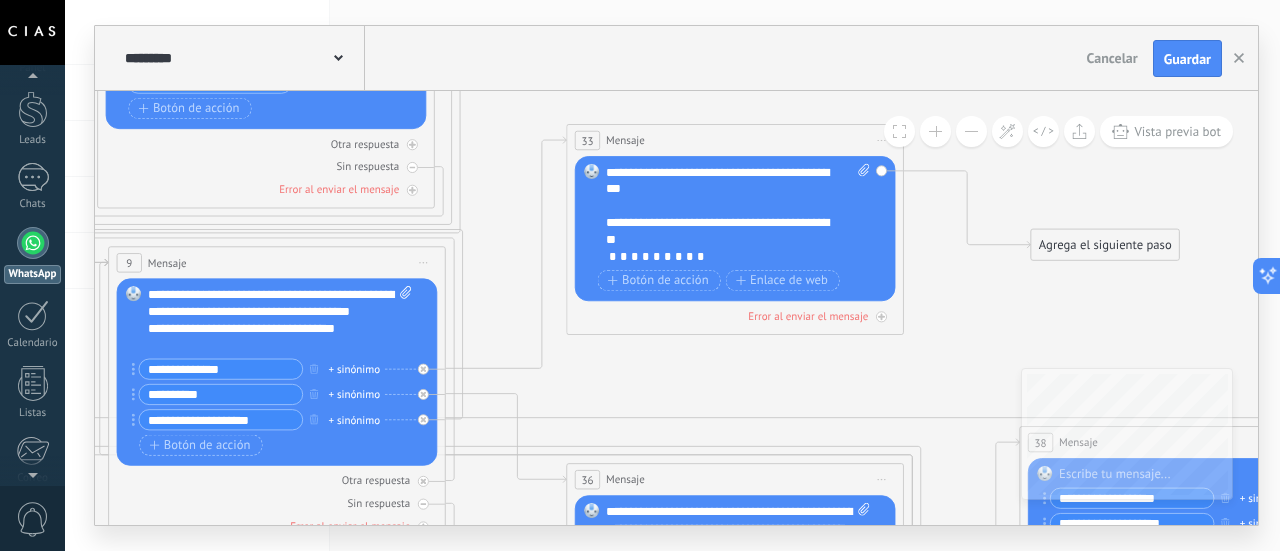 click 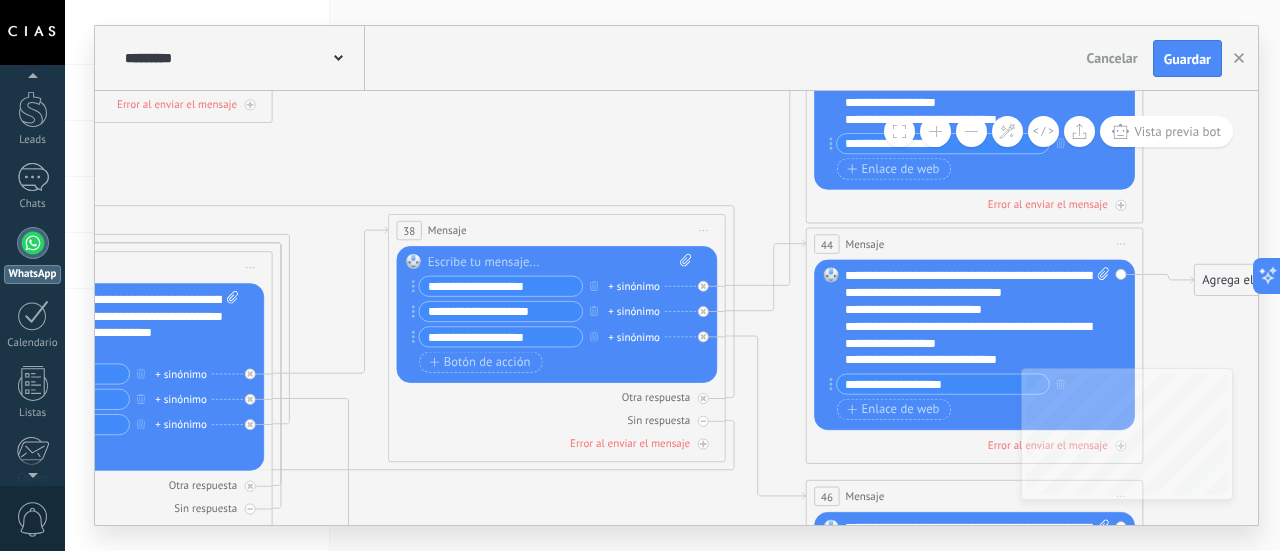 drag, startPoint x: 982, startPoint y: 357, endPoint x: 361, endPoint y: 383, distance: 621.54407 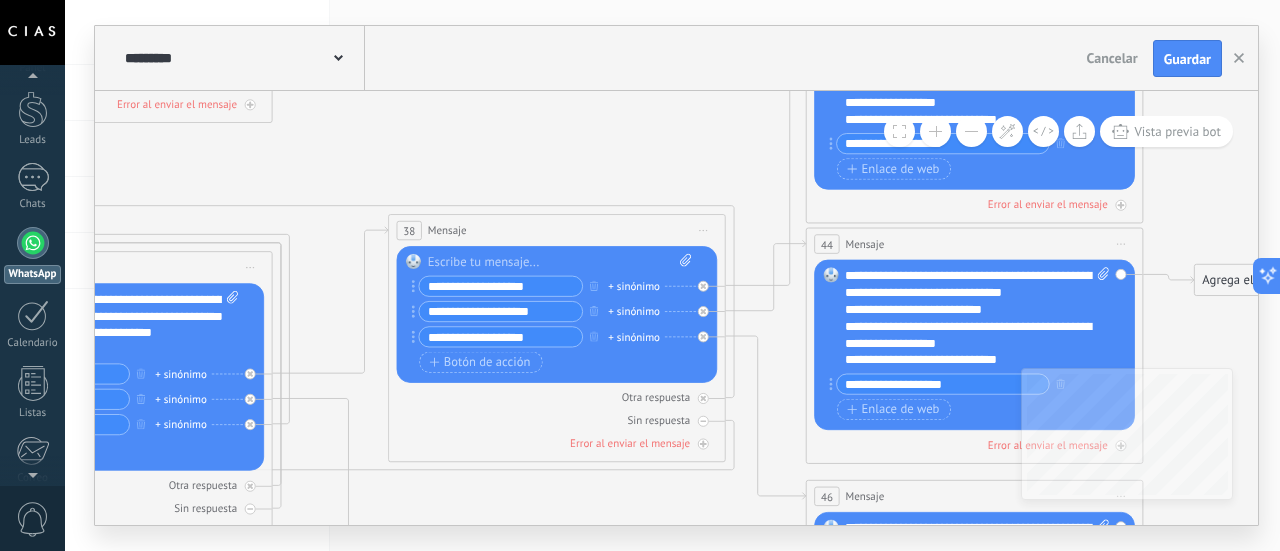 click 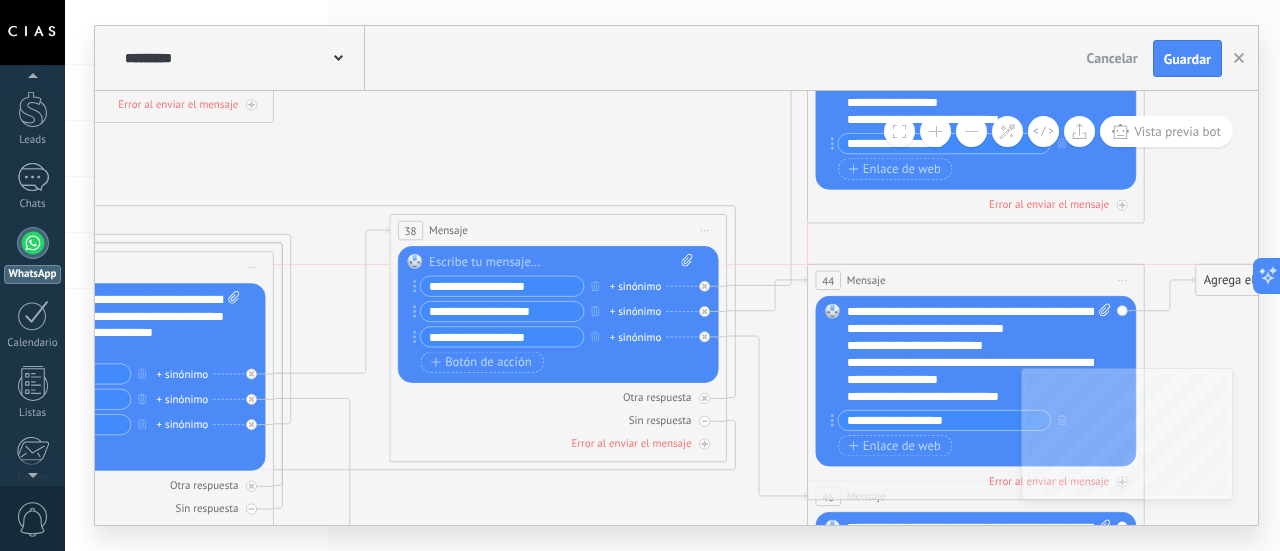 drag, startPoint x: 856, startPoint y: 231, endPoint x: 856, endPoint y: 271, distance: 40 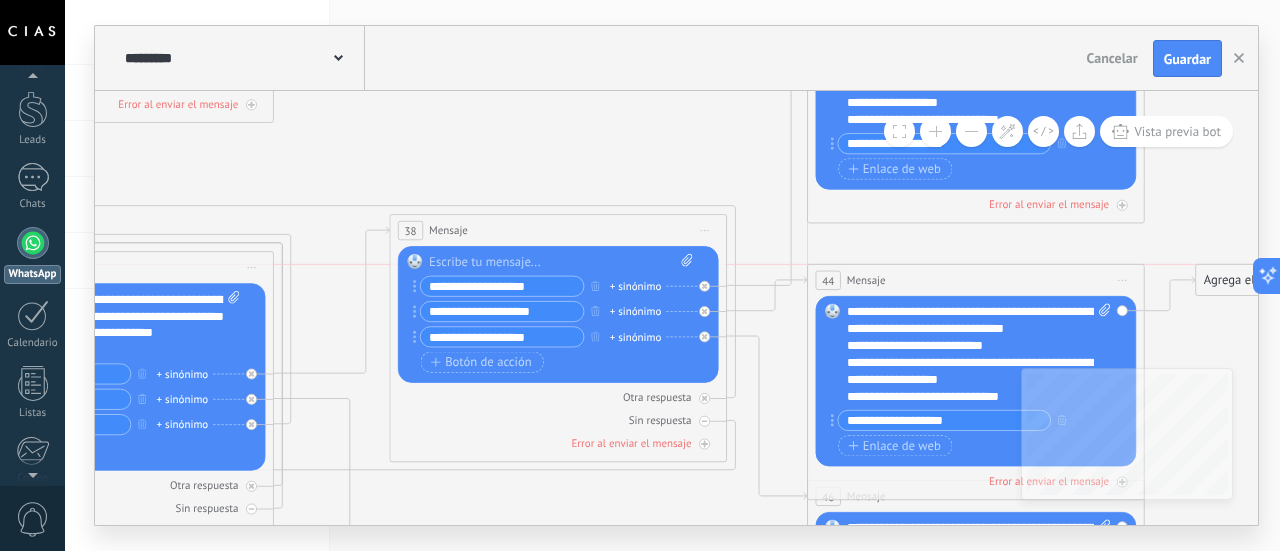 click on "44
Mensaje
*******
(a):
Todos los contactos - canales seleccionados
Todos los contactos - canales seleccionados
Todos los contactos - canal primario
Contacto principal - canales seleccionados
Contacto principal - canal primario
Todos los contactos - canales seleccionados
Todos los contactos - canales seleccionados
Todos los contactos - canal primario" at bounding box center (976, 280) 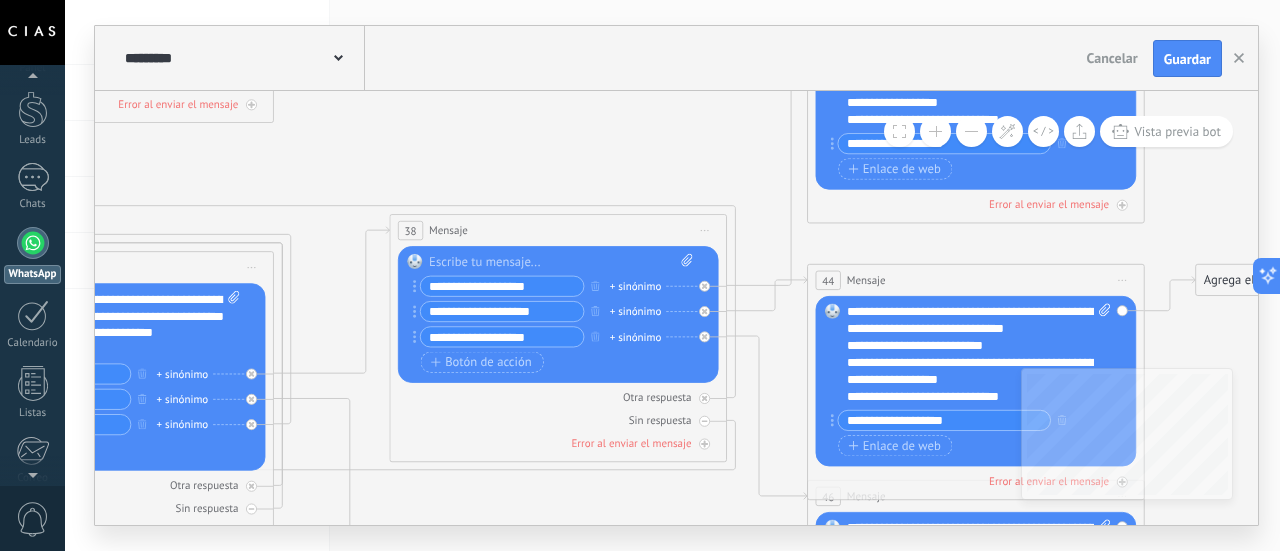 click 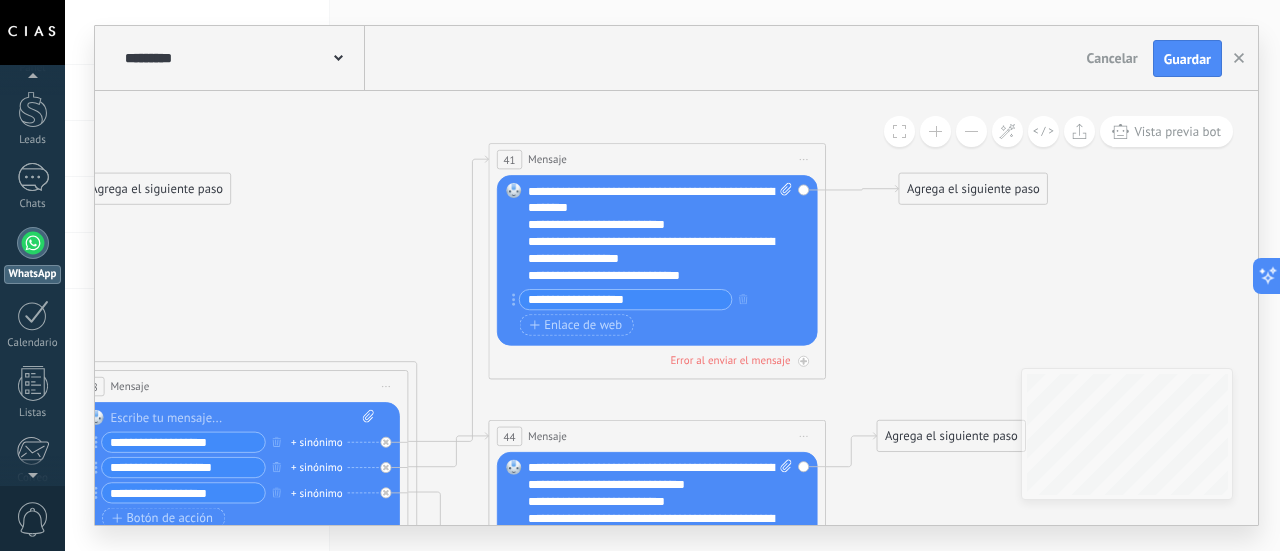 drag, startPoint x: 885, startPoint y: 235, endPoint x: 566, endPoint y: 391, distance: 355.10138 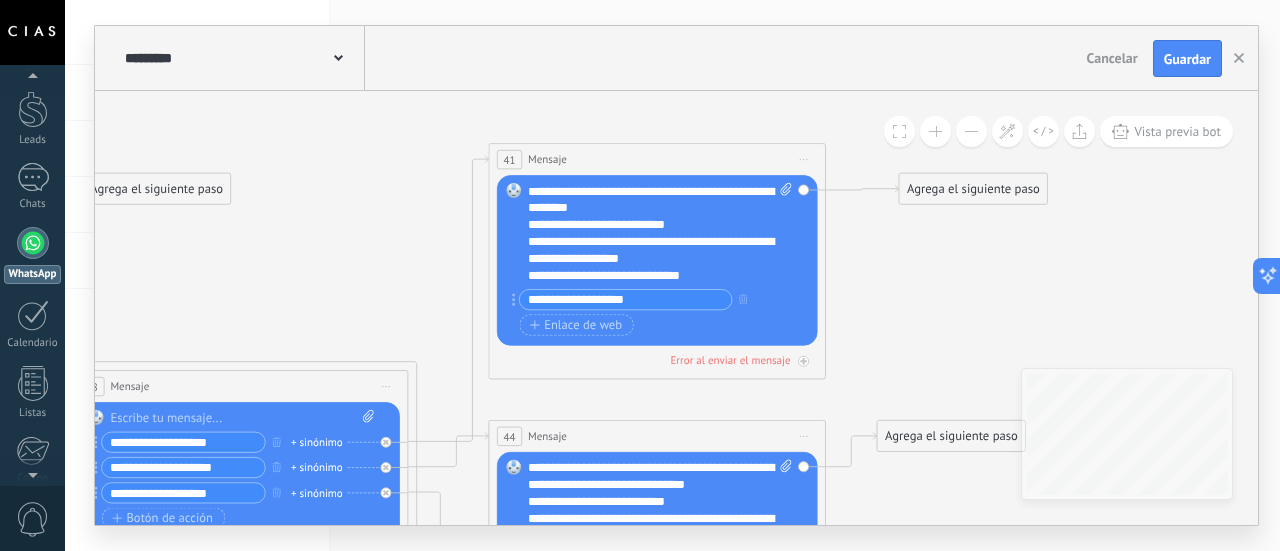 click 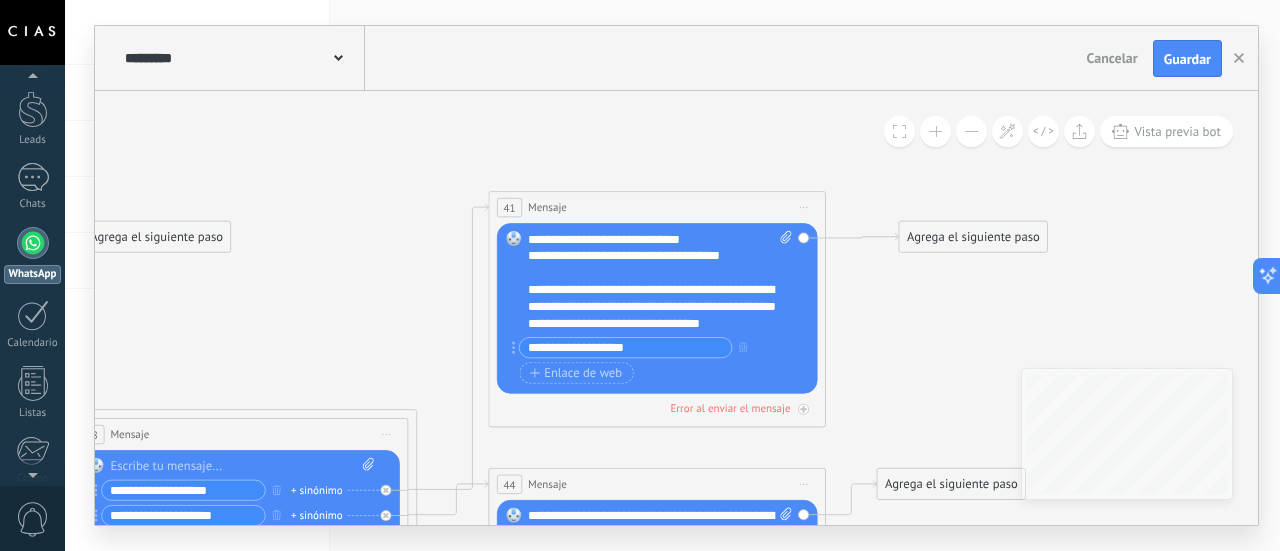 scroll, scrollTop: 120, scrollLeft: 0, axis: vertical 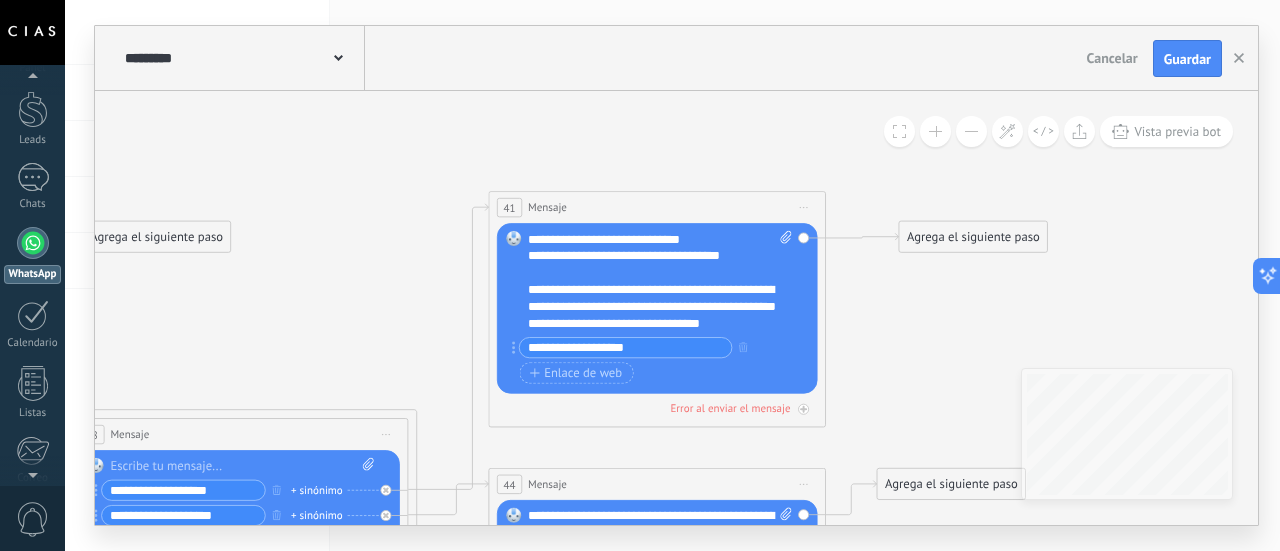 click 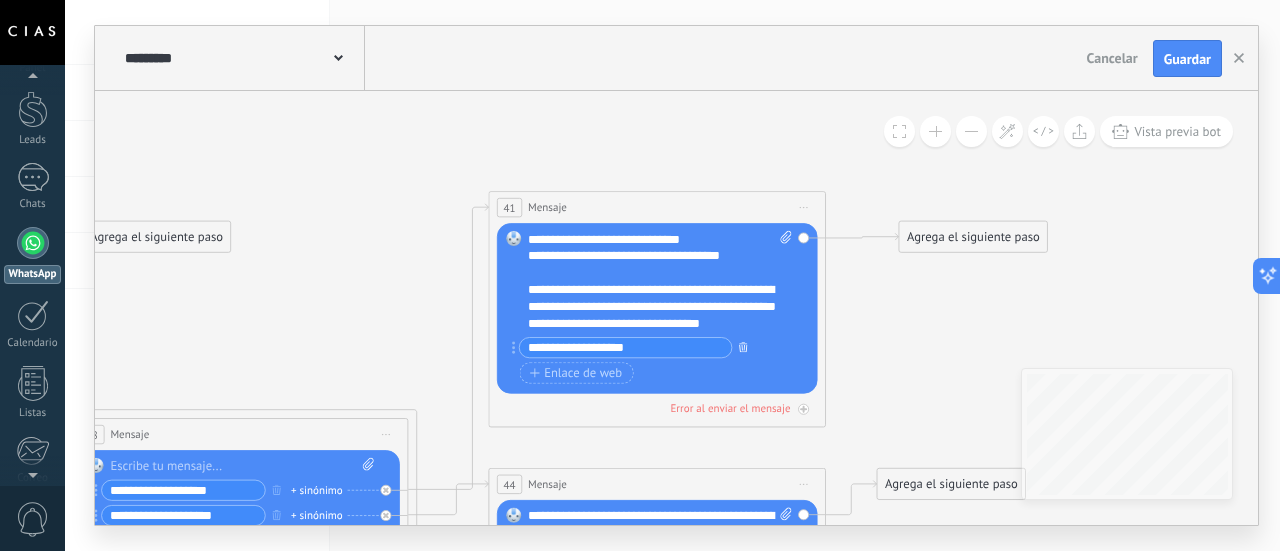 click 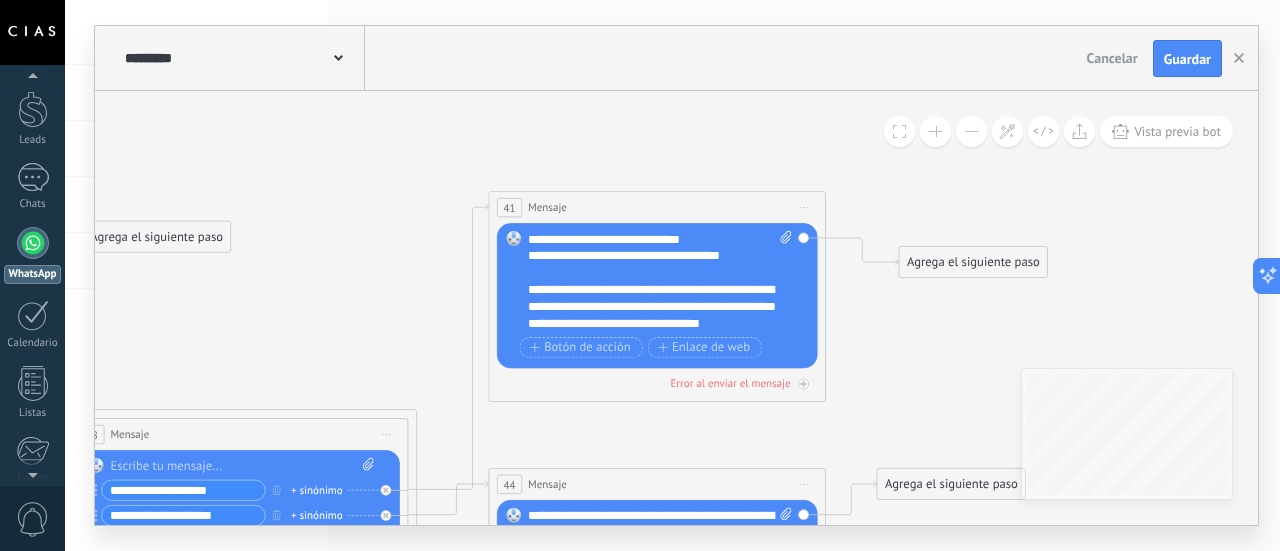 click on "**********" at bounding box center (660, 281) 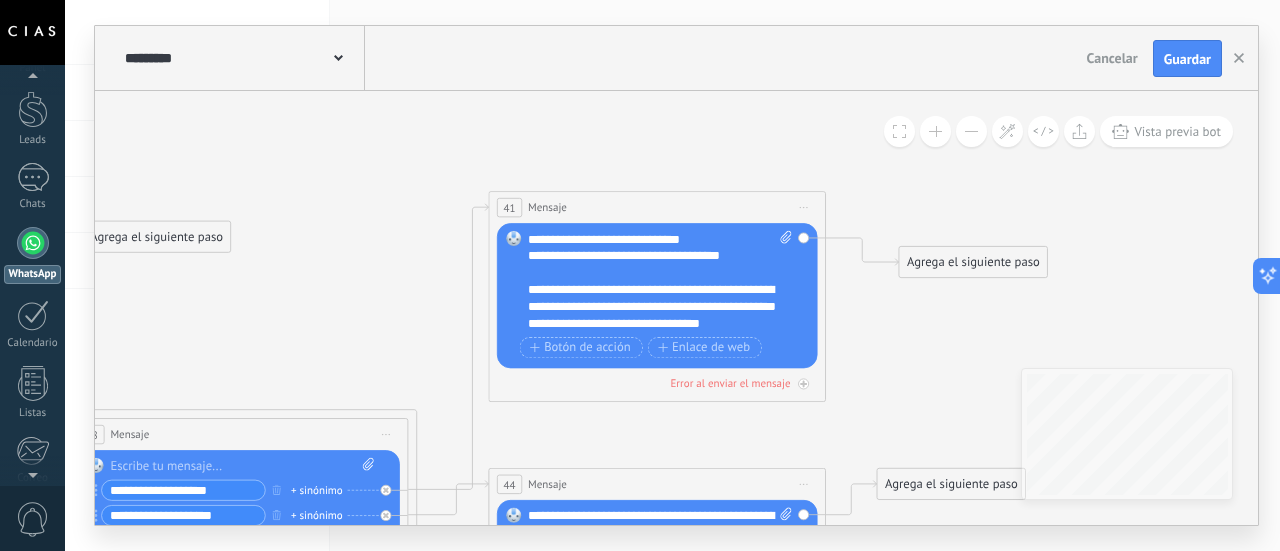 type 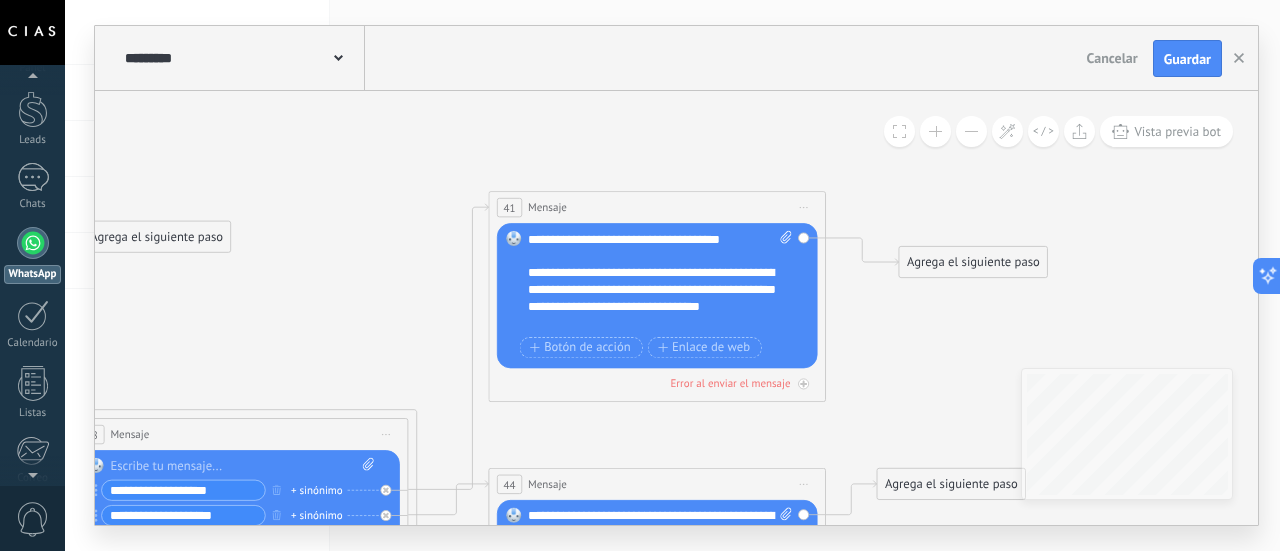 scroll, scrollTop: 140, scrollLeft: 0, axis: vertical 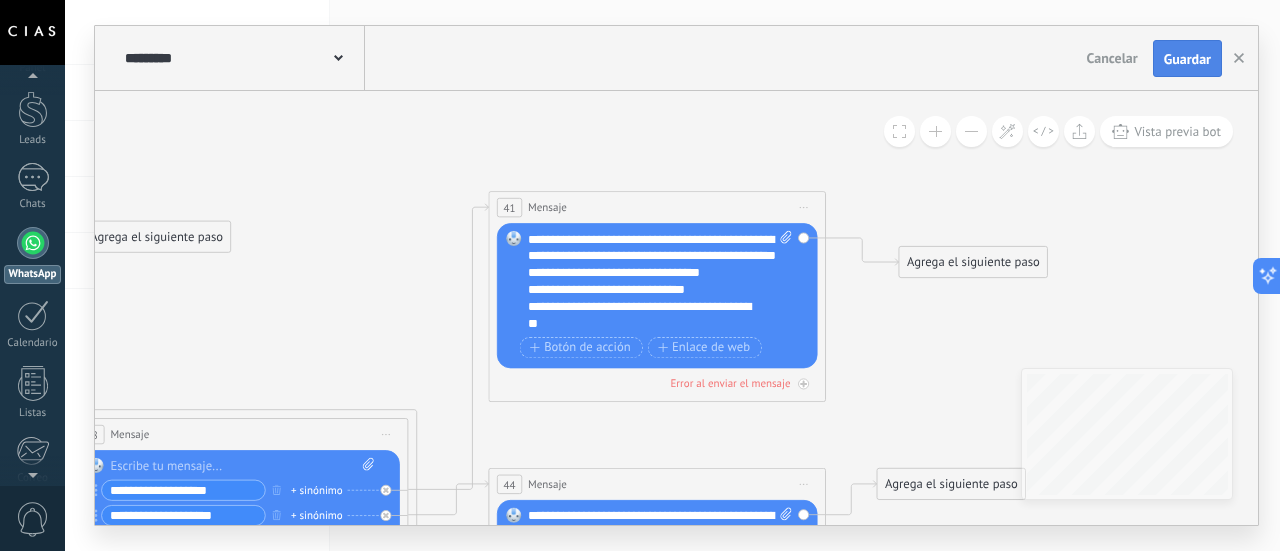 click on "Guardar" at bounding box center [1187, 59] 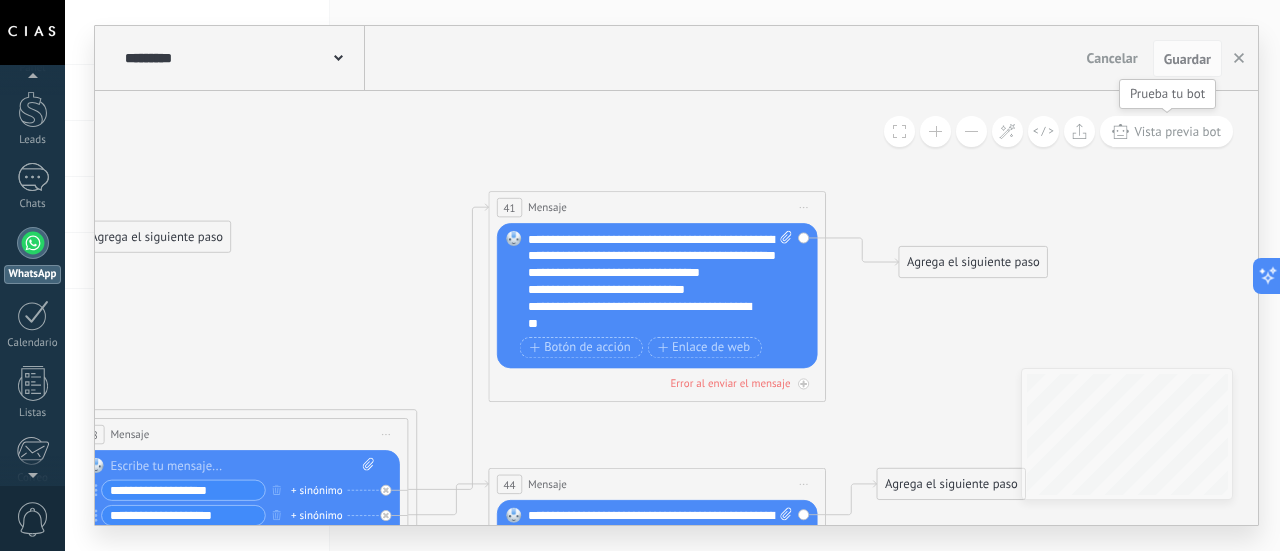 click on "Vista previa bot" at bounding box center [1177, 131] 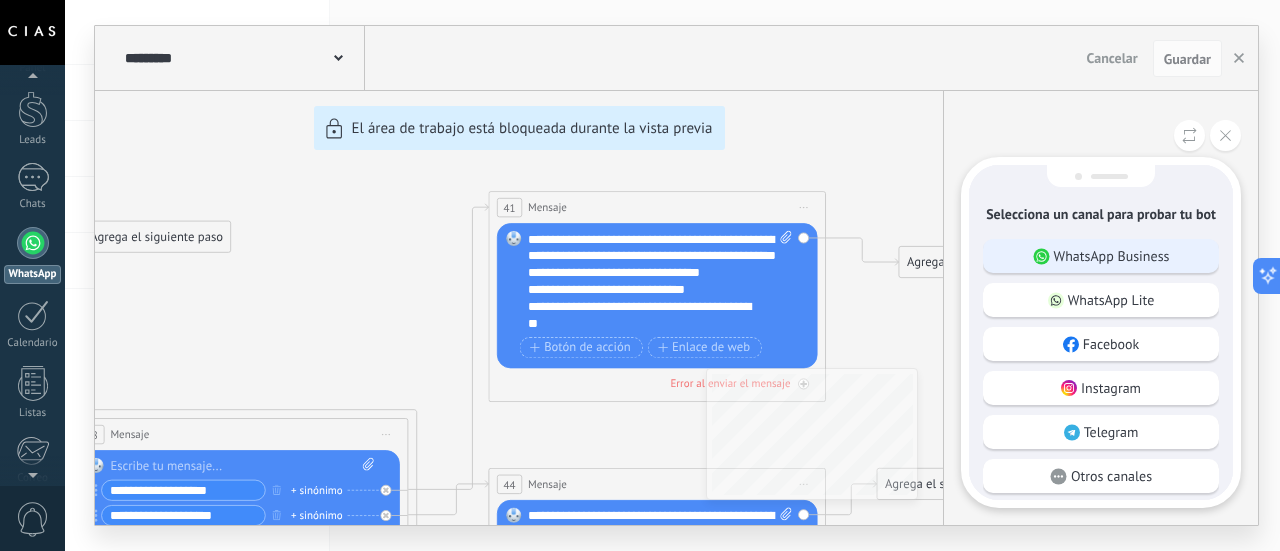click on "WhatsApp Business" at bounding box center (1112, 256) 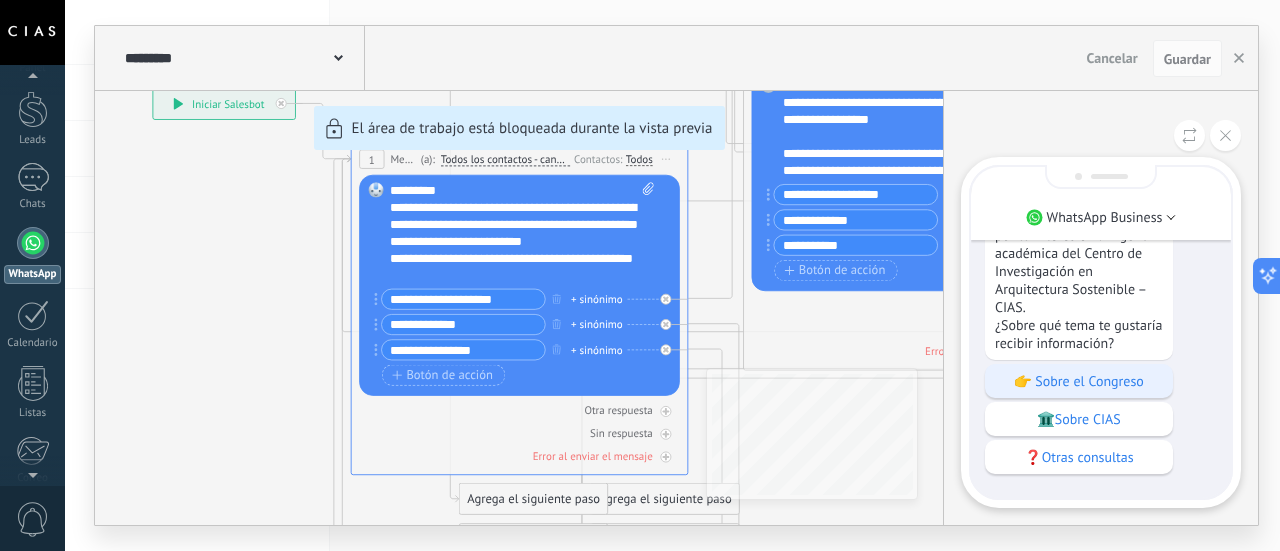 click on "👉 Sobre el Congreso" at bounding box center (1079, 381) 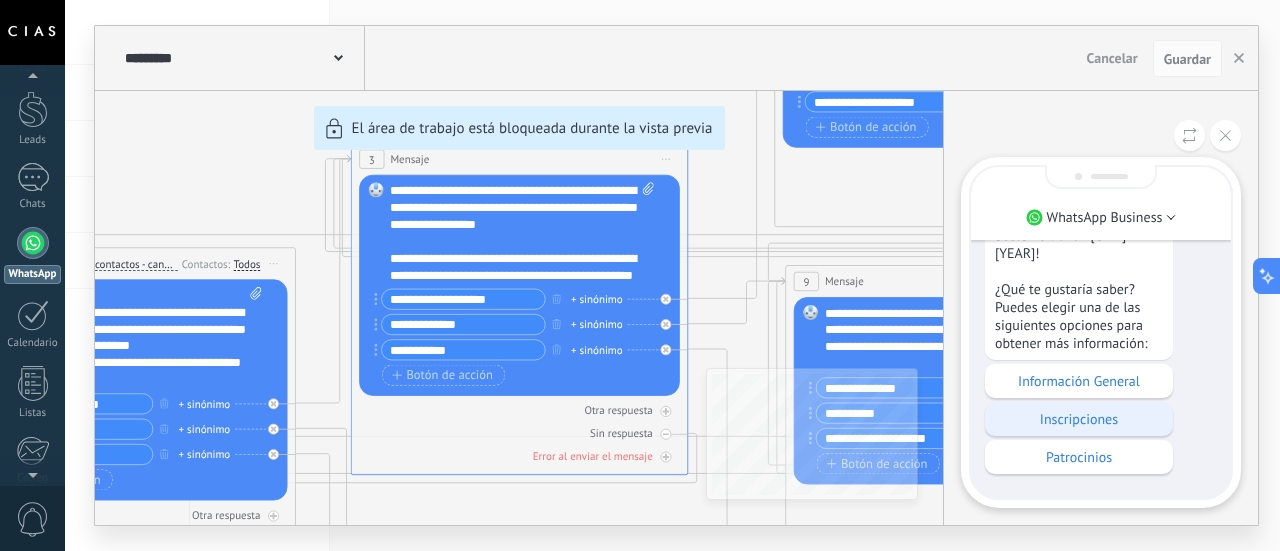 click on "Inscripciones" at bounding box center [1079, 419] 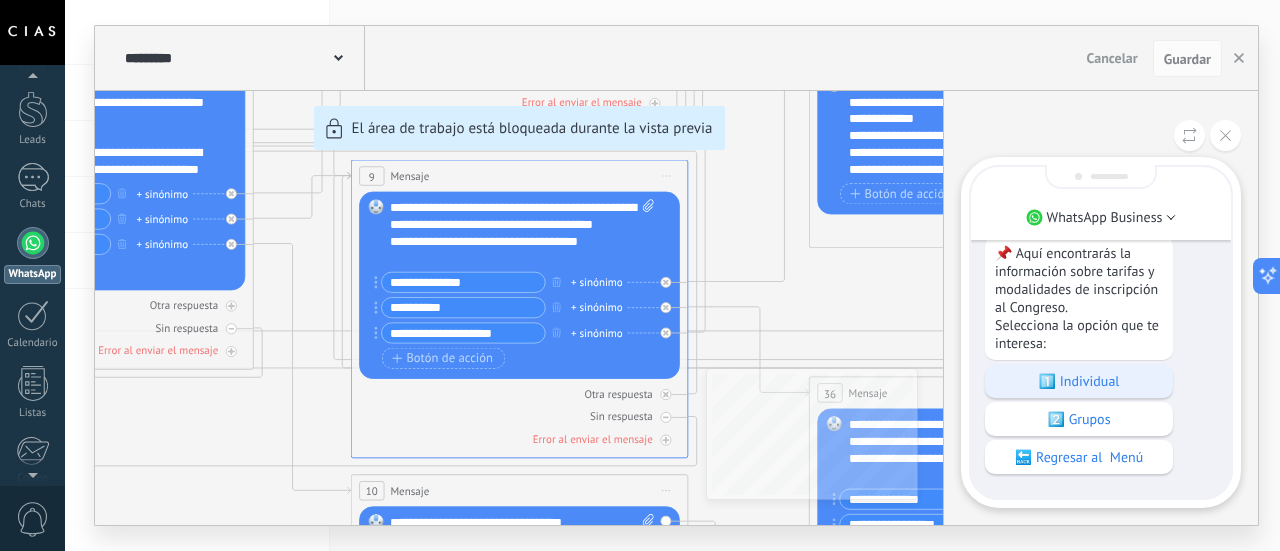 click on "1️⃣ Individual" at bounding box center [1079, 381] 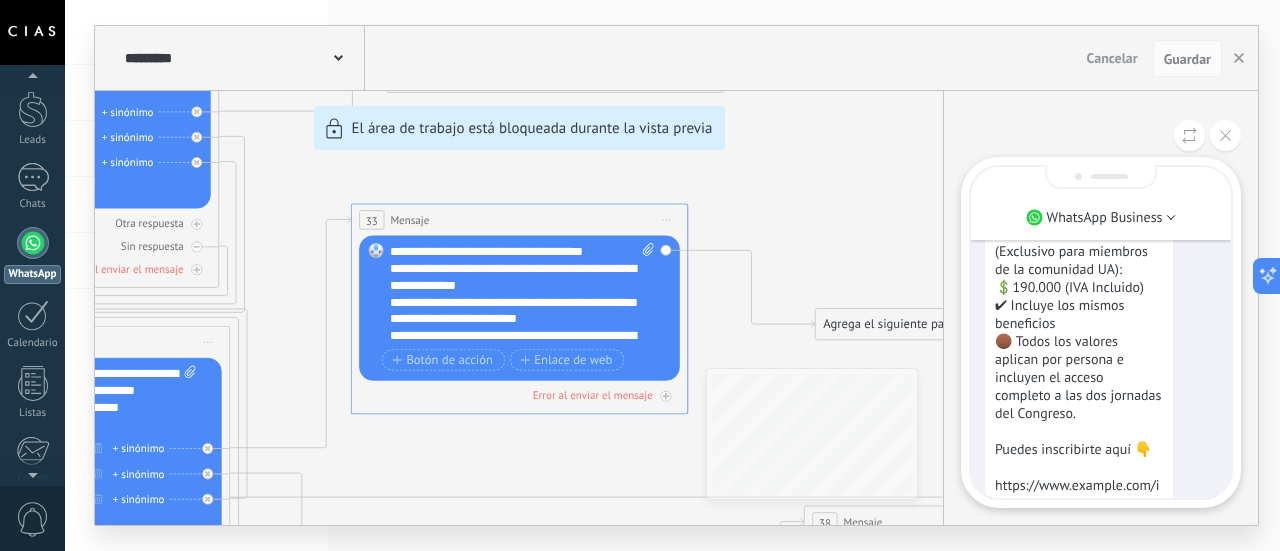 scroll, scrollTop: 0, scrollLeft: 0, axis: both 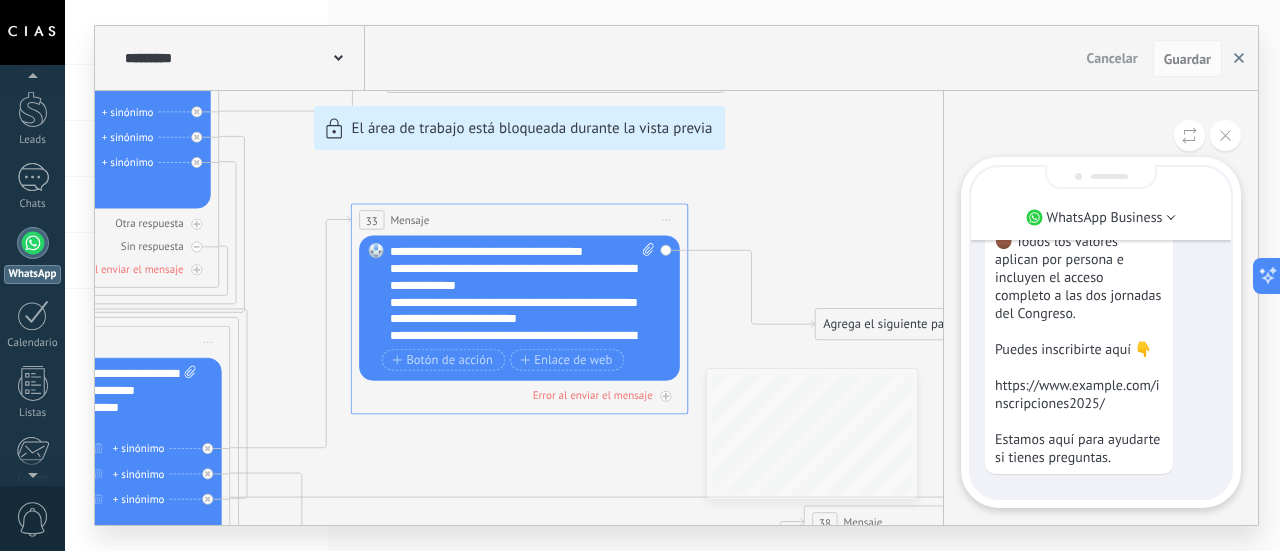 click 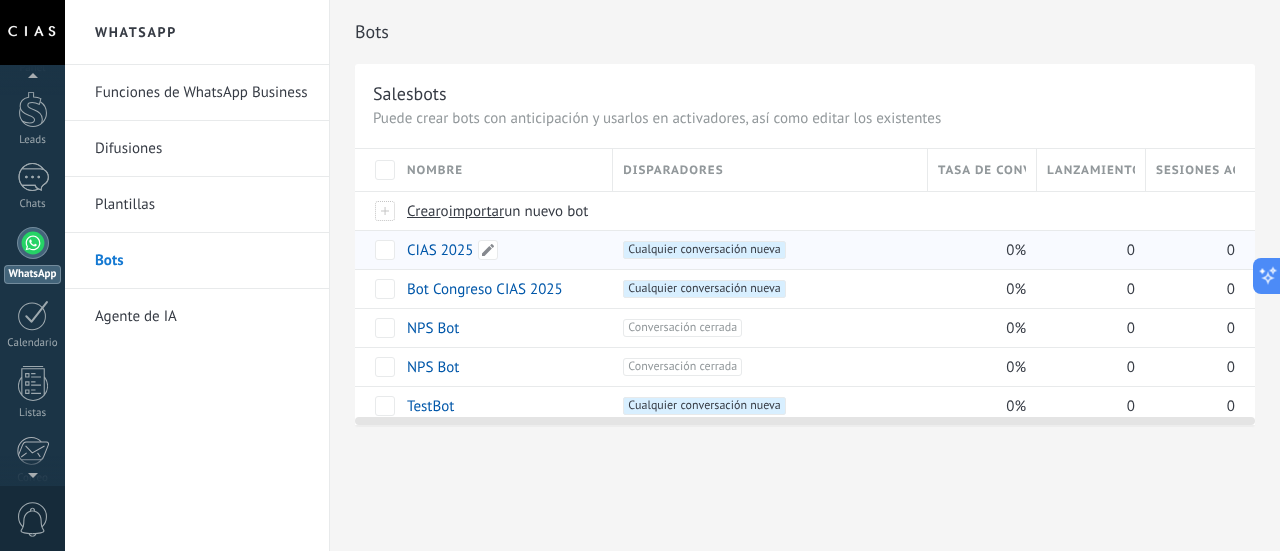 click on "CIAS 2025" at bounding box center (440, 250) 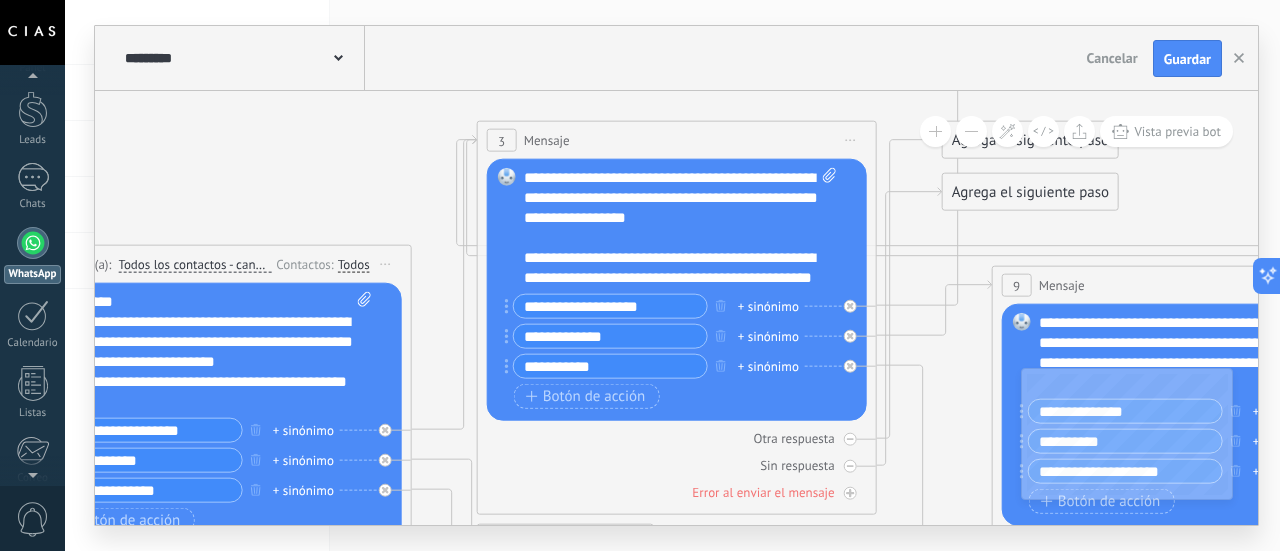 drag, startPoint x: 944, startPoint y: 214, endPoint x: 201, endPoint y: 201, distance: 743.1137 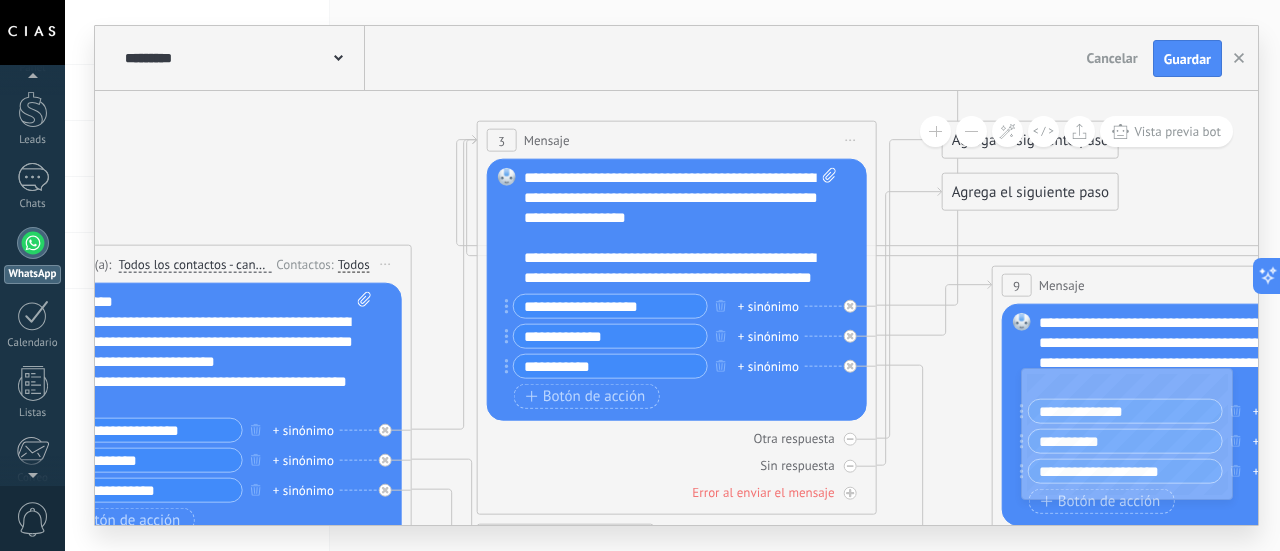 click 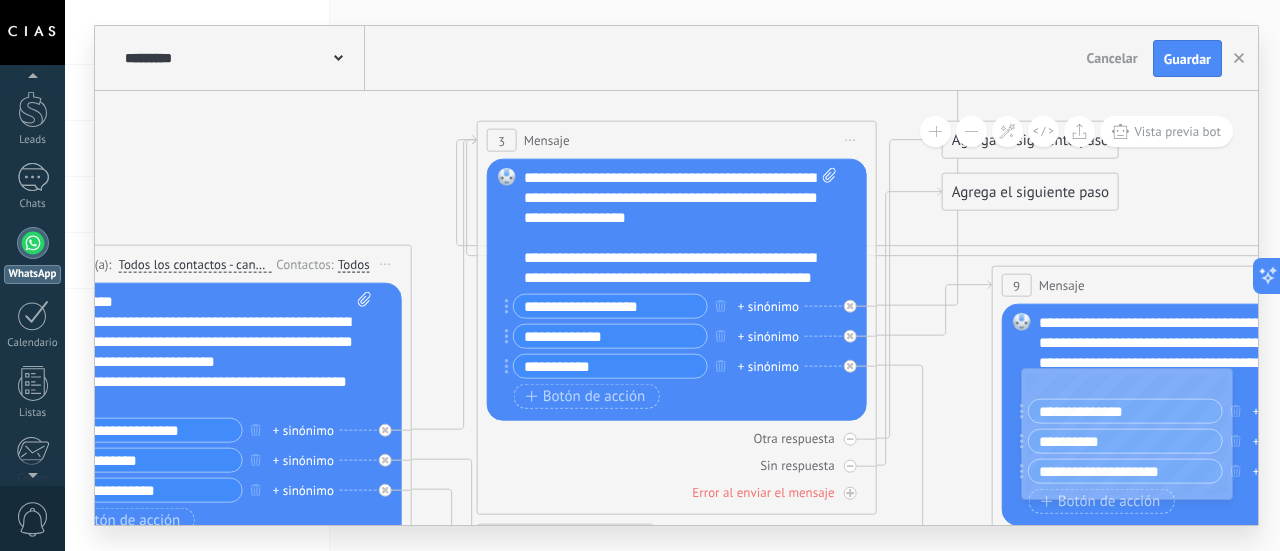 click on "**********" at bounding box center (610, 306) 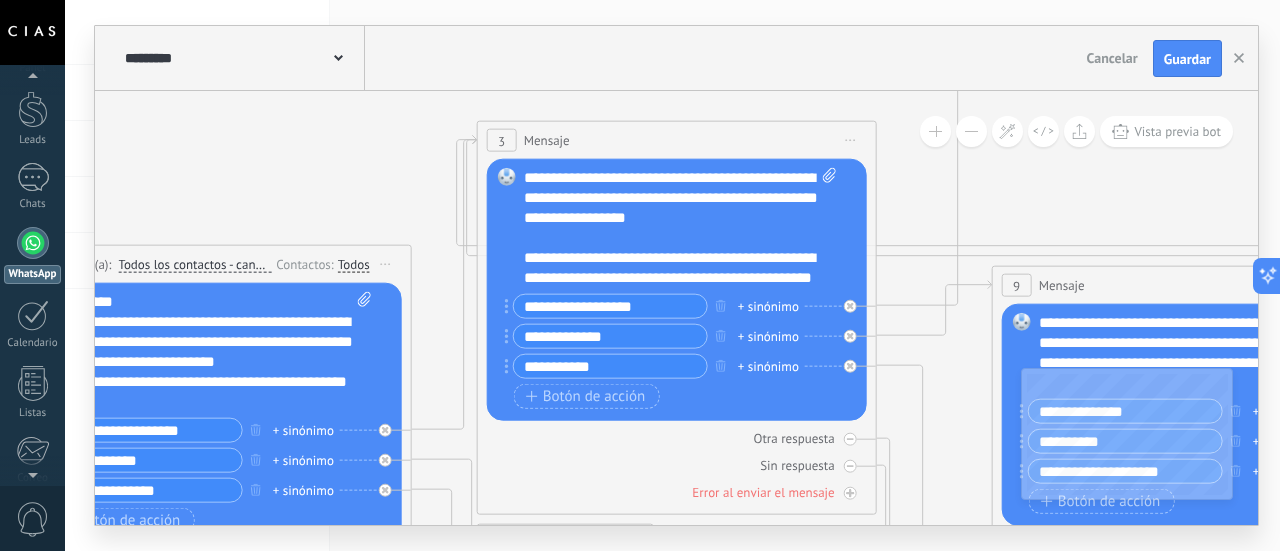 type on "**********" 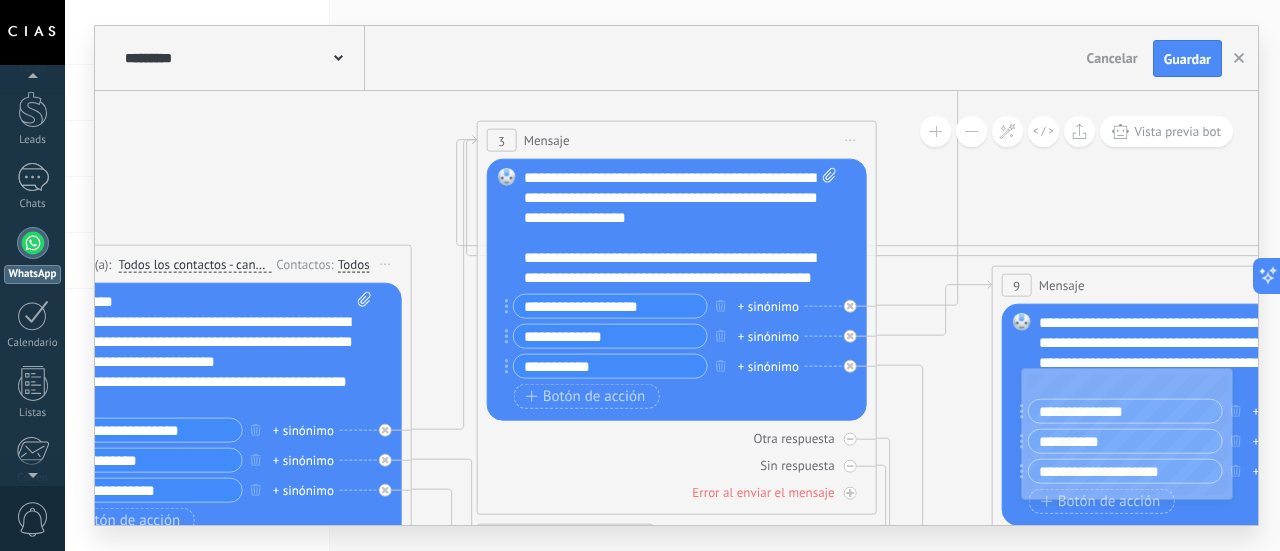 click 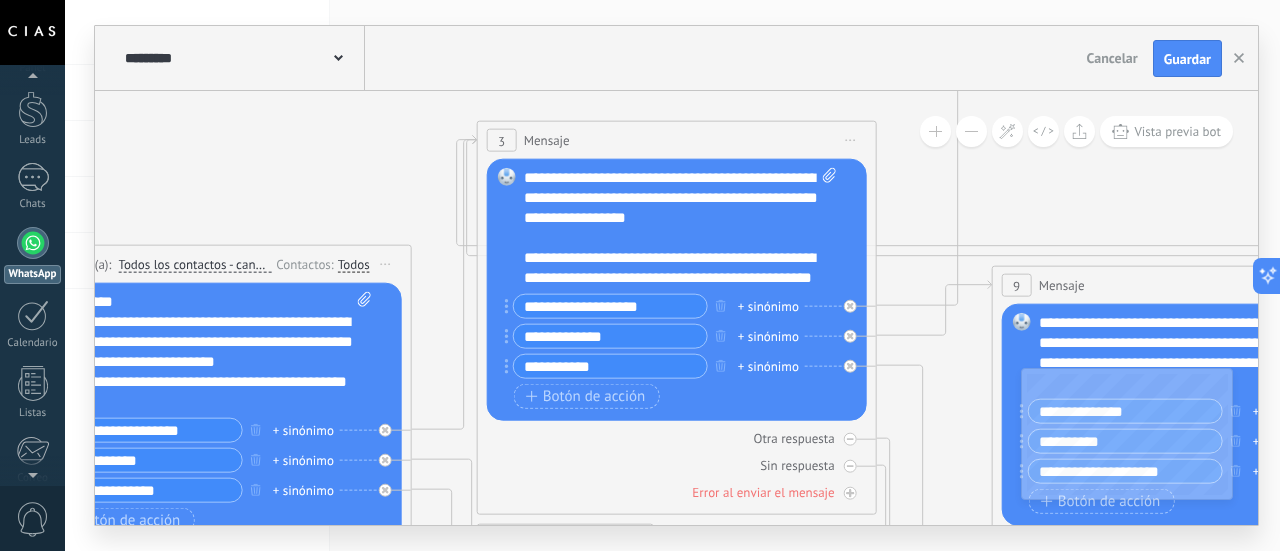 click 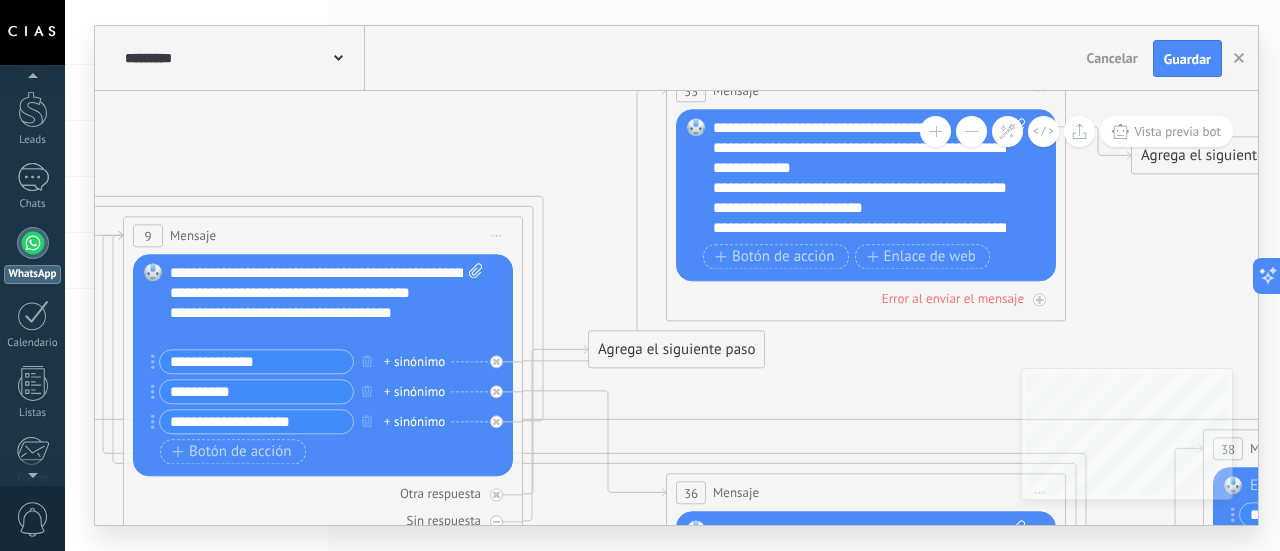 drag, startPoint x: 959, startPoint y: 378, endPoint x: 90, endPoint y: 329, distance: 870.3804 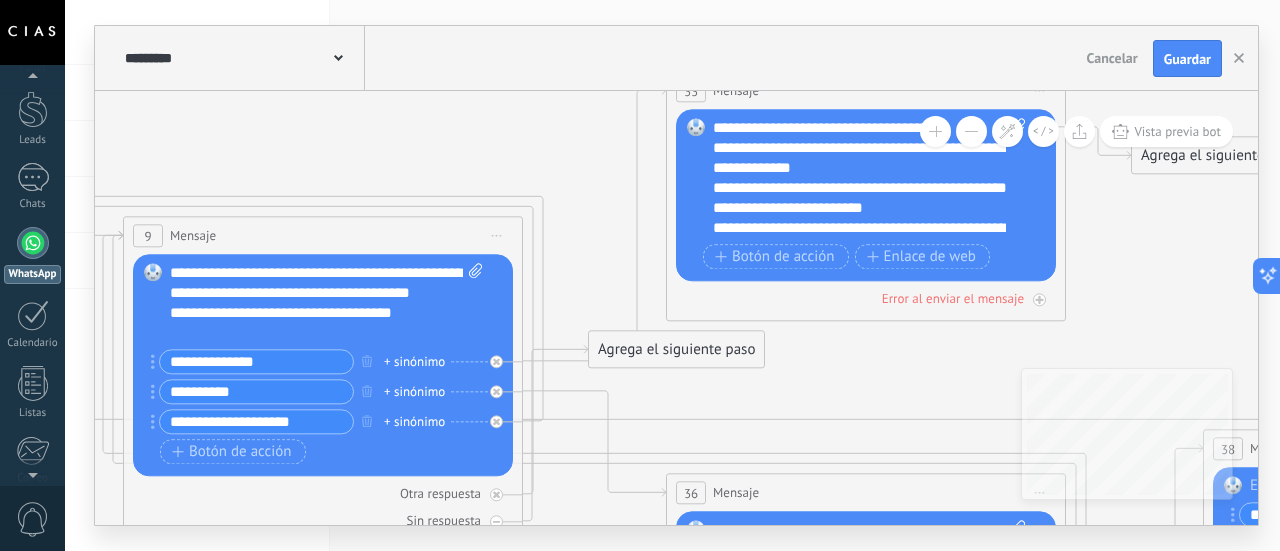 click on "**********" at bounding box center (672, 275) 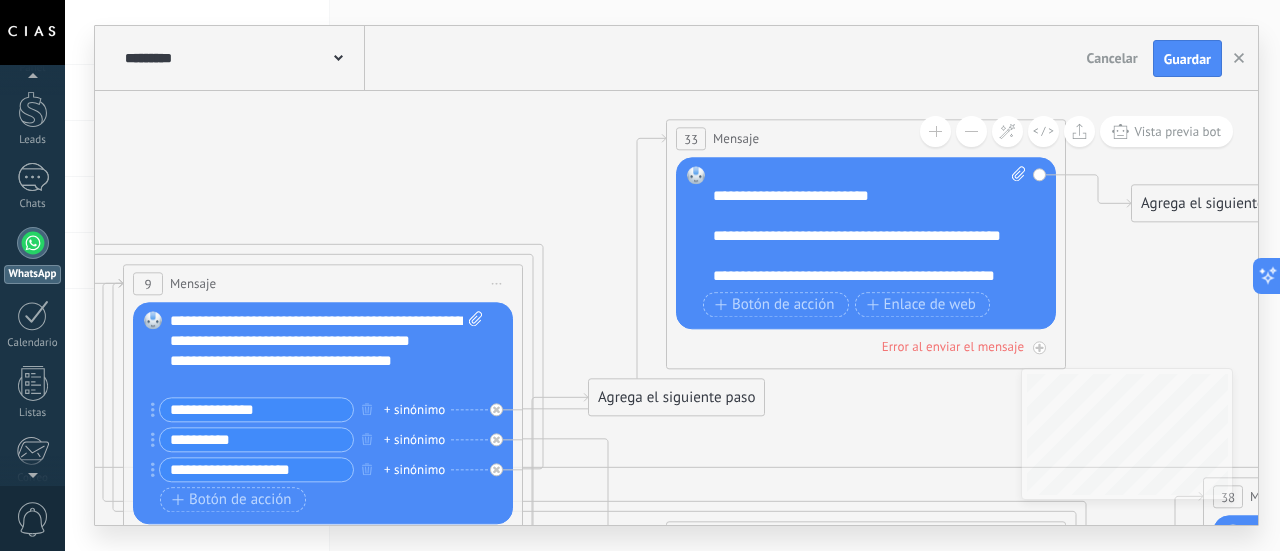 scroll, scrollTop: 500, scrollLeft: 0, axis: vertical 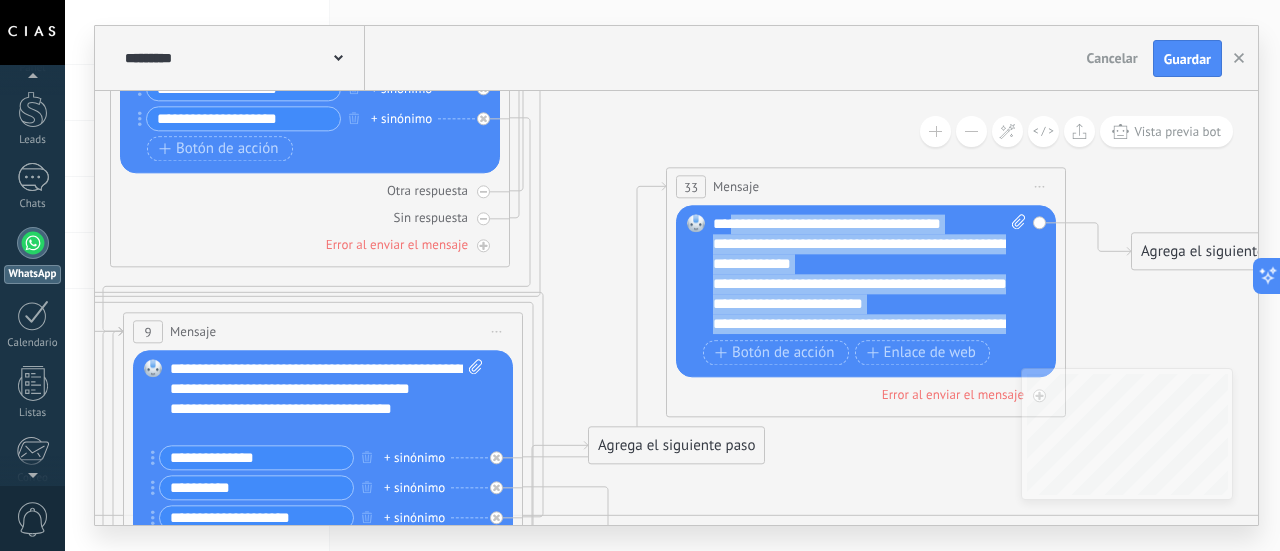 drag, startPoint x: 833, startPoint y: 269, endPoint x: 726, endPoint y: 203, distance: 125.71794 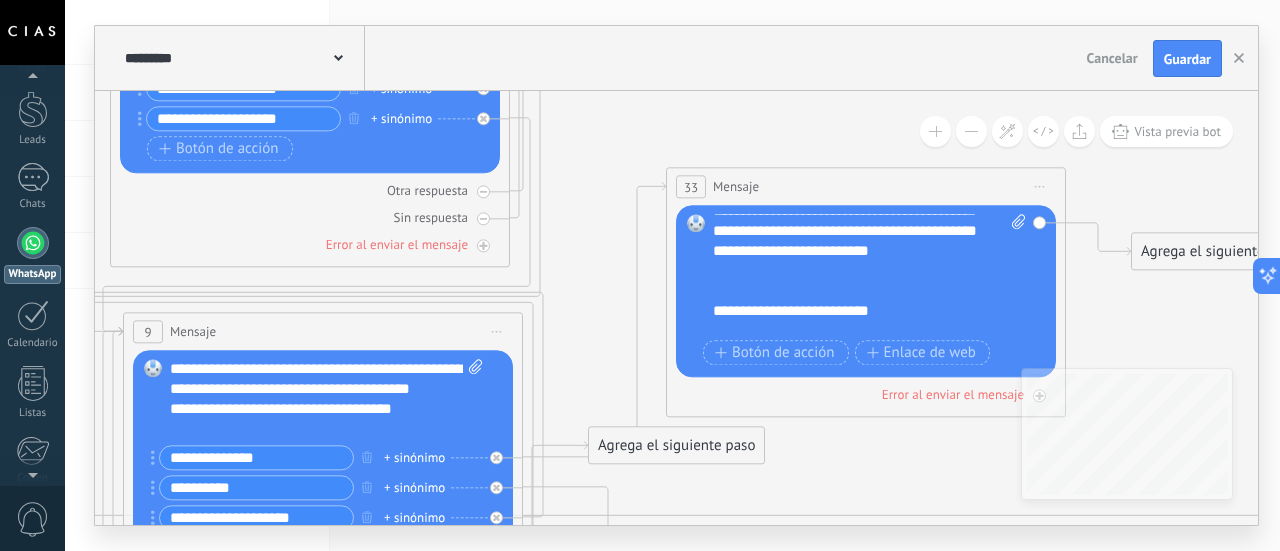 scroll, scrollTop: 100, scrollLeft: 0, axis: vertical 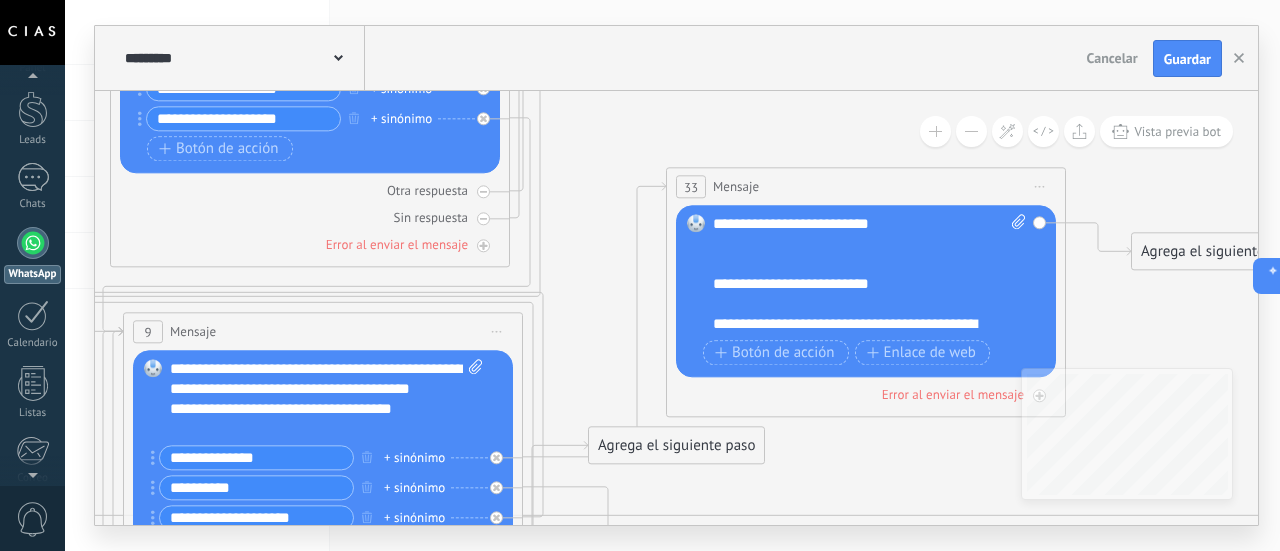 click on "**********" at bounding box center [852, 325] 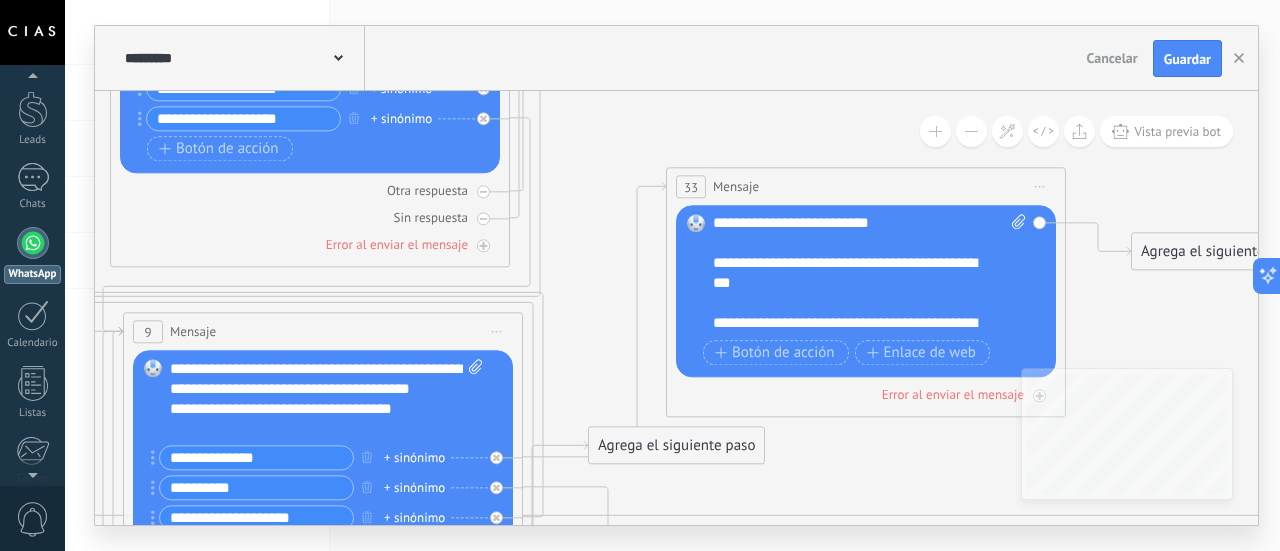 scroll, scrollTop: 160, scrollLeft: 0, axis: vertical 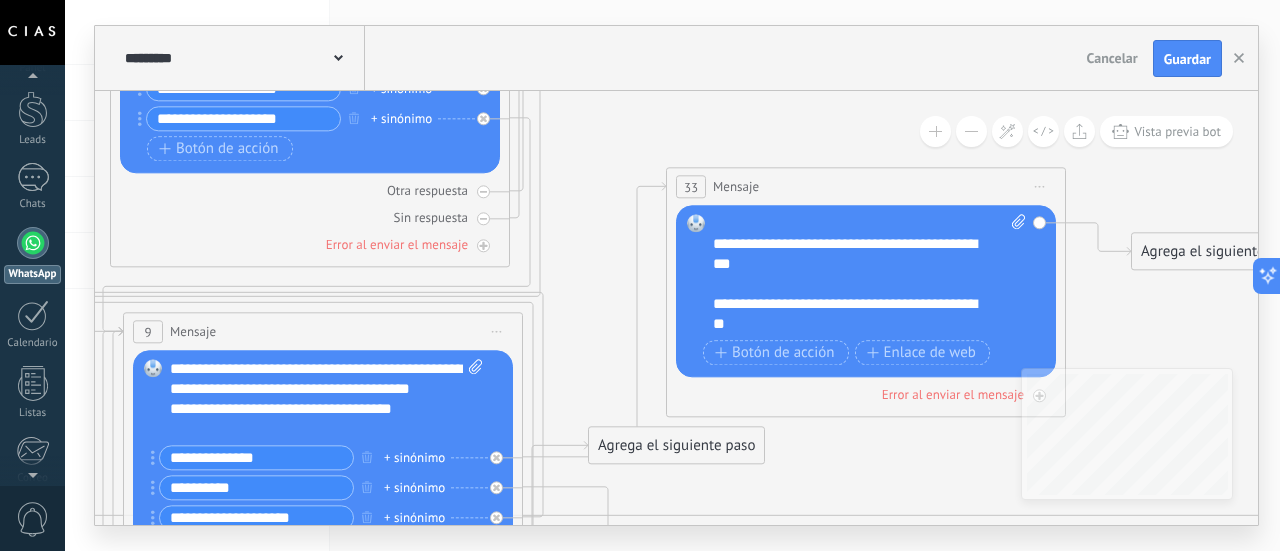 click 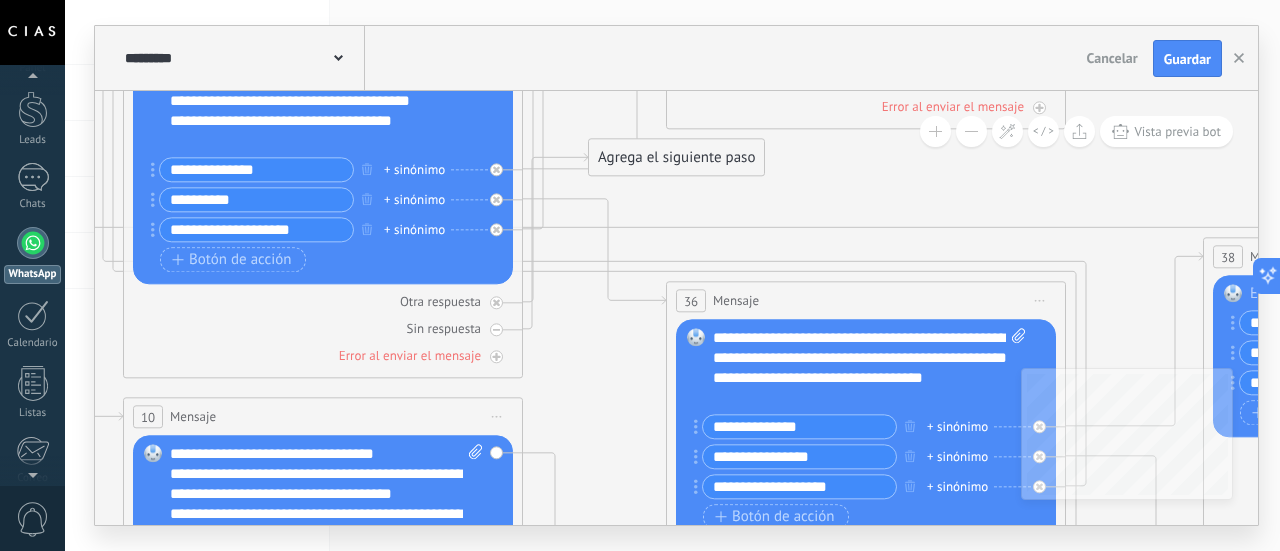 click 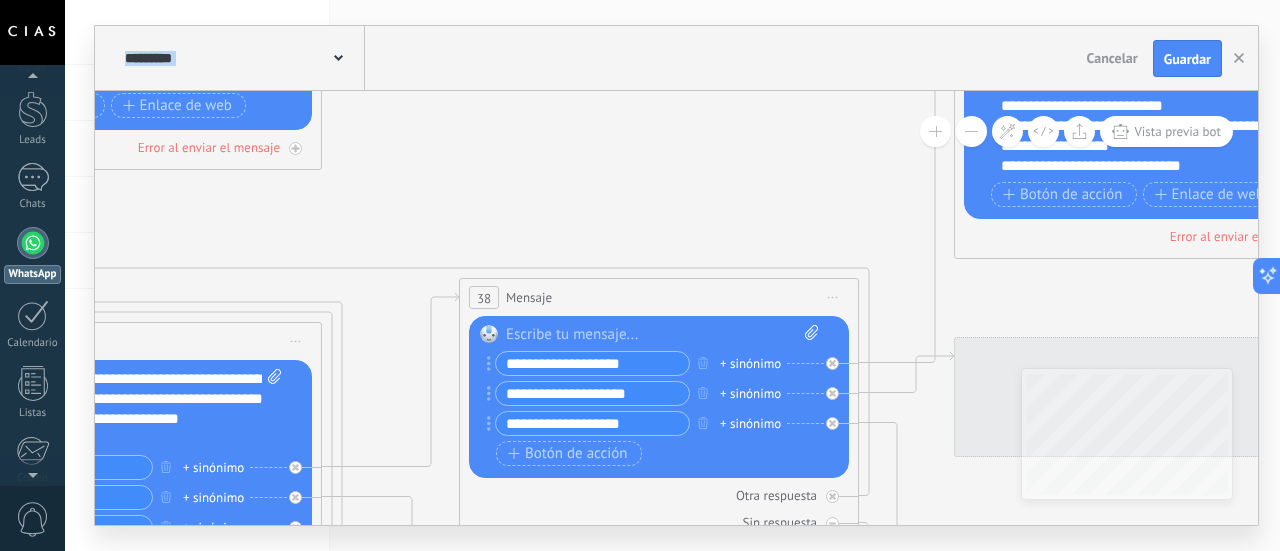 drag, startPoint x: 1136, startPoint y: 199, endPoint x: 390, endPoint y: 259, distance: 748.409 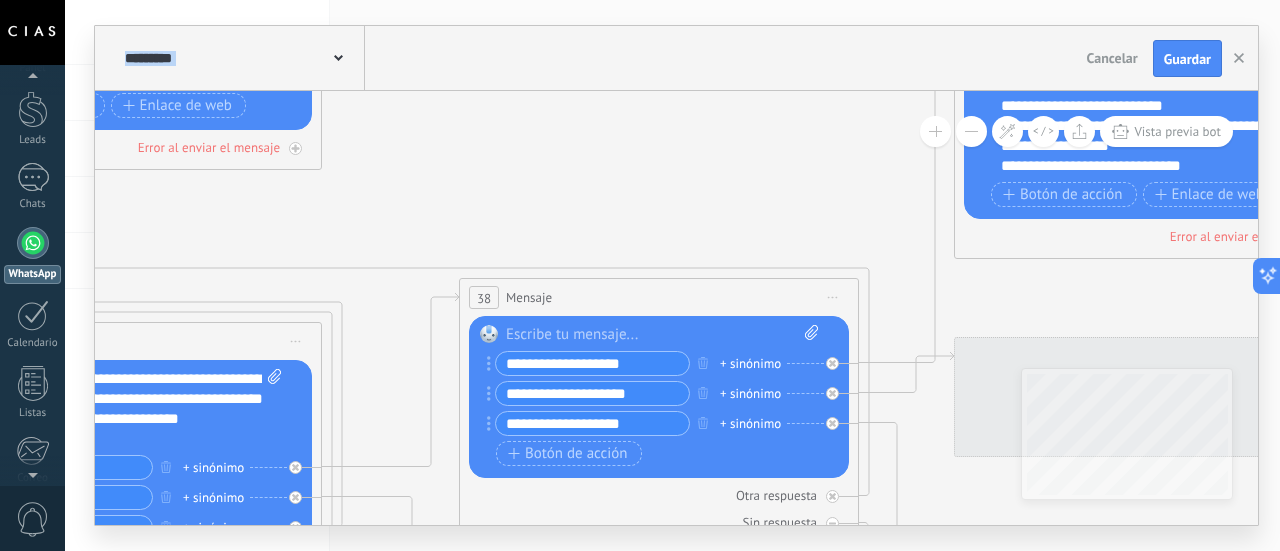 click 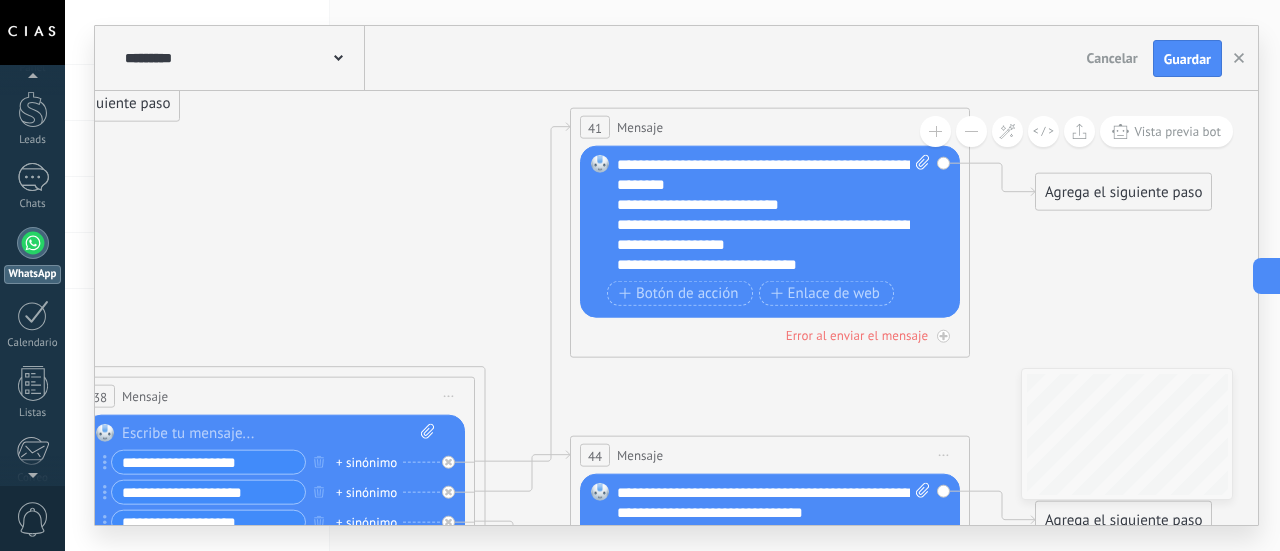 drag, startPoint x: 1071, startPoint y: 309, endPoint x: 702, endPoint y: 390, distance: 377.78564 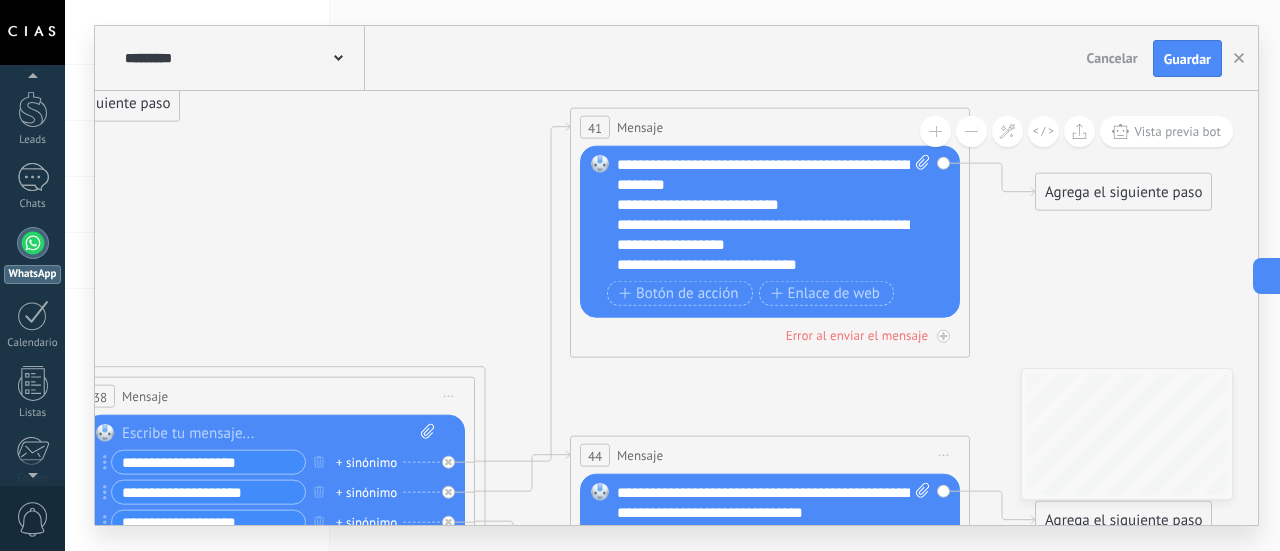 click 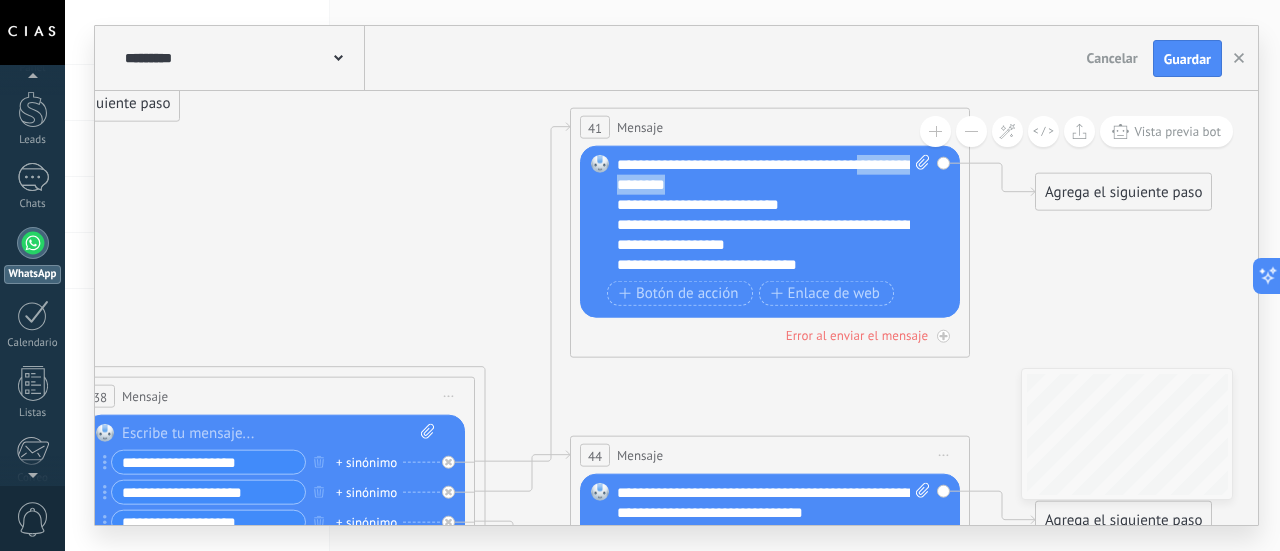 drag, startPoint x: 752, startPoint y: 192, endPoint x: 609, endPoint y: 189, distance: 143.03146 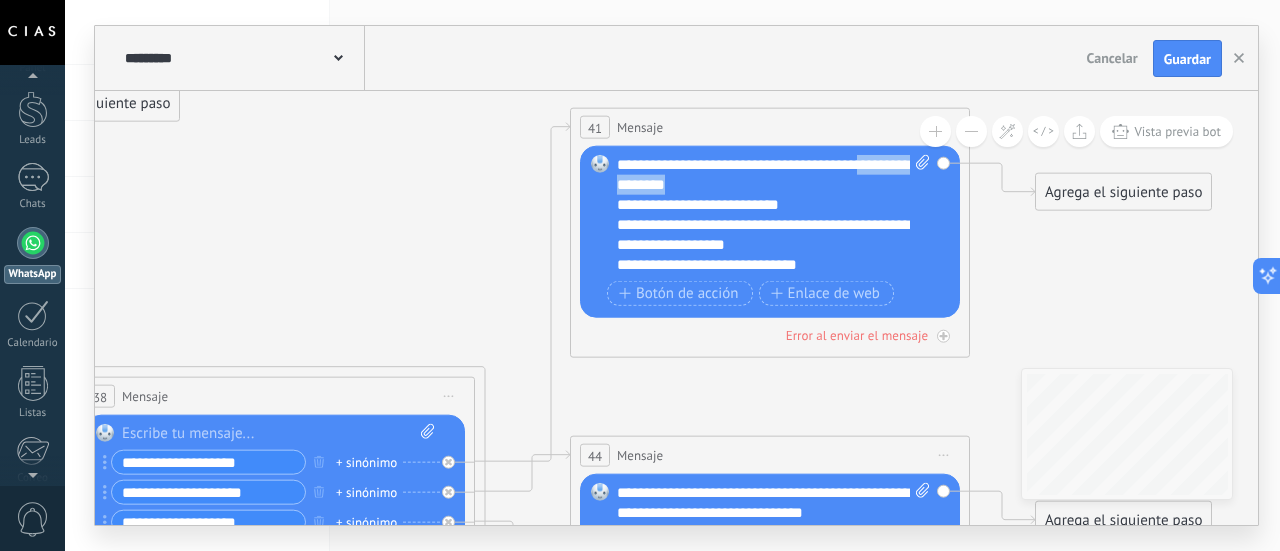 click on "Reemplazar
Quitar
Convertir a mensaje de voz
Arrastre la imagen aquí para adjuntarla.
Añadir imagen
Subir
Arrastrar y soltar
Archivo no encontrado
Escribe tu mensaje..." at bounding box center (770, 232) 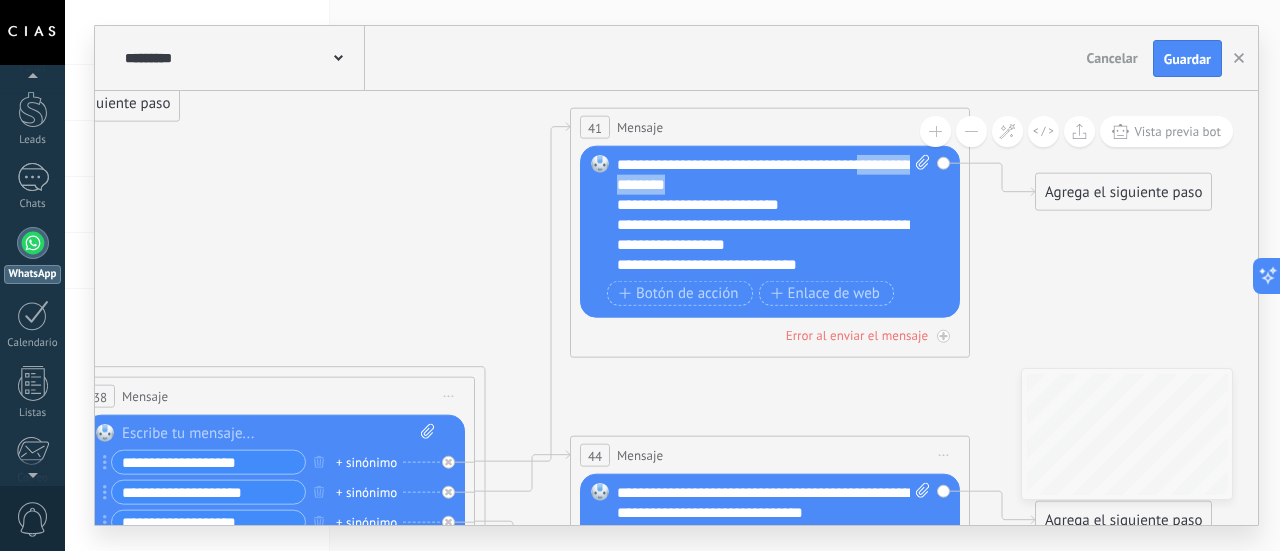 type 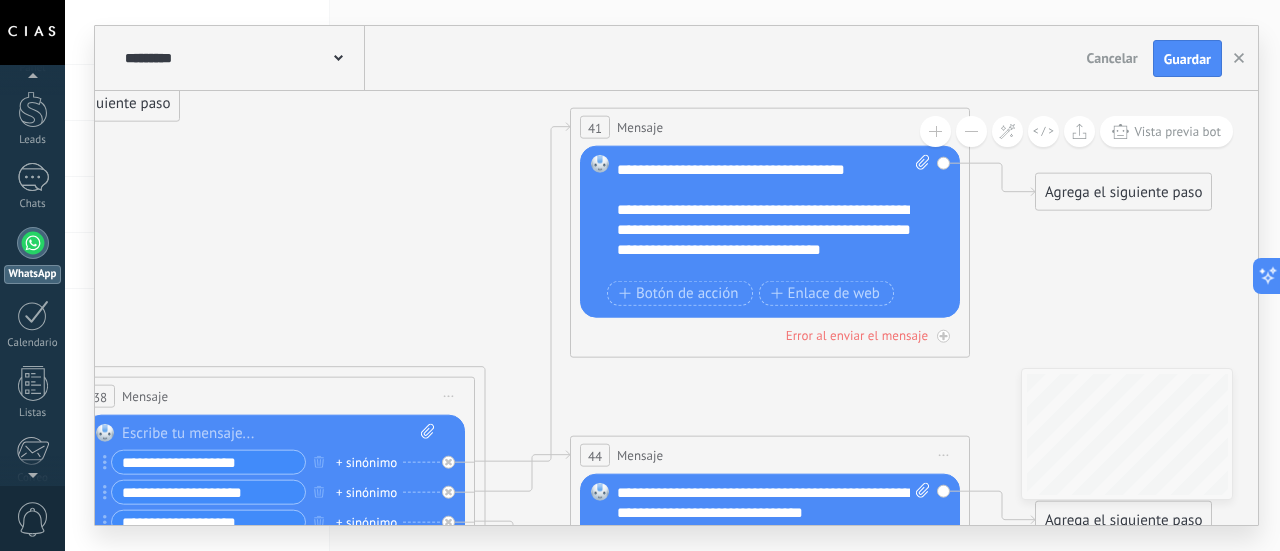 scroll, scrollTop: 0, scrollLeft: 0, axis: both 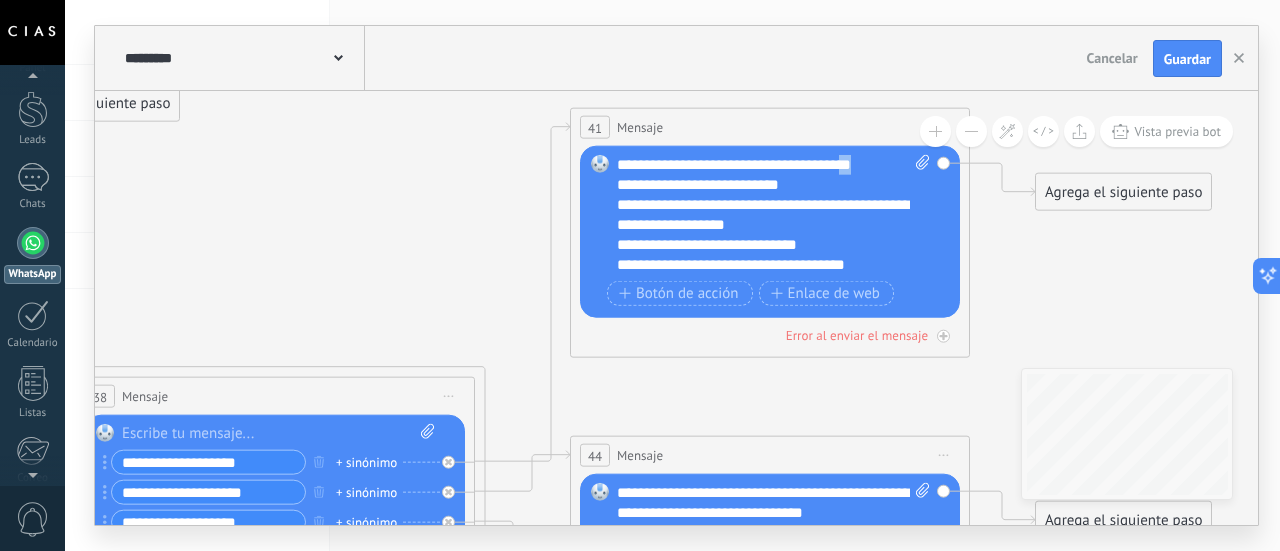 drag, startPoint x: 884, startPoint y: 163, endPoint x: 870, endPoint y: 163, distance: 14 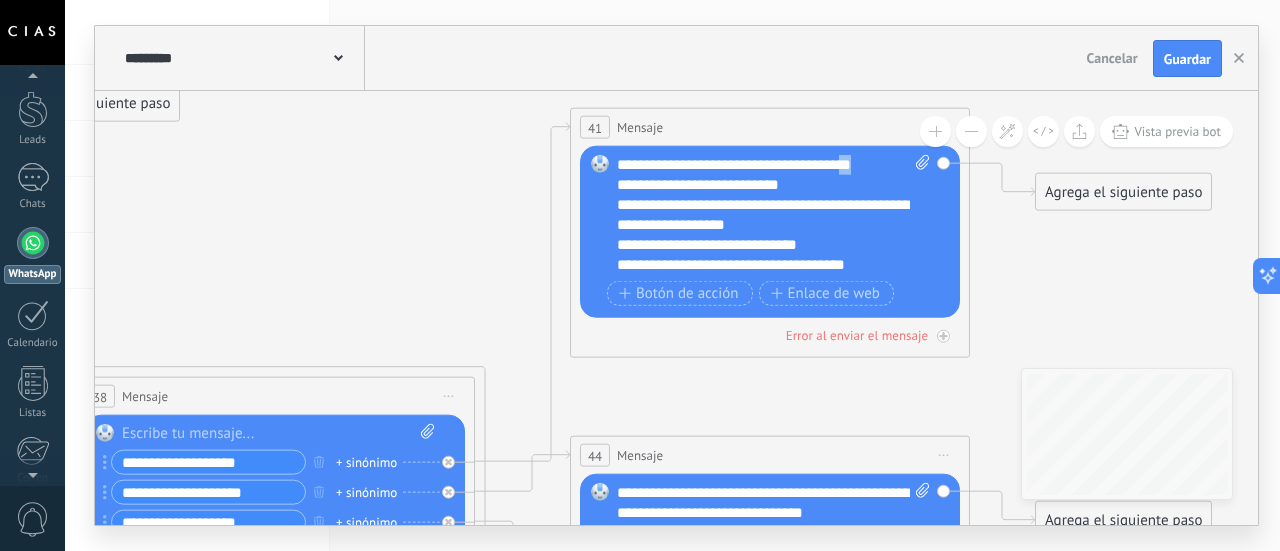 click on "**********" at bounding box center (774, 215) 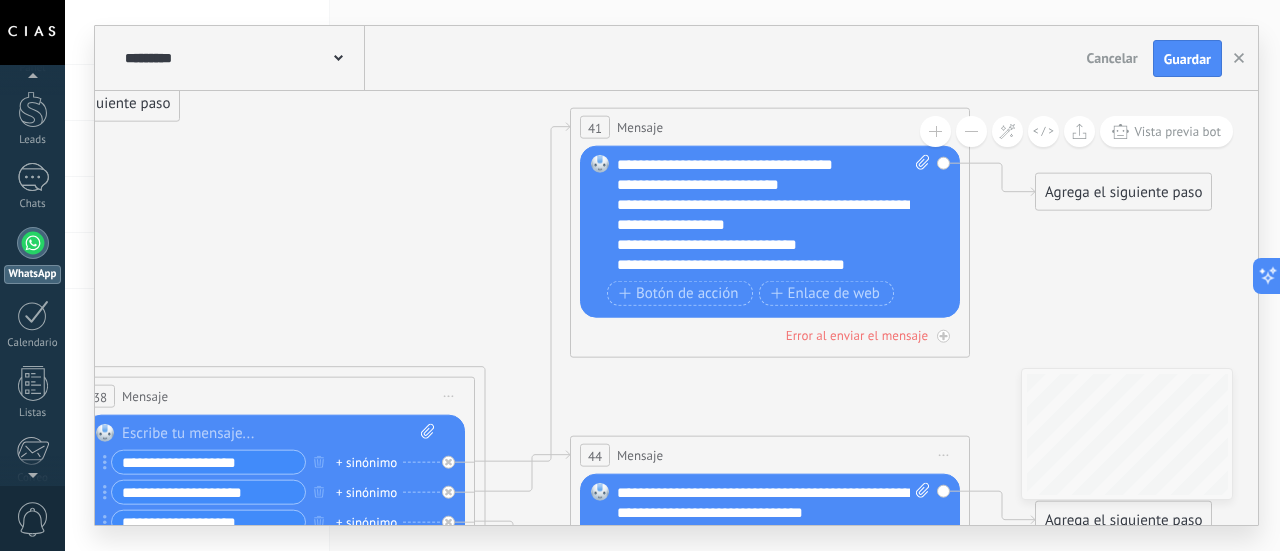 click on "**********" at bounding box center (774, 215) 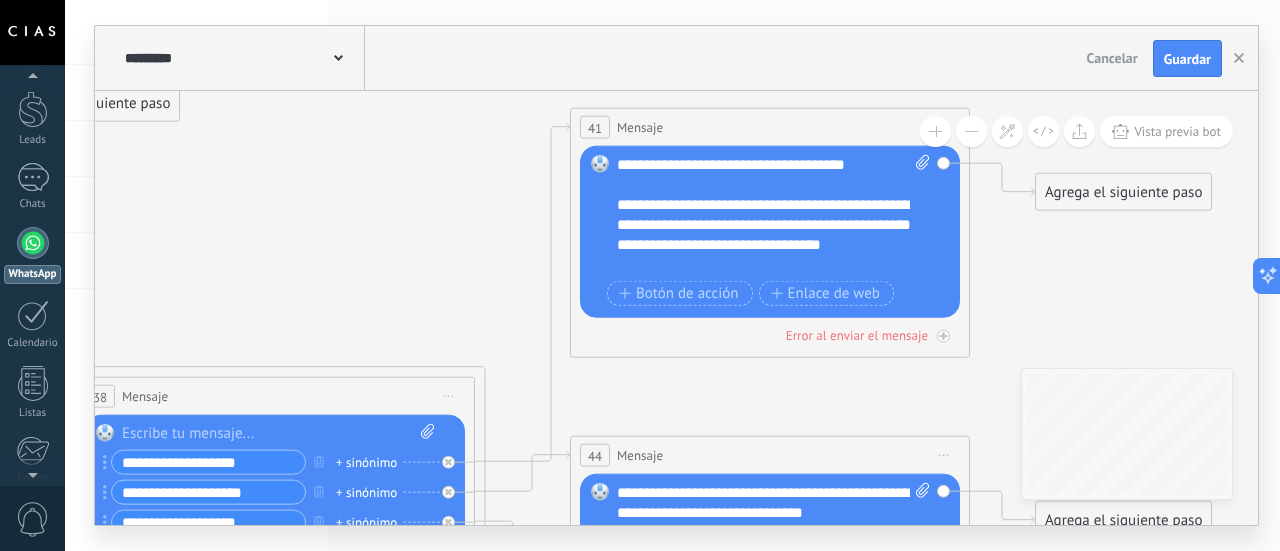 scroll, scrollTop: 180, scrollLeft: 0, axis: vertical 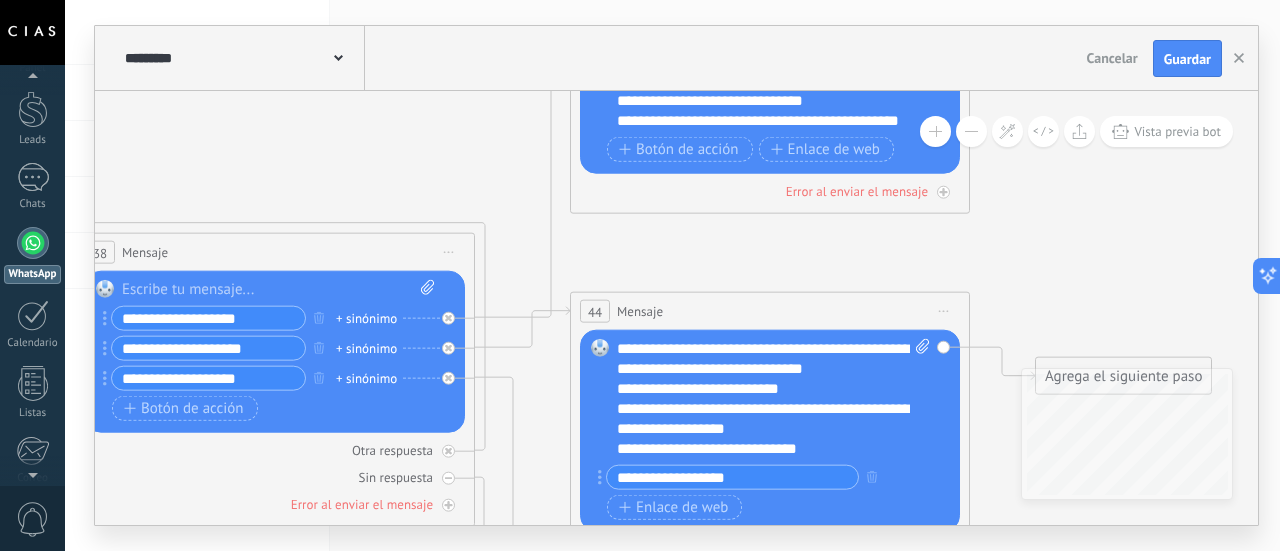 click on "**********" at bounding box center [774, 399] 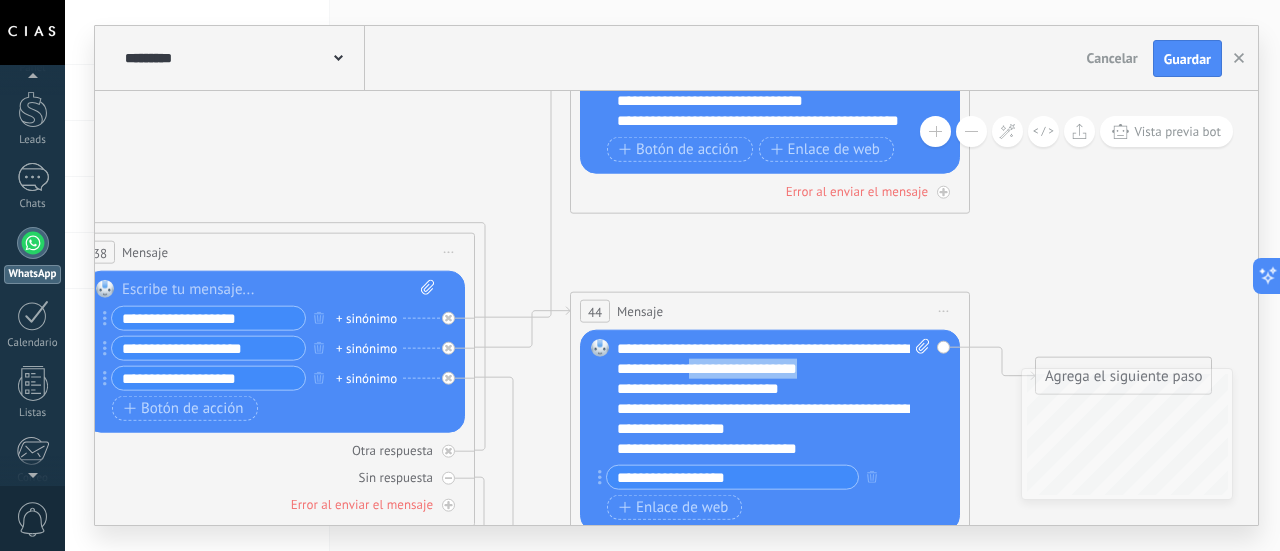drag, startPoint x: 790, startPoint y: 370, endPoint x: 796, endPoint y: 386, distance: 17.088007 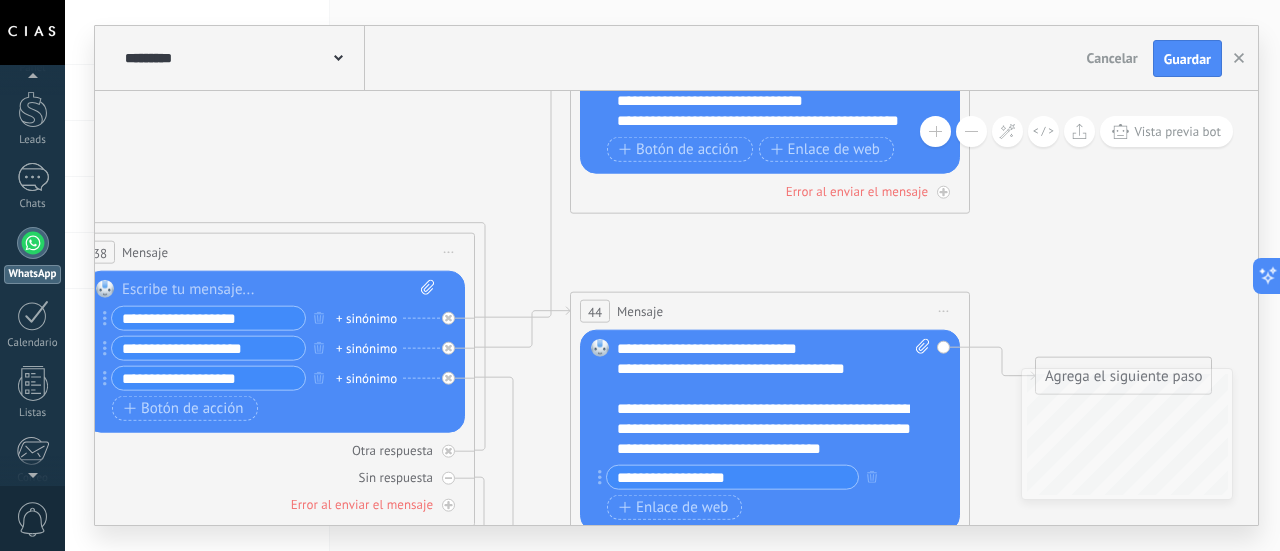 scroll, scrollTop: 0, scrollLeft: 0, axis: both 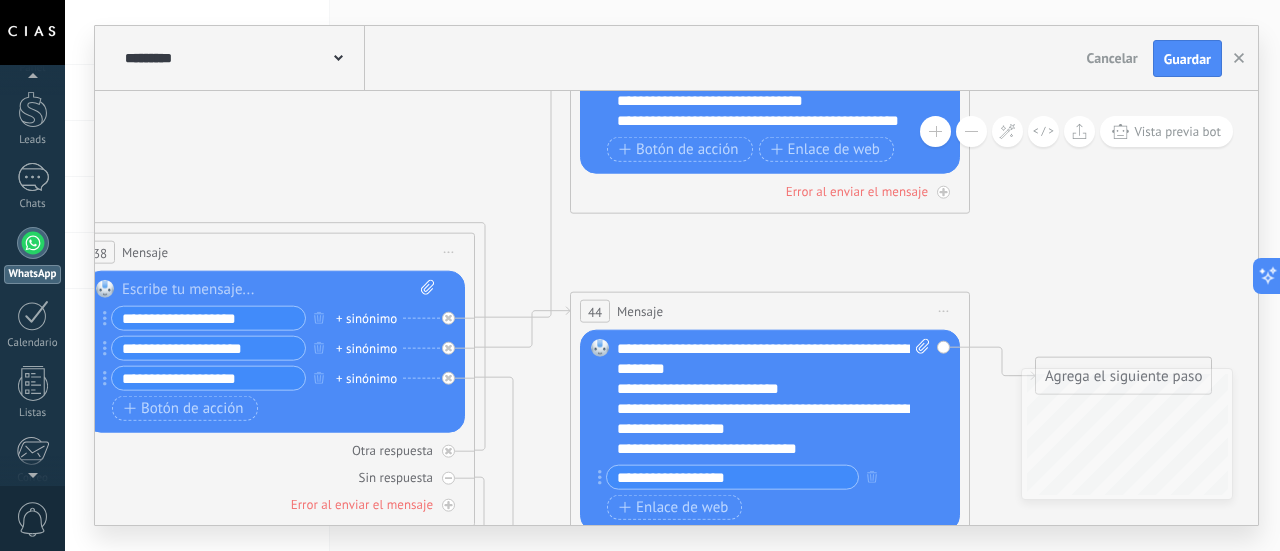click on "**********" at bounding box center [774, 399] 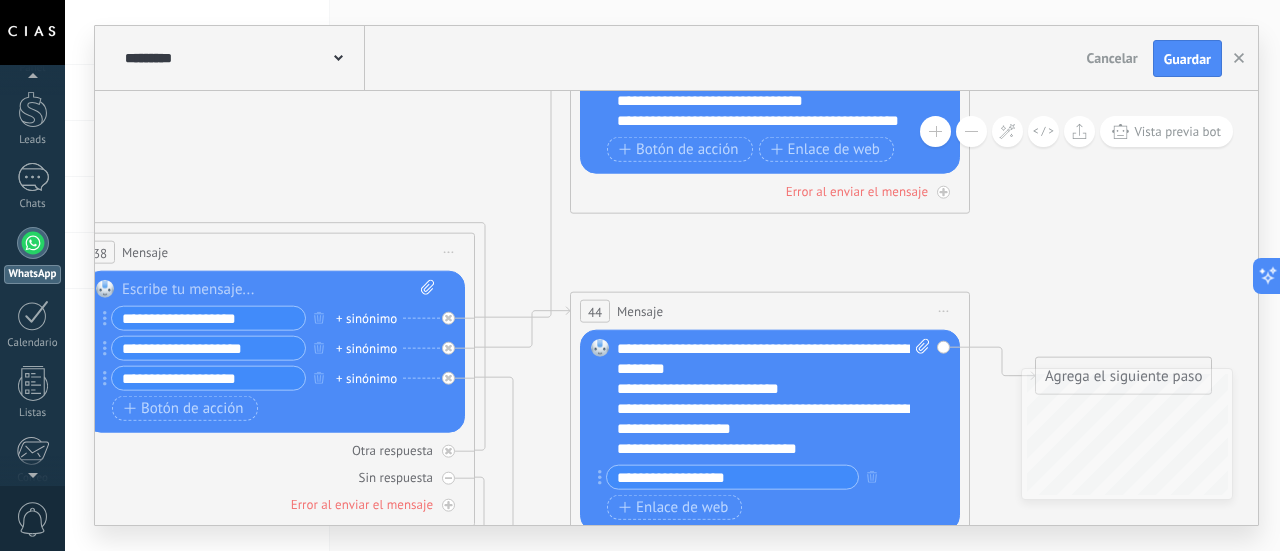 click on "**********" at bounding box center [774, 399] 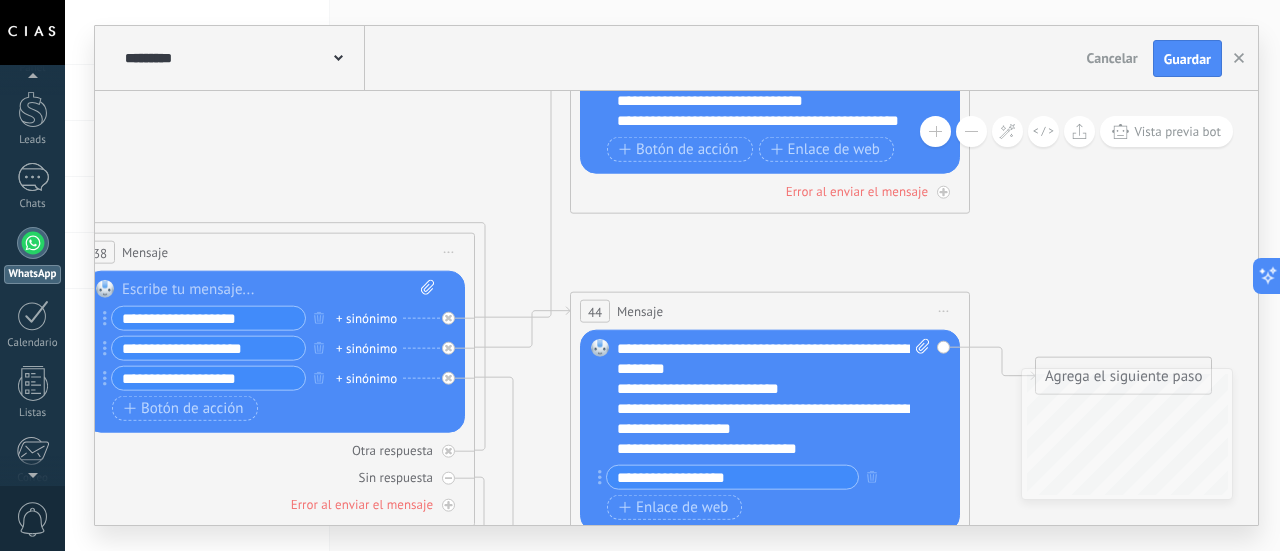 click on "**********" at bounding box center [774, 399] 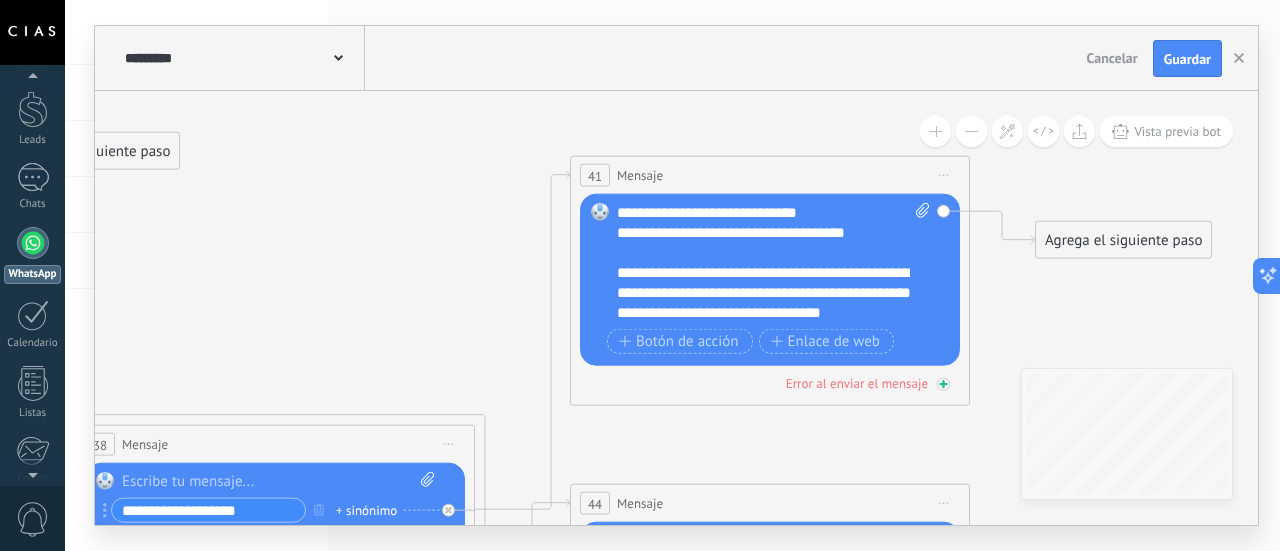 scroll, scrollTop: 0, scrollLeft: 0, axis: both 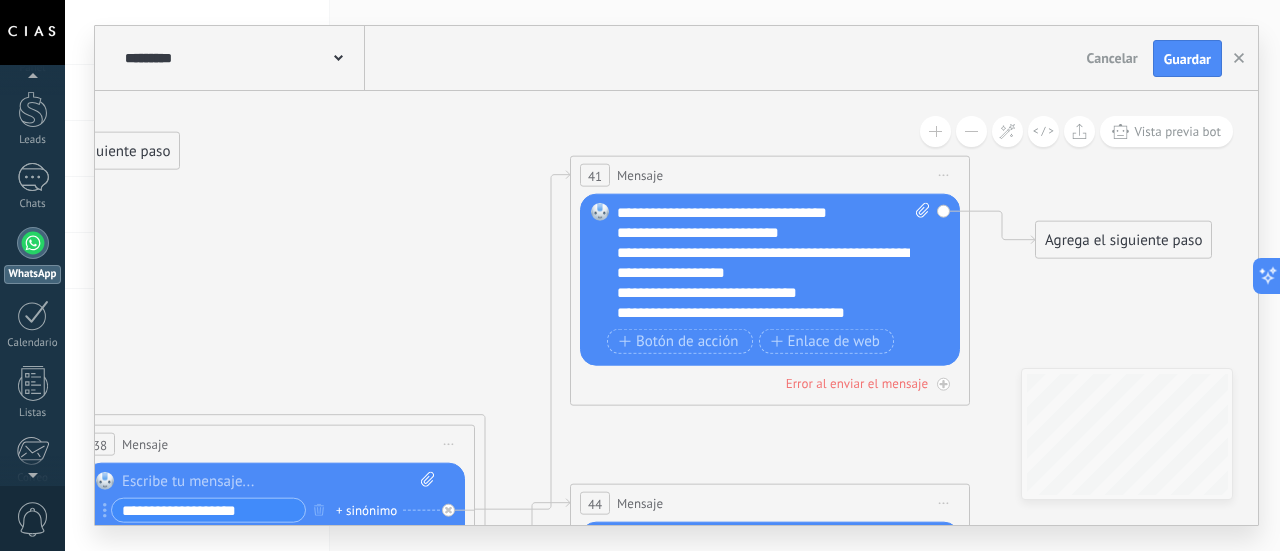 click on "**********" at bounding box center [774, 263] 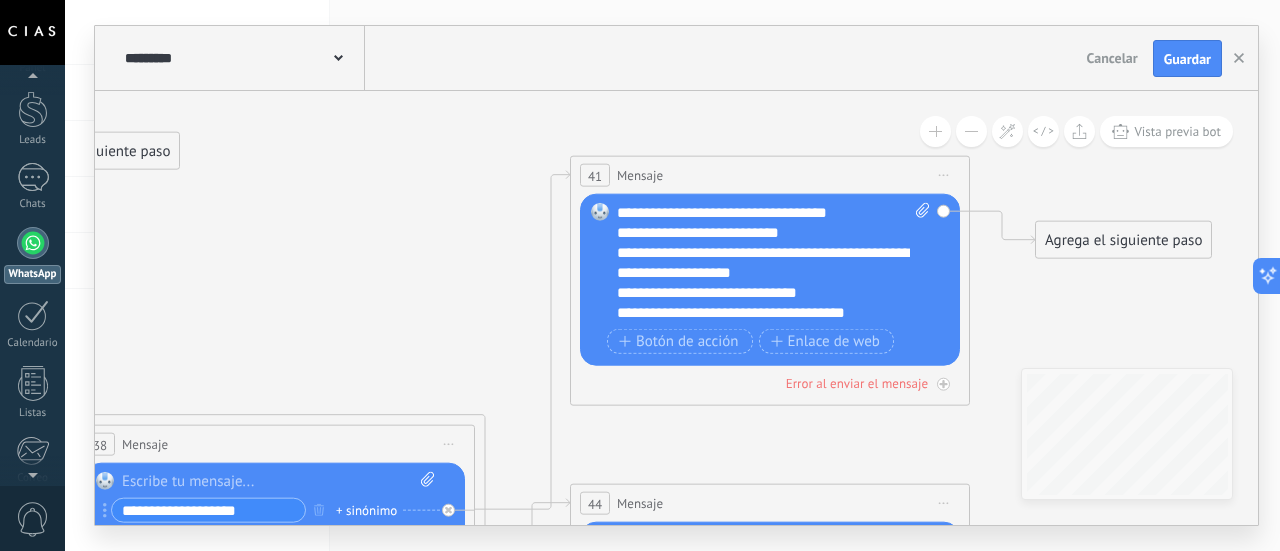 click on "**********" at bounding box center (774, 263) 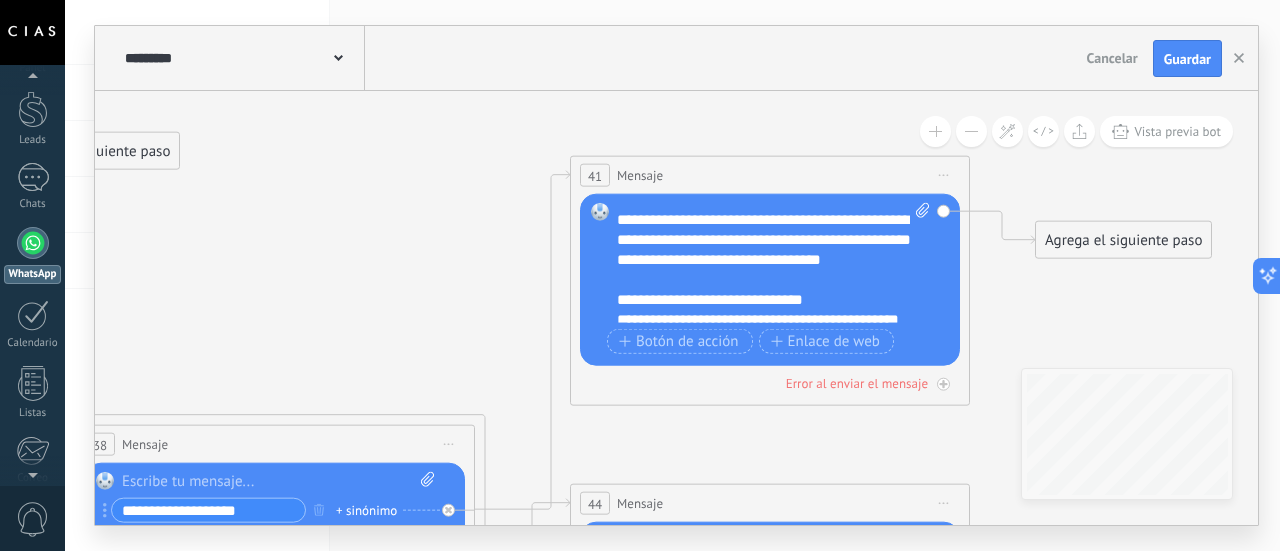 scroll, scrollTop: 180, scrollLeft: 0, axis: vertical 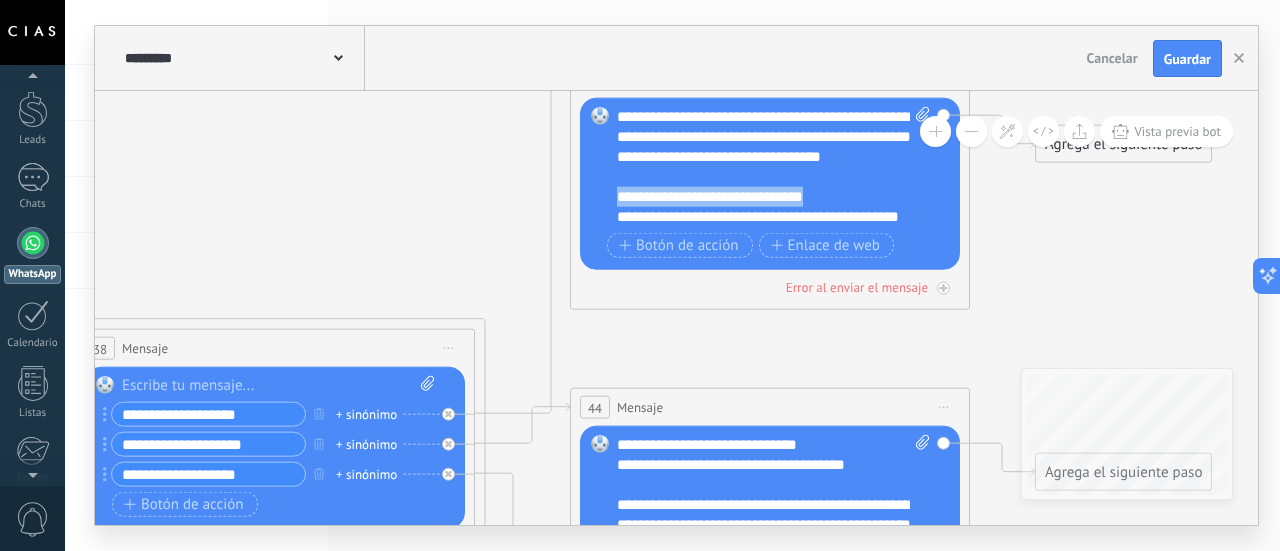 drag, startPoint x: 821, startPoint y: 170, endPoint x: 617, endPoint y: 173, distance: 204.02206 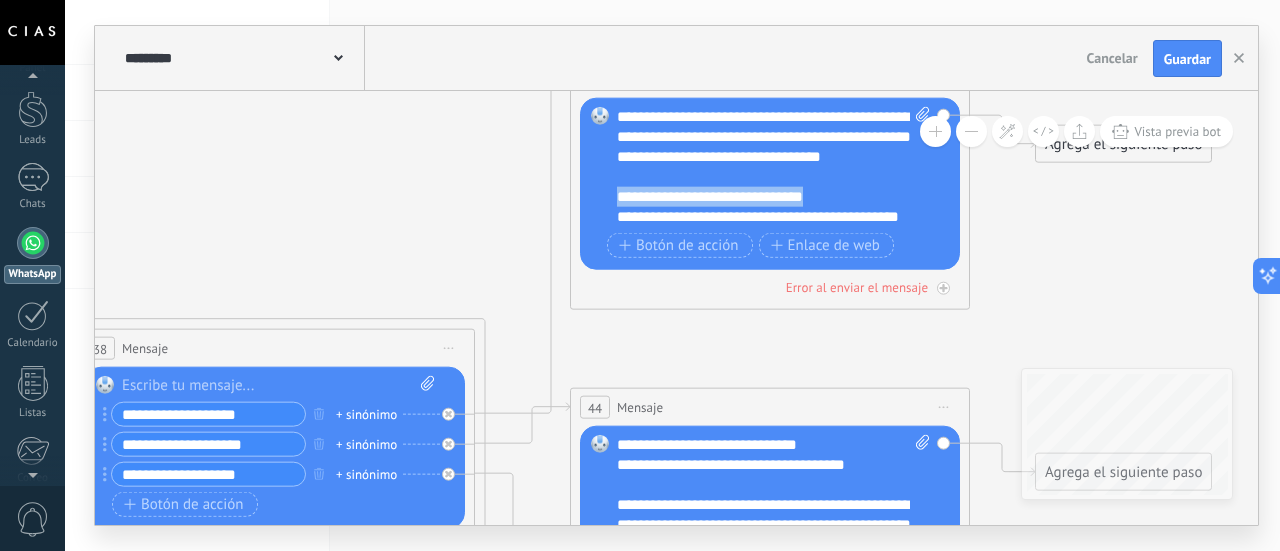 click on "**********" at bounding box center [774, 167] 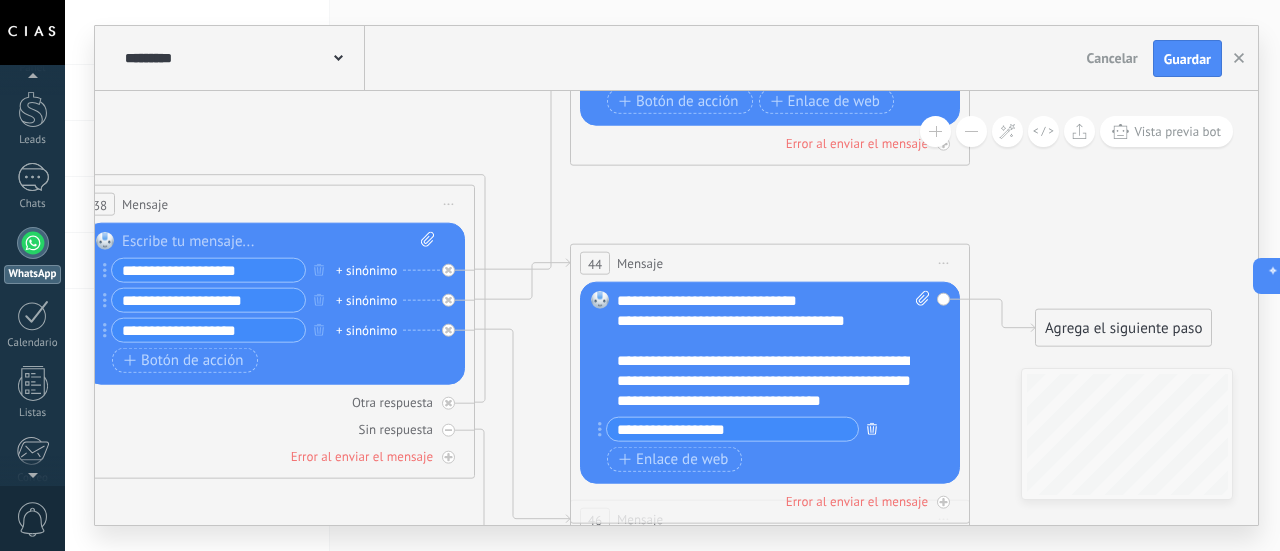 click 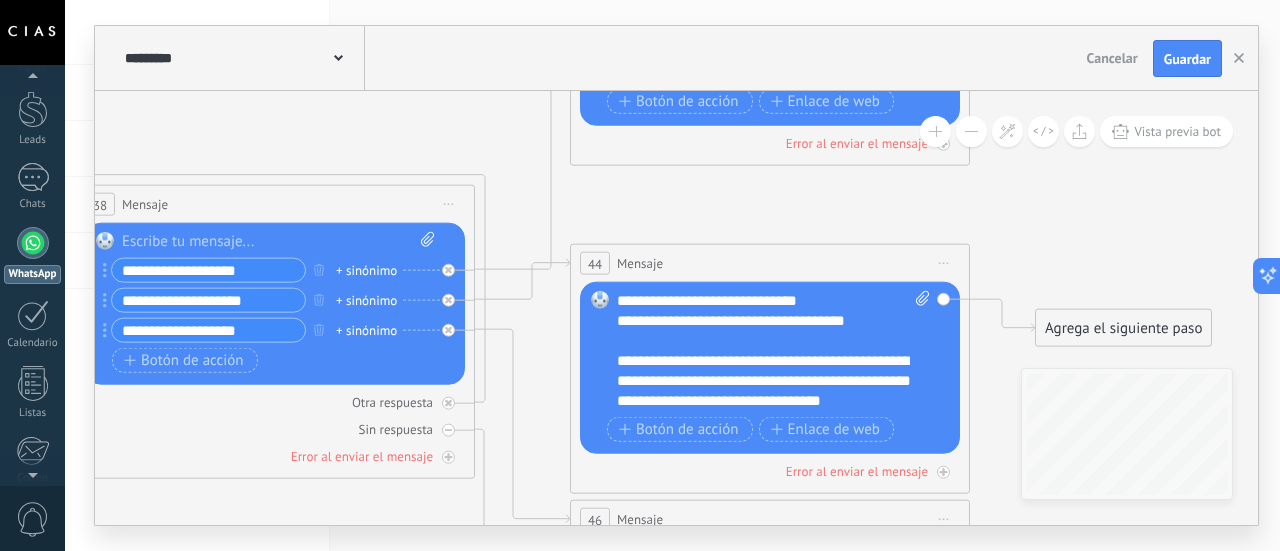 click on "**********" at bounding box center [774, 351] 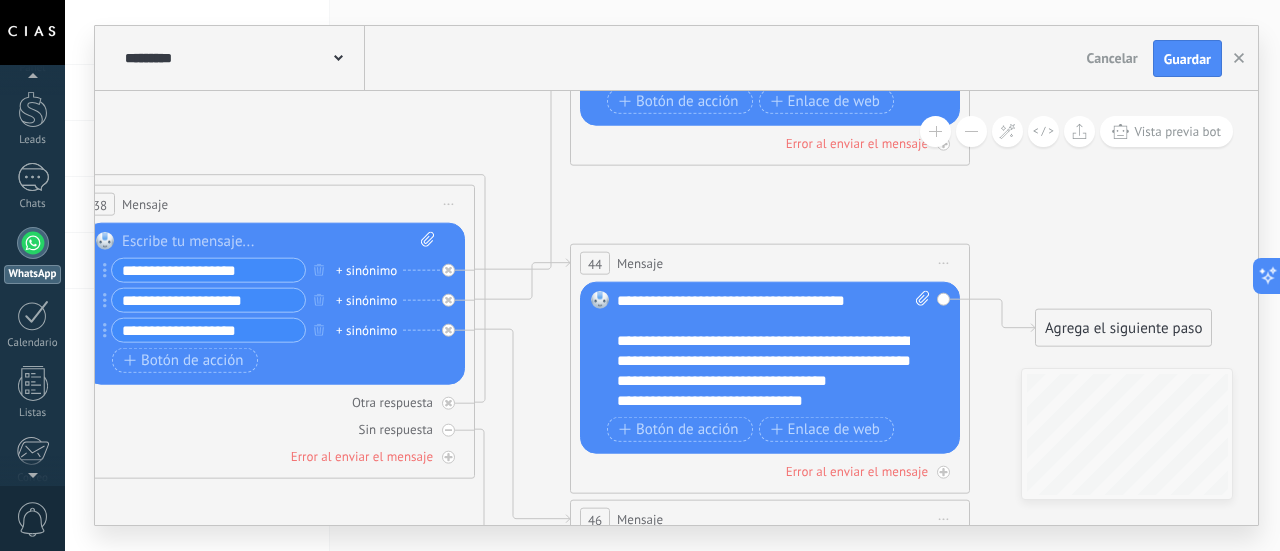 scroll, scrollTop: 160, scrollLeft: 0, axis: vertical 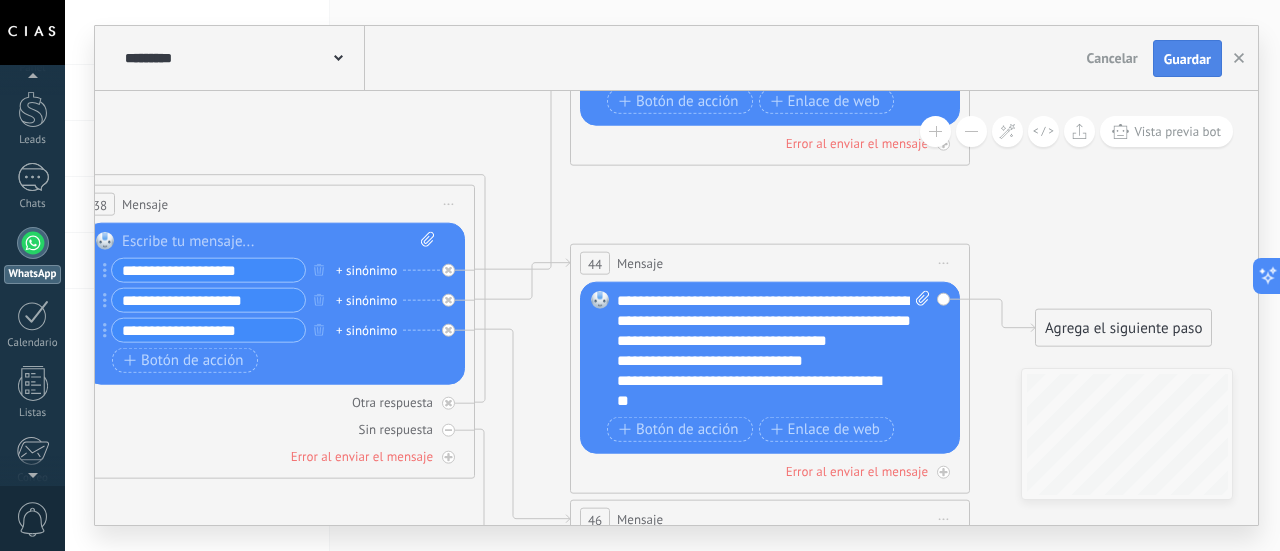 click on "Guardar" at bounding box center (1187, 59) 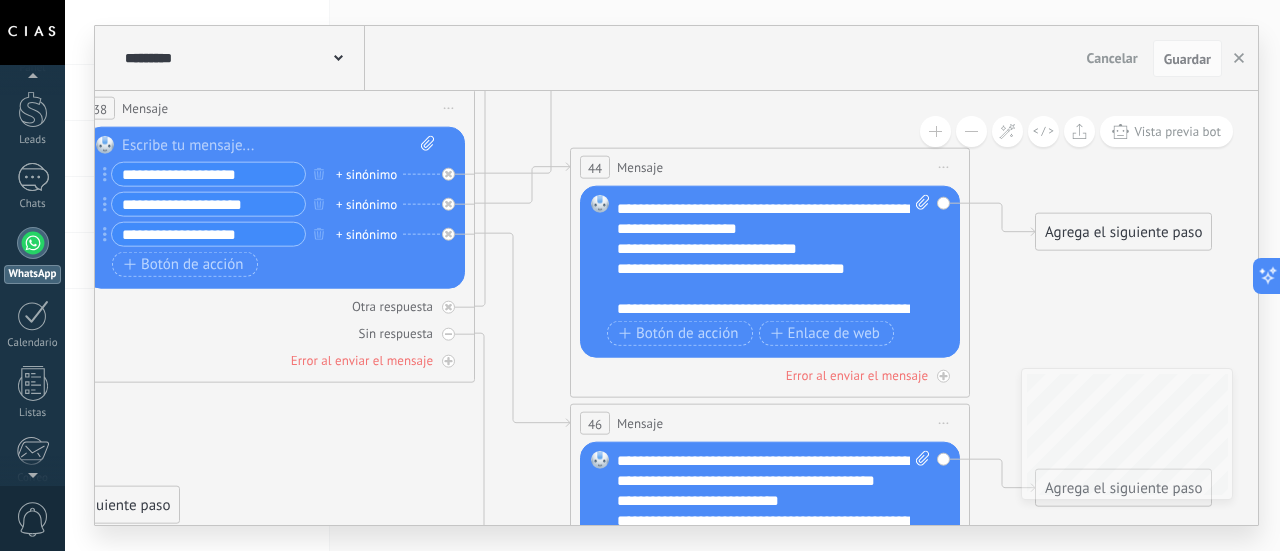 scroll, scrollTop: 0, scrollLeft: 0, axis: both 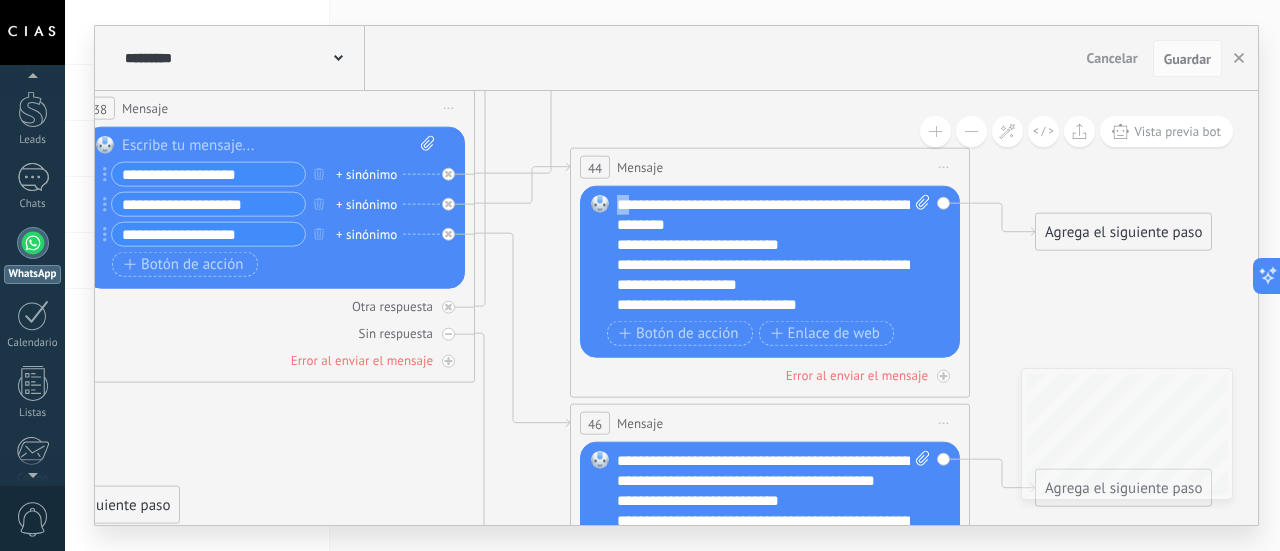 drag, startPoint x: 638, startPoint y: 207, endPoint x: 612, endPoint y: 207, distance: 26 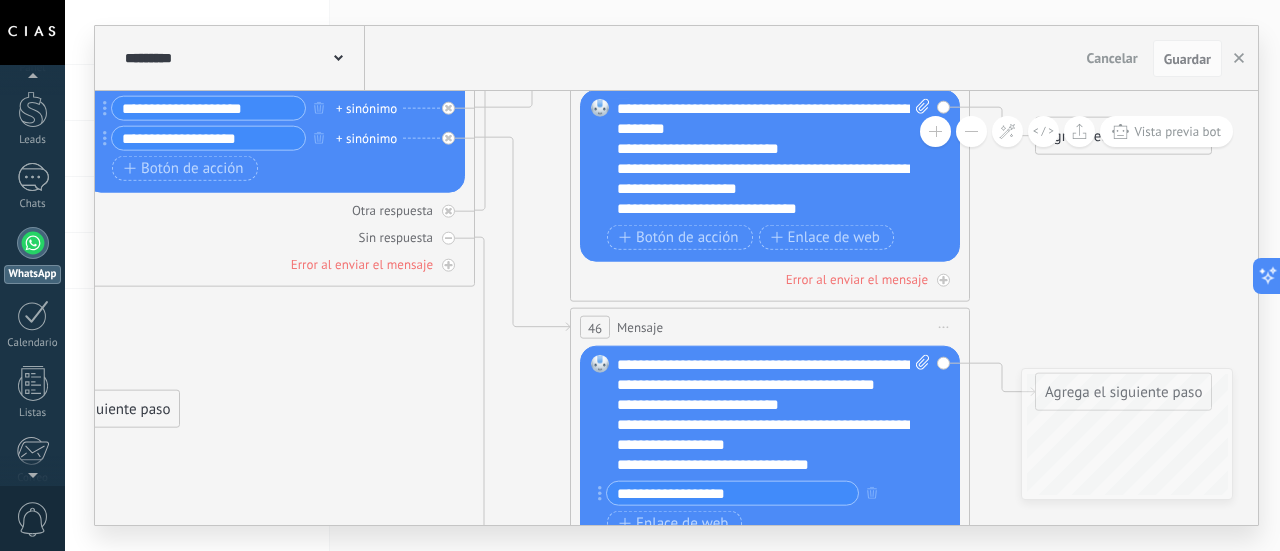 click on "**********" at bounding box center [774, 415] 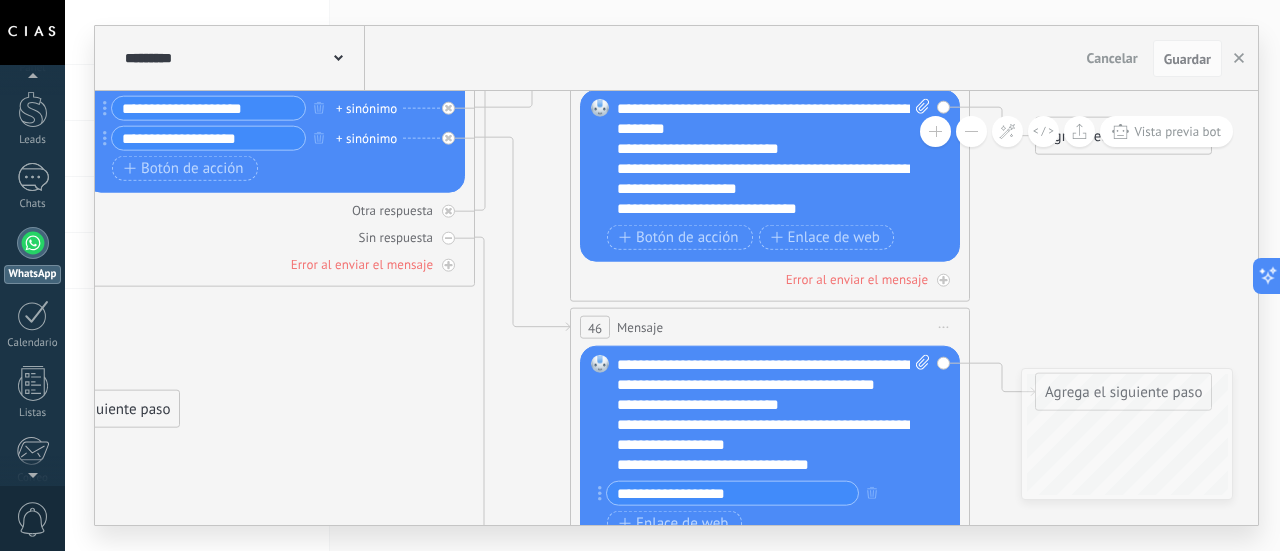 type 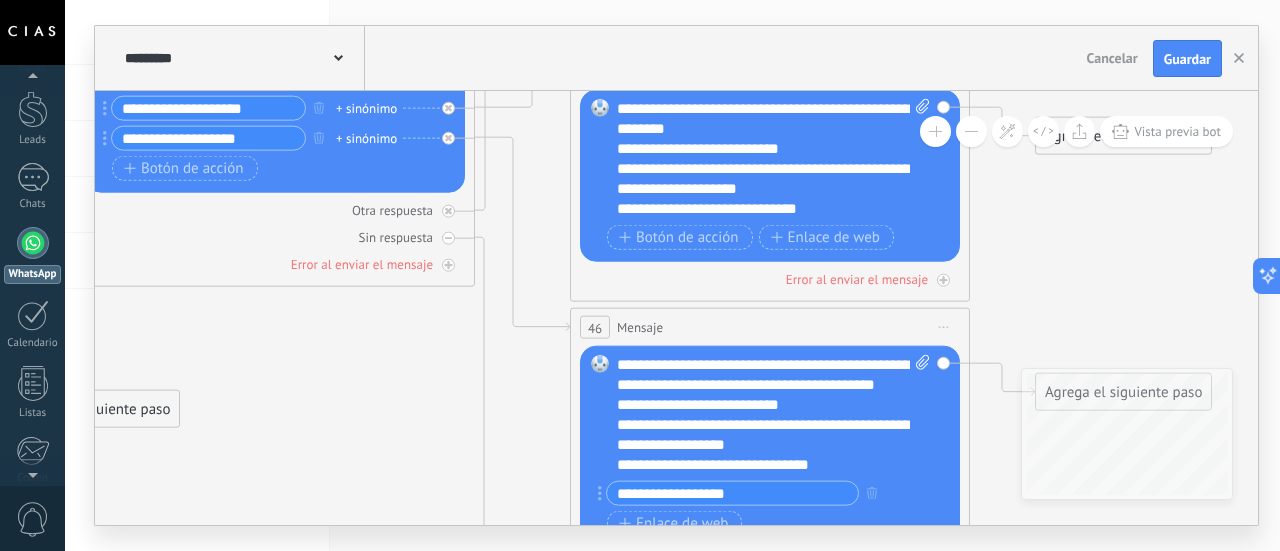click on "**********" at bounding box center [774, 159] 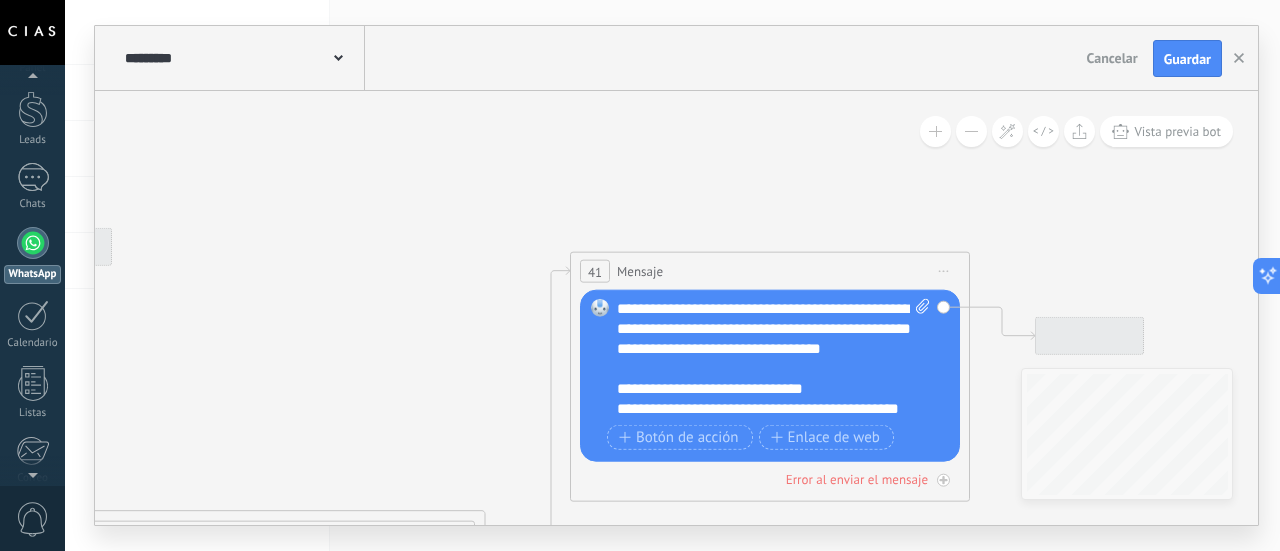 scroll, scrollTop: 0, scrollLeft: 0, axis: both 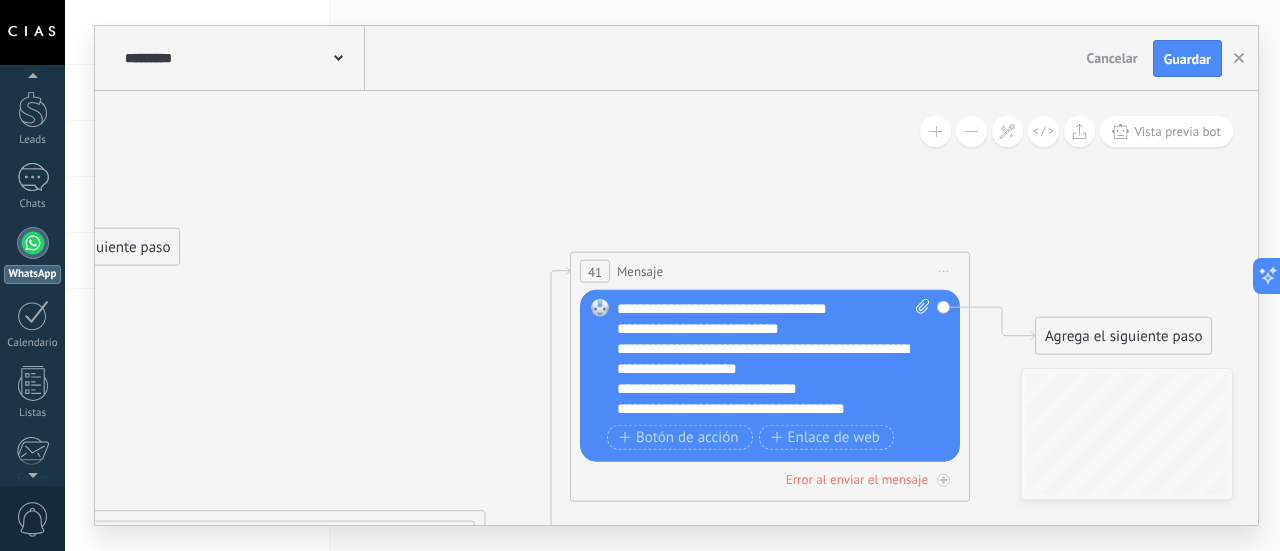 click on "**********" at bounding box center [774, 359] 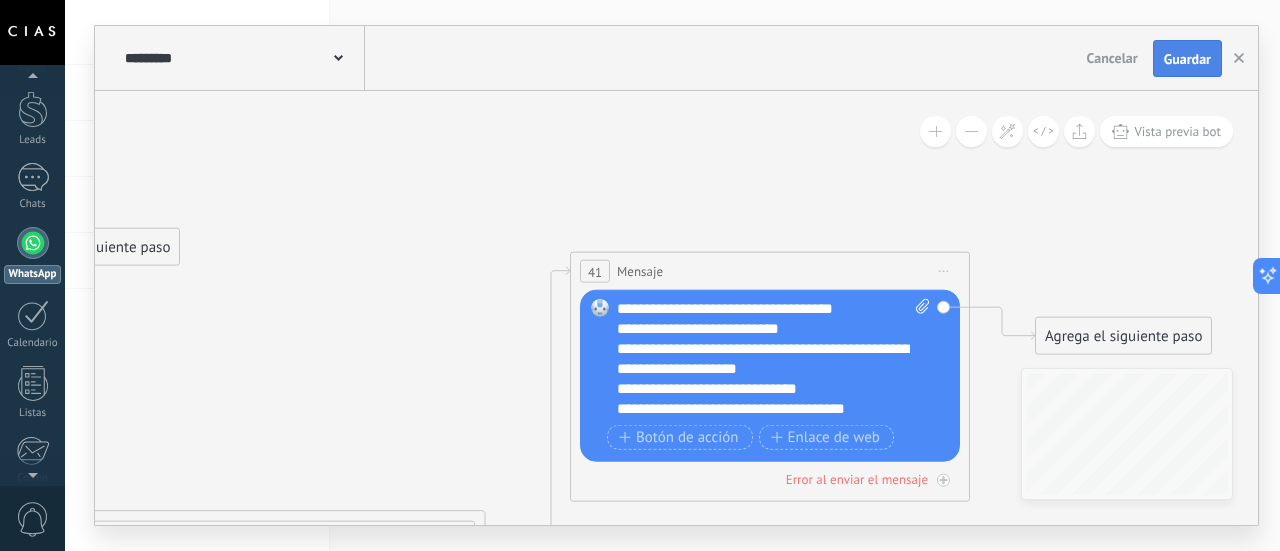 click on "Guardar" at bounding box center (1187, 59) 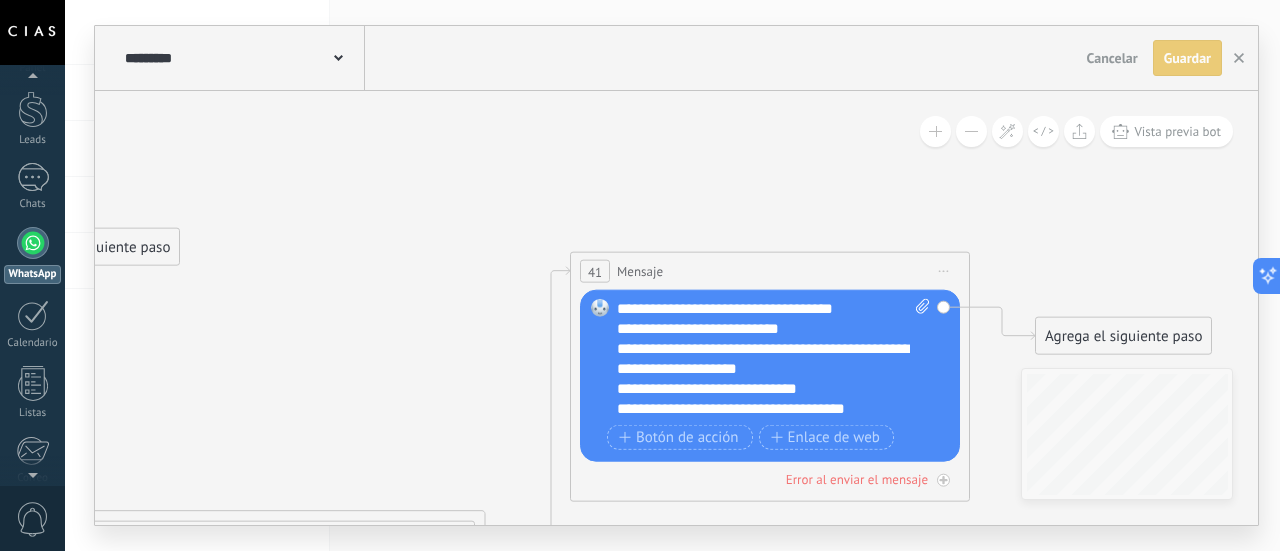 scroll, scrollTop: 180, scrollLeft: 0, axis: vertical 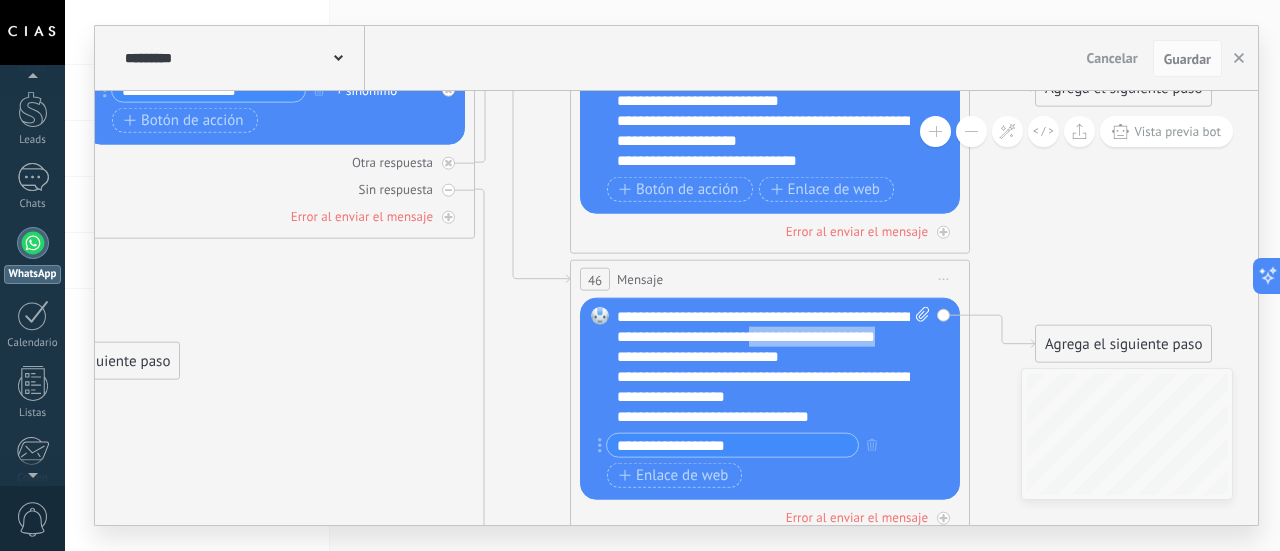 click on "**********" at bounding box center (774, 367) 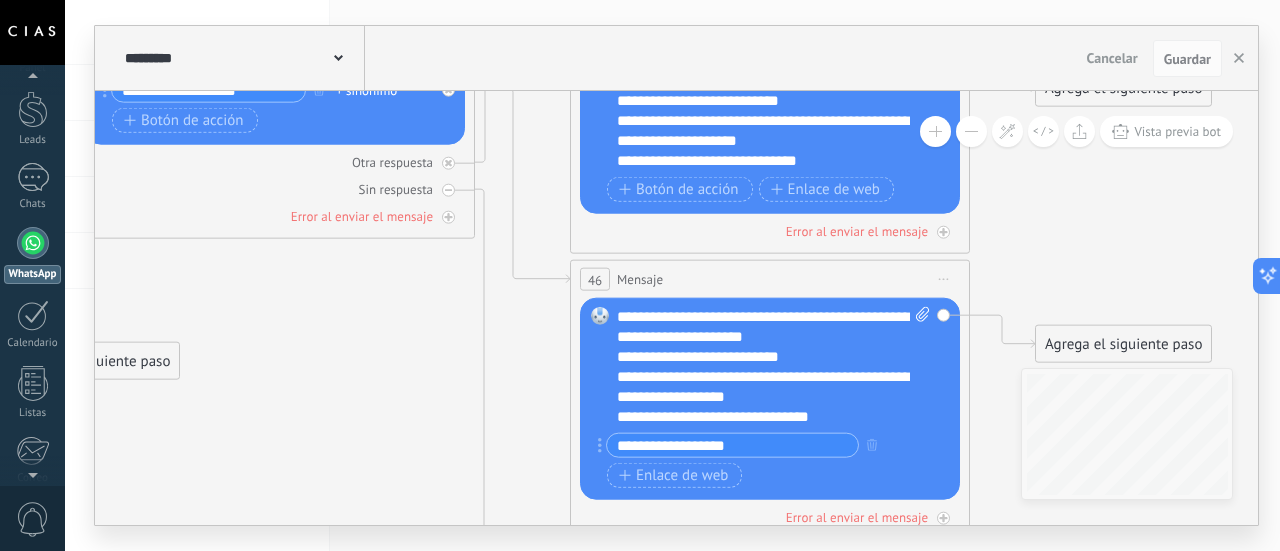 click on "**********" at bounding box center (774, 367) 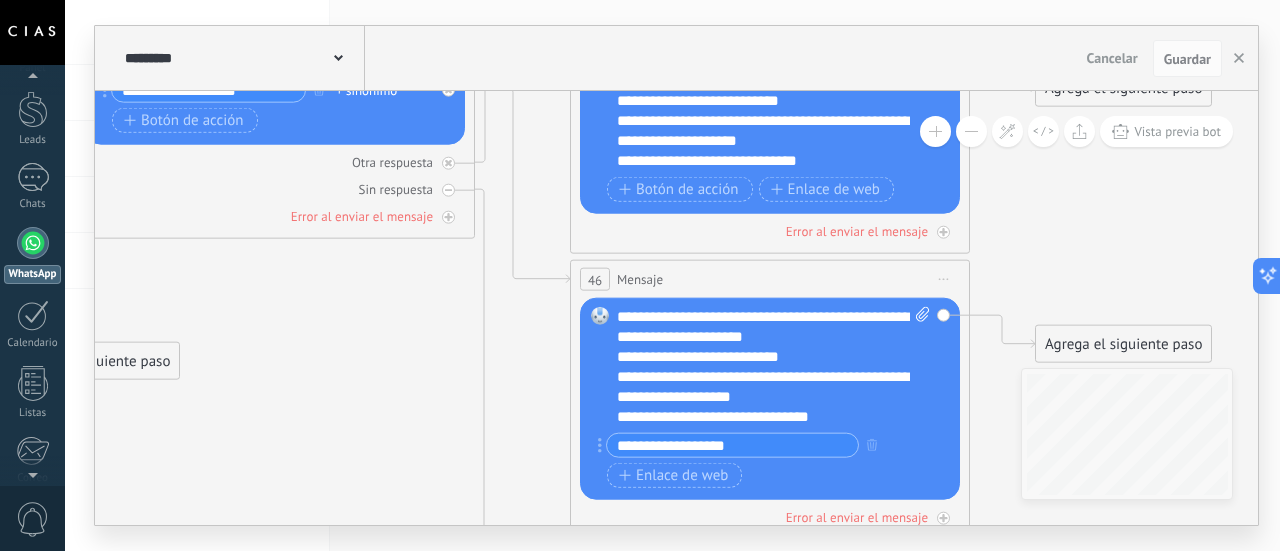 click on "**********" at bounding box center [774, 367] 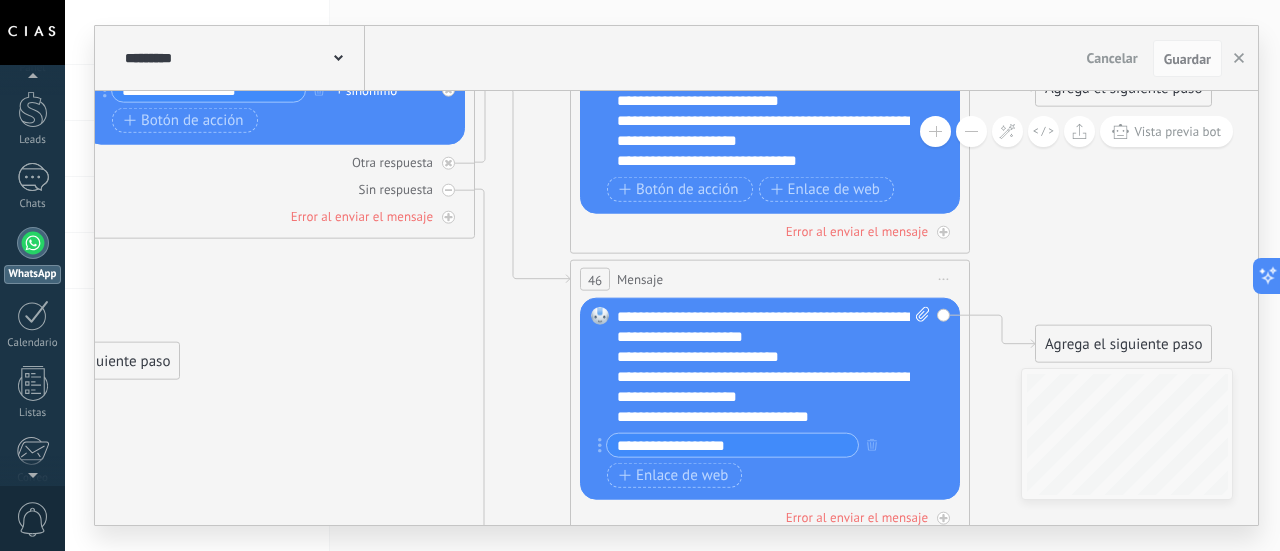 scroll, scrollTop: 120, scrollLeft: 0, axis: vertical 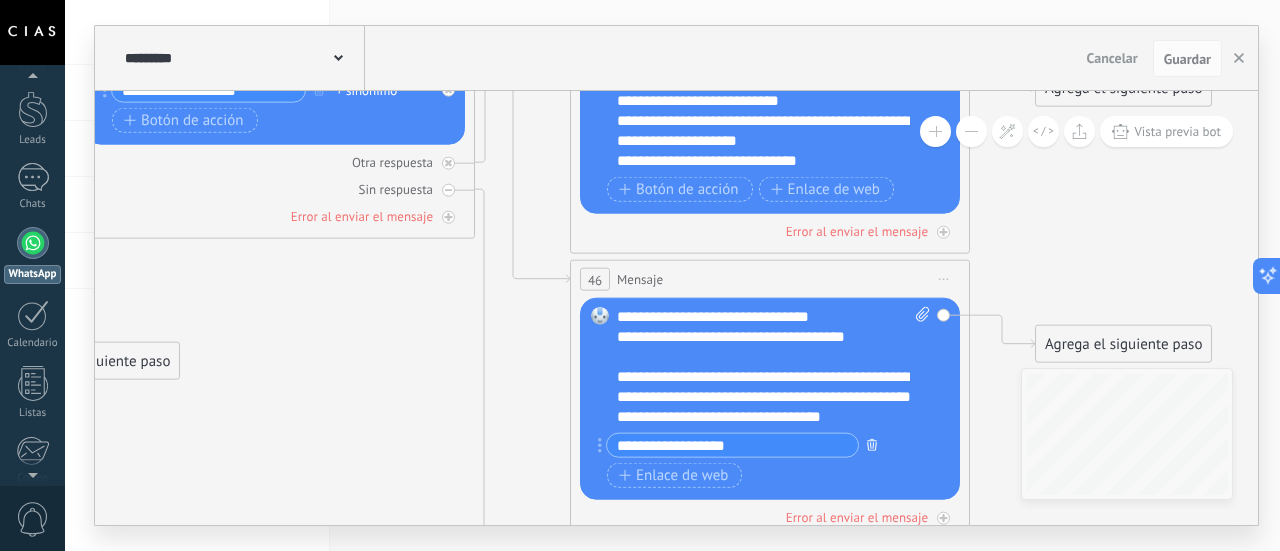 click 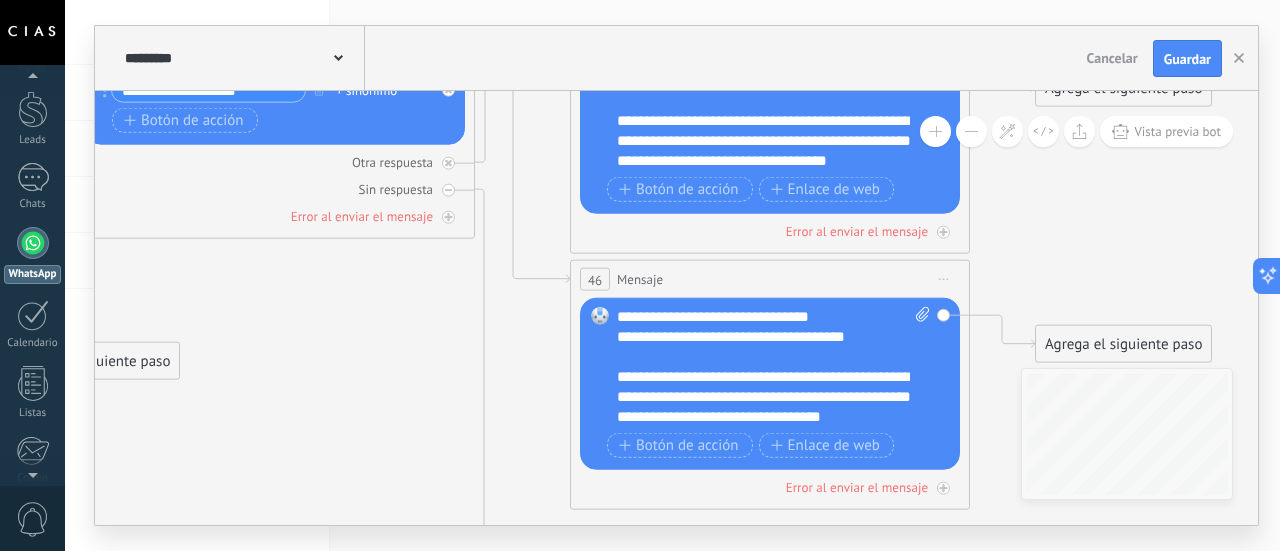 scroll, scrollTop: 180, scrollLeft: 0, axis: vertical 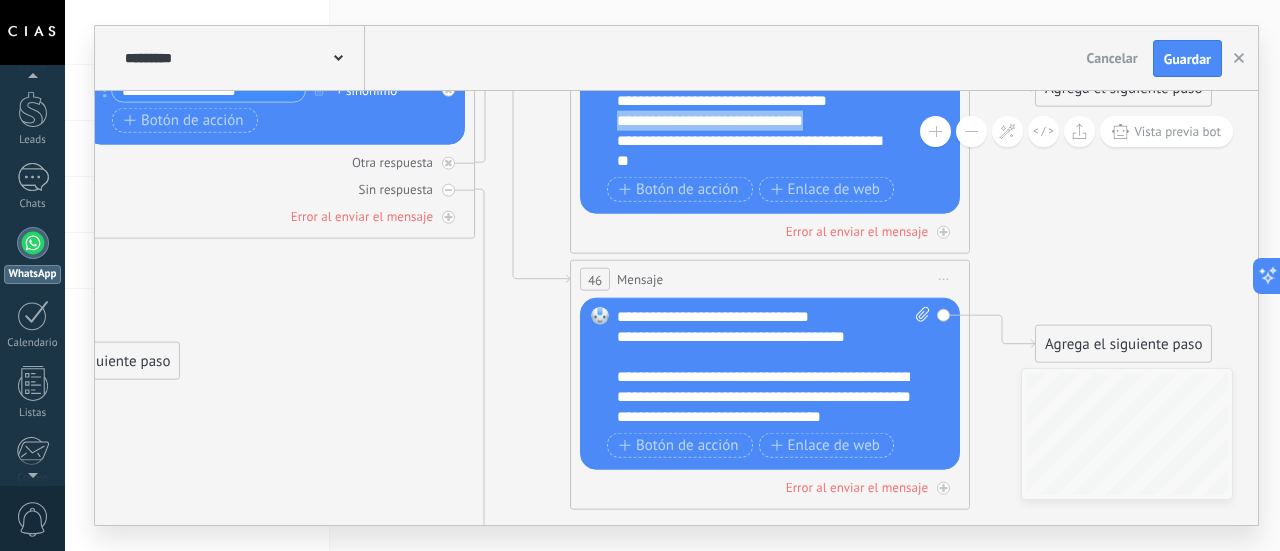 drag, startPoint x: 824, startPoint y: 111, endPoint x: 614, endPoint y: 119, distance: 210.15233 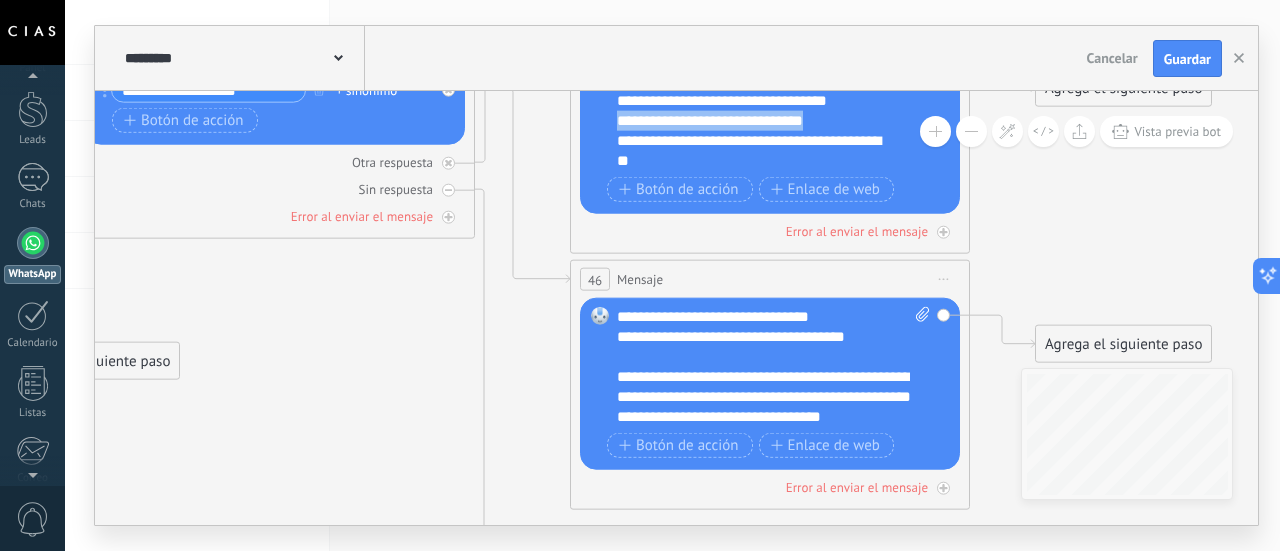 click on "Reemplazar
Quitar
Convertir a mensaje de voz
Arrastre la imagen aquí para adjuntarla.
Añadir imagen
Subir
Arrastrar y soltar
Archivo no encontrado
Escribe tu mensaje..." at bounding box center [770, 128] 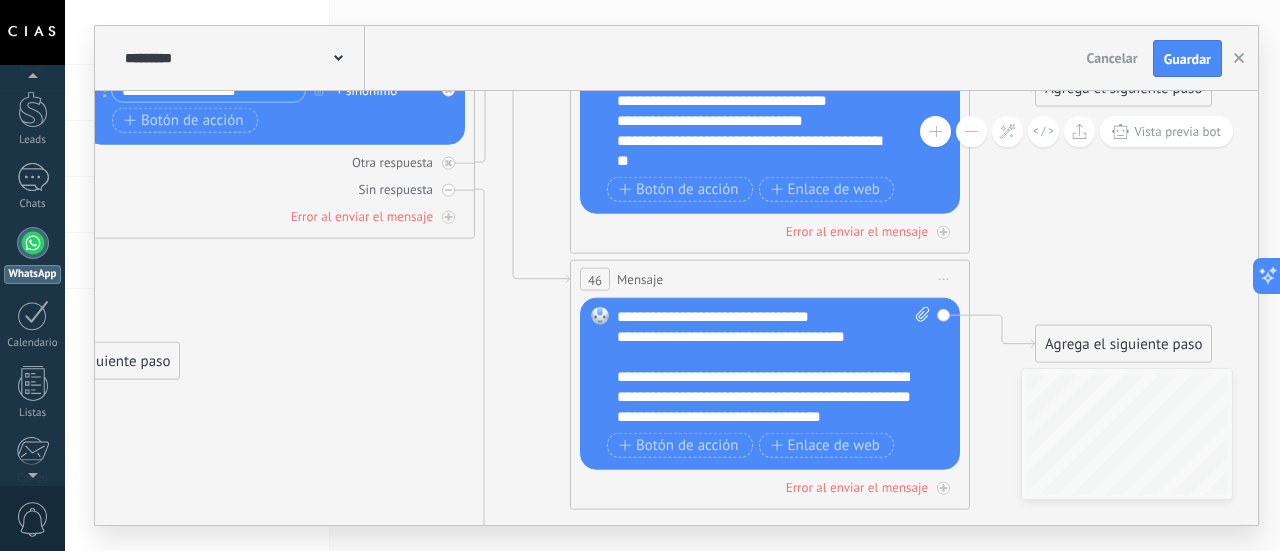 click on "**********" at bounding box center (774, 367) 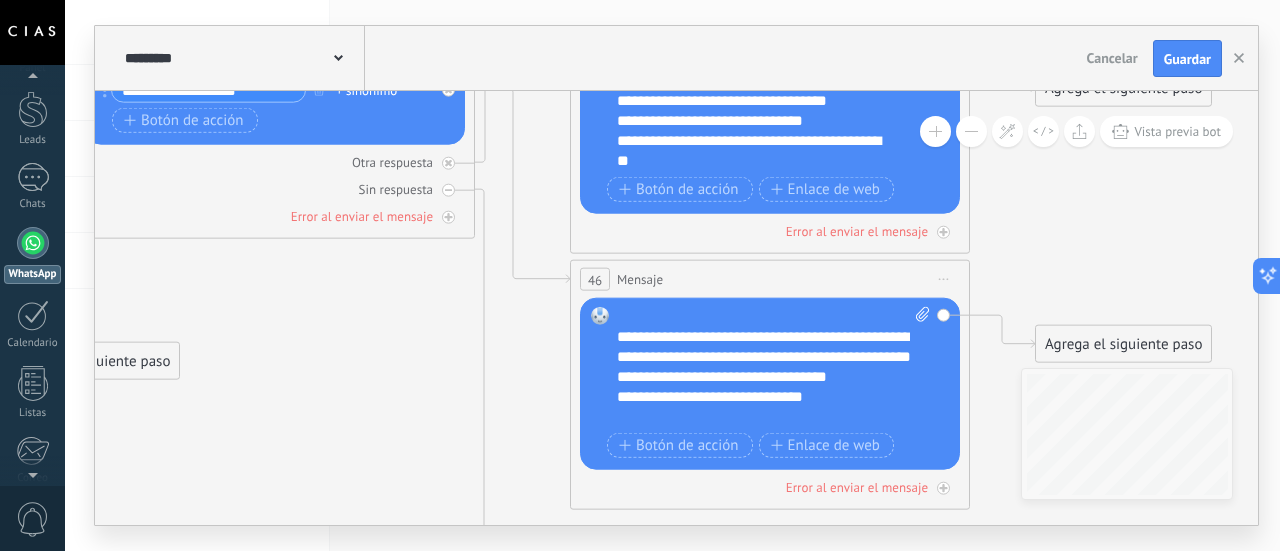 scroll, scrollTop: 160, scrollLeft: 0, axis: vertical 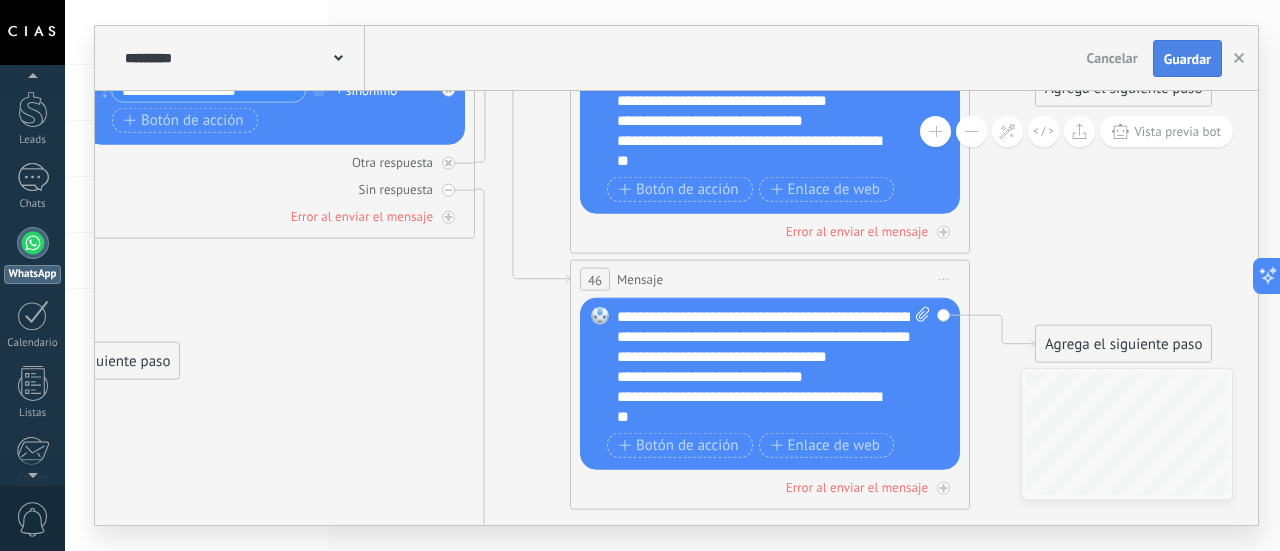 click on "Guardar" at bounding box center (1187, 59) 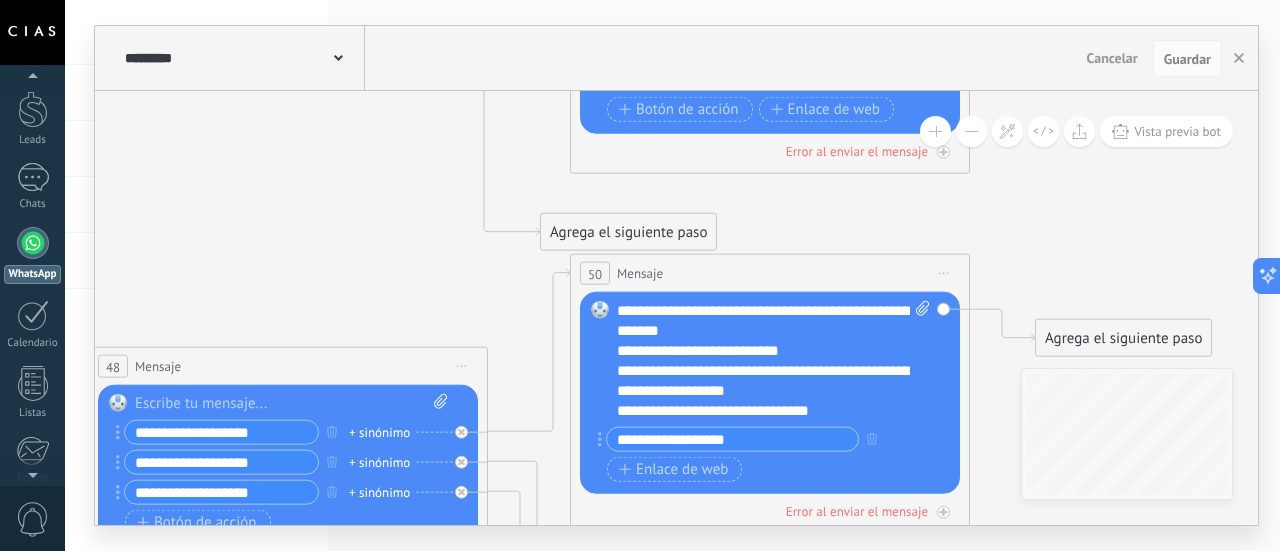 scroll, scrollTop: 100, scrollLeft: 0, axis: vertical 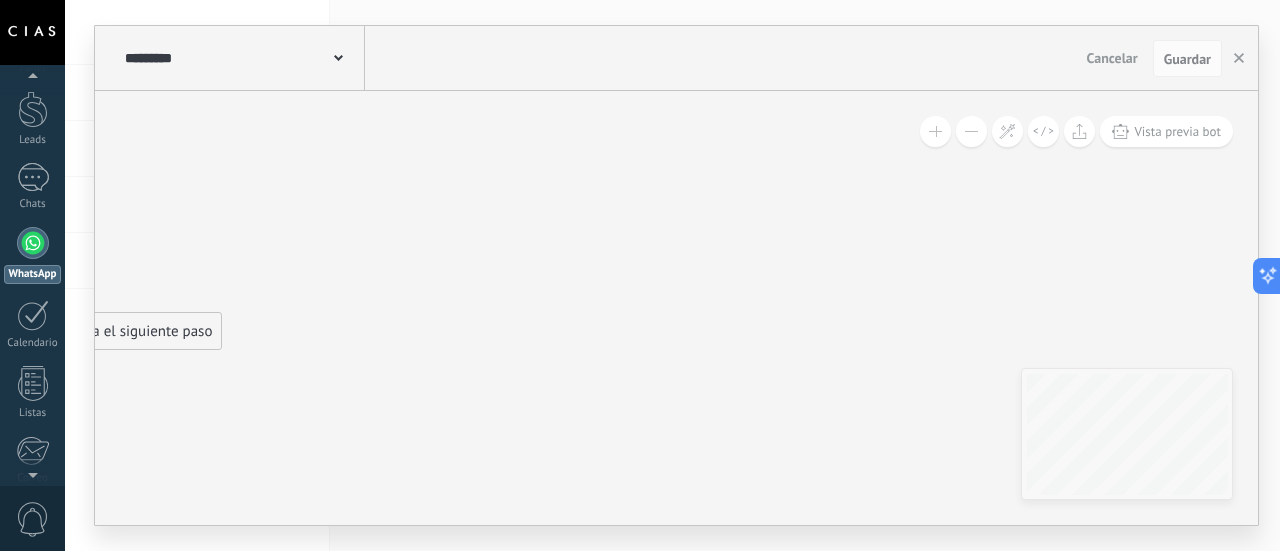 click at bounding box center [971, 131] 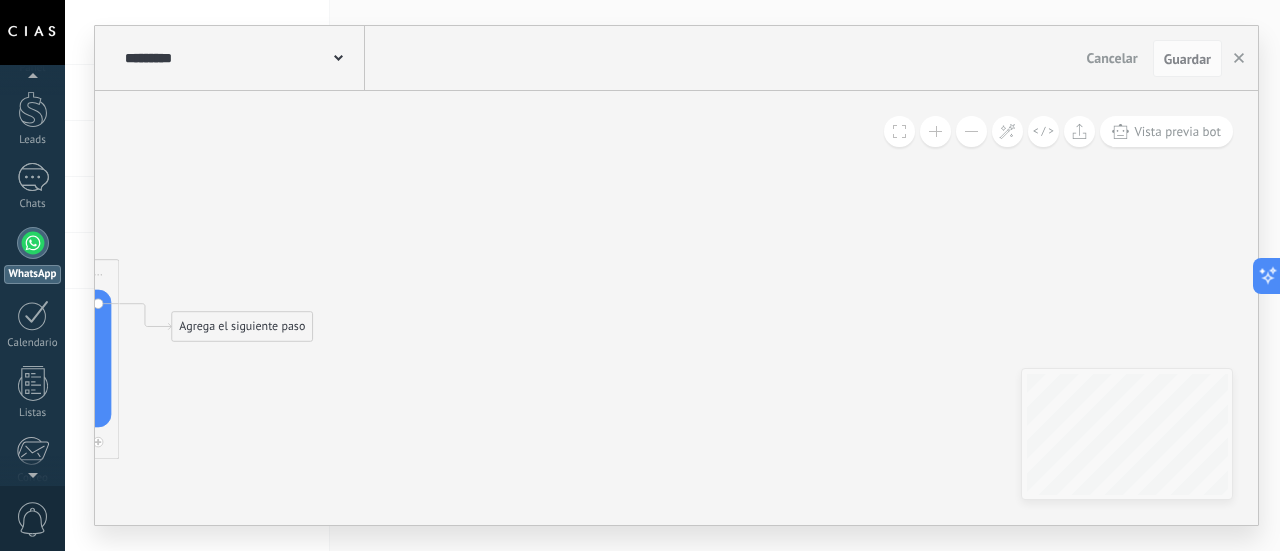 click at bounding box center (971, 131) 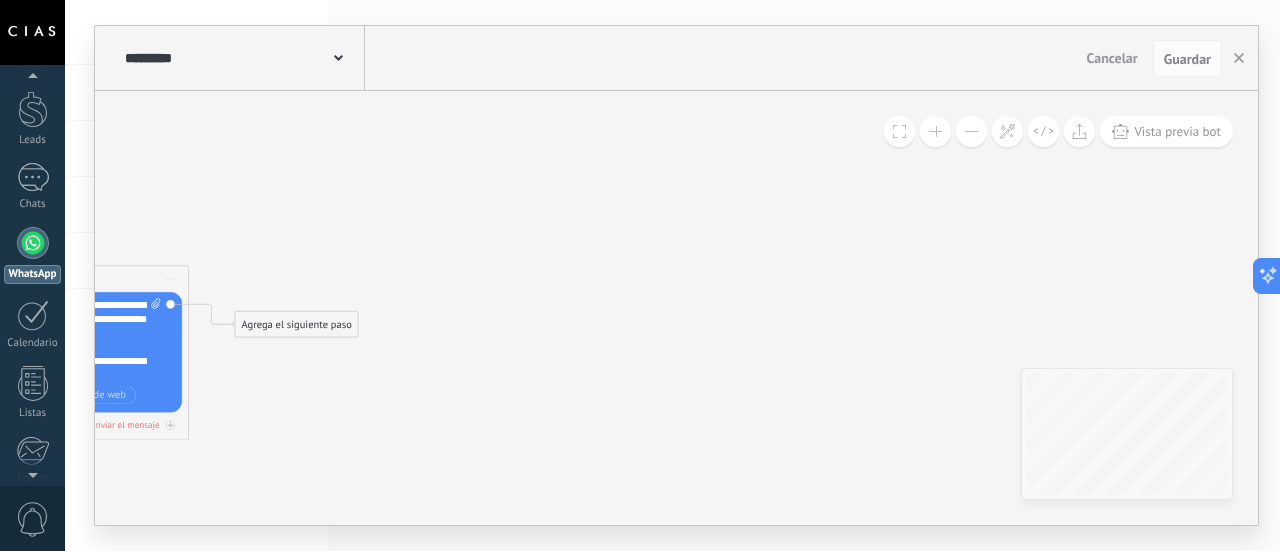 click at bounding box center [971, 131] 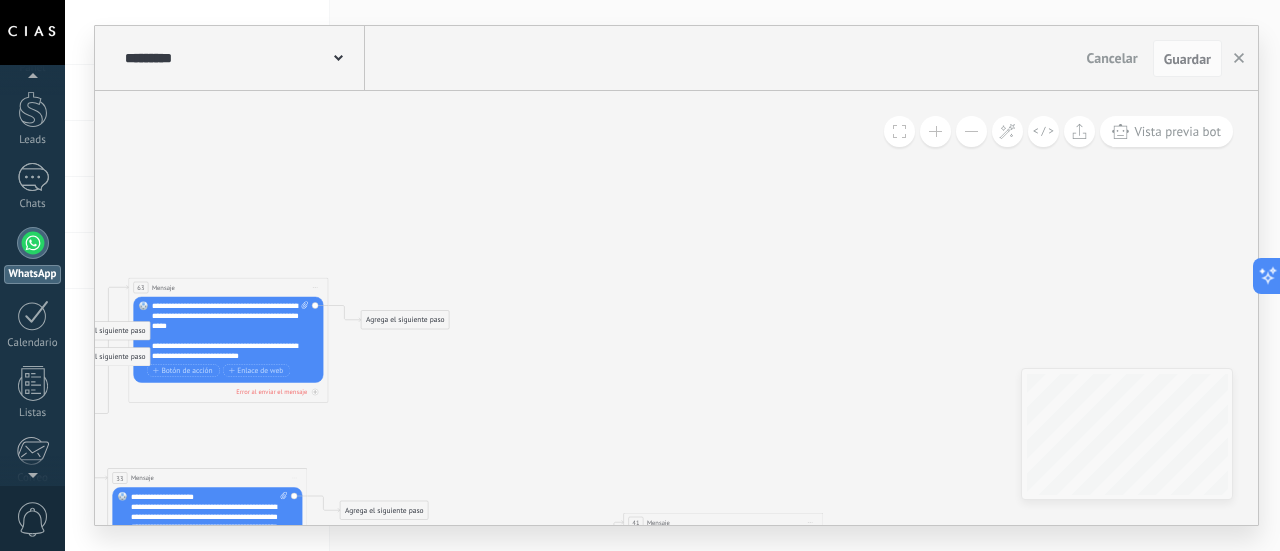 click at bounding box center (971, 131) 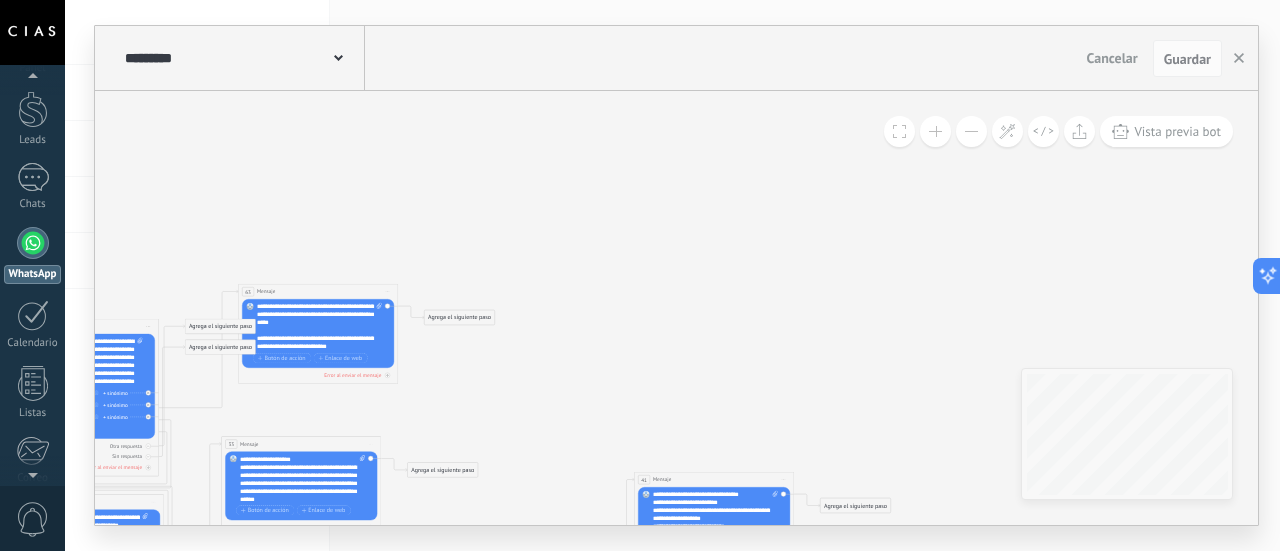 click at bounding box center [971, 131] 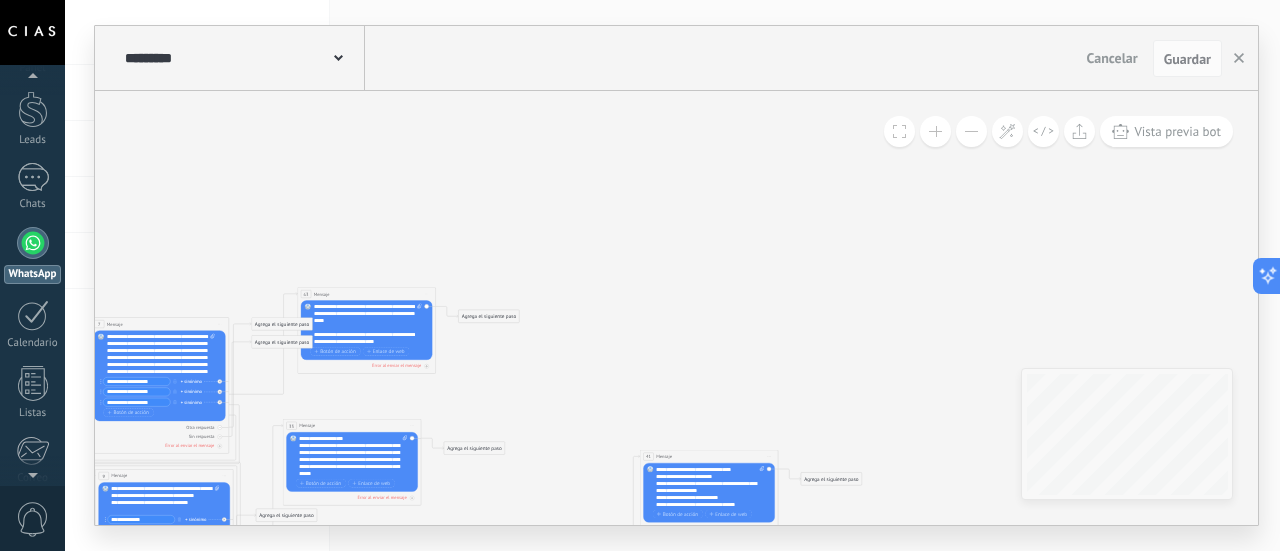 type 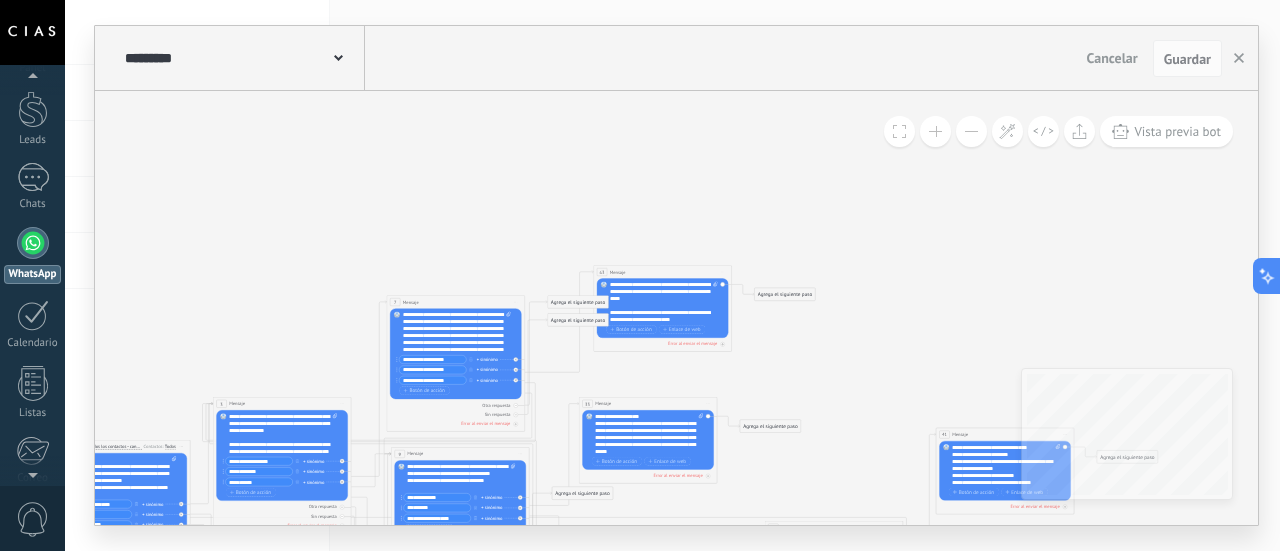 drag, startPoint x: 448, startPoint y: 248, endPoint x: 744, endPoint y: 226, distance: 296.81644 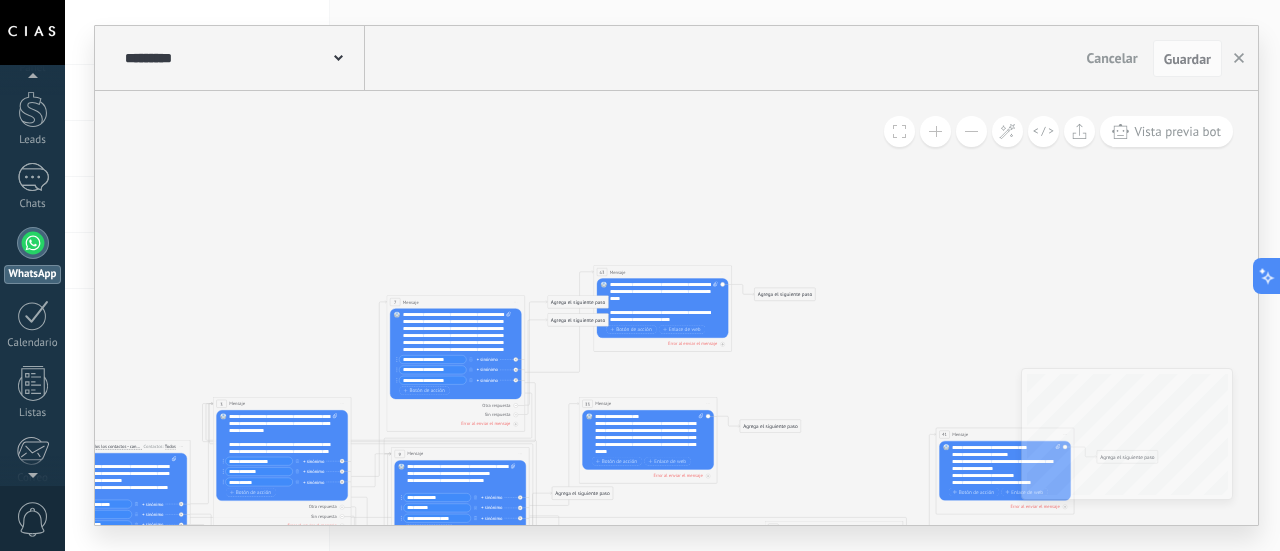 click 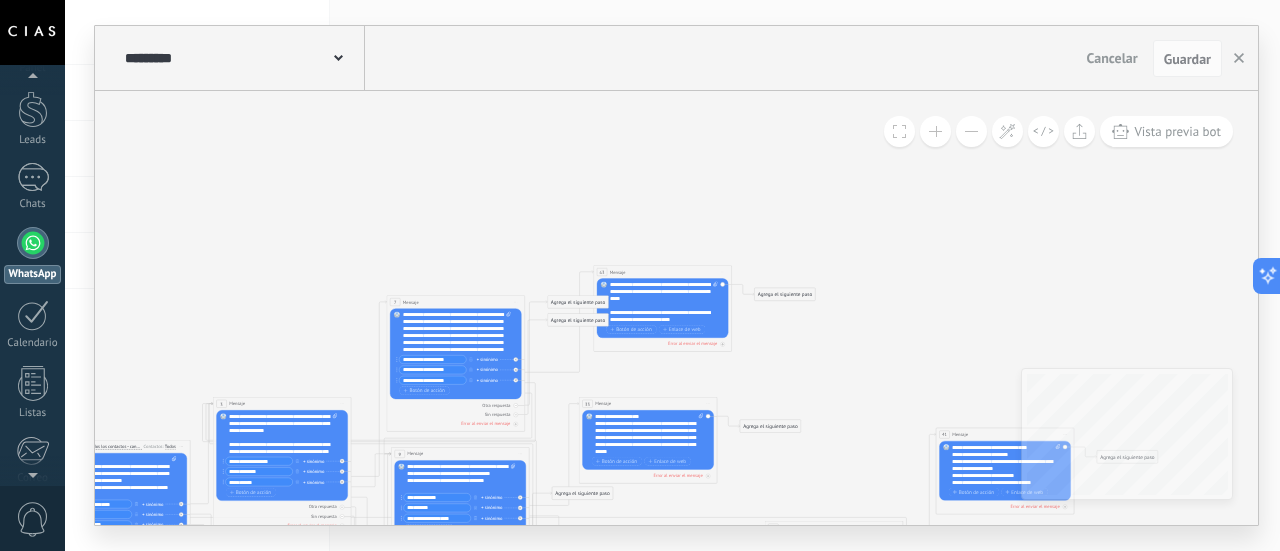 drag, startPoint x: 448, startPoint y: 379, endPoint x: 394, endPoint y: 376, distance: 54.08327 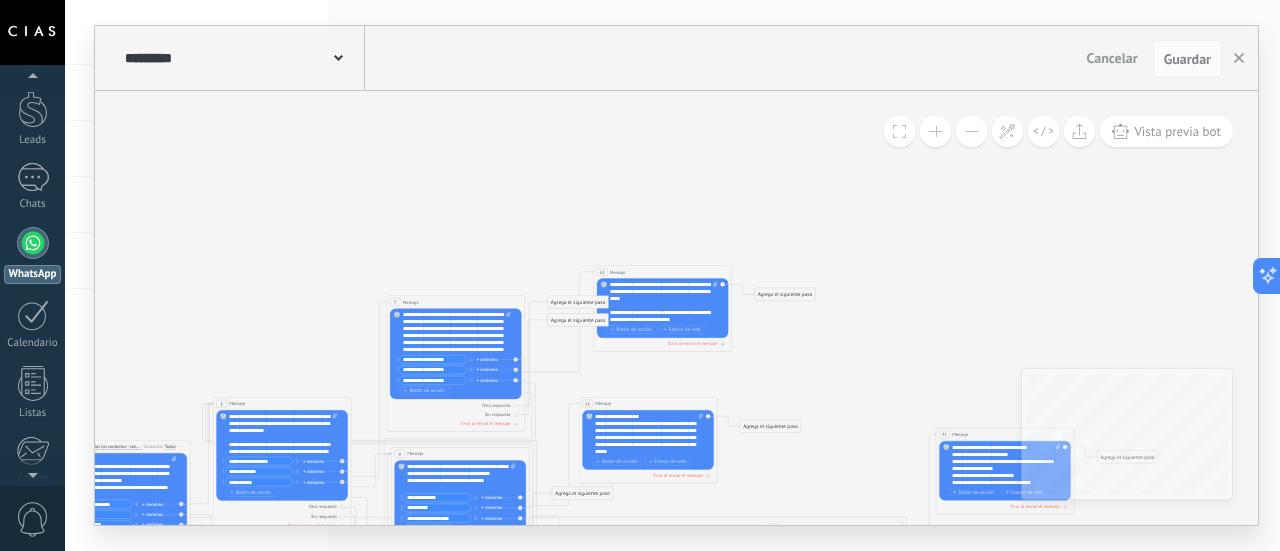 click on "Reemplazar
Quitar
Convertir a mensaje de voz
Arrastre la imagen aquí para adjuntarla.
Añadir imagen
Subir
Arrastrar y soltar
Archivo no encontrado
Escribe tu mensaje..." at bounding box center (455, 354) 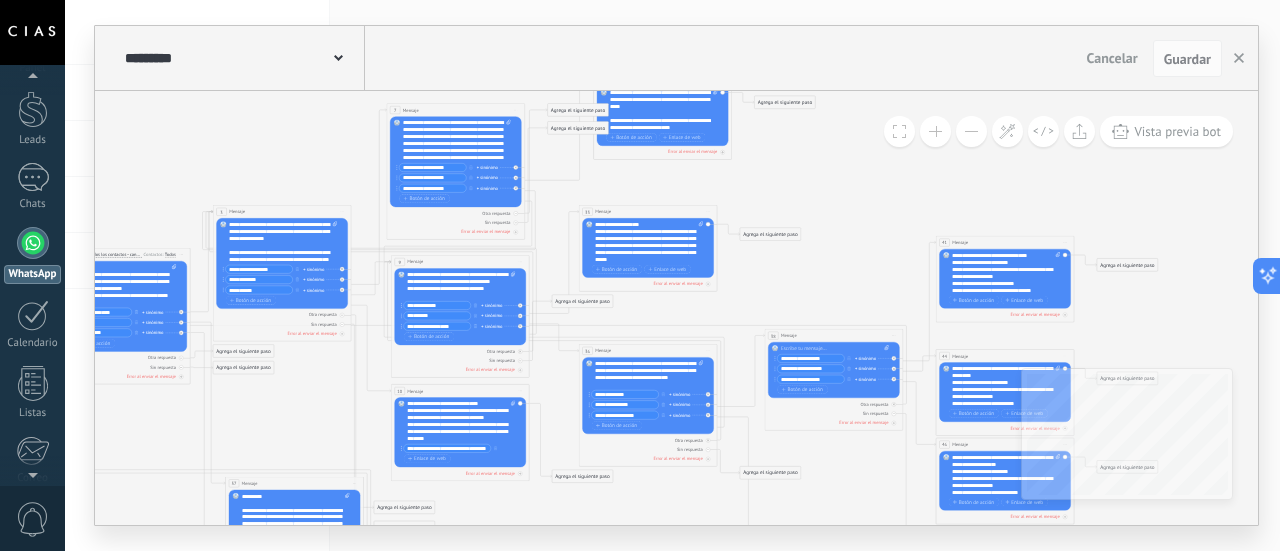 click at bounding box center [935, 131] 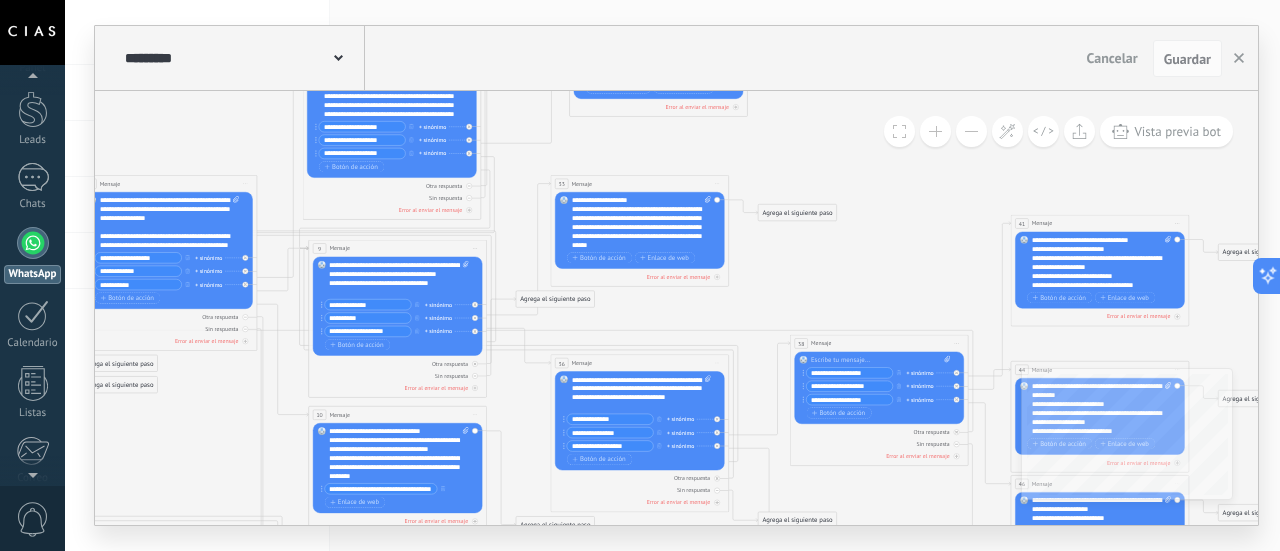 click at bounding box center [935, 131] 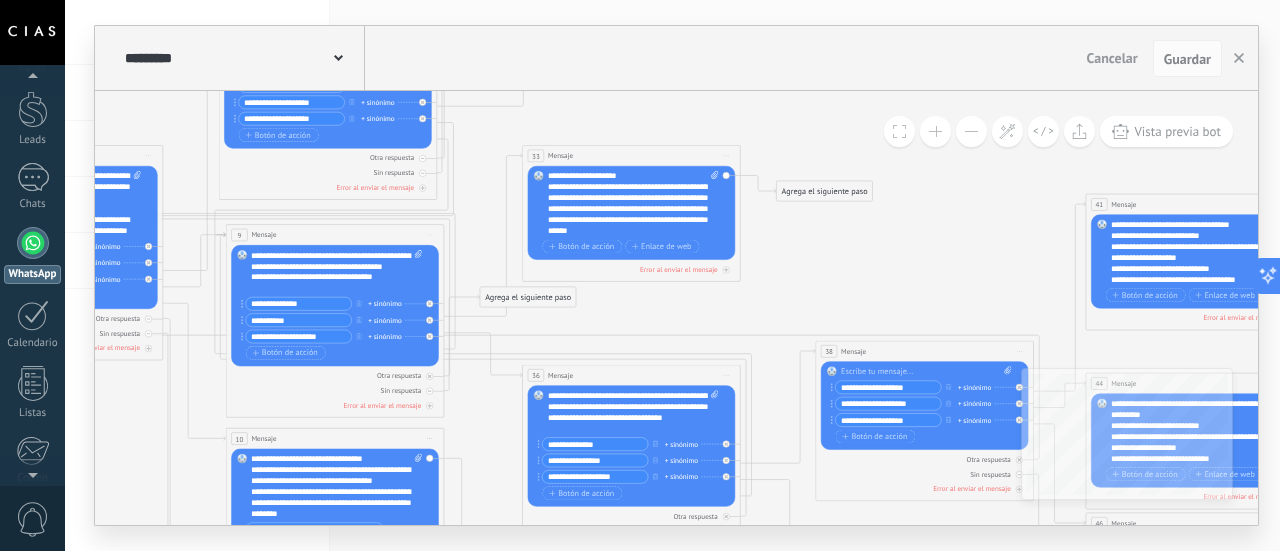 click at bounding box center [935, 131] 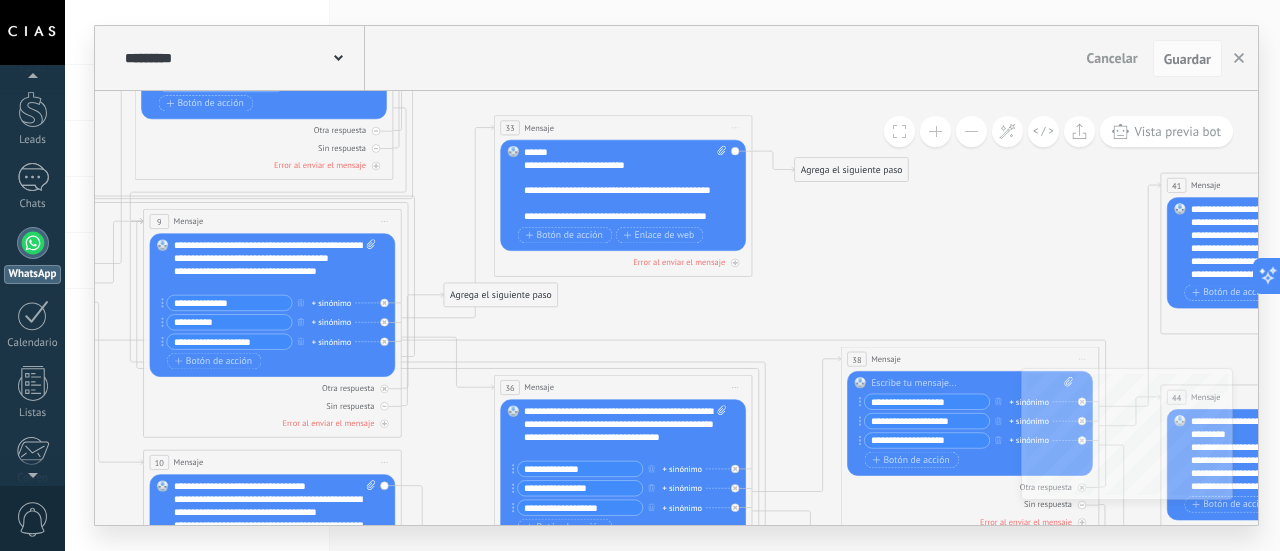 scroll, scrollTop: 140, scrollLeft: 0, axis: vertical 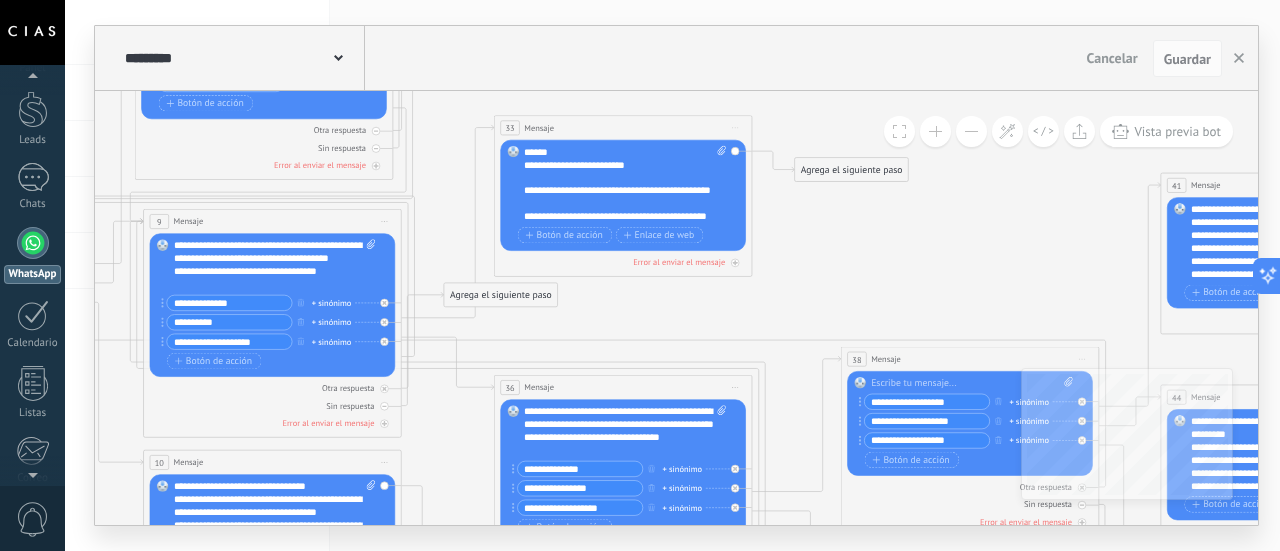 click on "**********" at bounding box center (625, 185) 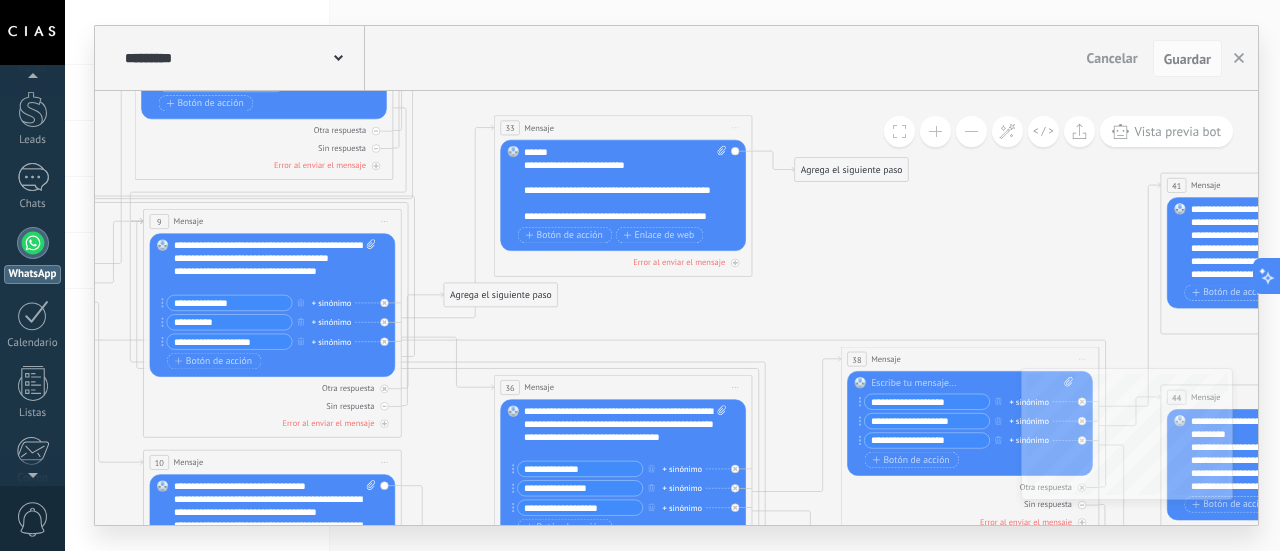 type 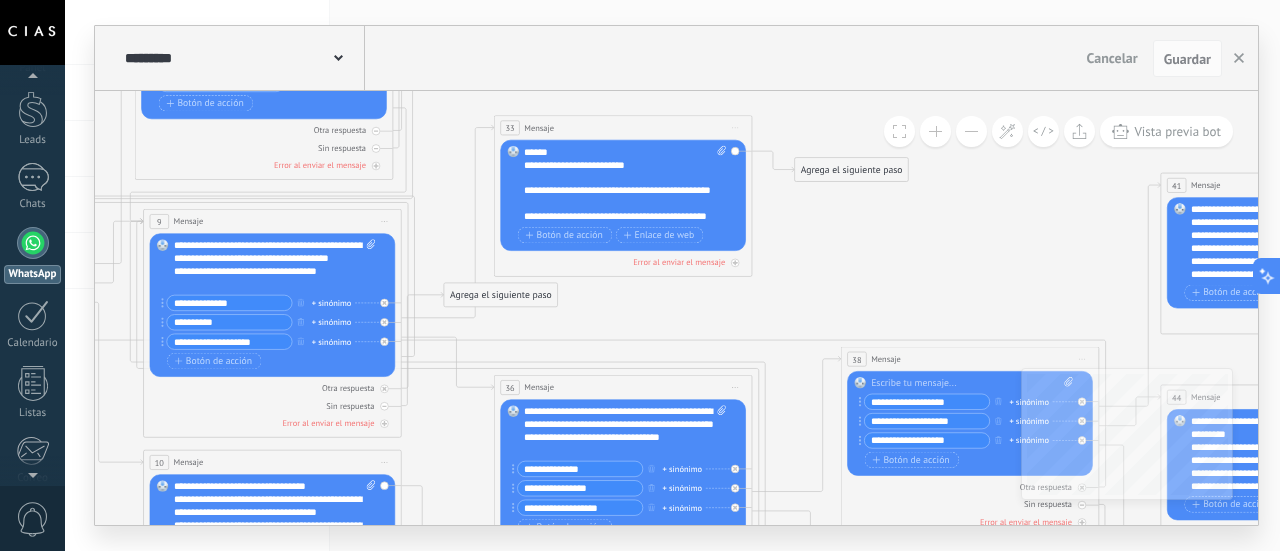 scroll, scrollTop: 160, scrollLeft: 0, axis: vertical 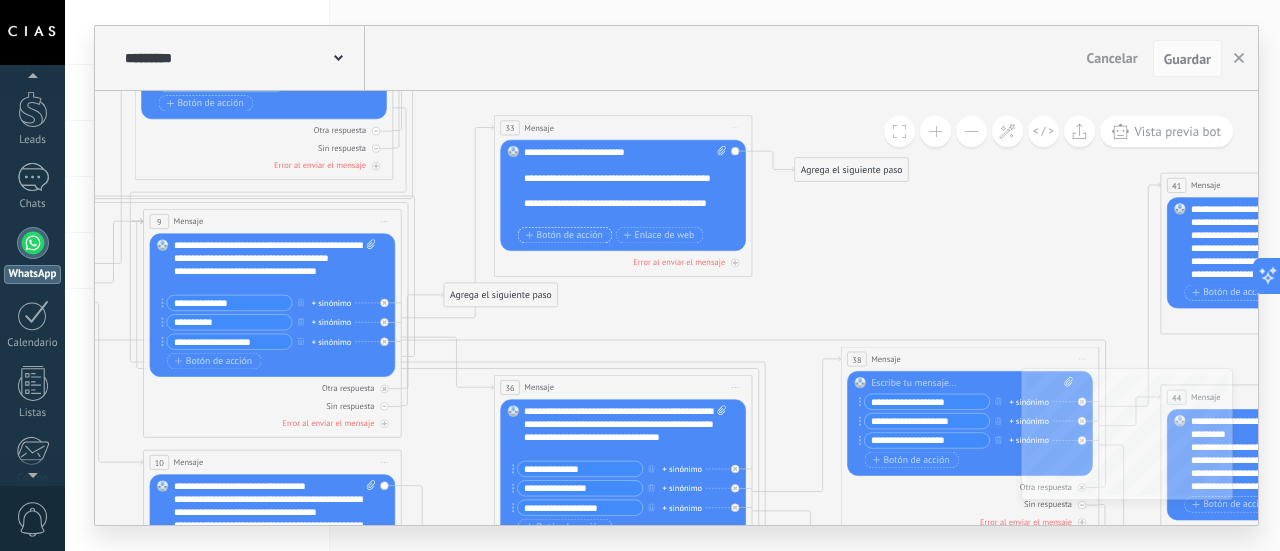 click on "Botón de acción" at bounding box center [564, 235] 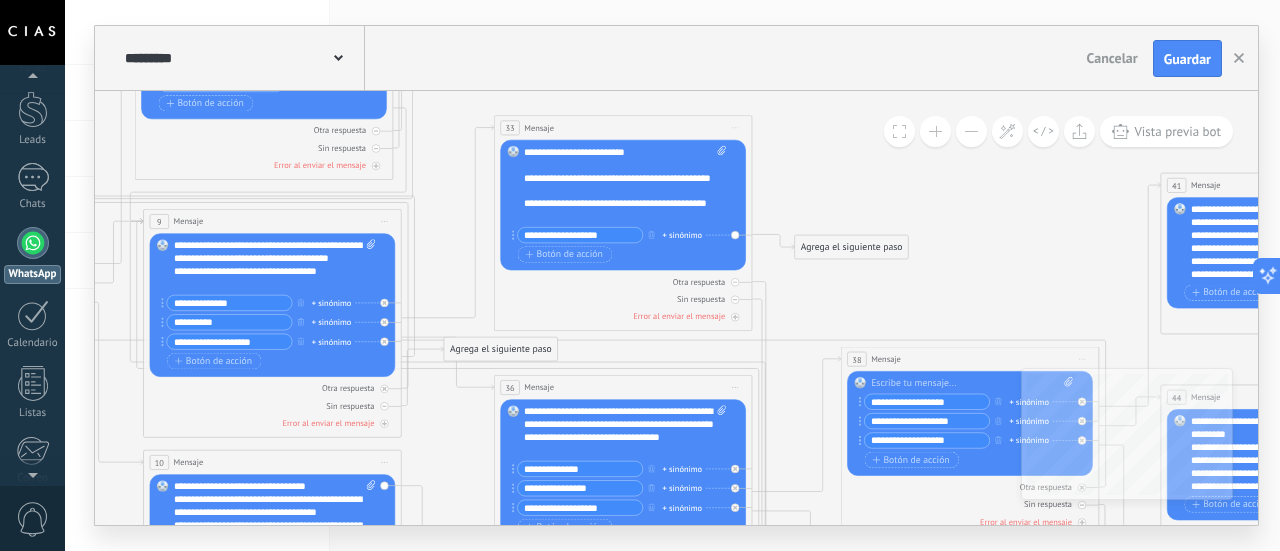 type on "**********" 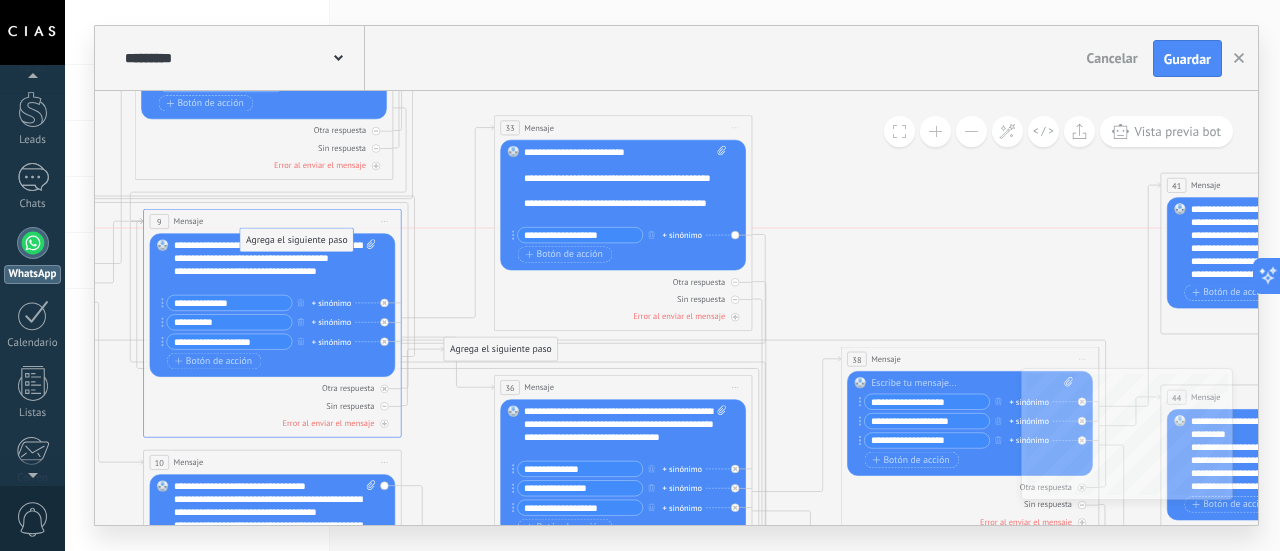 drag, startPoint x: 835, startPoint y: 249, endPoint x: 280, endPoint y: 244, distance: 555.0225 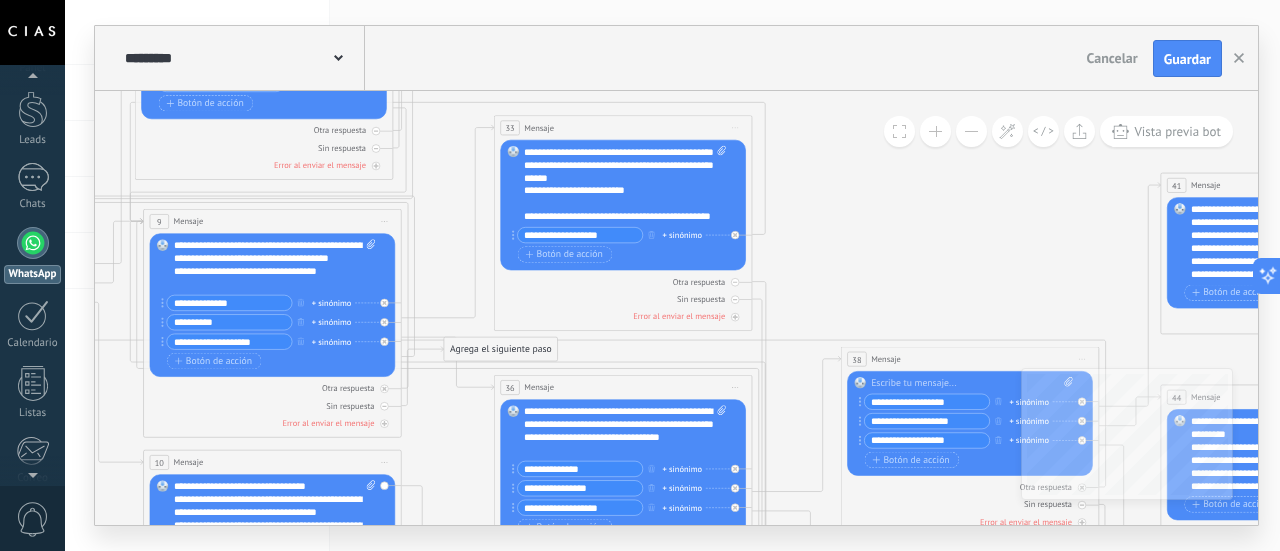 scroll, scrollTop: 0, scrollLeft: 0, axis: both 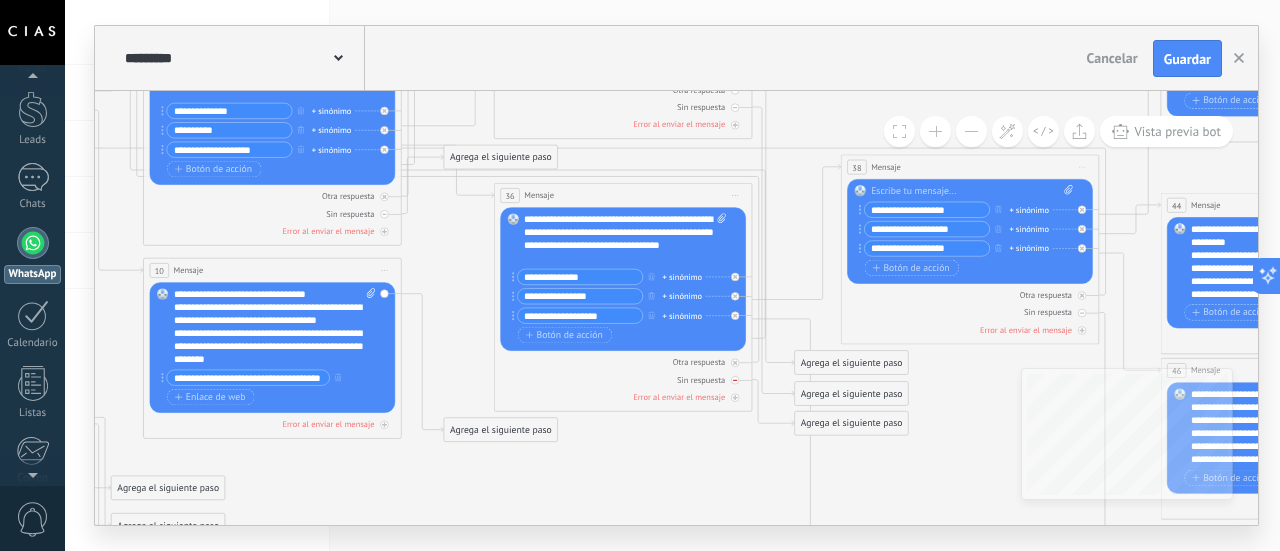 click 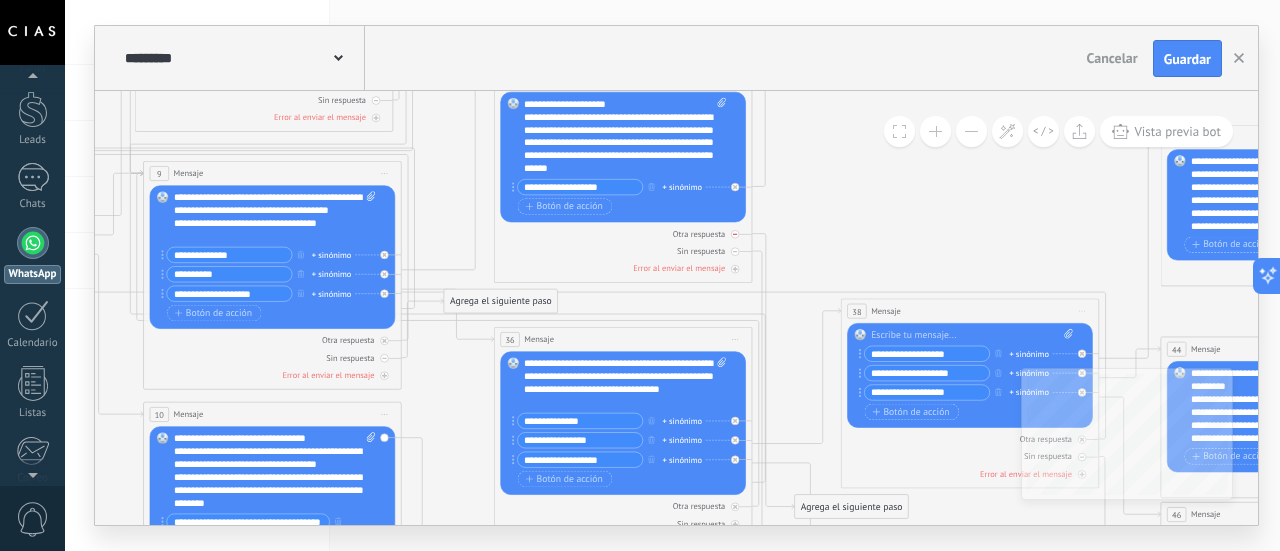 click at bounding box center (735, 234) 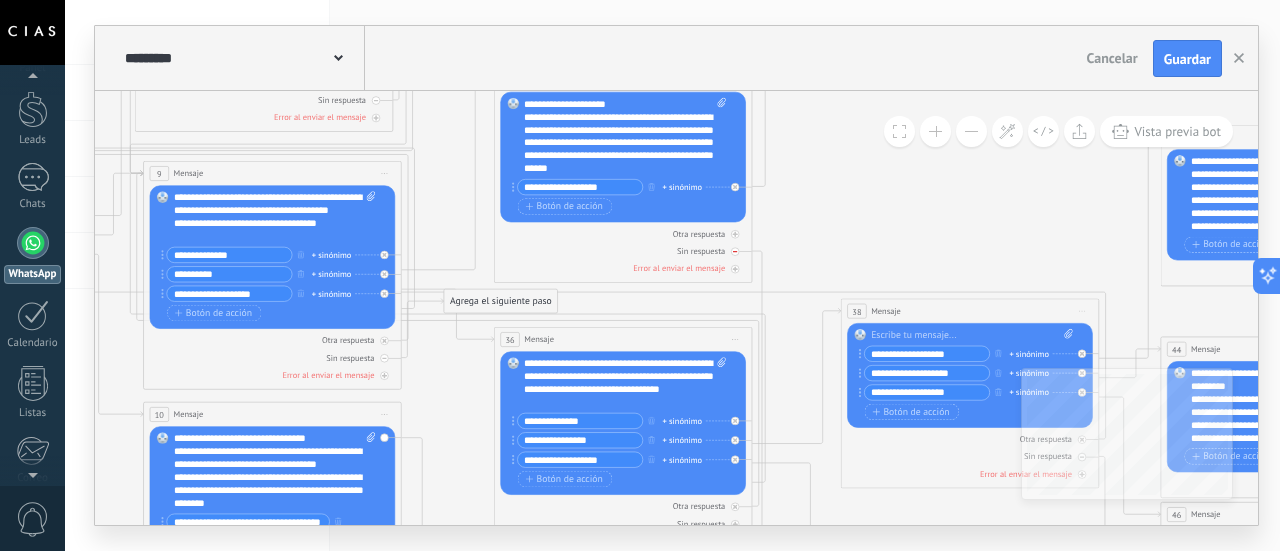 click on "Sin respuesta" at bounding box center (622, 251) 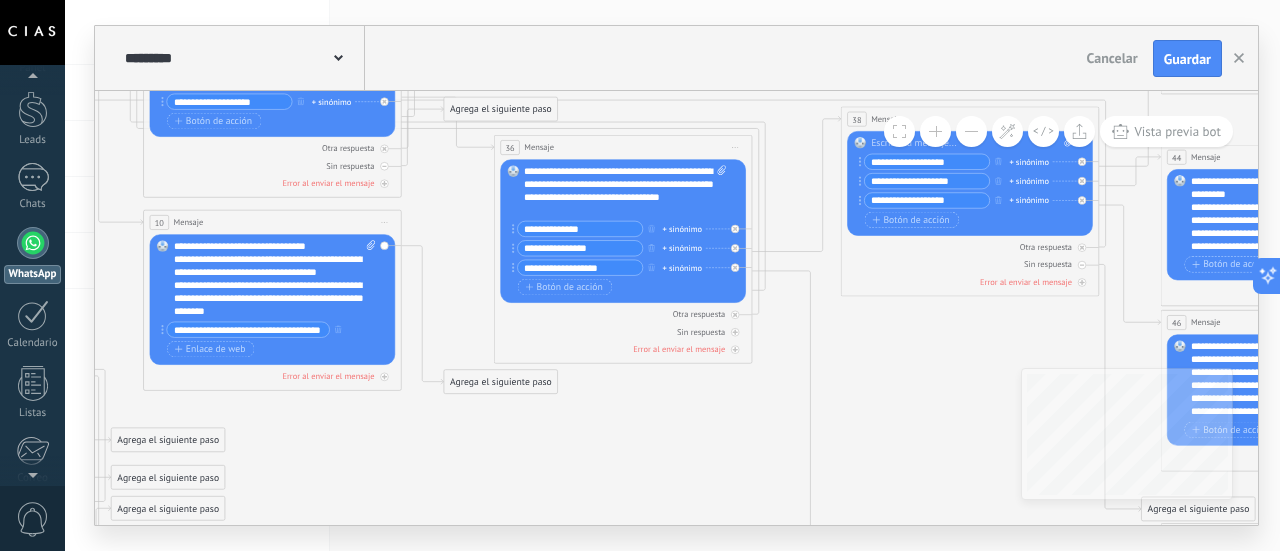 click at bounding box center [935, 131] 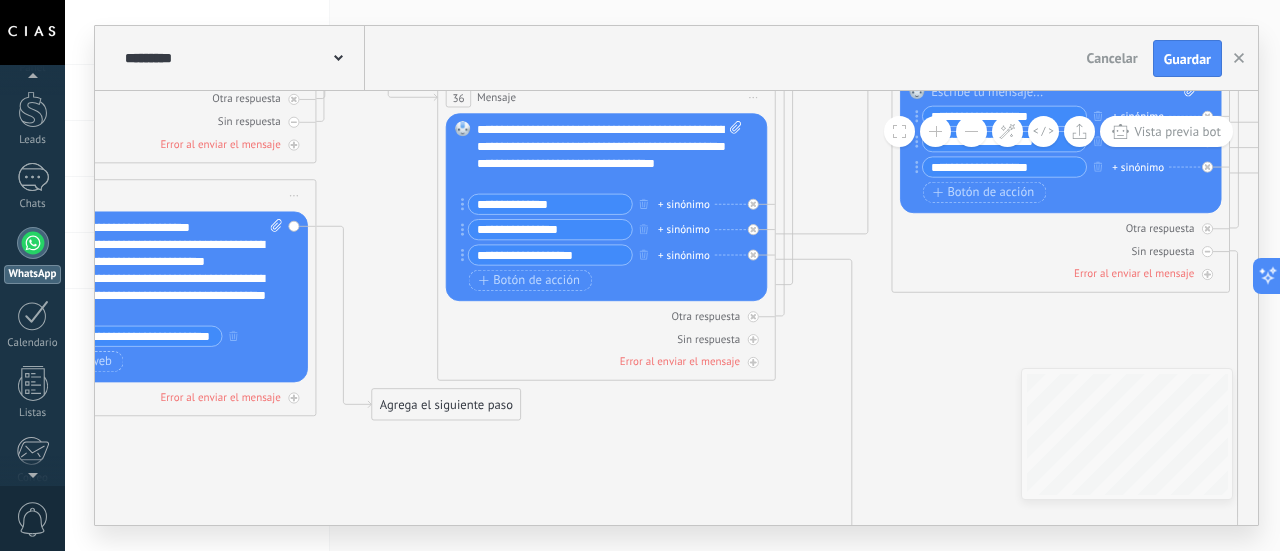 click at bounding box center (935, 131) 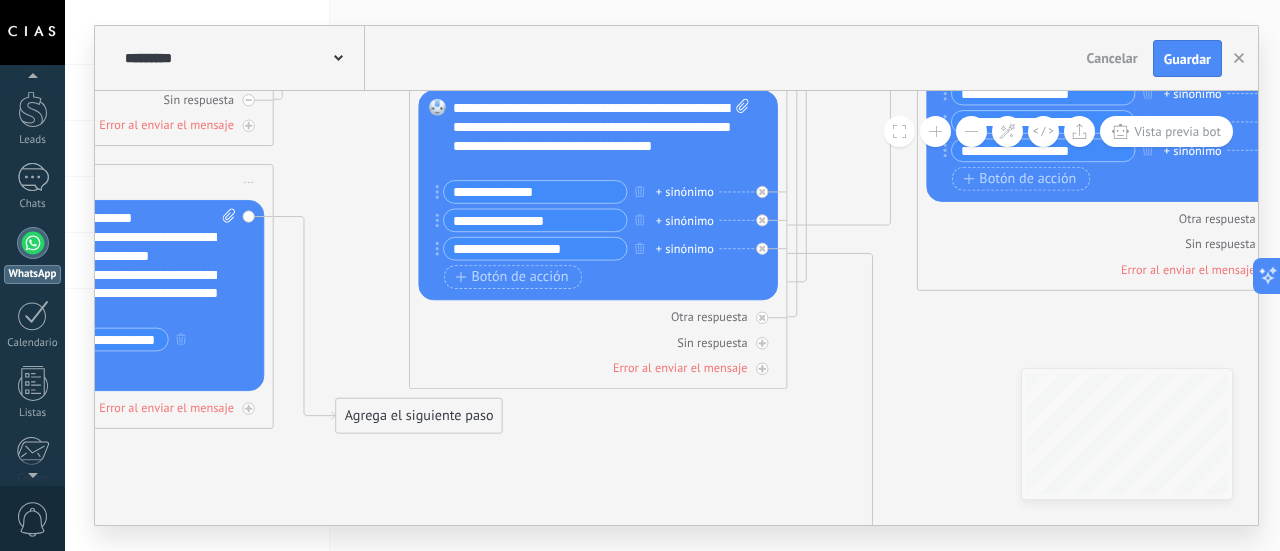 click at bounding box center [935, 131] 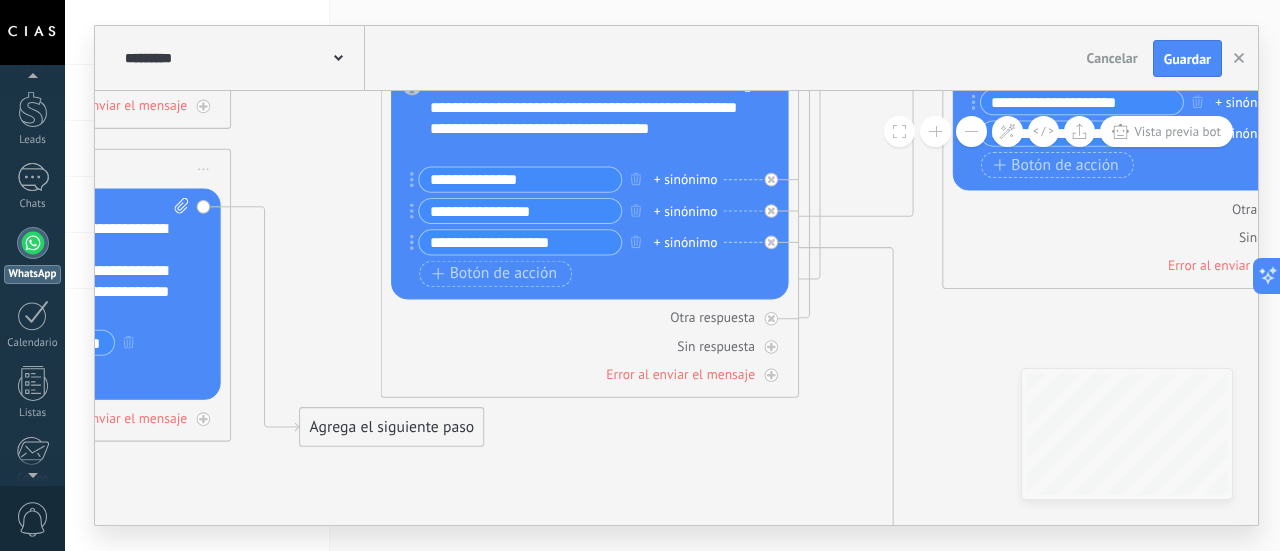 click at bounding box center [935, 131] 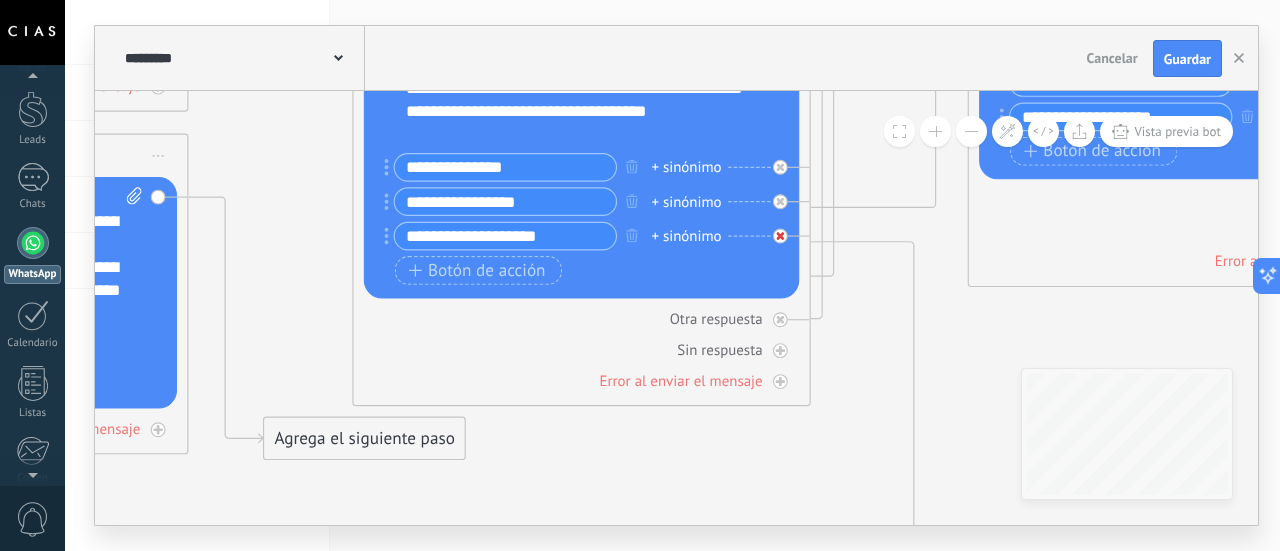 click 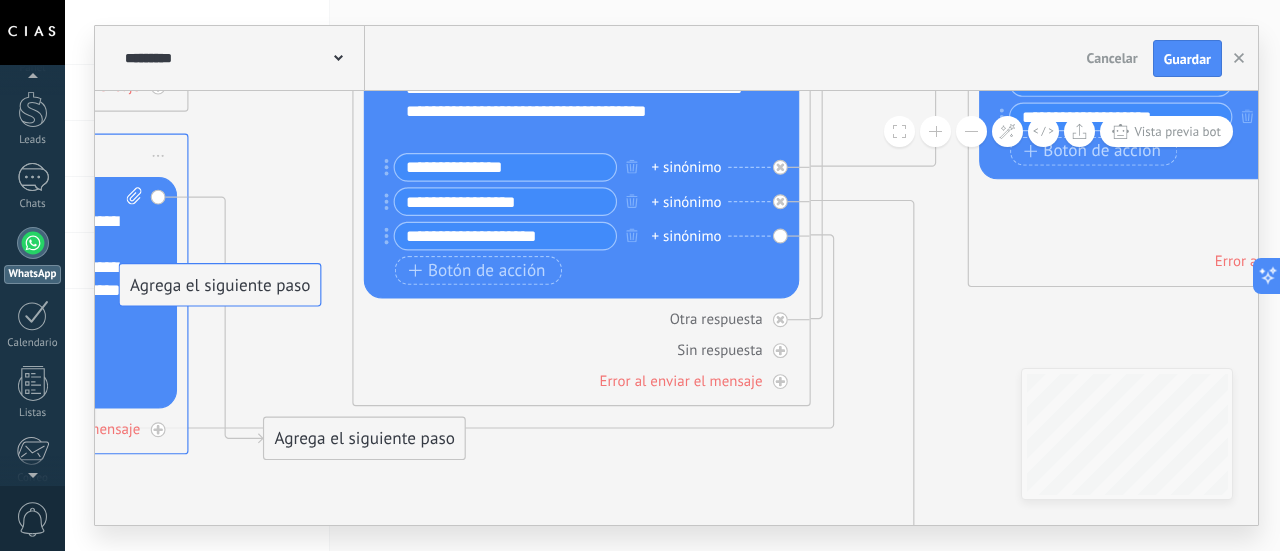 drag, startPoint x: 912, startPoint y: 311, endPoint x: 146, endPoint y: 277, distance: 766.7542 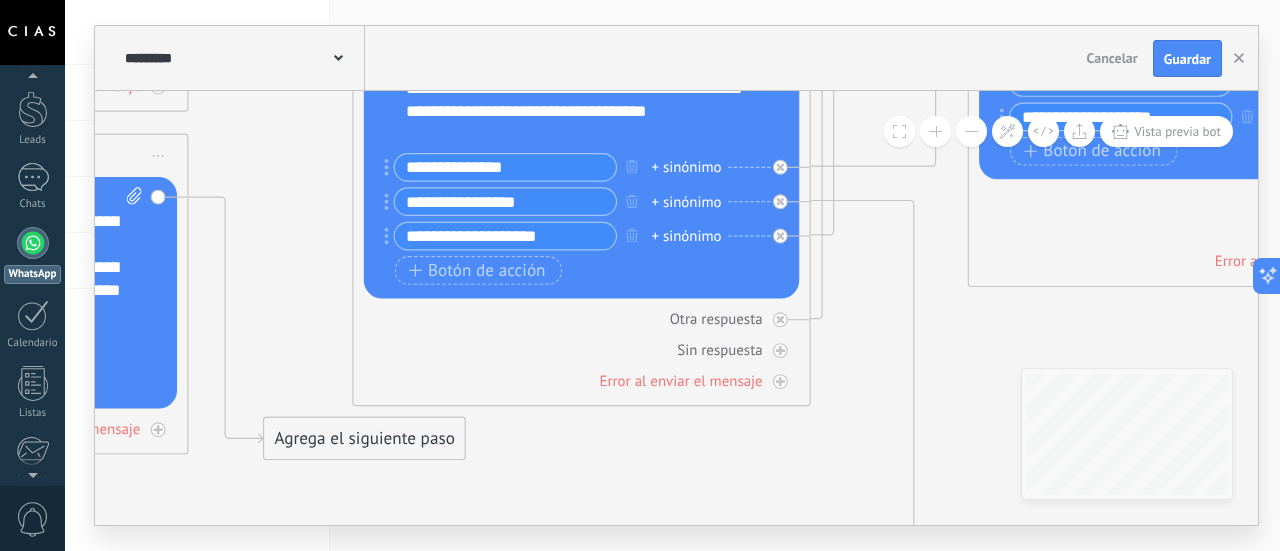 click at bounding box center (971, 131) 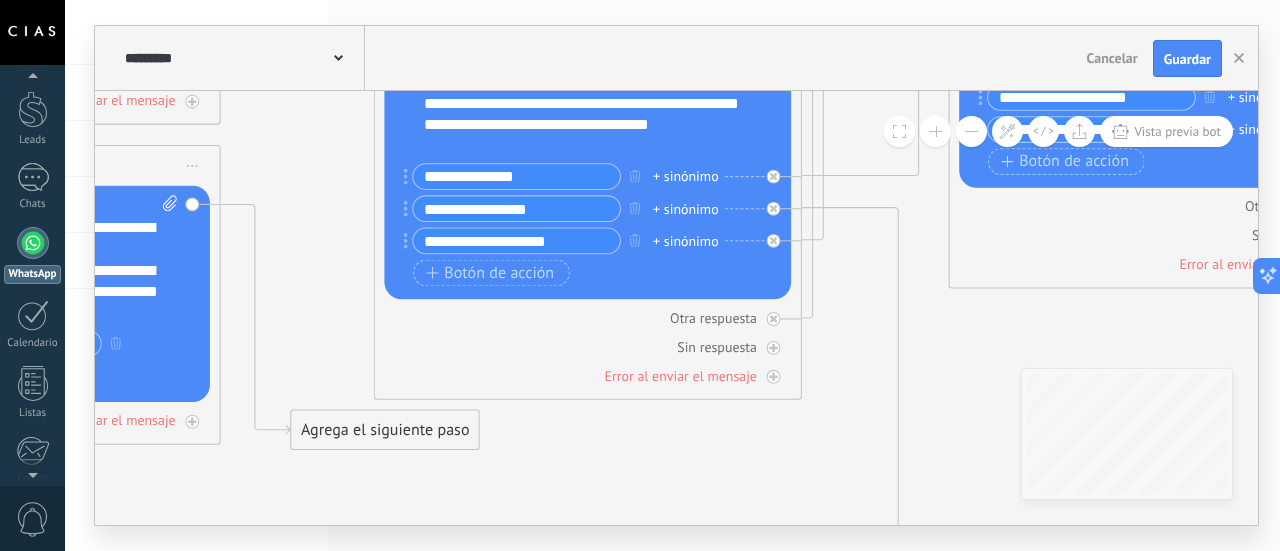 click at bounding box center [971, 131] 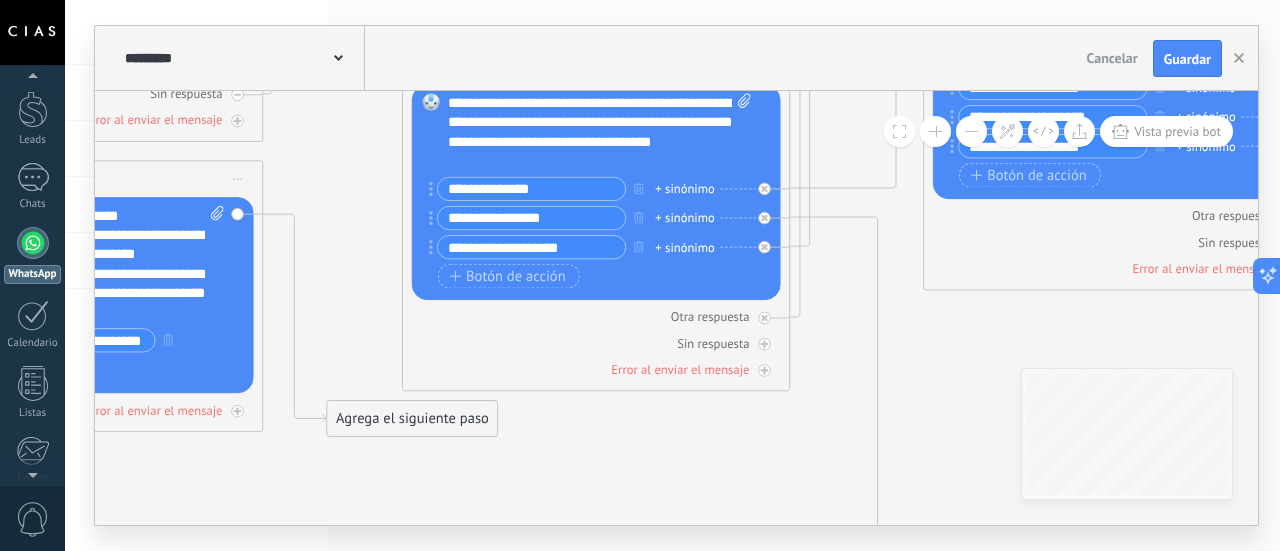 click at bounding box center [971, 131] 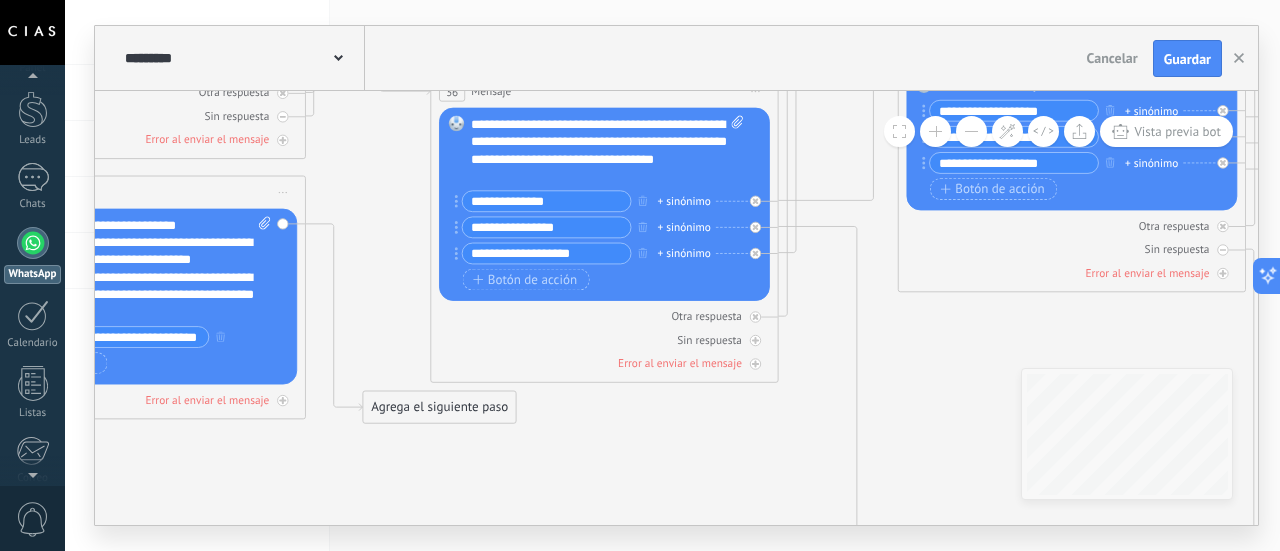 click at bounding box center (971, 131) 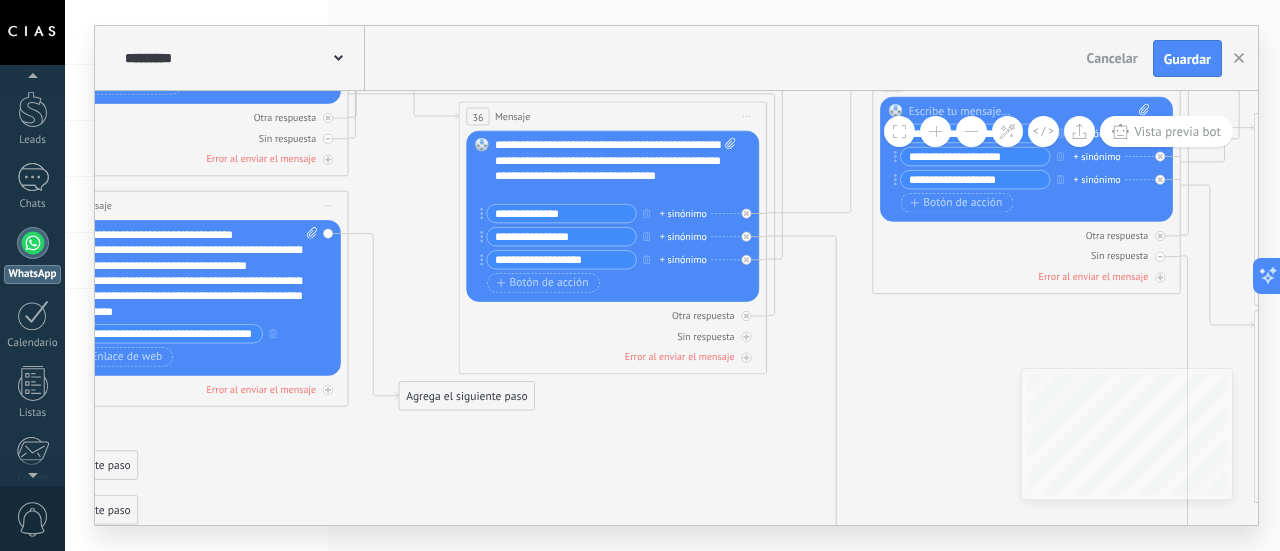 click at bounding box center [971, 131] 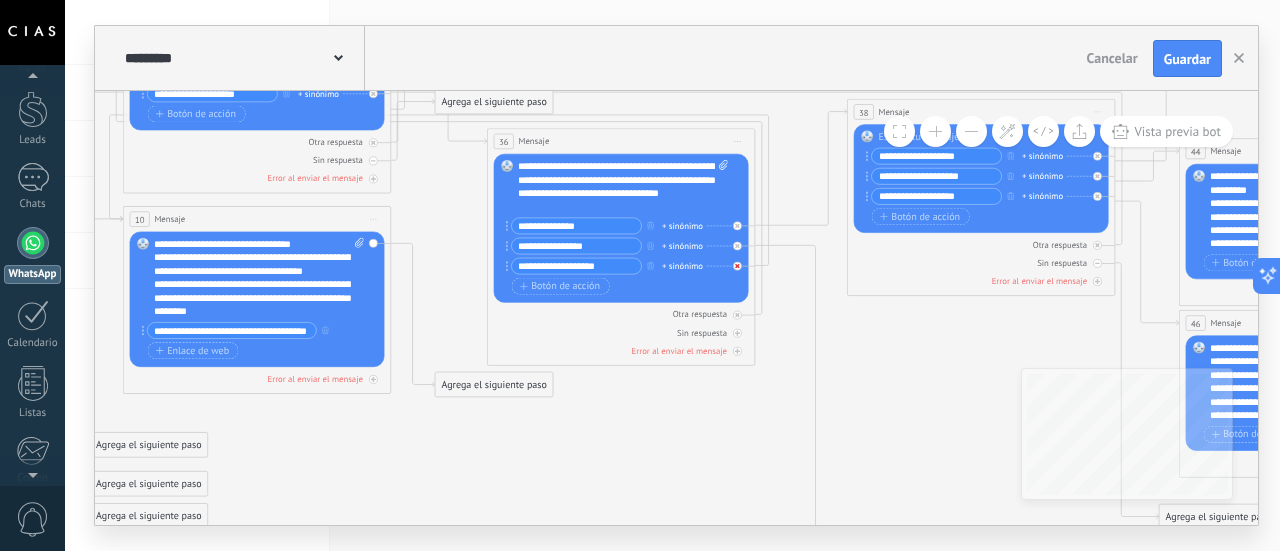 click 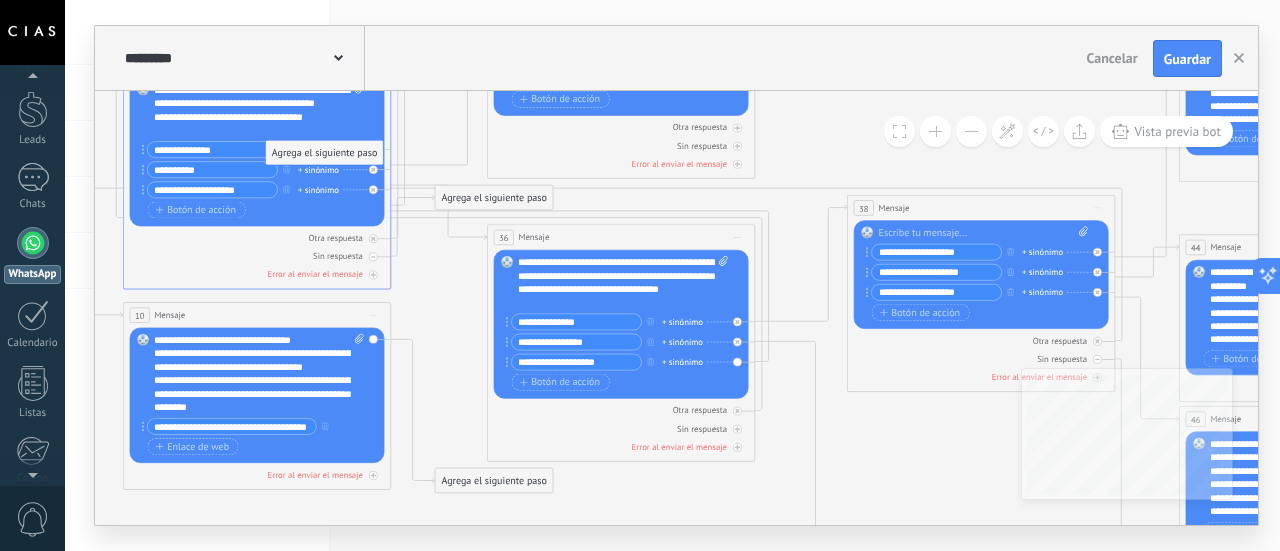 drag, startPoint x: 824, startPoint y: 410, endPoint x: 290, endPoint y: 152, distance: 593.0599 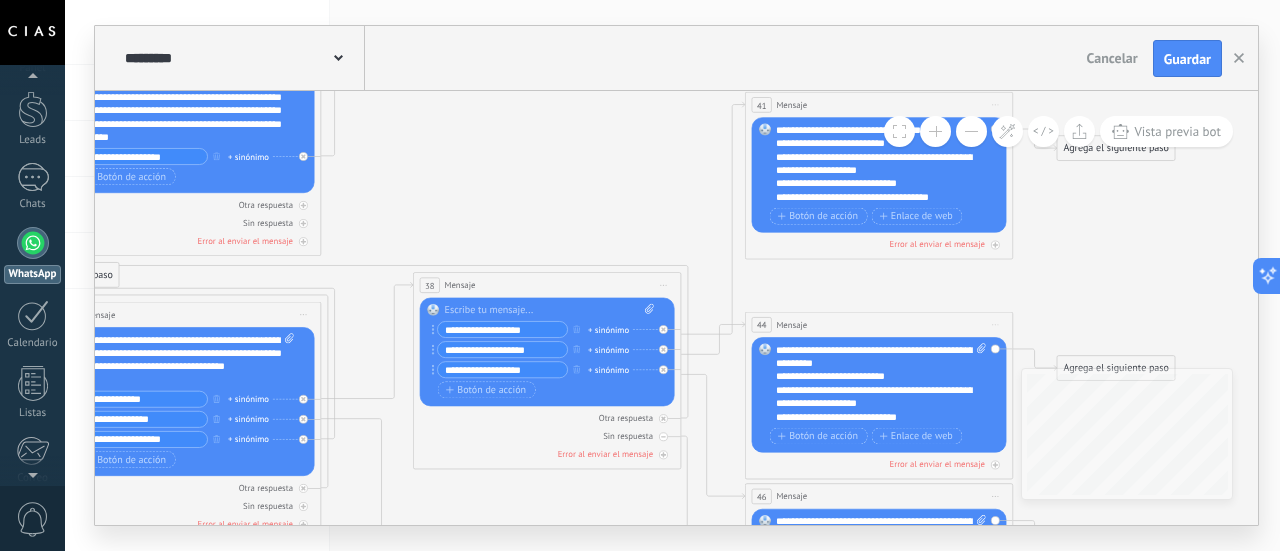 drag, startPoint x: 802, startPoint y: 275, endPoint x: 368, endPoint y: 305, distance: 435.03564 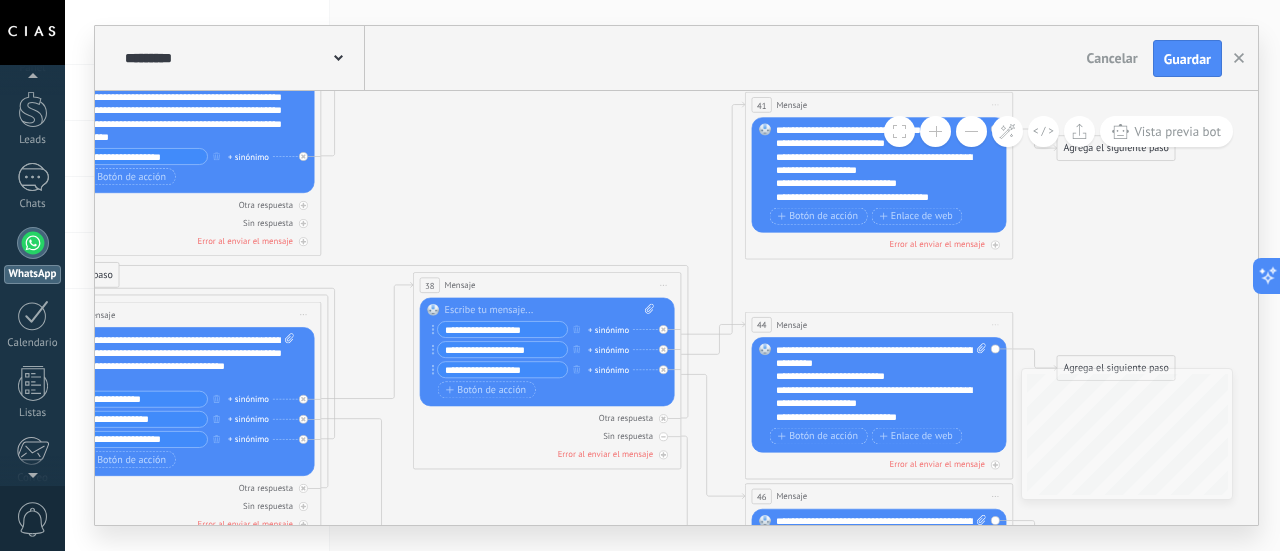 click 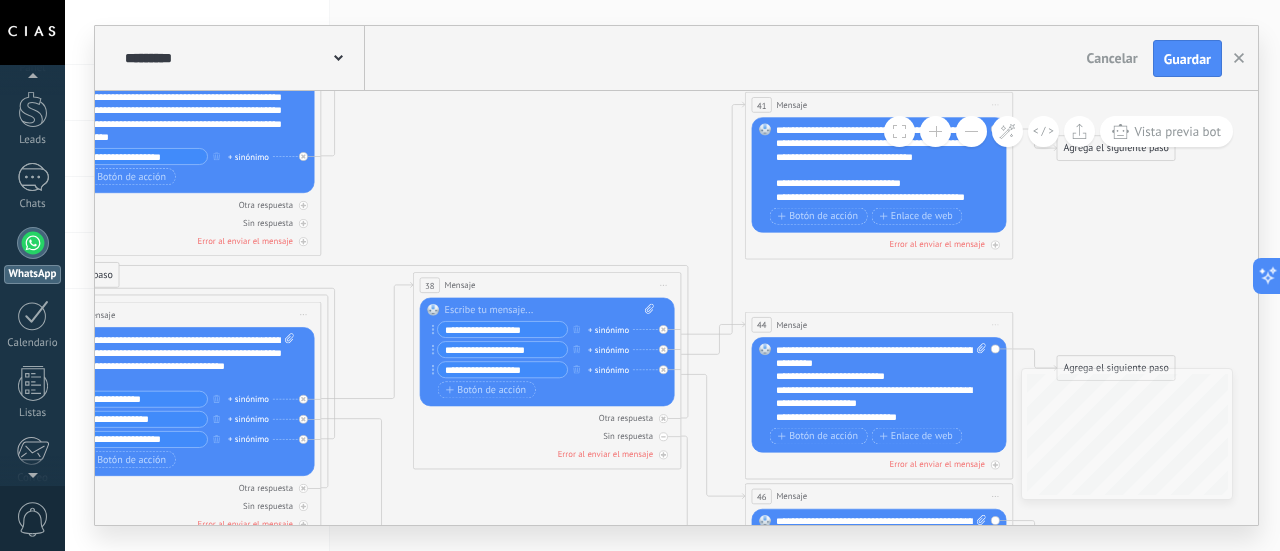 scroll, scrollTop: 0, scrollLeft: 0, axis: both 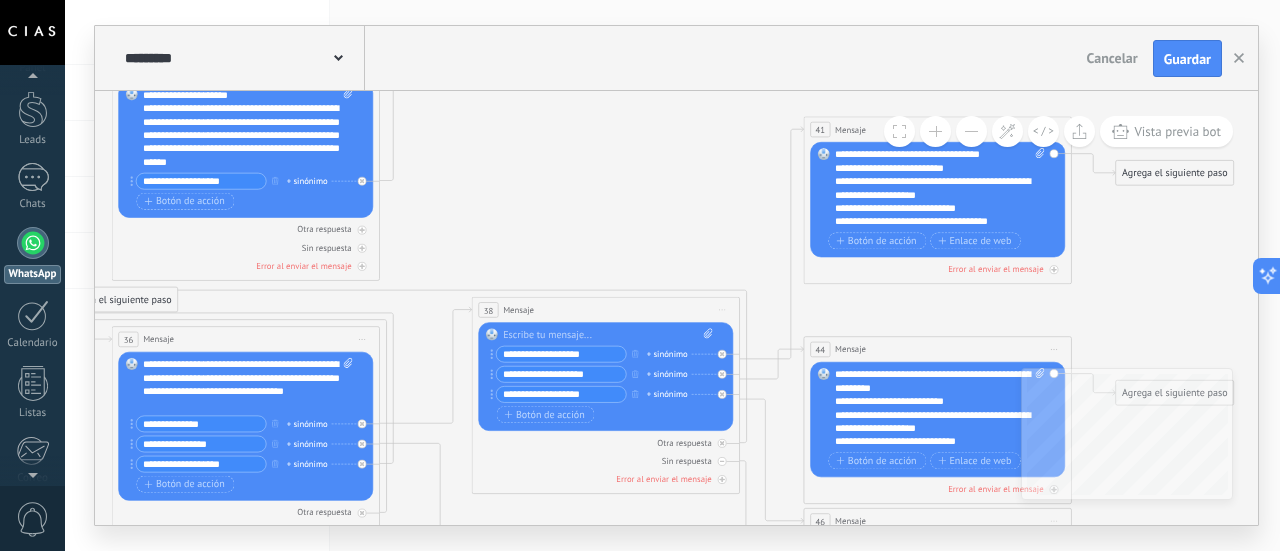drag, startPoint x: 617, startPoint y: 289, endPoint x: 676, endPoint y: 265, distance: 63.694584 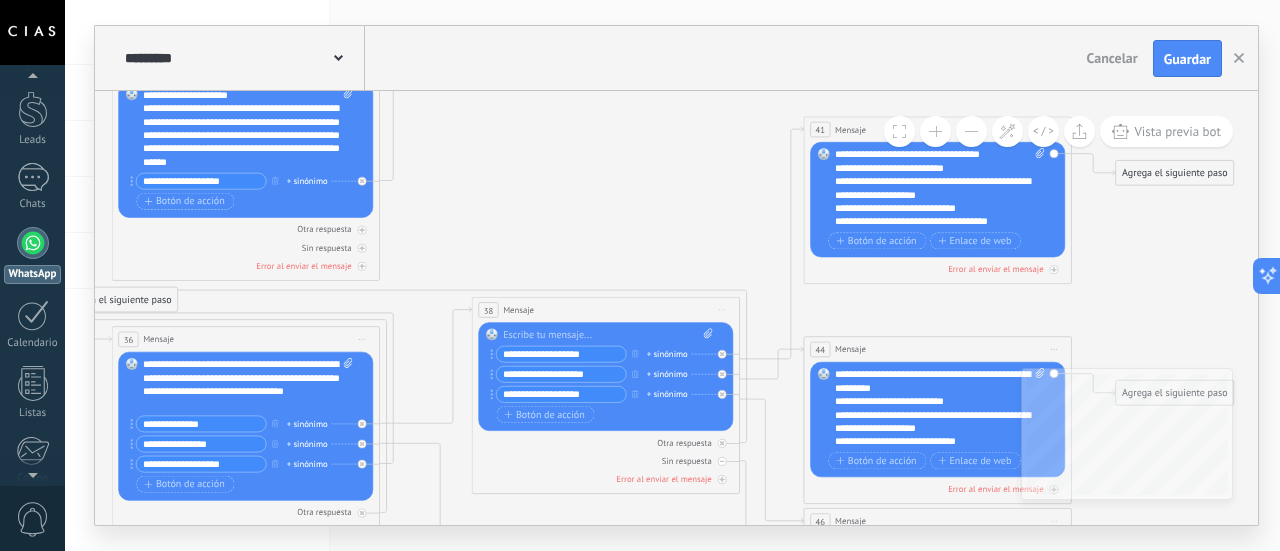 click 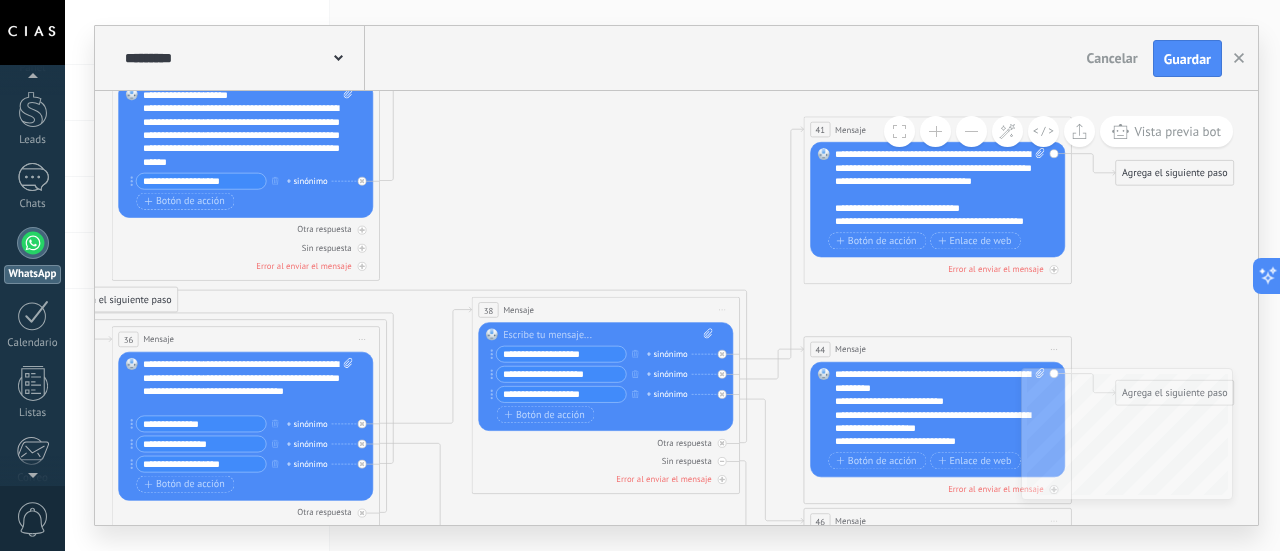scroll, scrollTop: 180, scrollLeft: 0, axis: vertical 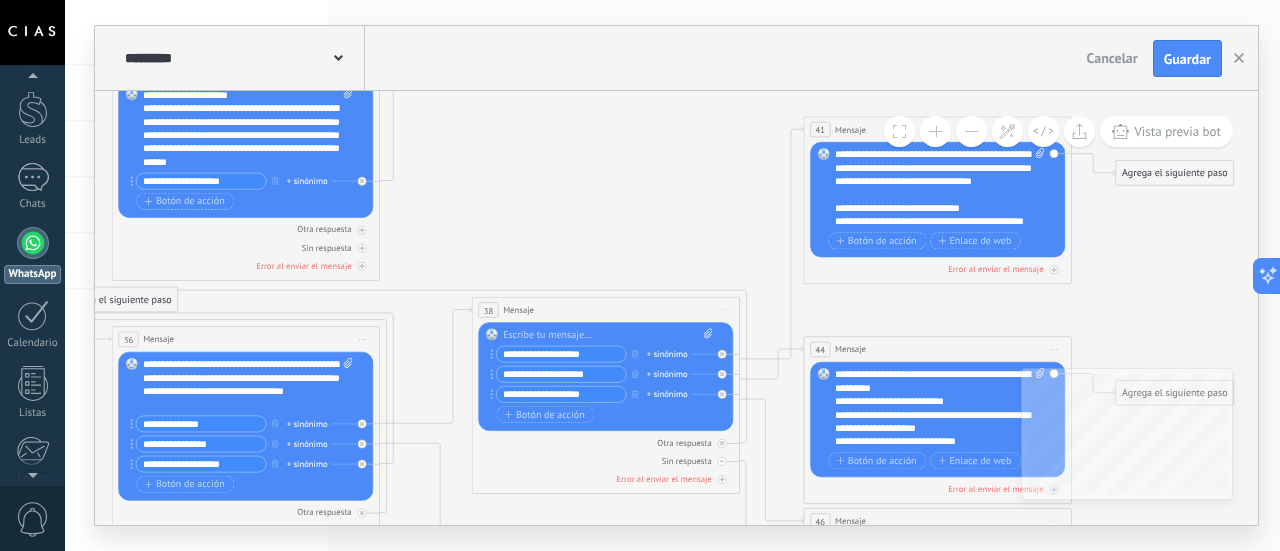 click on "**********" at bounding box center (940, 188) 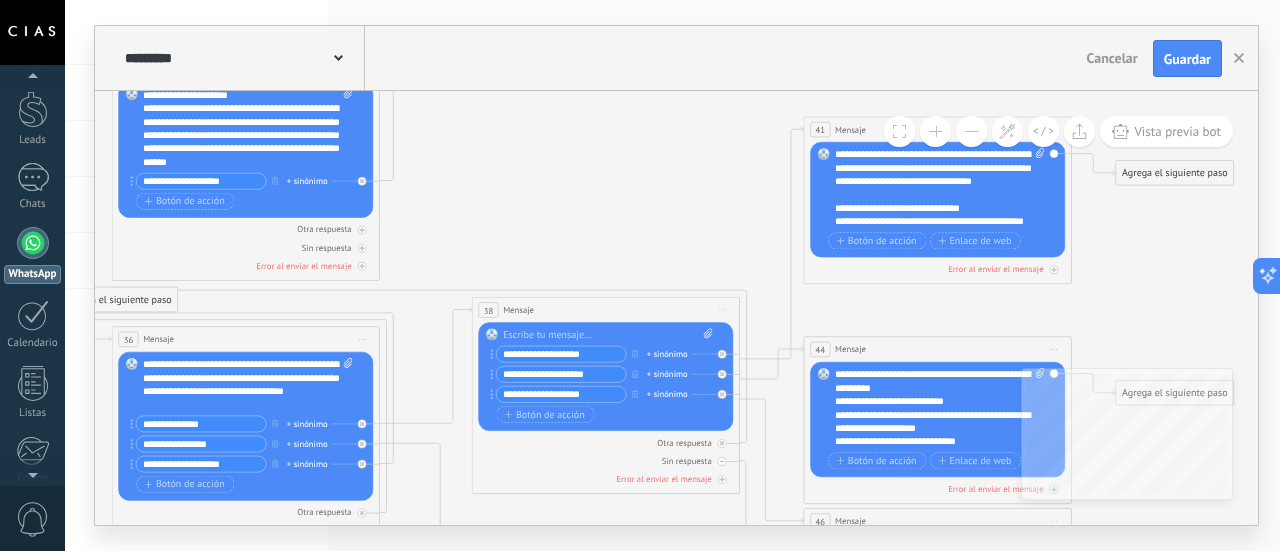 type 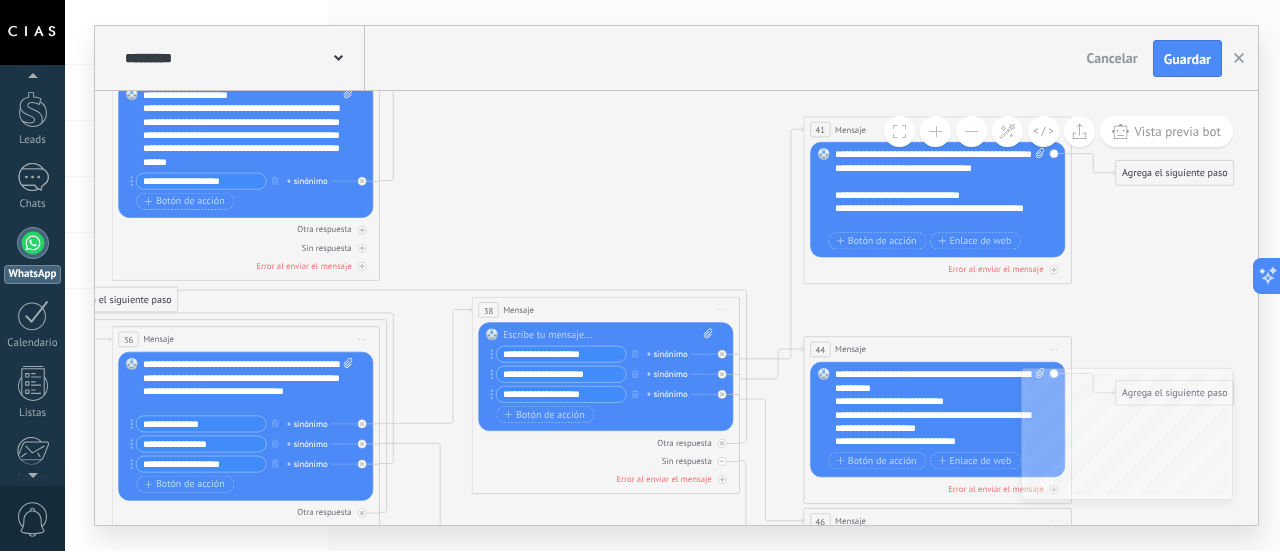 scroll, scrollTop: 199, scrollLeft: 0, axis: vertical 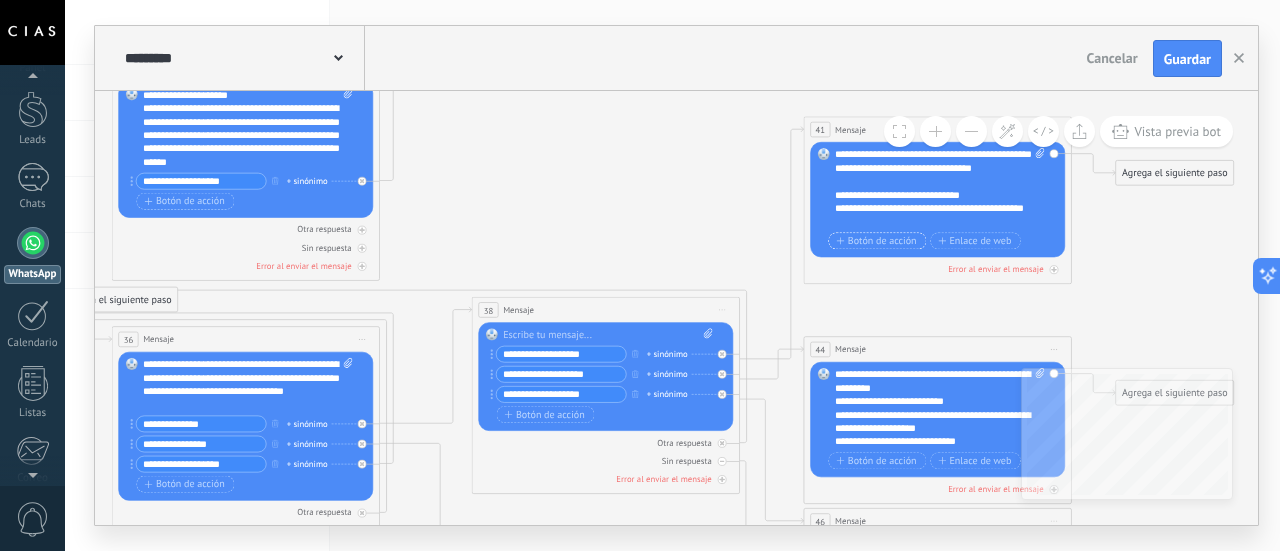 click on "Botón de acción" at bounding box center (876, 241) 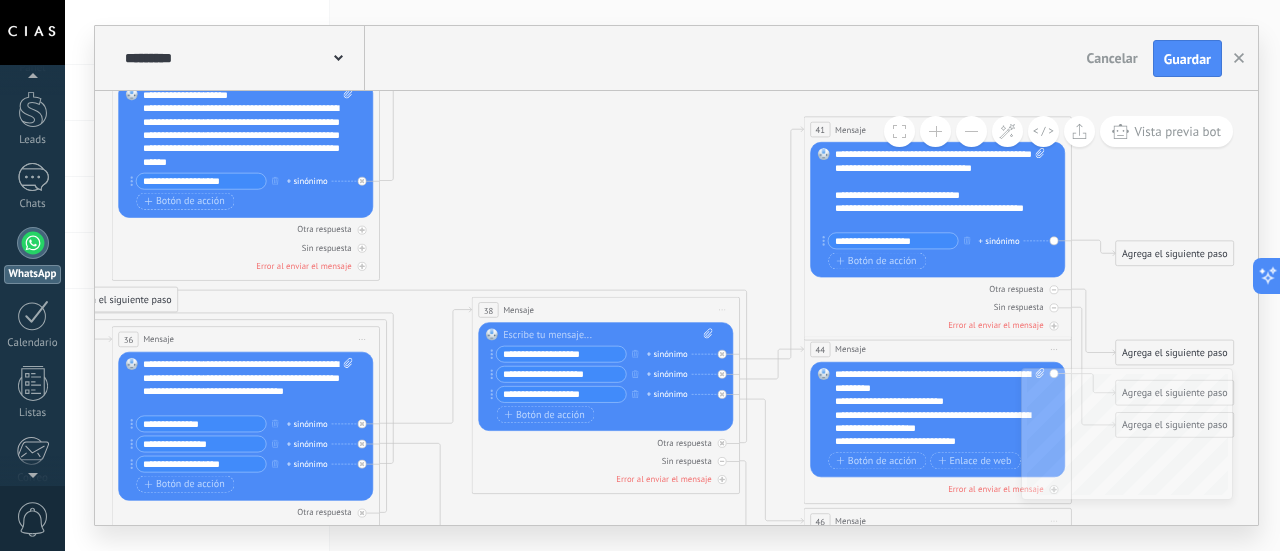 click on "**********" at bounding box center [892, 240] 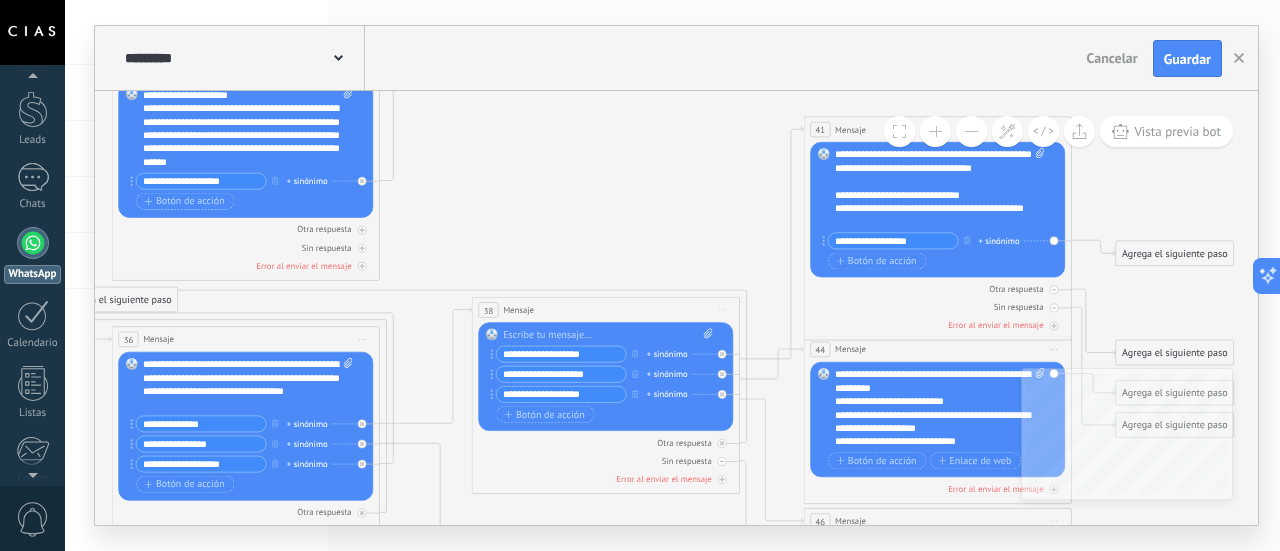 click on "**********" at bounding box center (892, 240) 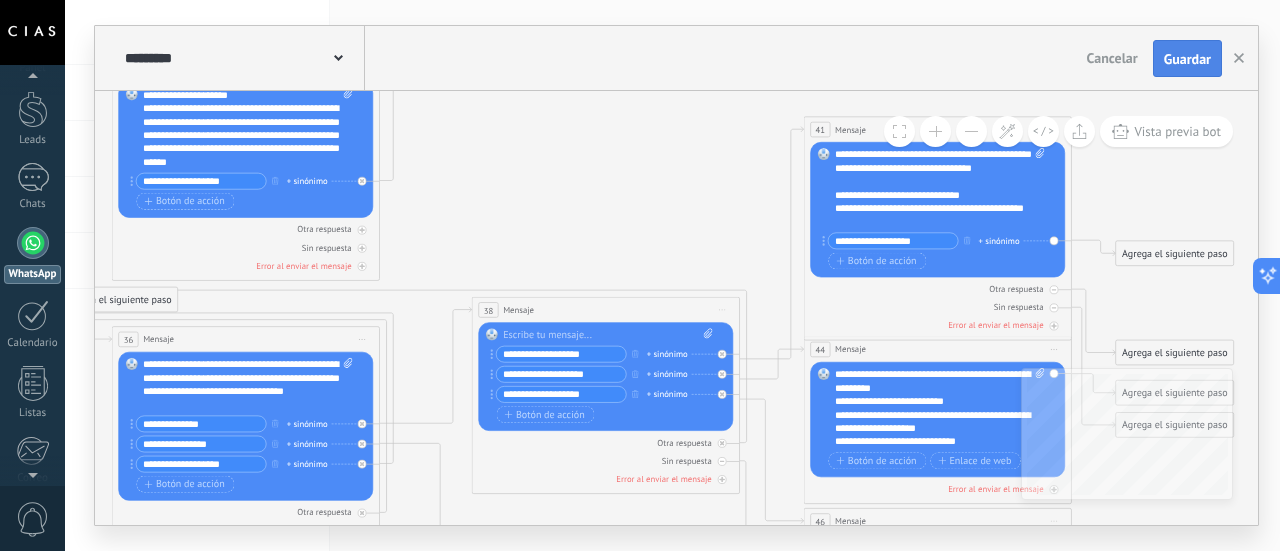 type on "**********" 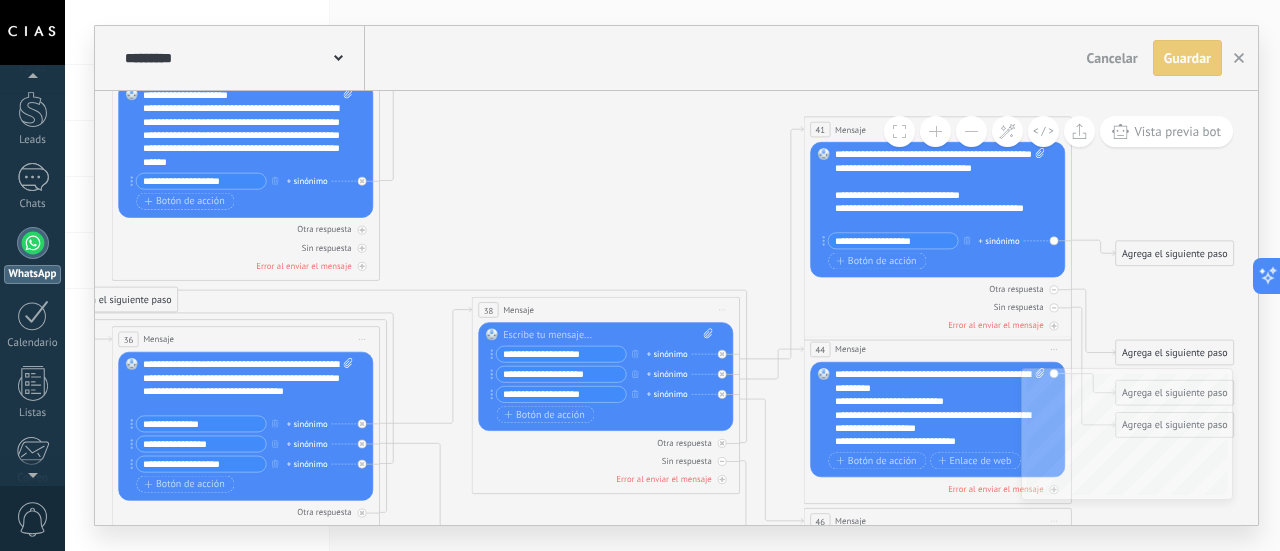 drag, startPoint x: 928, startPoint y: 235, endPoint x: 817, endPoint y: 235, distance: 111 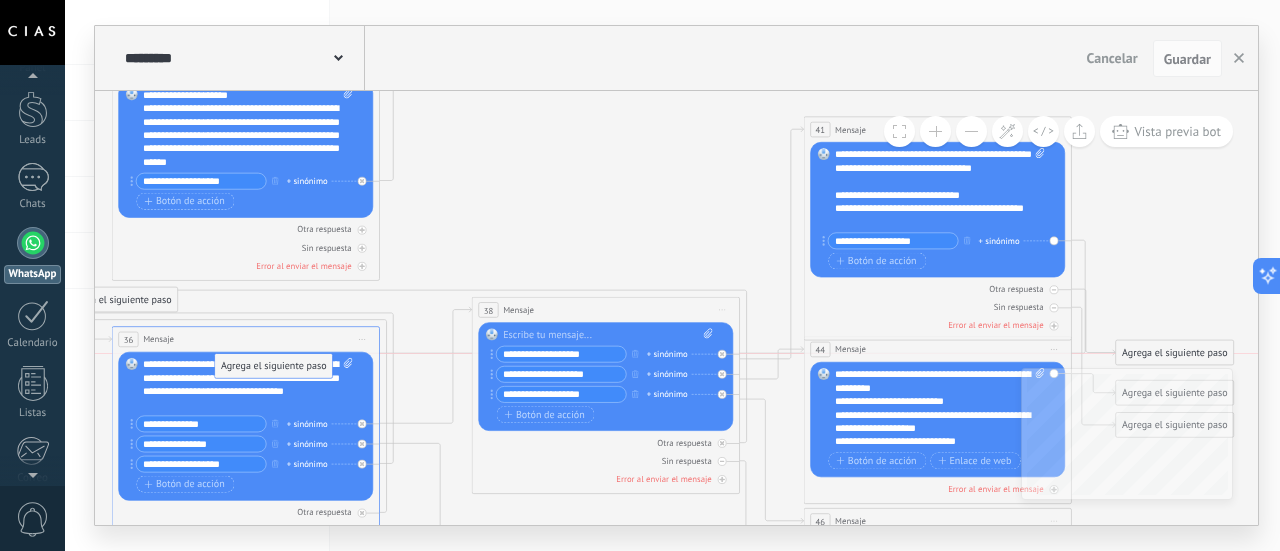 drag, startPoint x: 1158, startPoint y: 251, endPoint x: 258, endPoint y: 361, distance: 906.6973 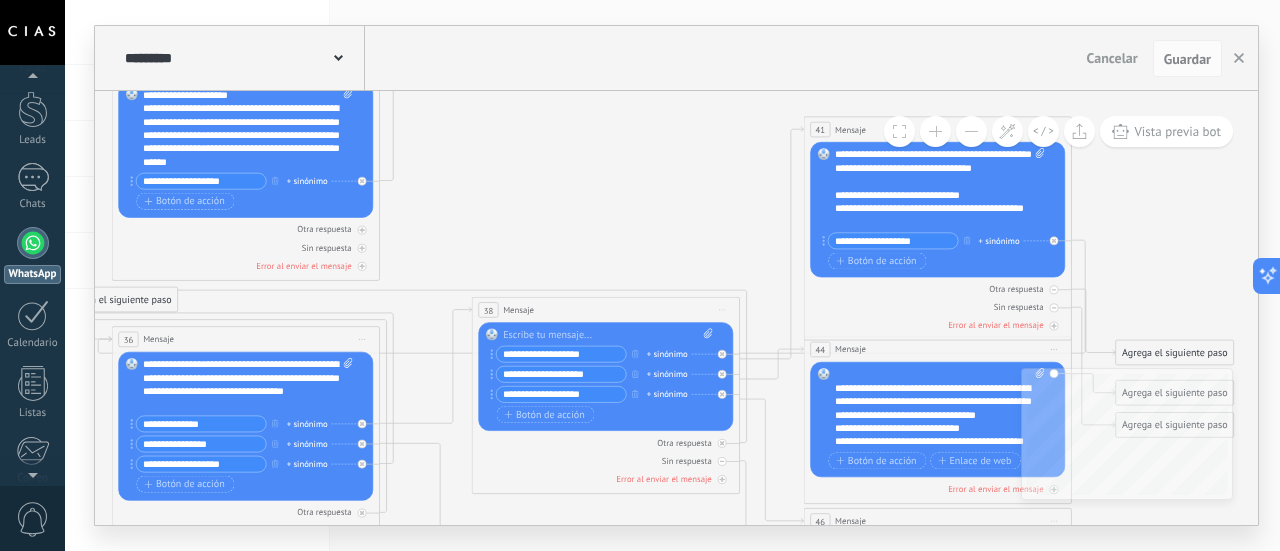 scroll, scrollTop: 180, scrollLeft: 0, axis: vertical 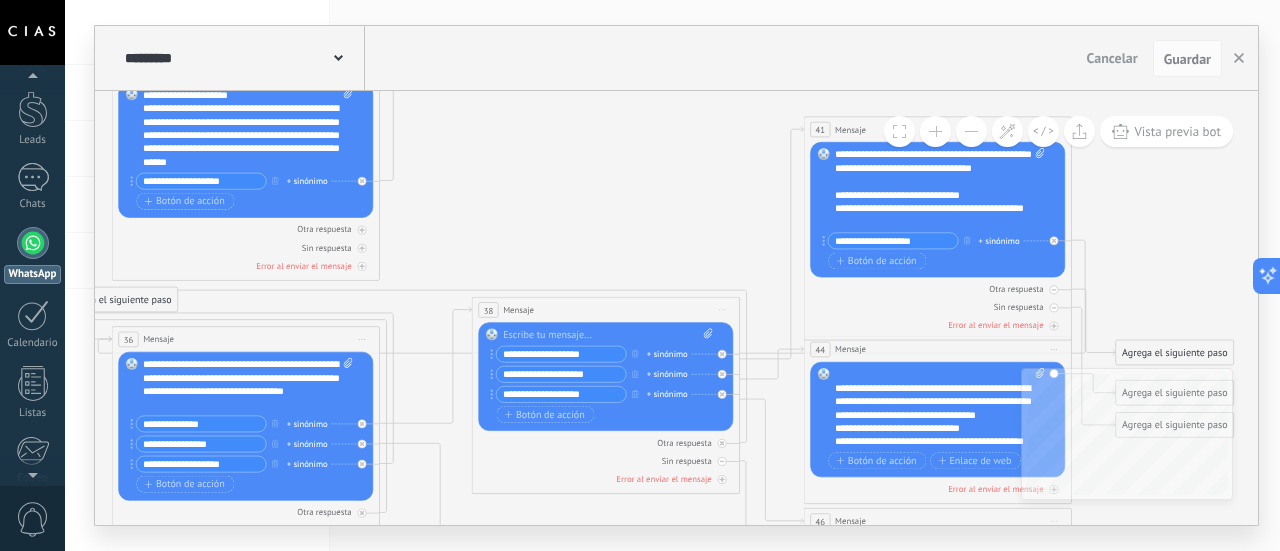 click on "**********" at bounding box center [940, 408] 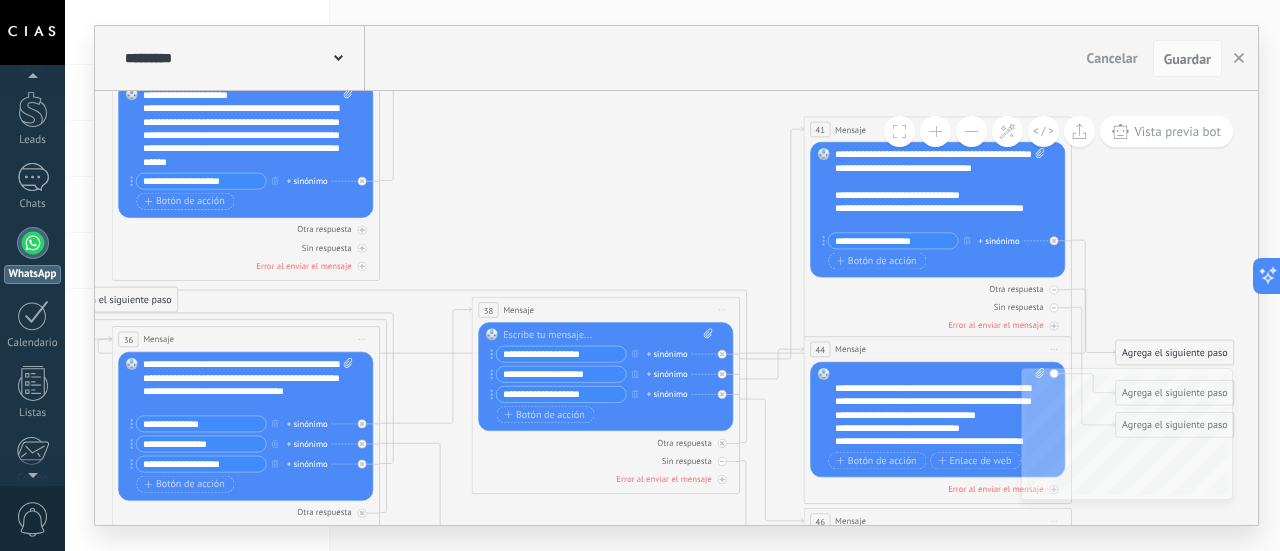 type 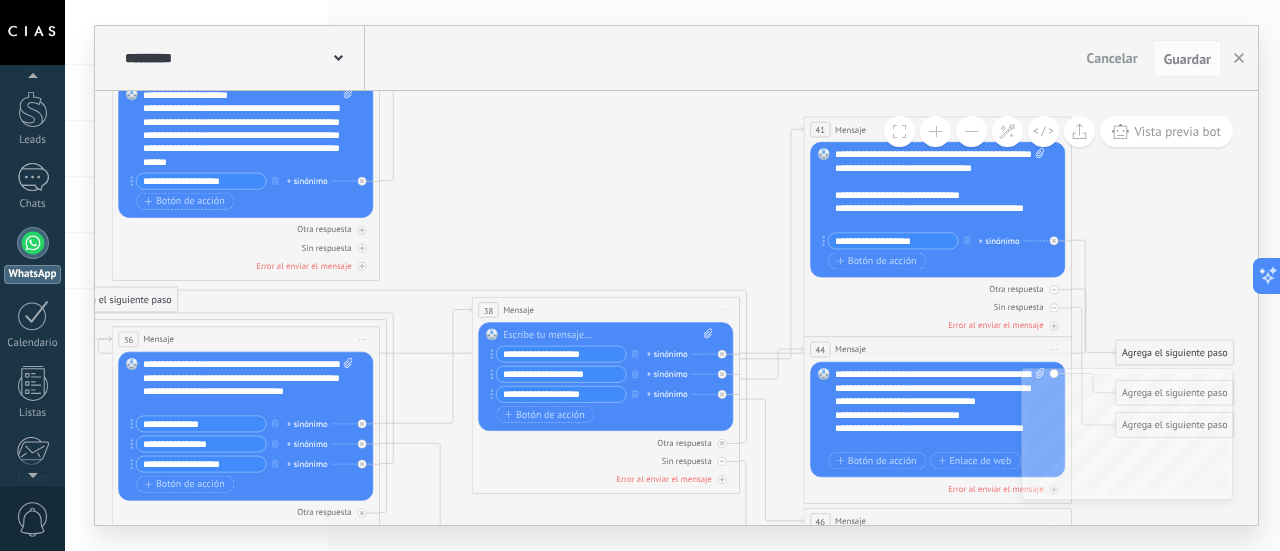 scroll, scrollTop: 199, scrollLeft: 0, axis: vertical 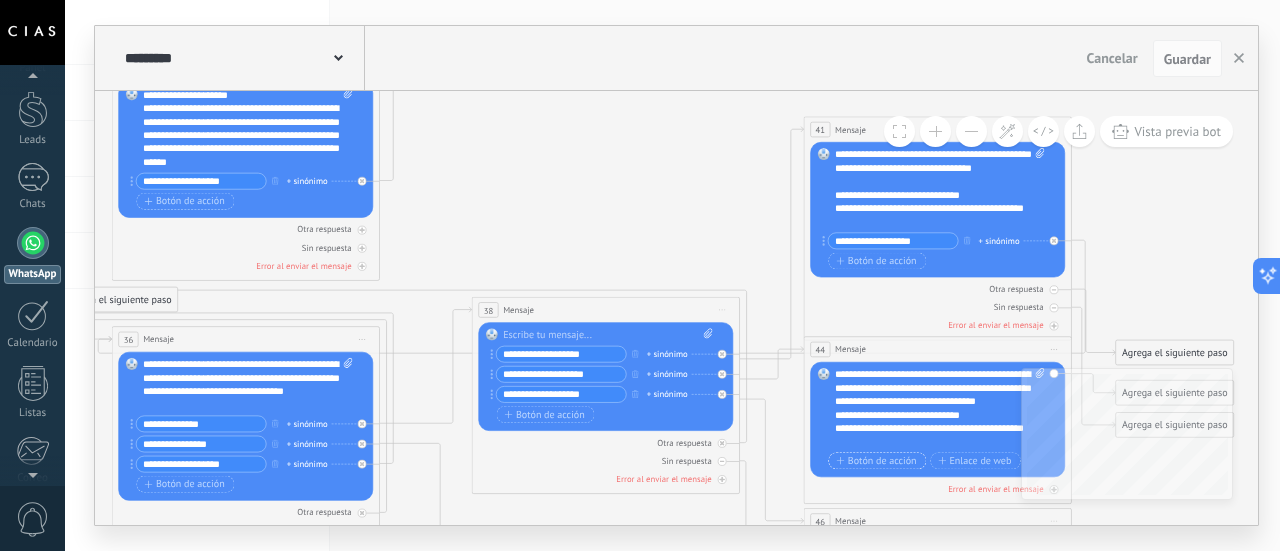 click on "Botón de acción" at bounding box center [876, 461] 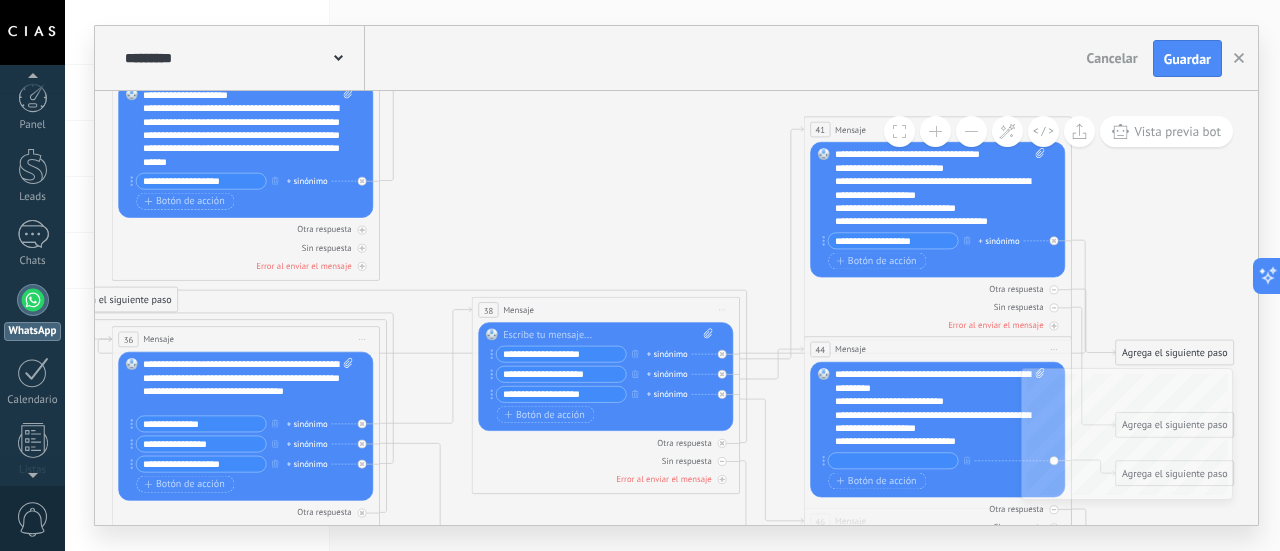 scroll, scrollTop: 0, scrollLeft: 0, axis: both 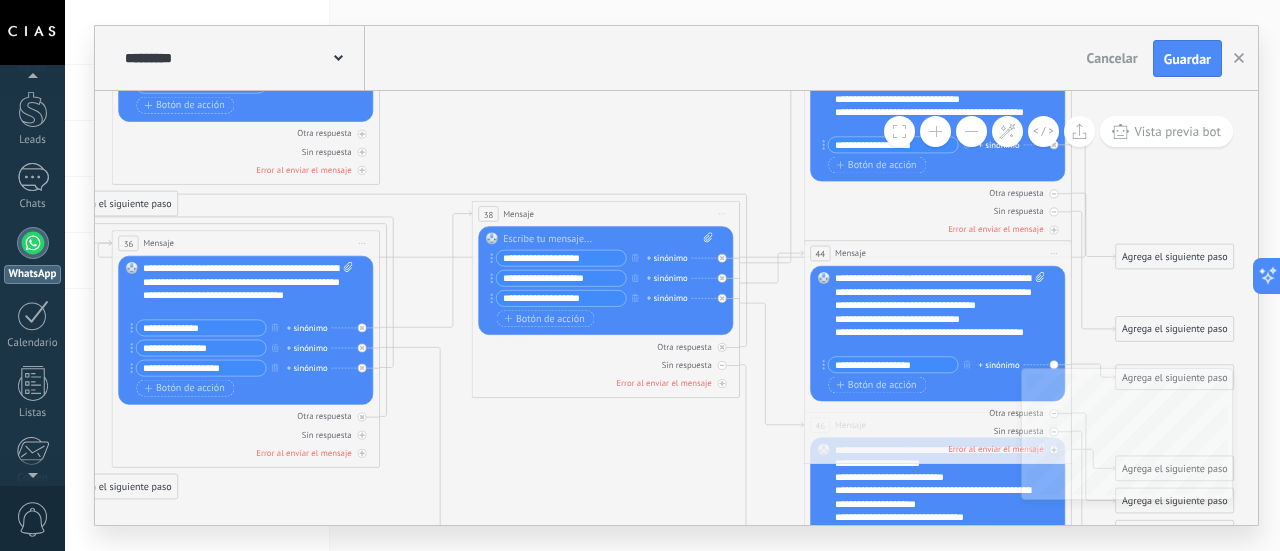 type on "**********" 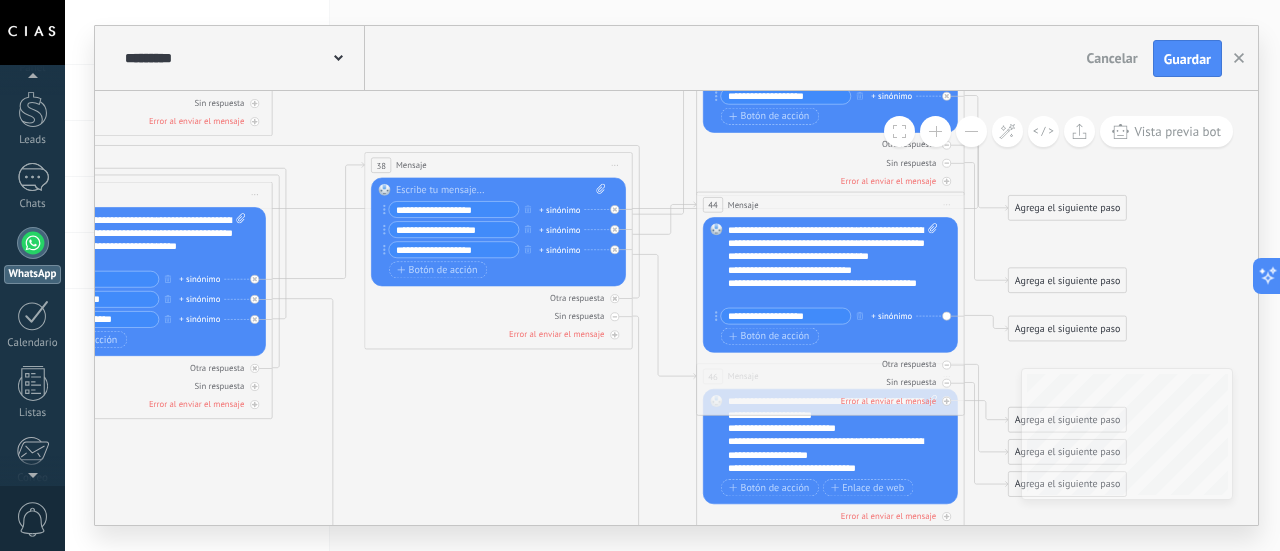 drag, startPoint x: 680, startPoint y: 439, endPoint x: 574, endPoint y: 391, distance: 116.3615 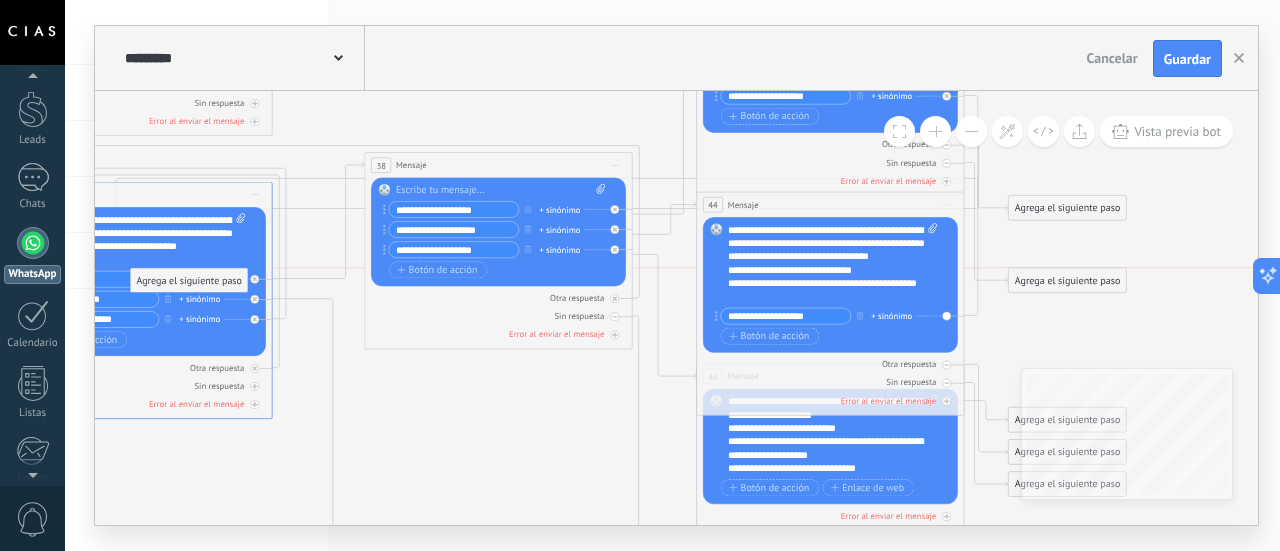 drag, startPoint x: 1038, startPoint y: 326, endPoint x: 160, endPoint y: 279, distance: 879.2571 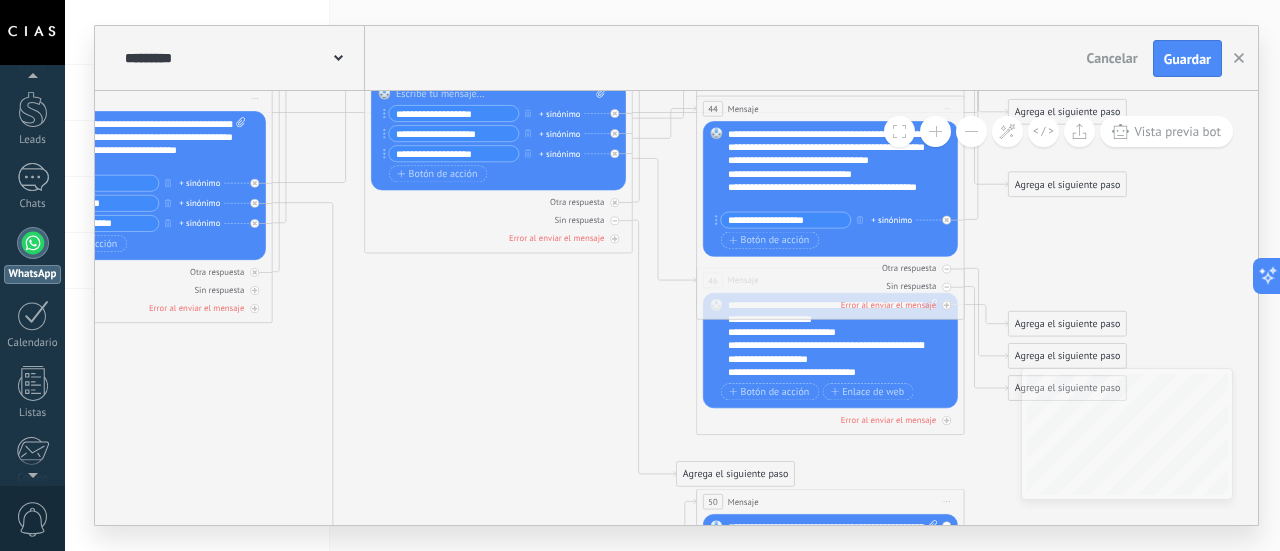 click 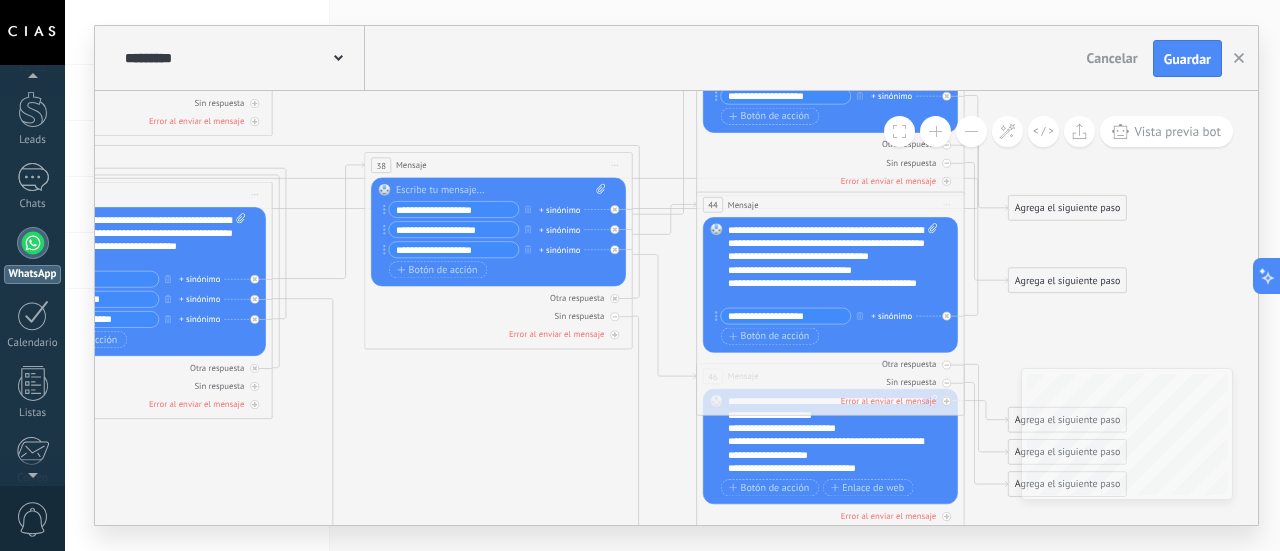 click on "44
Mensaje
*******
(a):
Todos los contactos - canales seleccionados
Todos los contactos - canales seleccionados
Todos los contactos - canal primario
Contacto principal - canales seleccionados
Contacto principal - canal primario
Todos los contactos - canales seleccionados
Todos los contactos - canales seleccionados
Todos los contactos - canal primario" at bounding box center [830, 205] 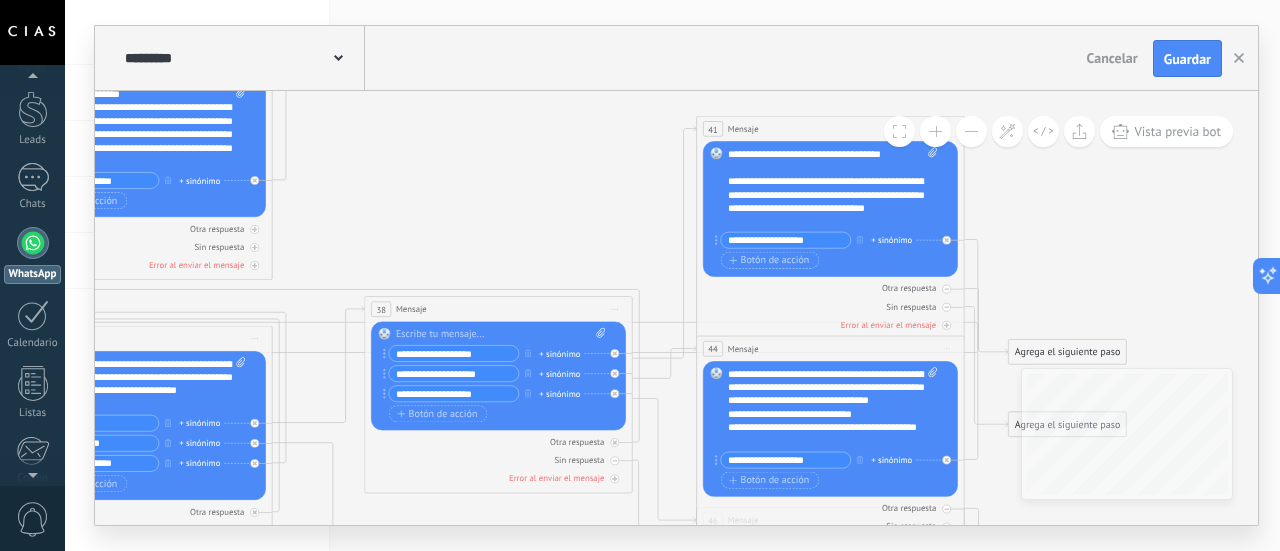 scroll, scrollTop: 0, scrollLeft: 0, axis: both 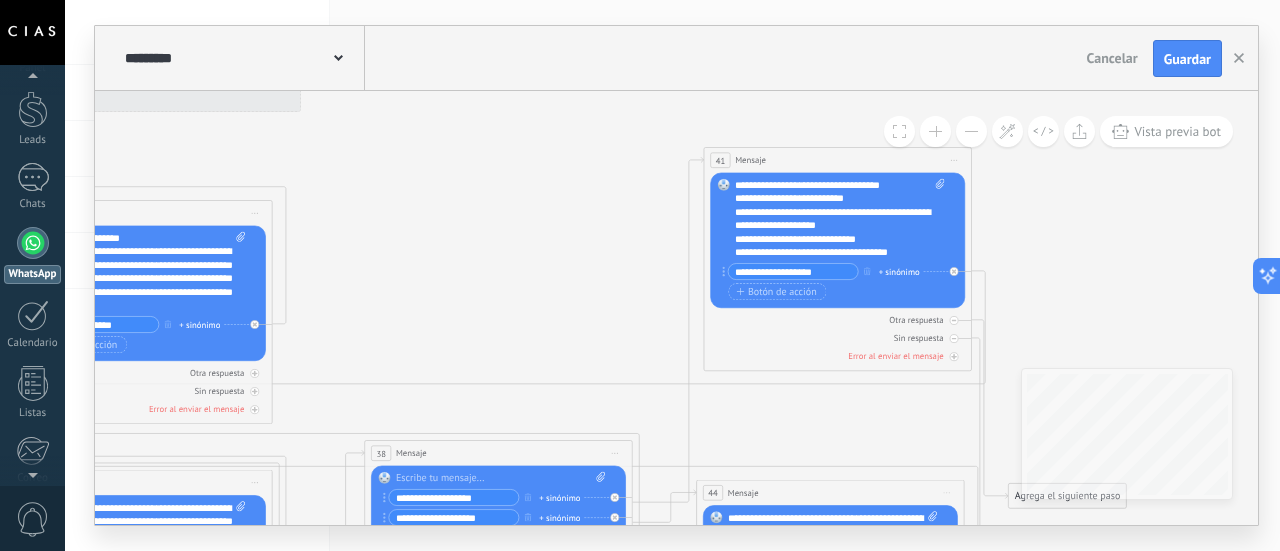drag, startPoint x: 824, startPoint y: 267, endPoint x: 832, endPoint y: 155, distance: 112.28535 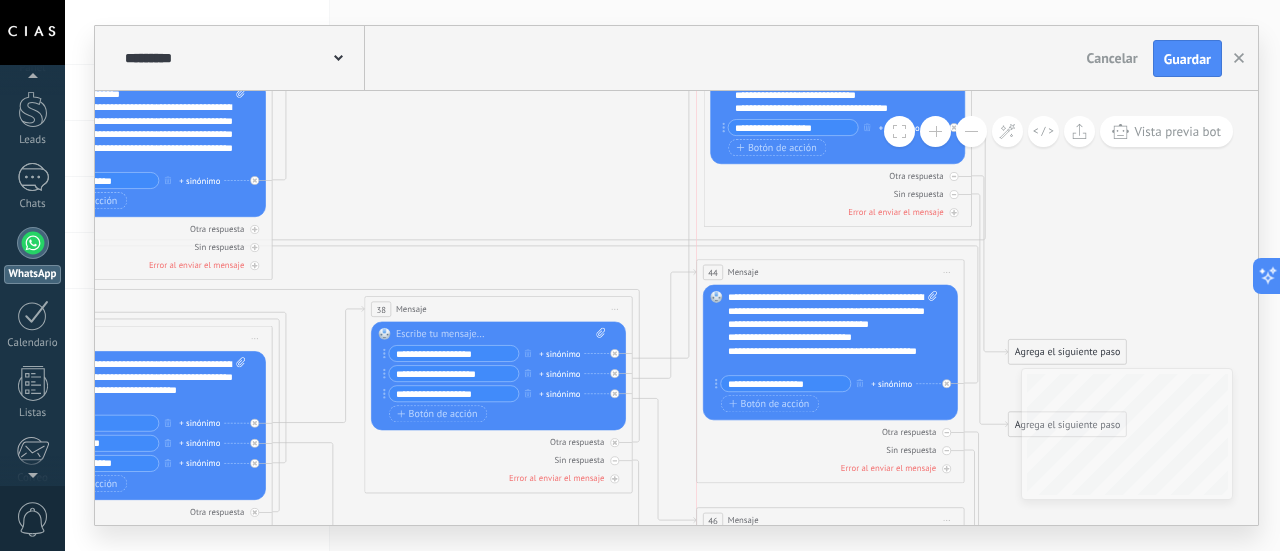 drag, startPoint x: 821, startPoint y: 347, endPoint x: 822, endPoint y: 271, distance: 76.00658 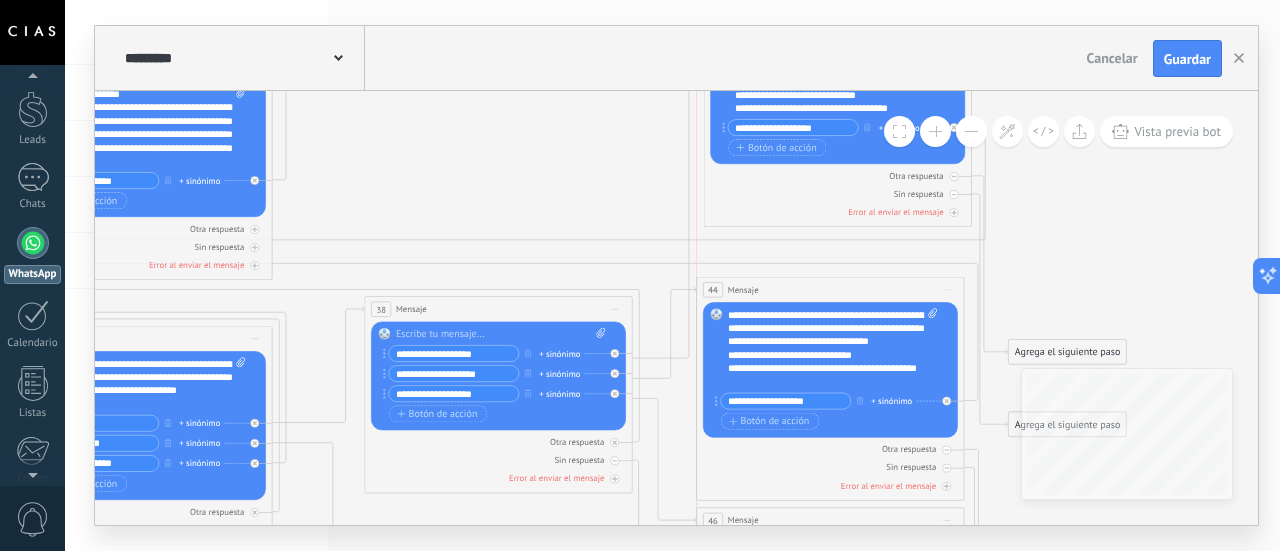 drag, startPoint x: 826, startPoint y: 274, endPoint x: 823, endPoint y: 292, distance: 18.248287 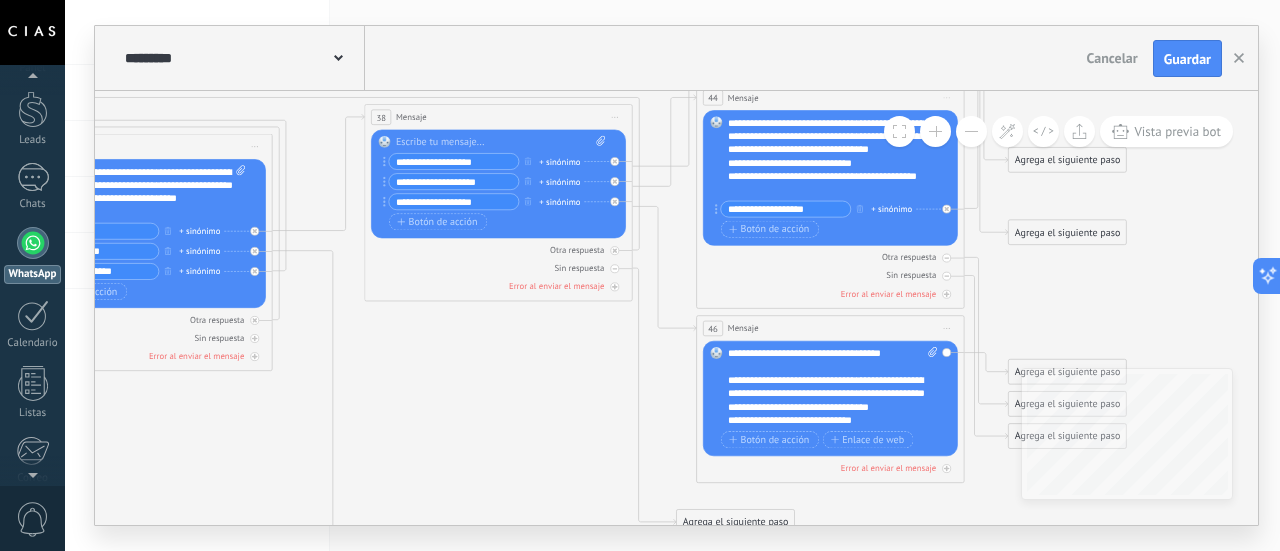scroll, scrollTop: 180, scrollLeft: 0, axis: vertical 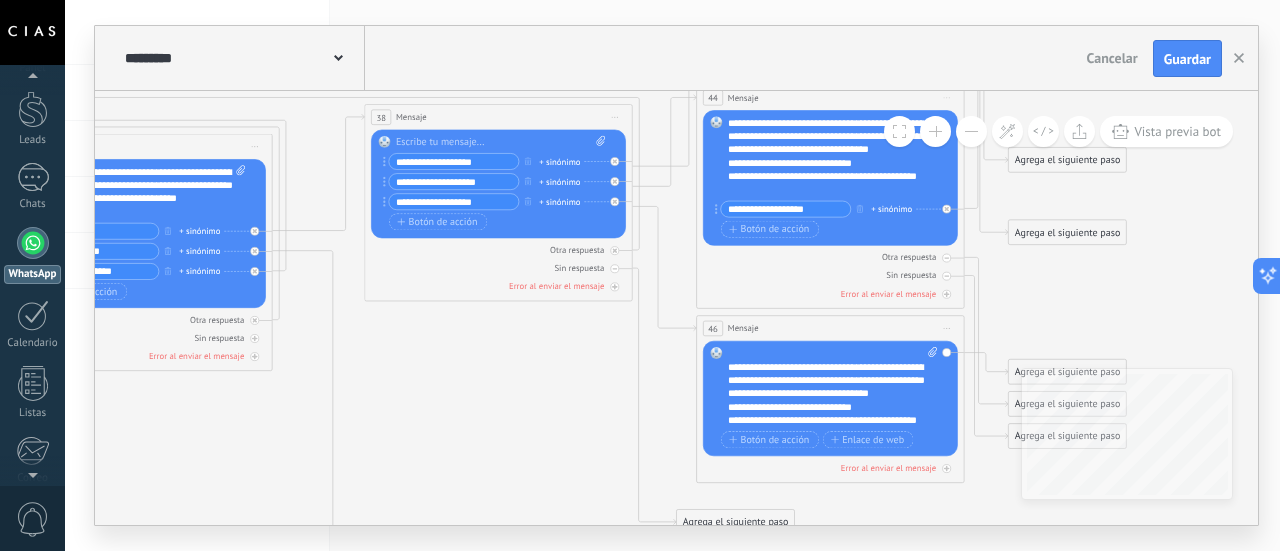 click on "**********" at bounding box center [833, 387] 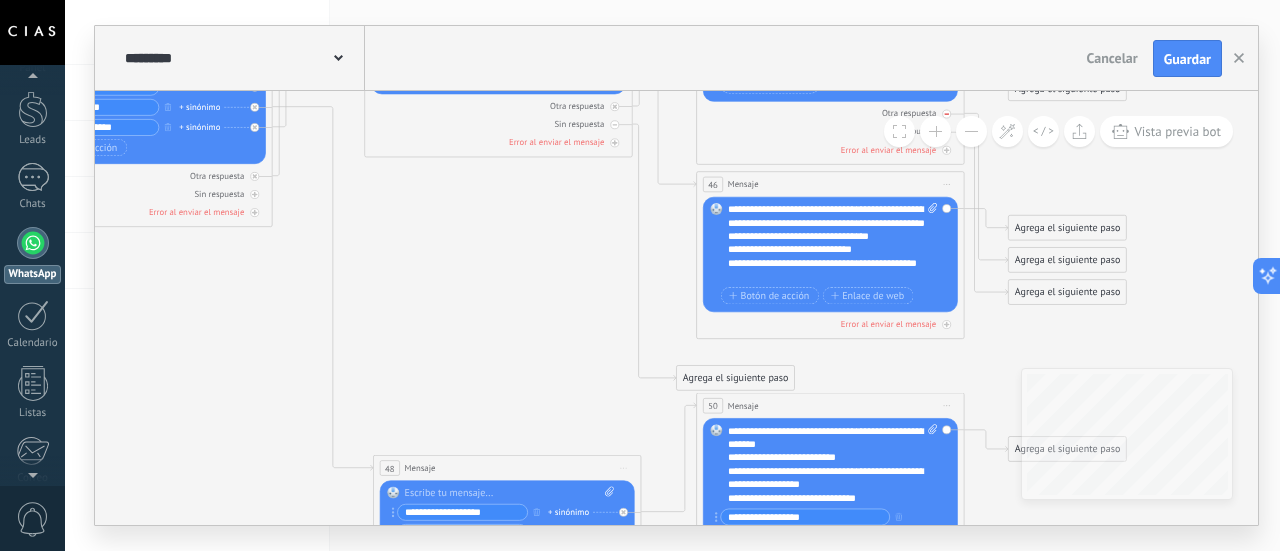 click 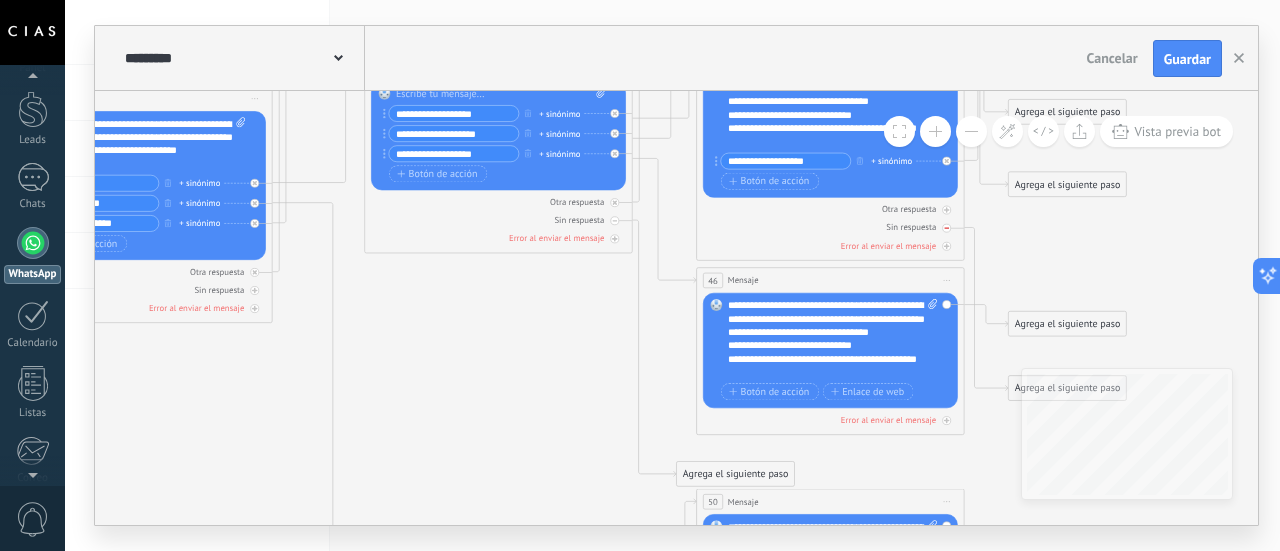 click 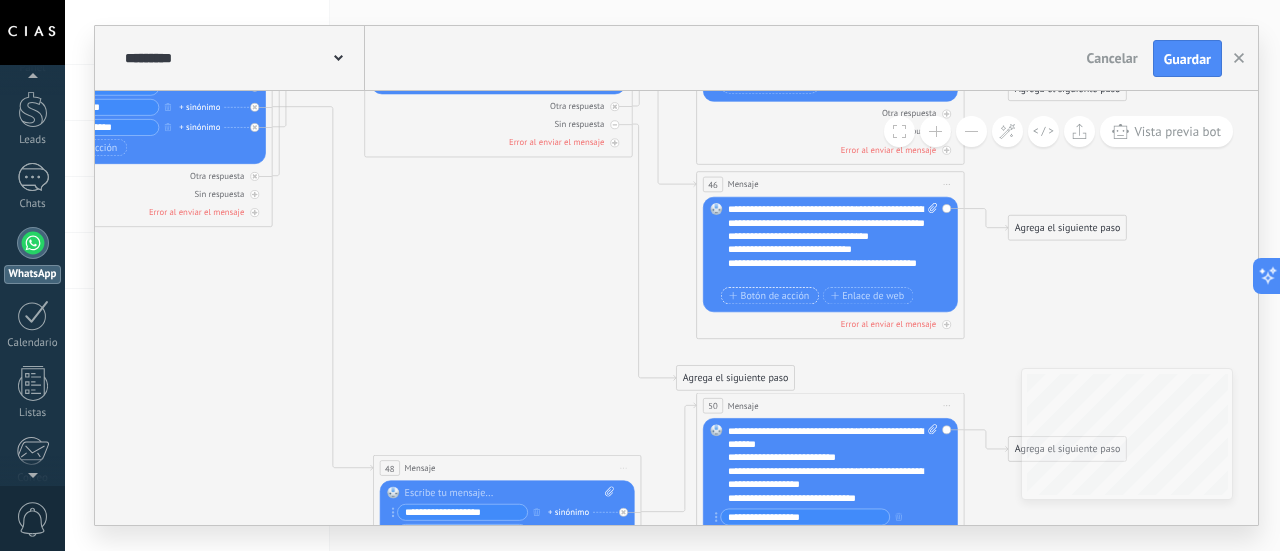 click on "Botón de acción" at bounding box center (769, 296) 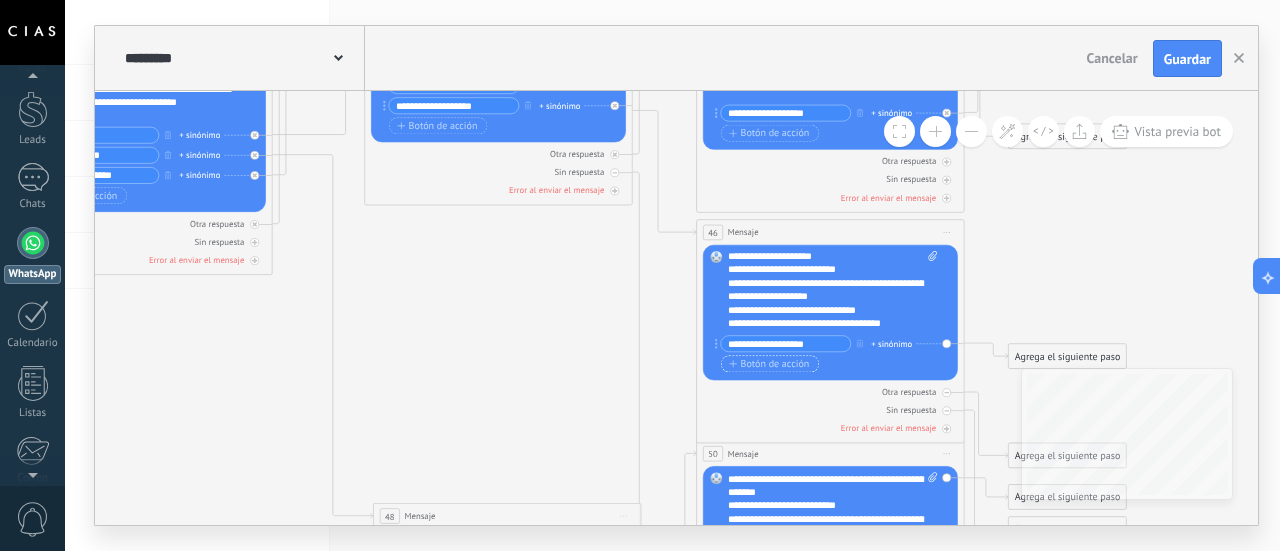 scroll, scrollTop: 0, scrollLeft: 0, axis: both 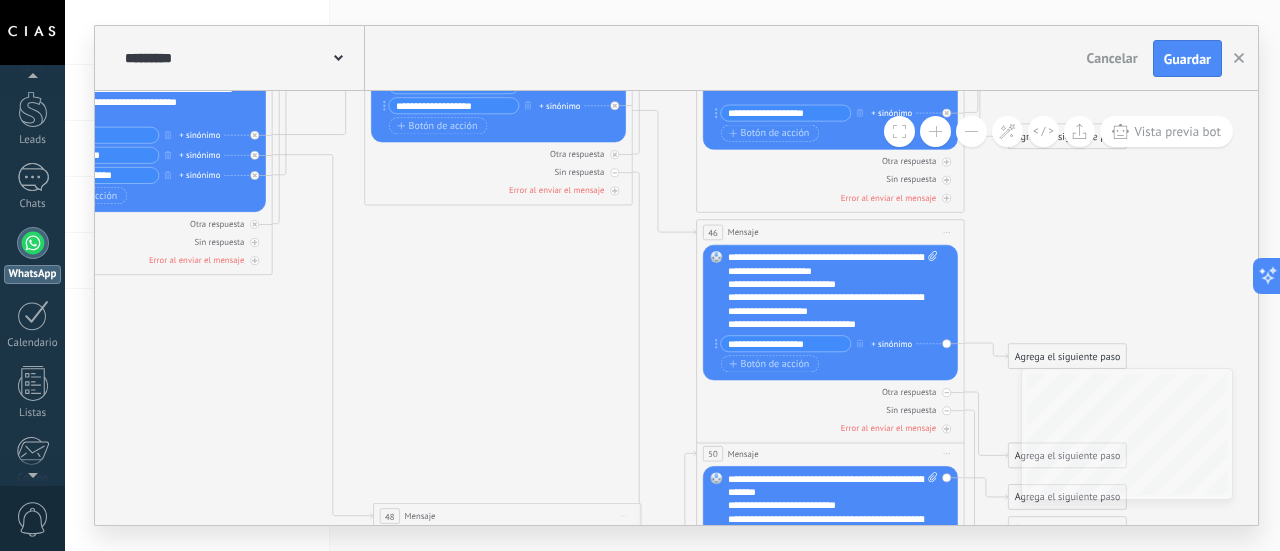 type on "**********" 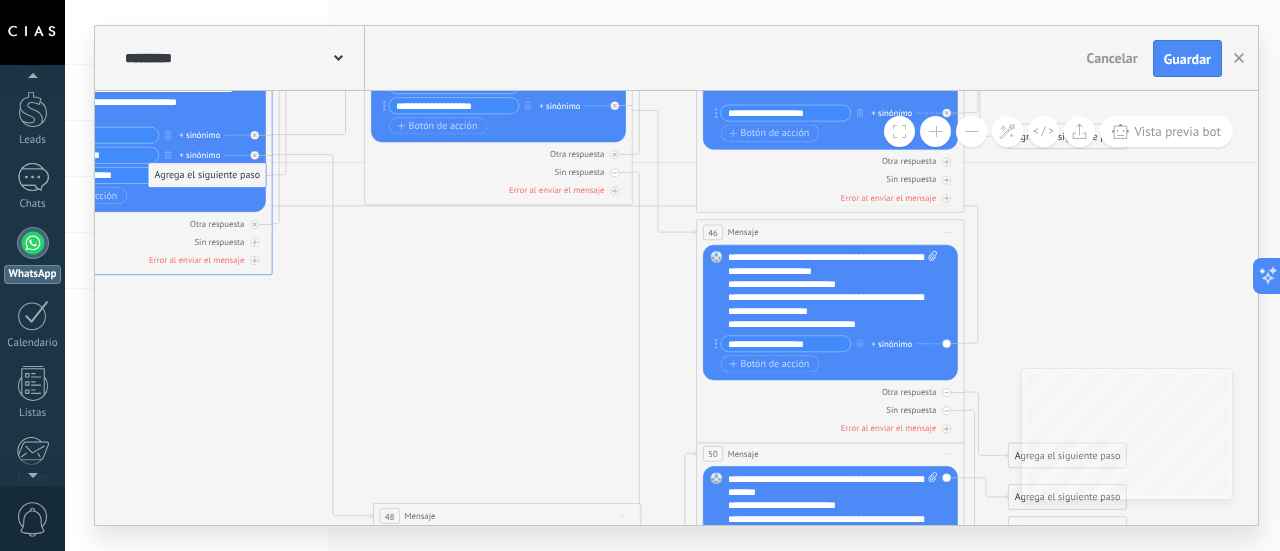 drag, startPoint x: 1043, startPoint y: 354, endPoint x: 183, endPoint y: 171, distance: 879.2548 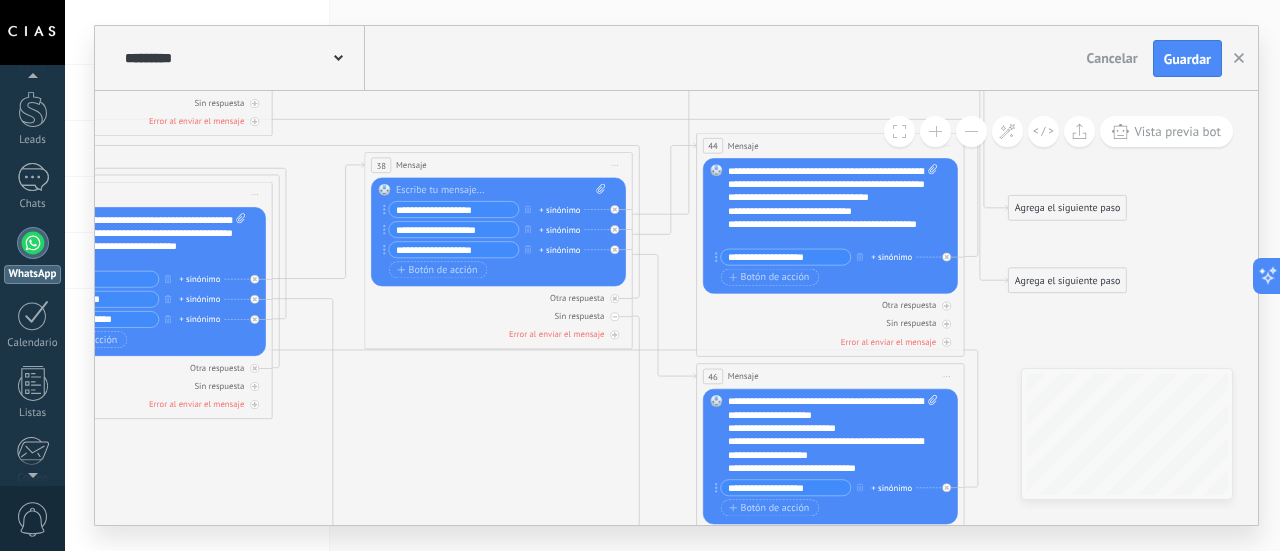 click on "**********" at bounding box center [453, 229] 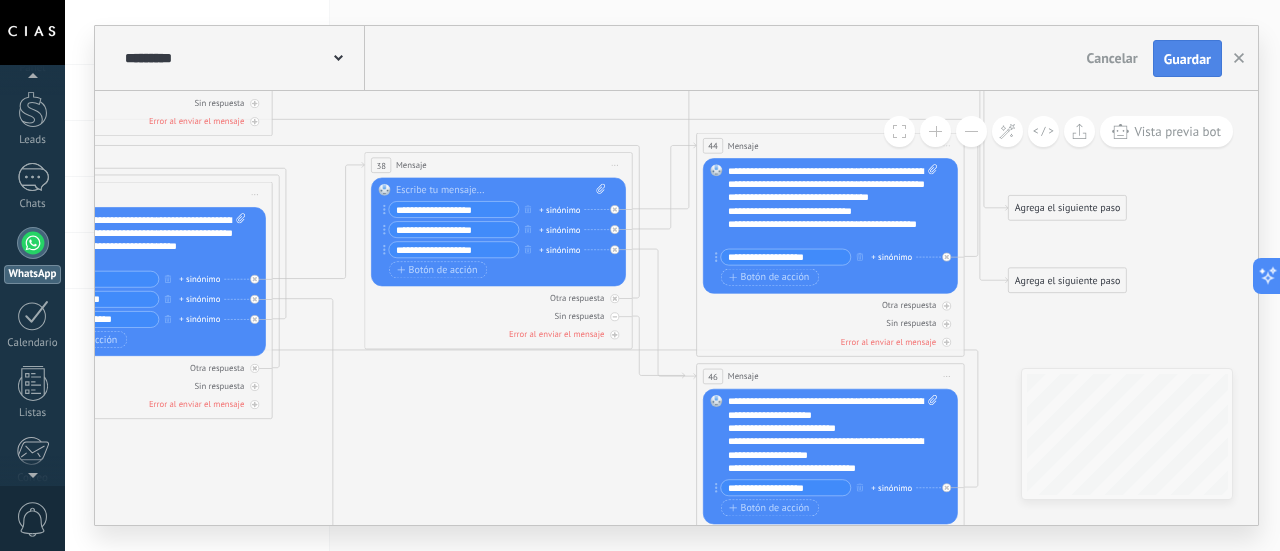 type on "**********" 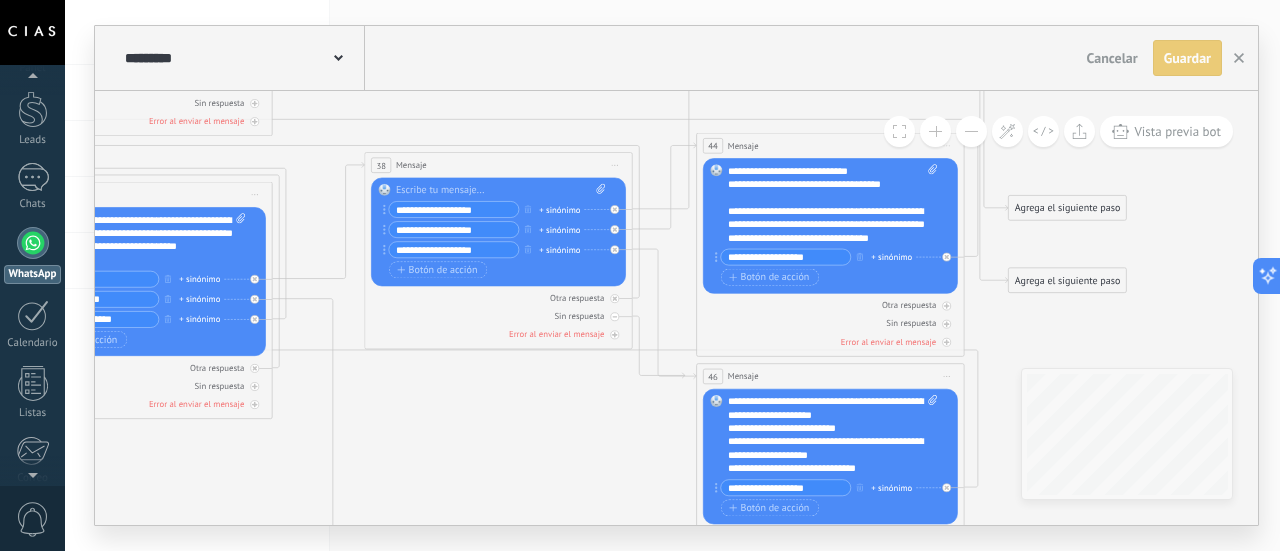 scroll, scrollTop: 200, scrollLeft: 0, axis: vertical 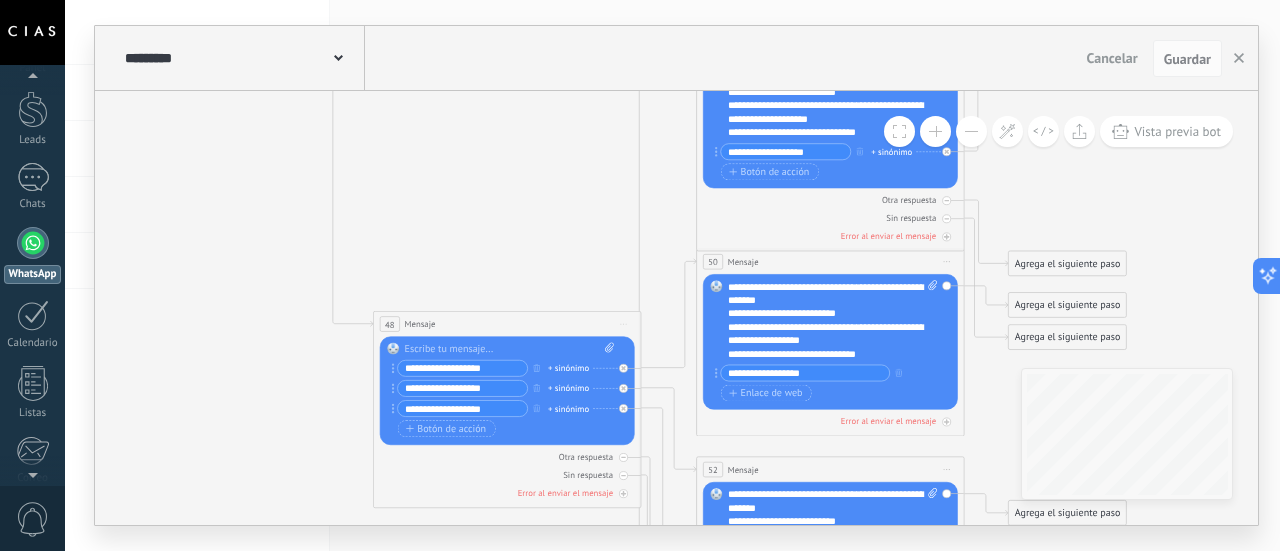 click at bounding box center [971, 131] 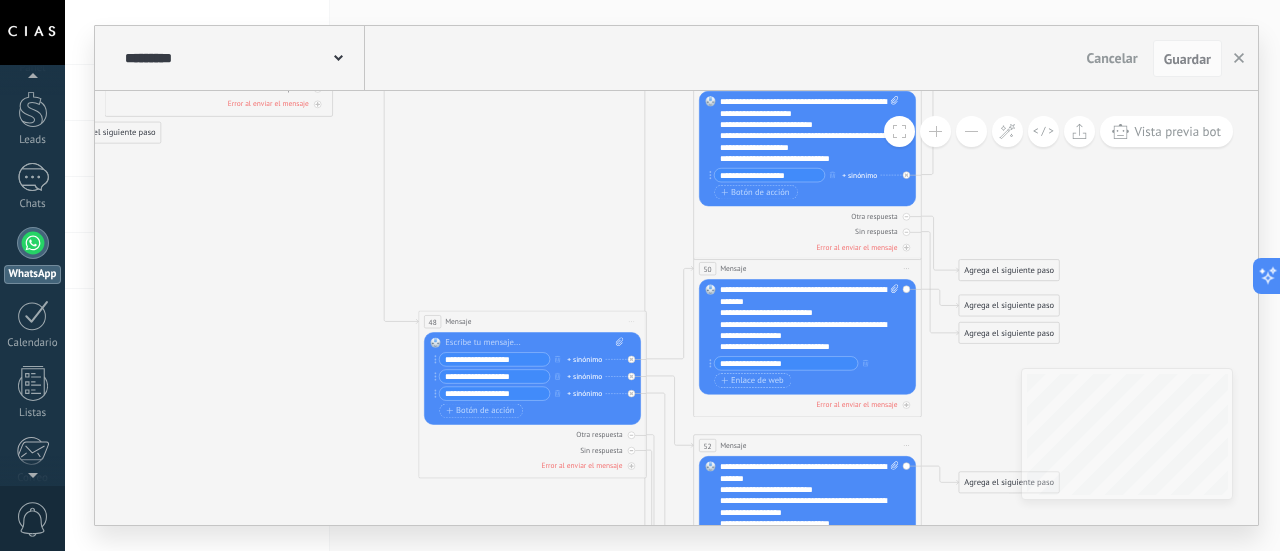 click at bounding box center (971, 131) 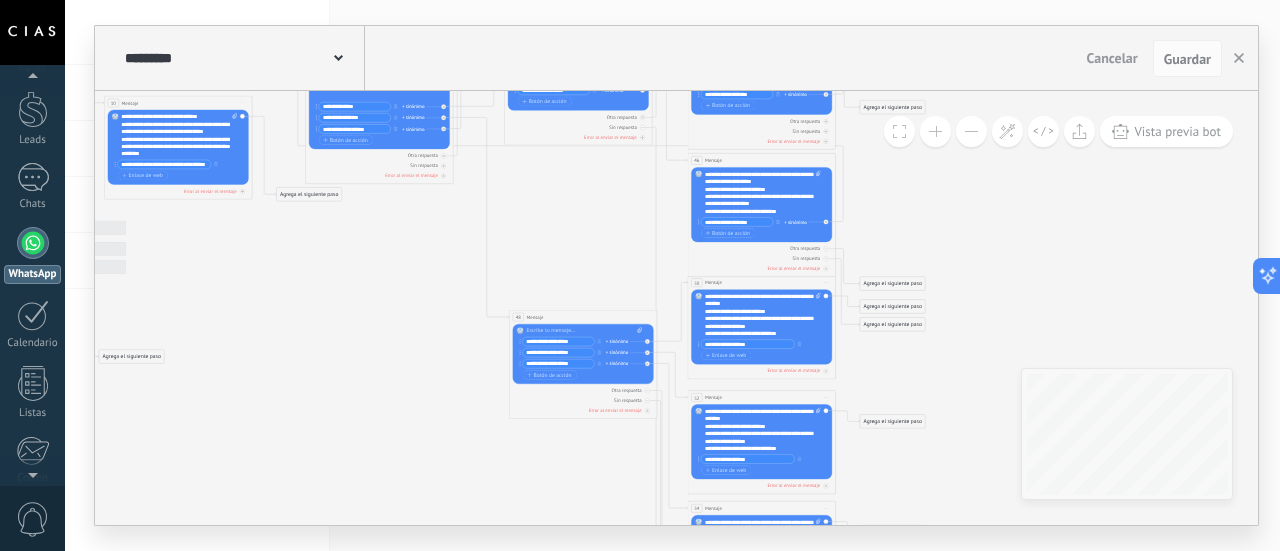 click at bounding box center (971, 131) 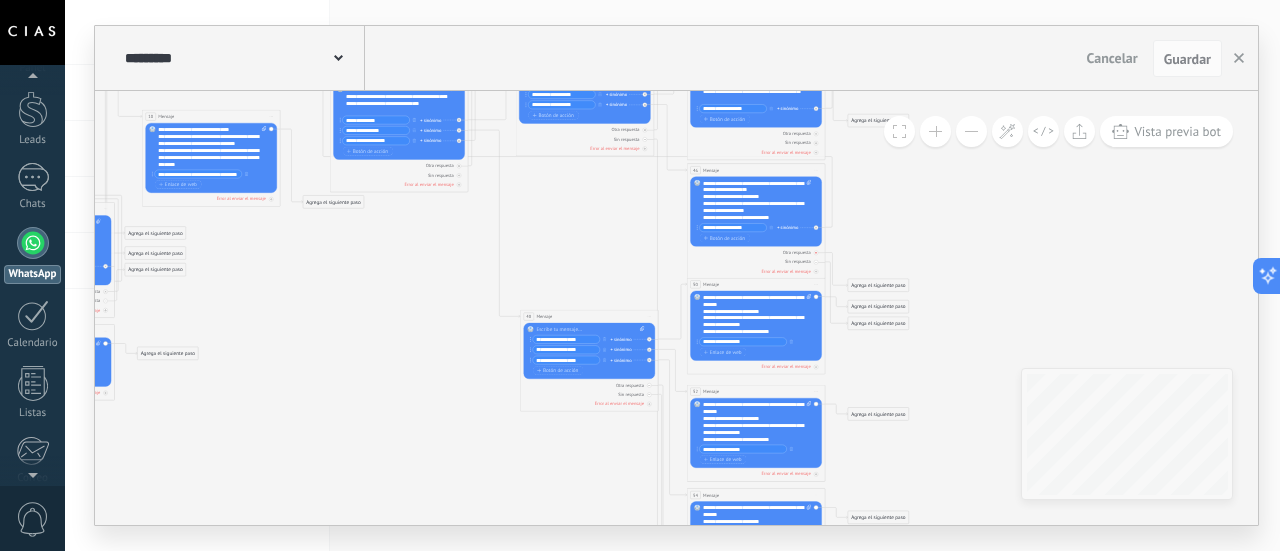 click at bounding box center [816, 253] 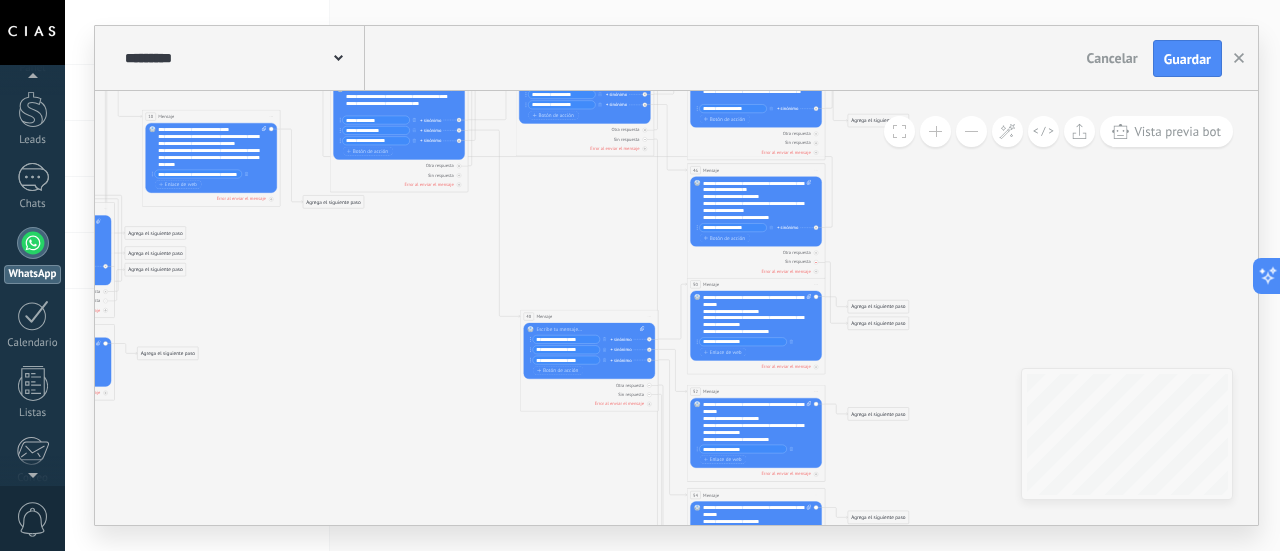 click at bounding box center (816, 262) 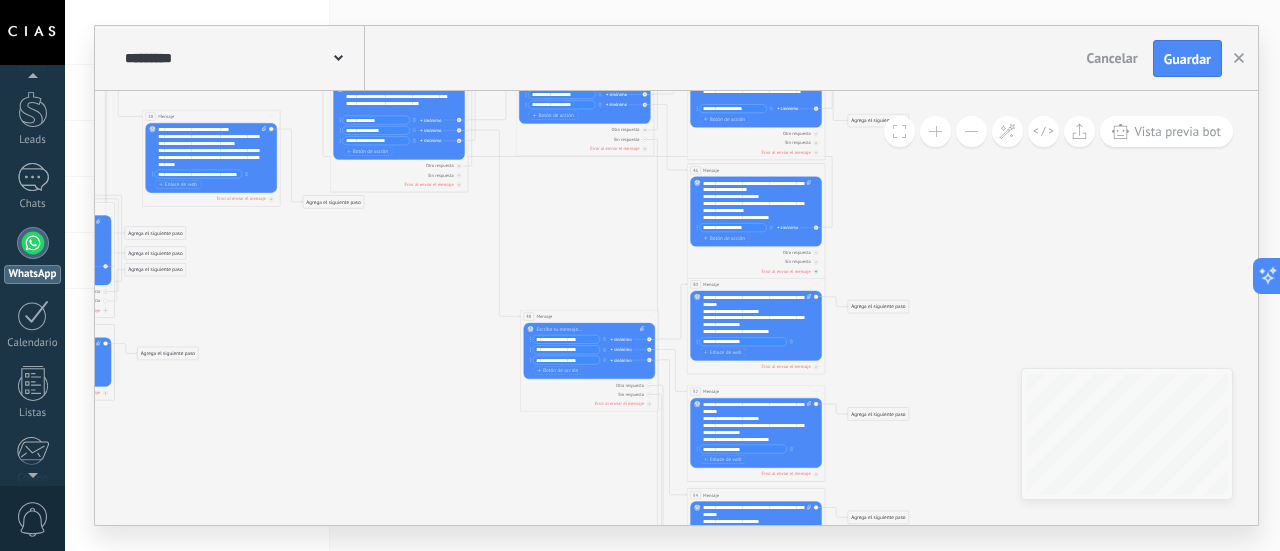 click 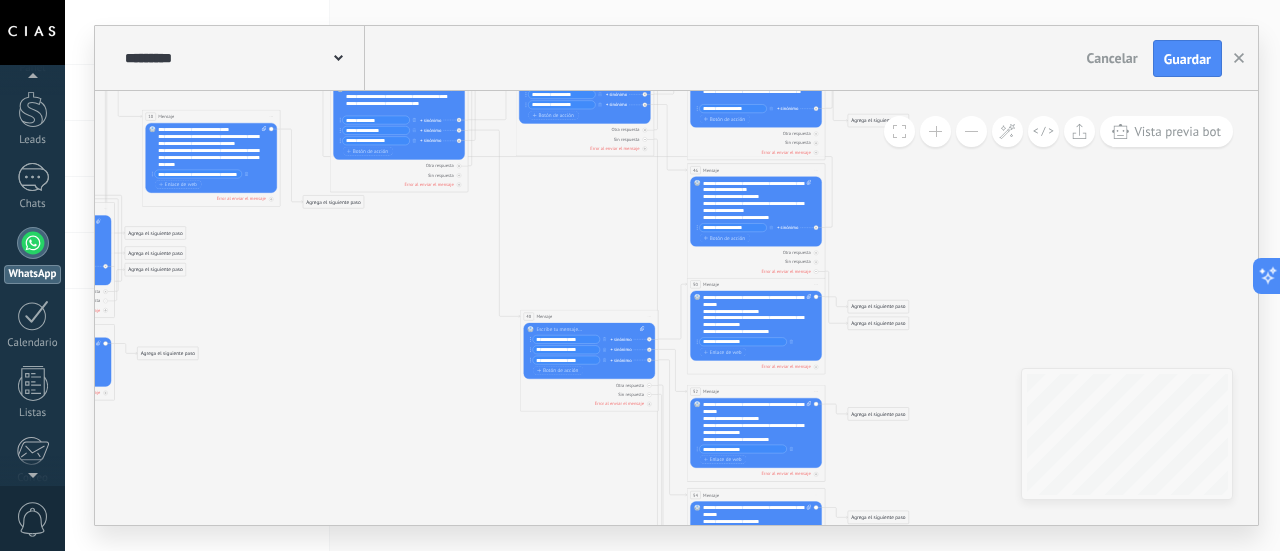 click 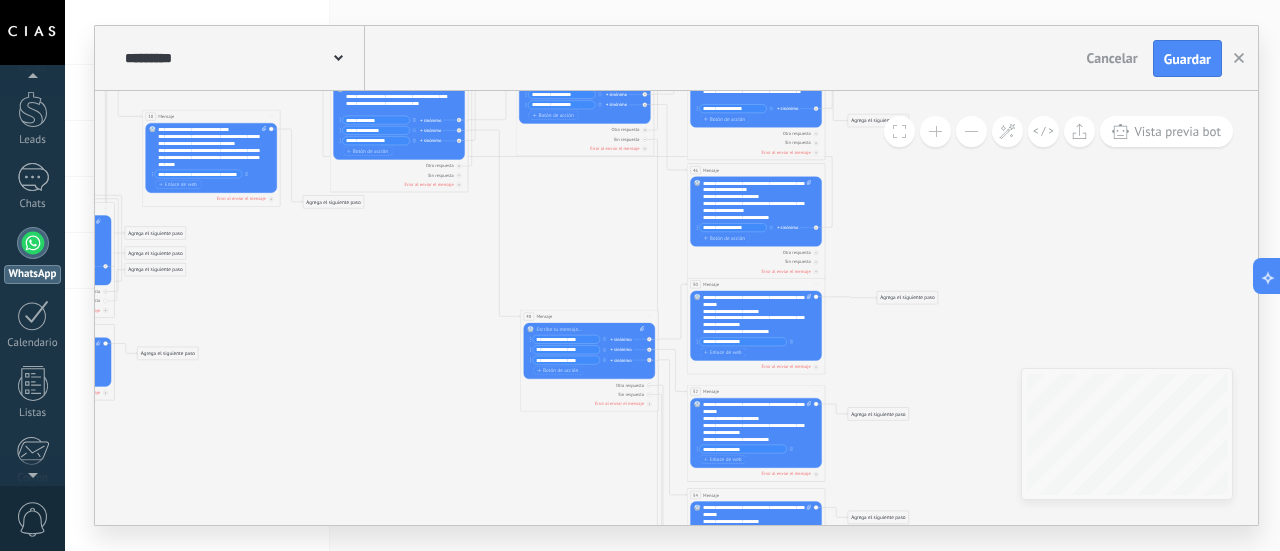 drag, startPoint x: 876, startPoint y: 304, endPoint x: 905, endPoint y: 295, distance: 30.364452 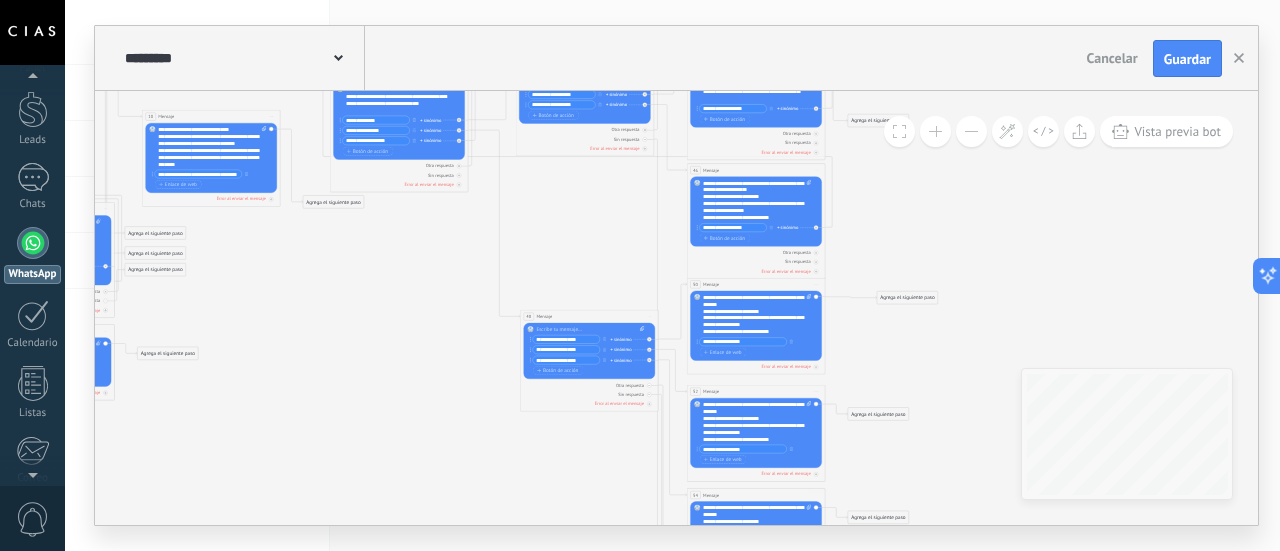 click at bounding box center (935, 131) 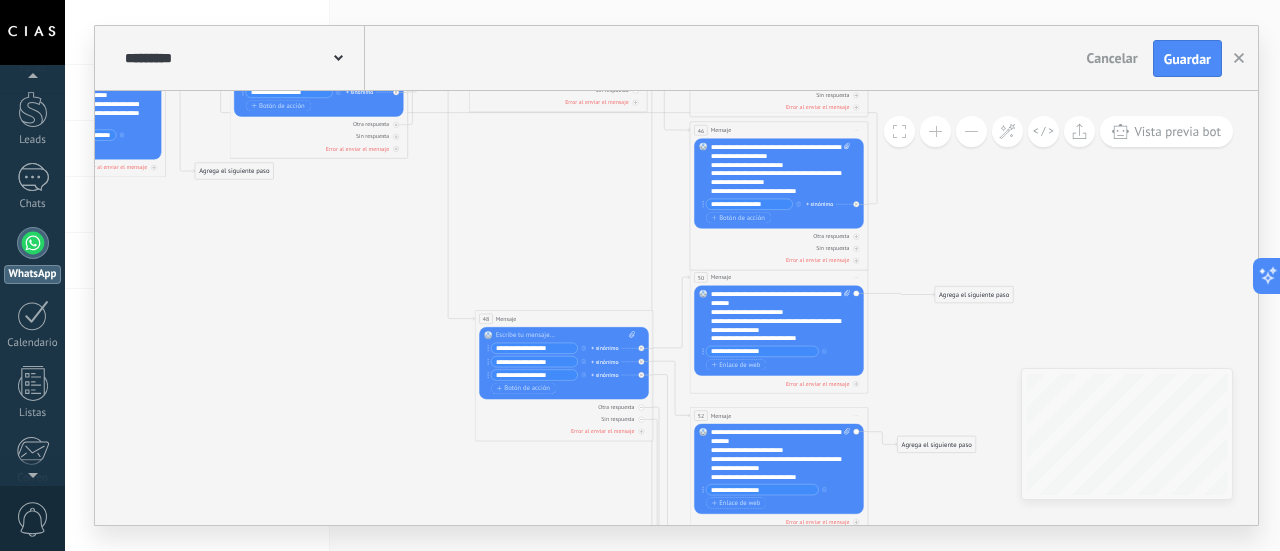 click at bounding box center [935, 131] 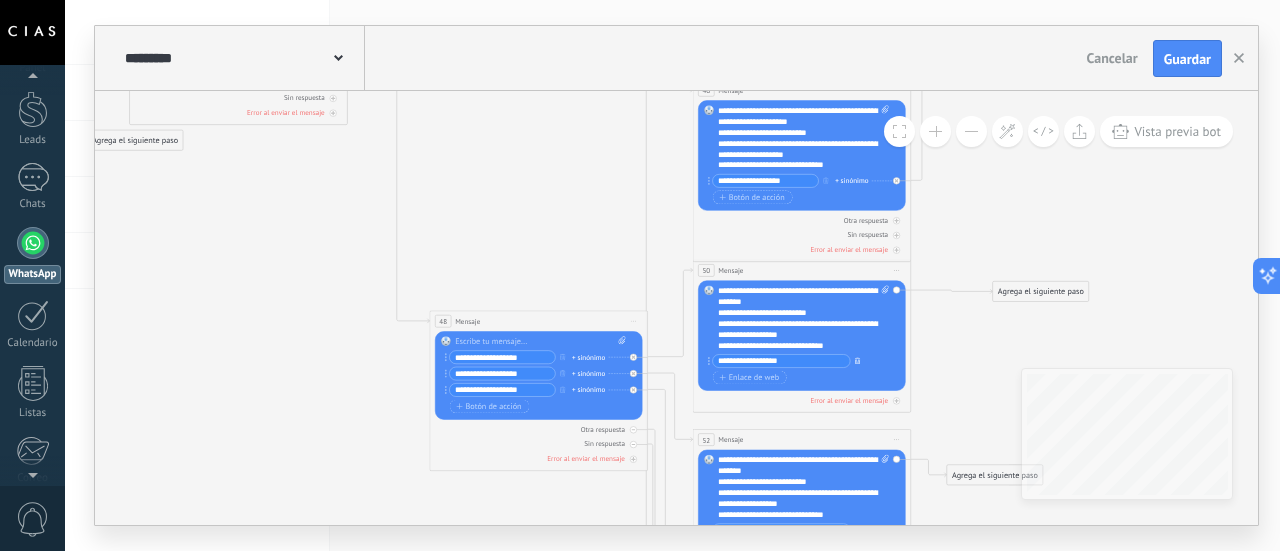click 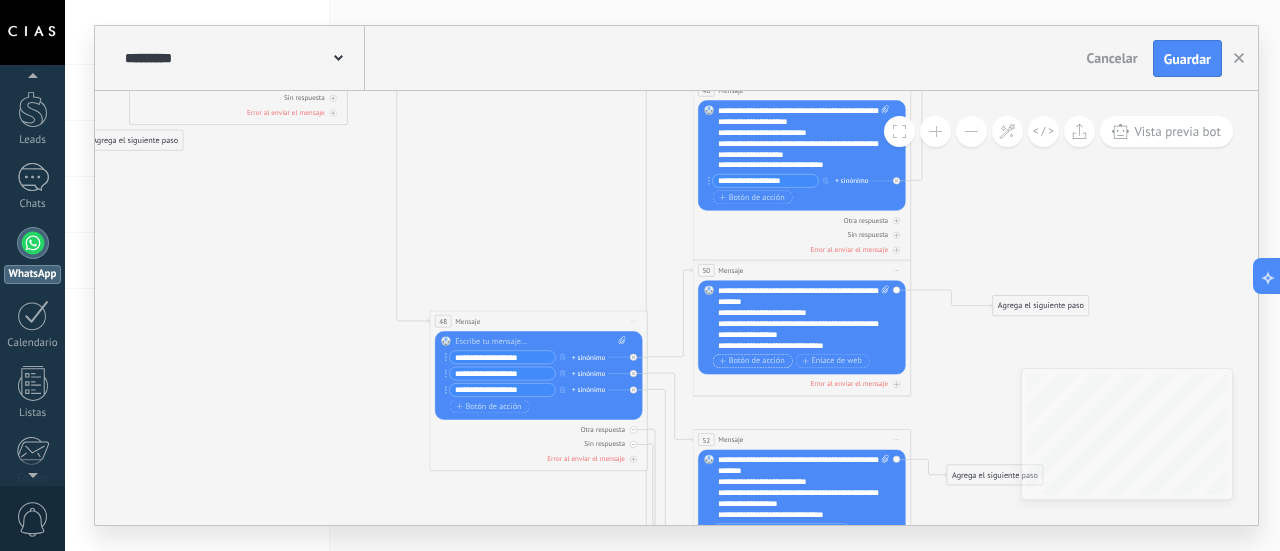 click on "Botón de acción" at bounding box center (751, 361) 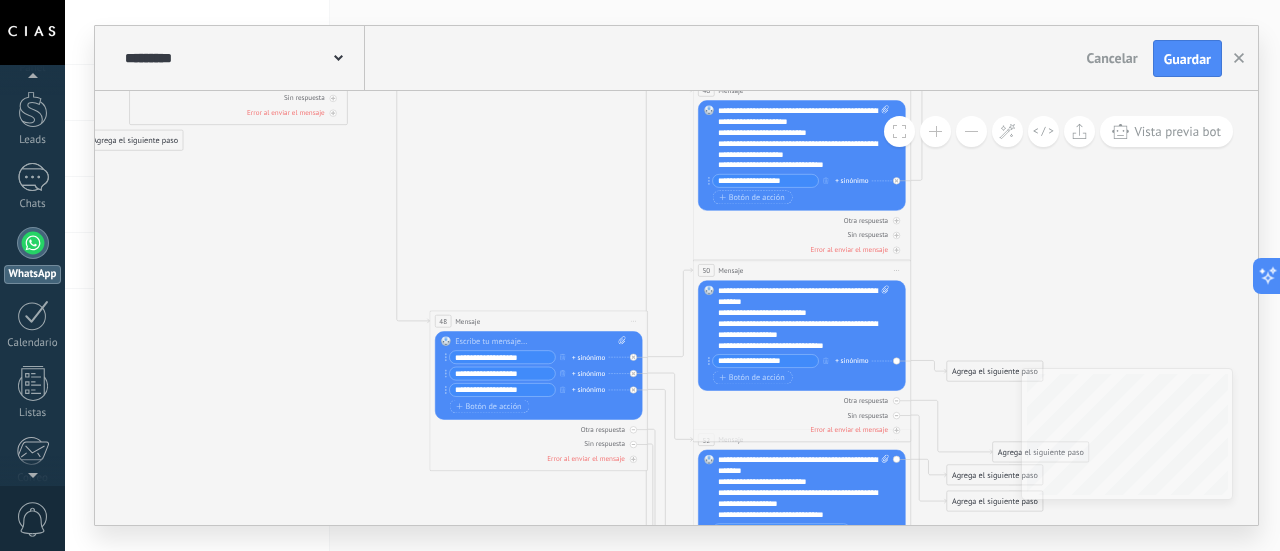type on "**********" 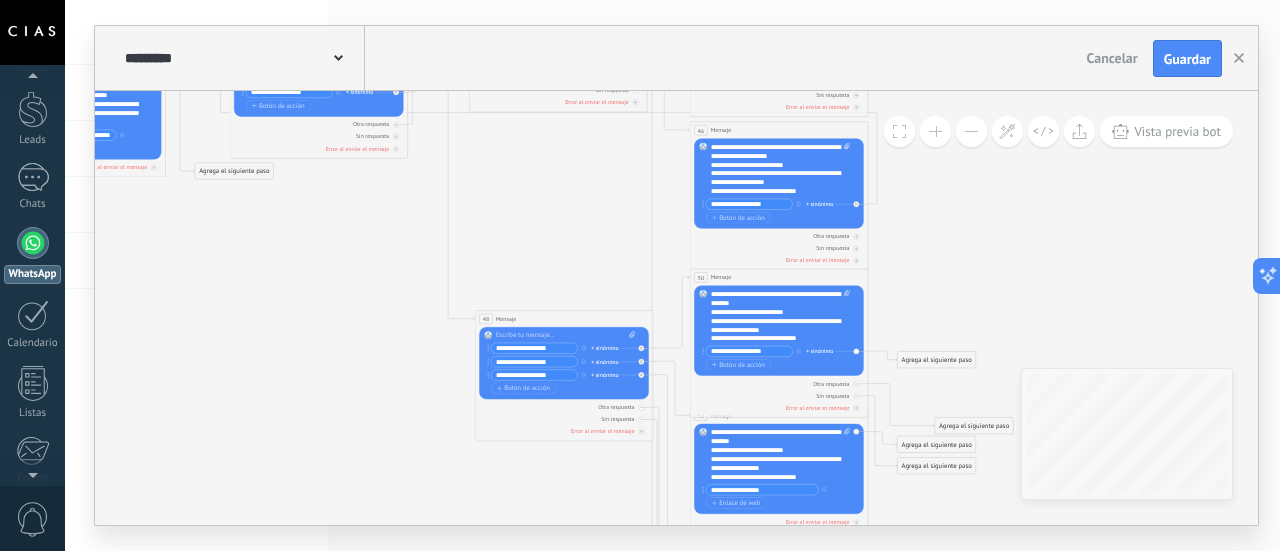 click at bounding box center (971, 131) 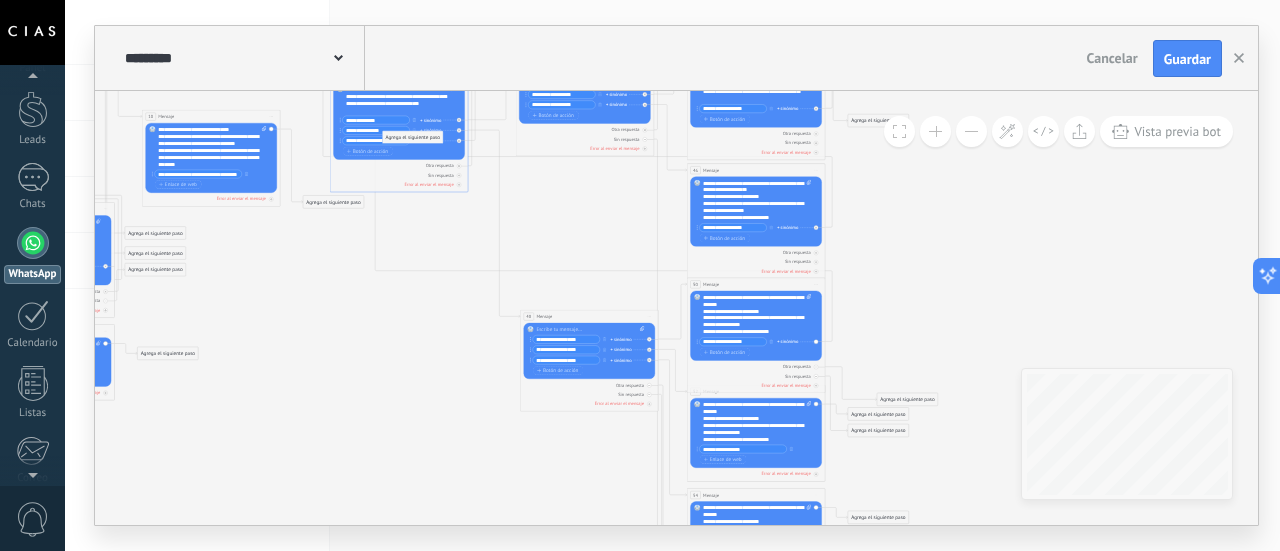 drag, startPoint x: 886, startPoint y: 347, endPoint x: 420, endPoint y: 136, distance: 511.54373 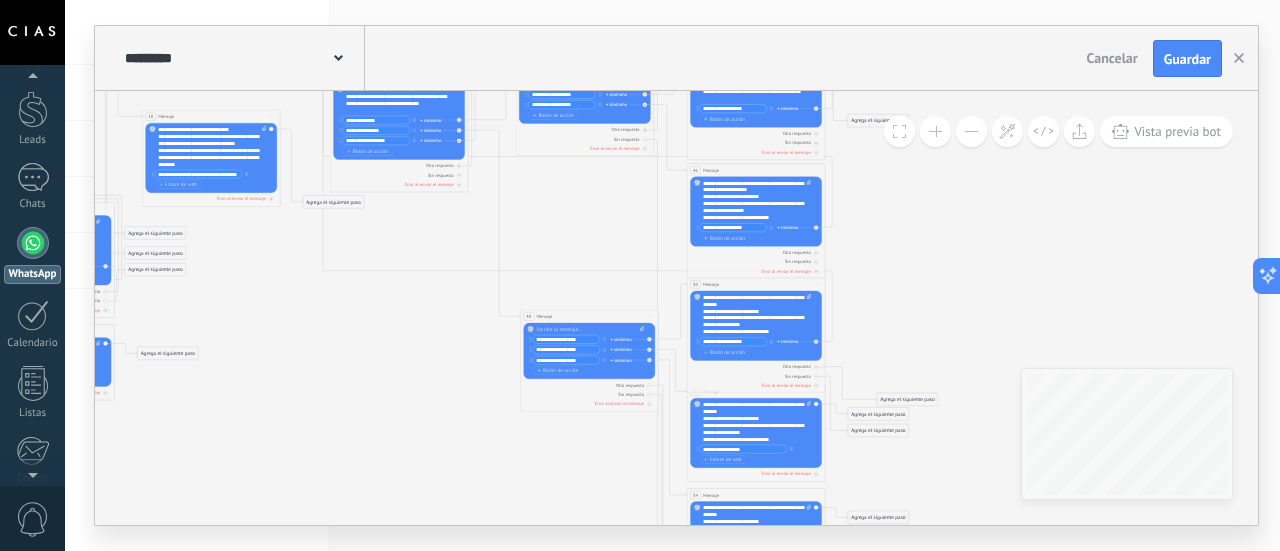 click 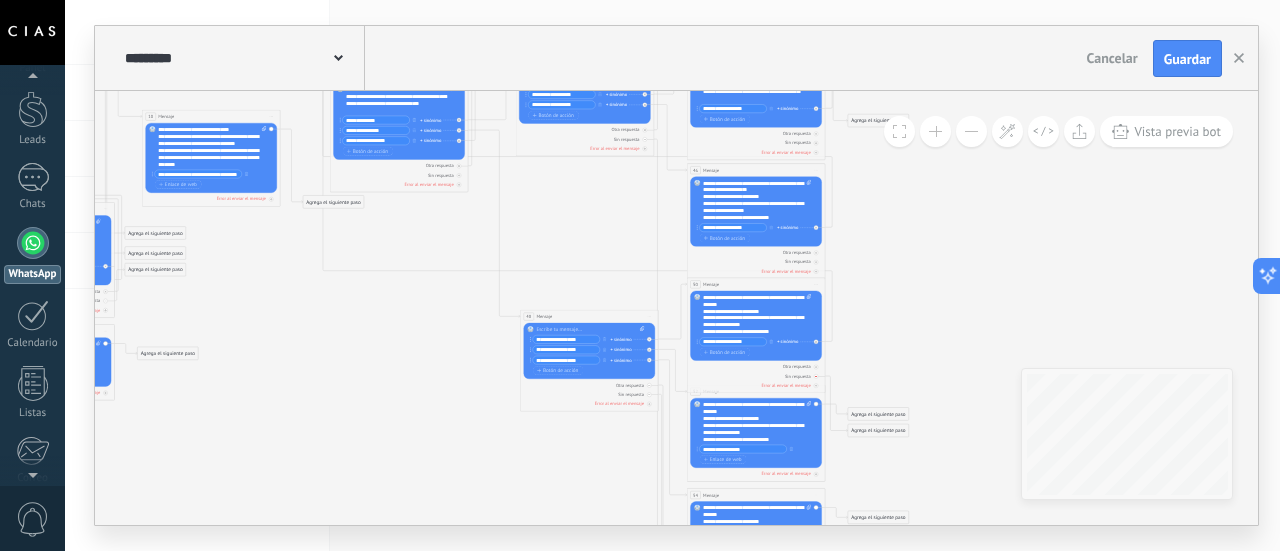 click at bounding box center [816, 376] 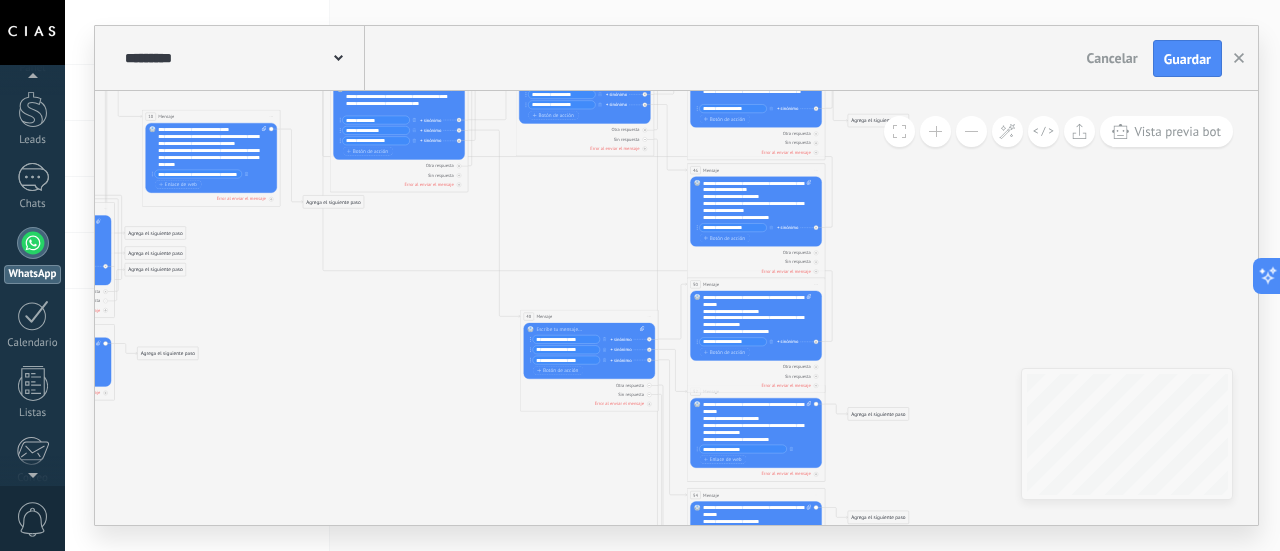 click 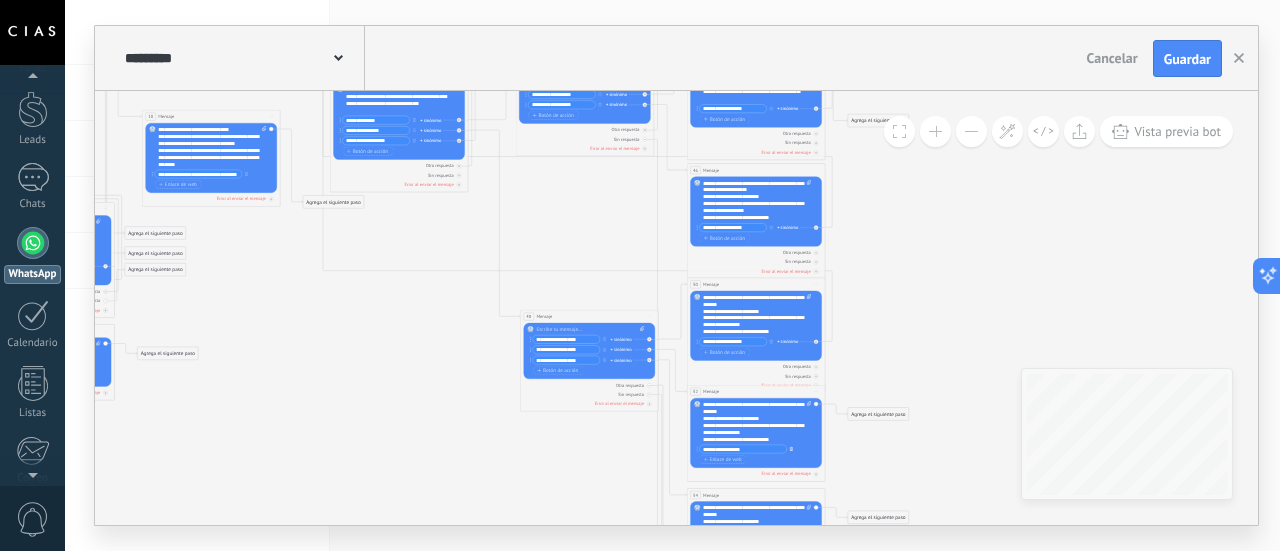 click at bounding box center [792, 449] 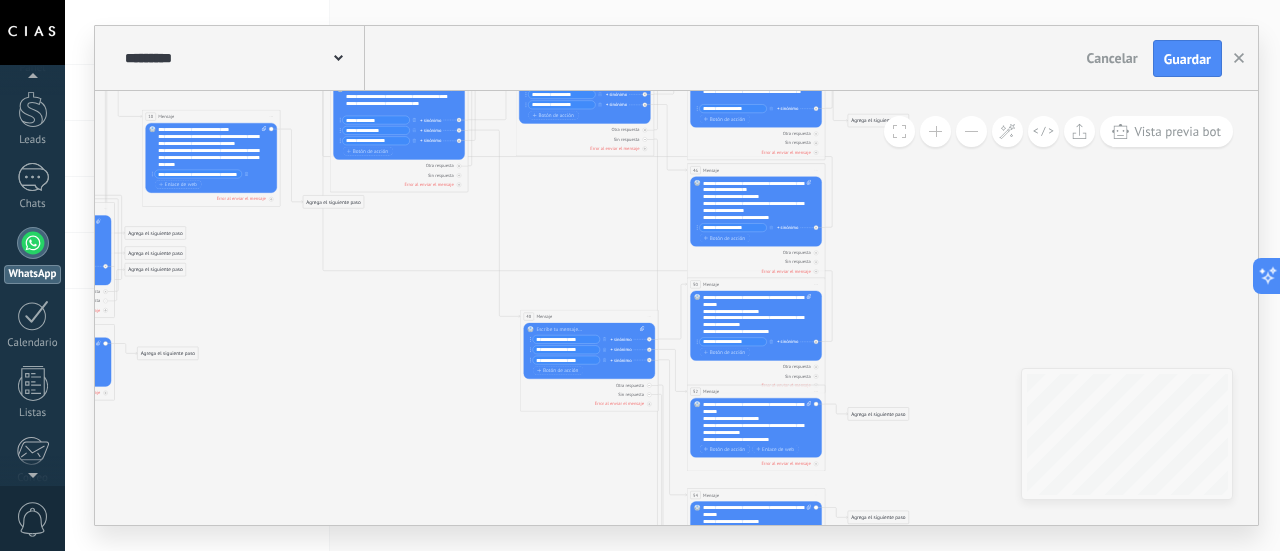 click on "Botón de acción" at bounding box center (724, 450) 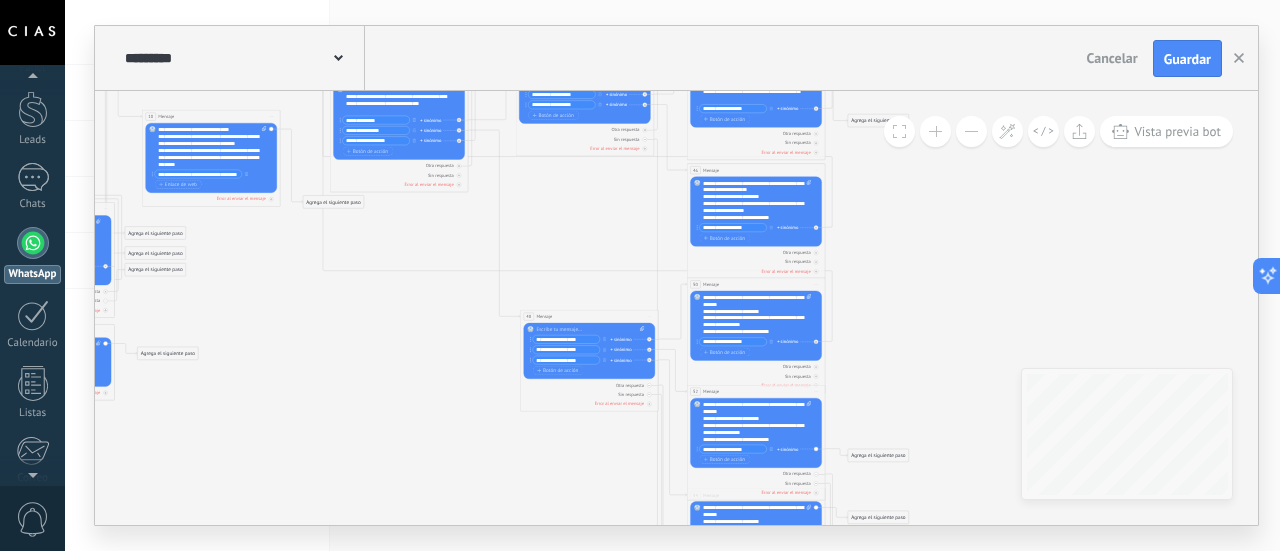 type on "**********" 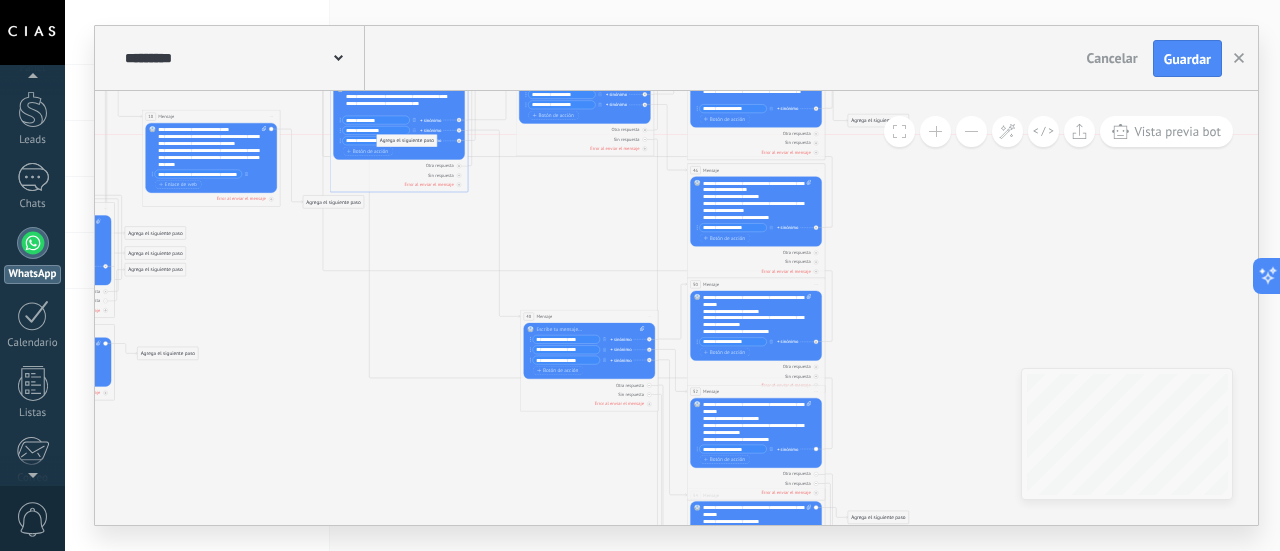drag, startPoint x: 872, startPoint y: 452, endPoint x: 401, endPoint y: 135, distance: 567.74115 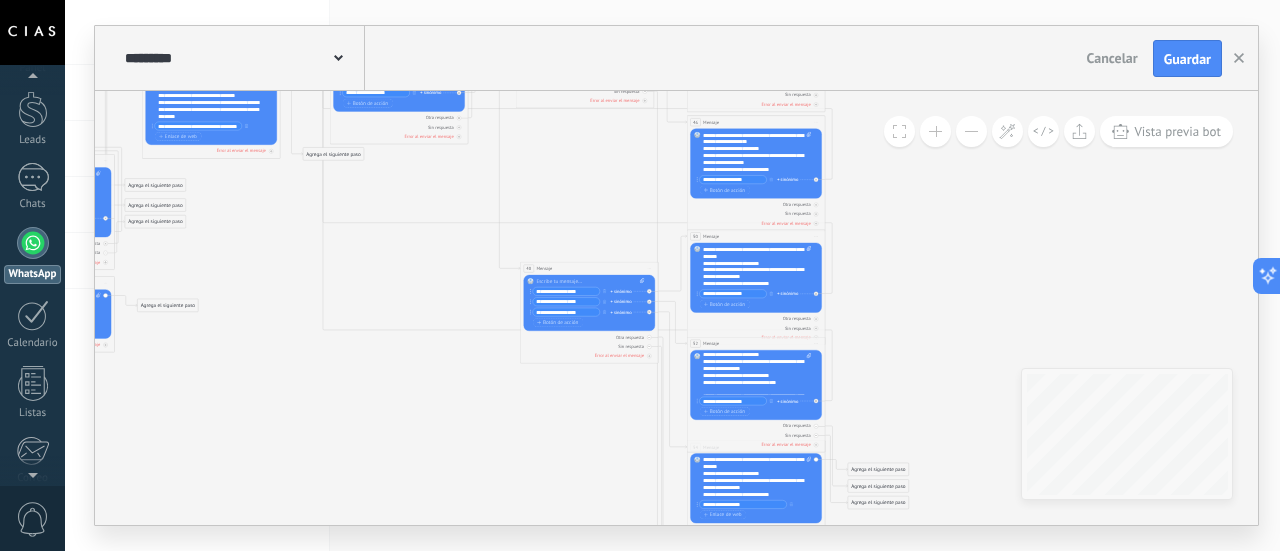 scroll, scrollTop: 100, scrollLeft: 0, axis: vertical 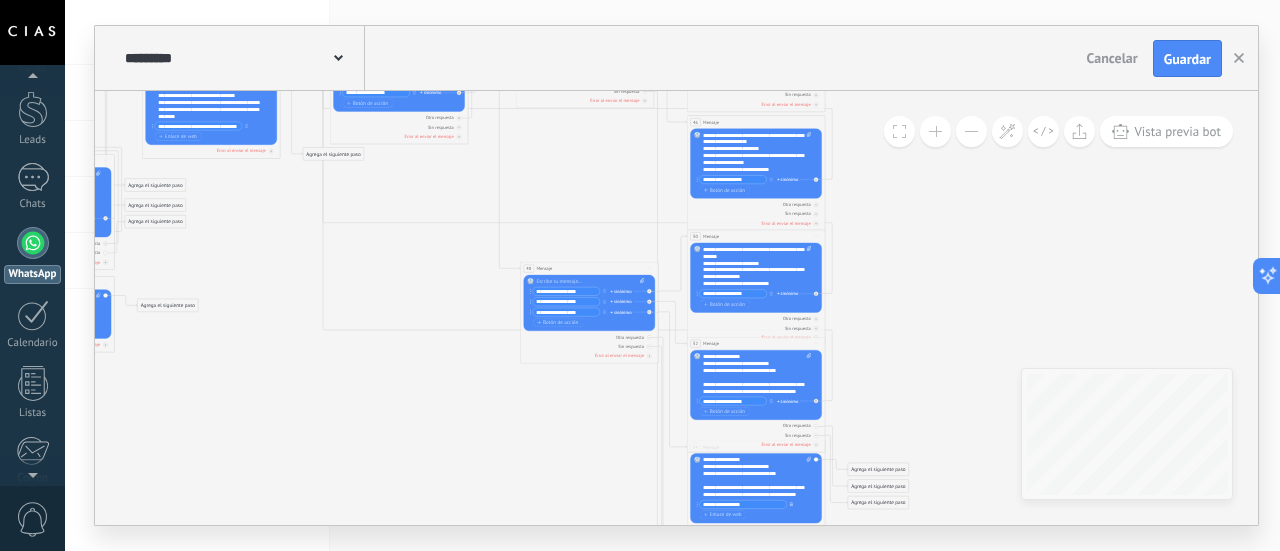 click at bounding box center [792, 504] 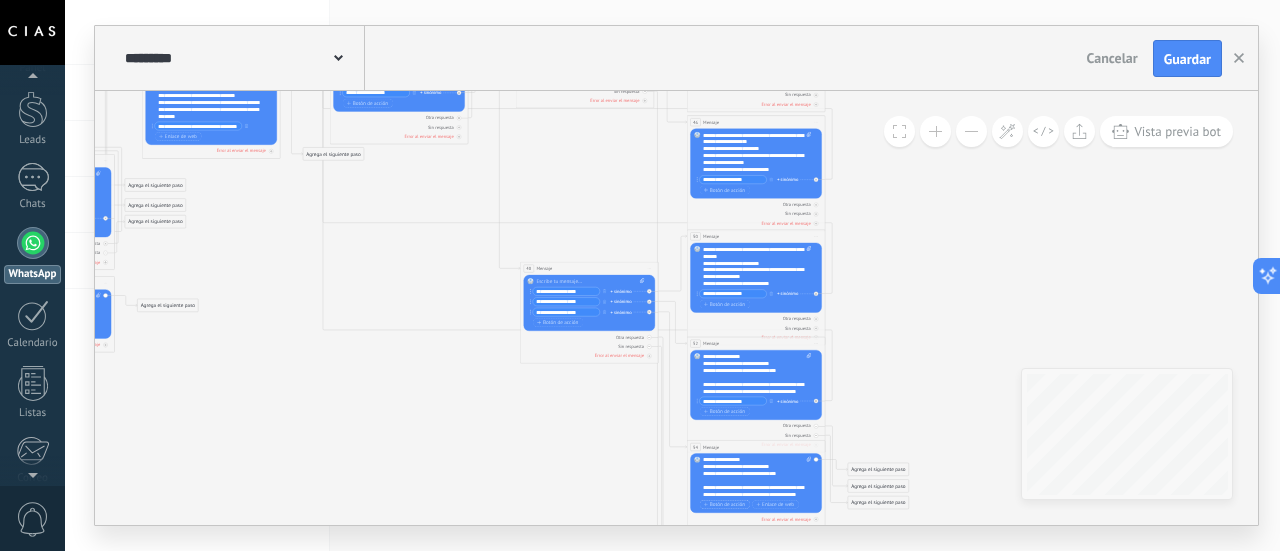 click on "Botón de acción" at bounding box center (724, 505) 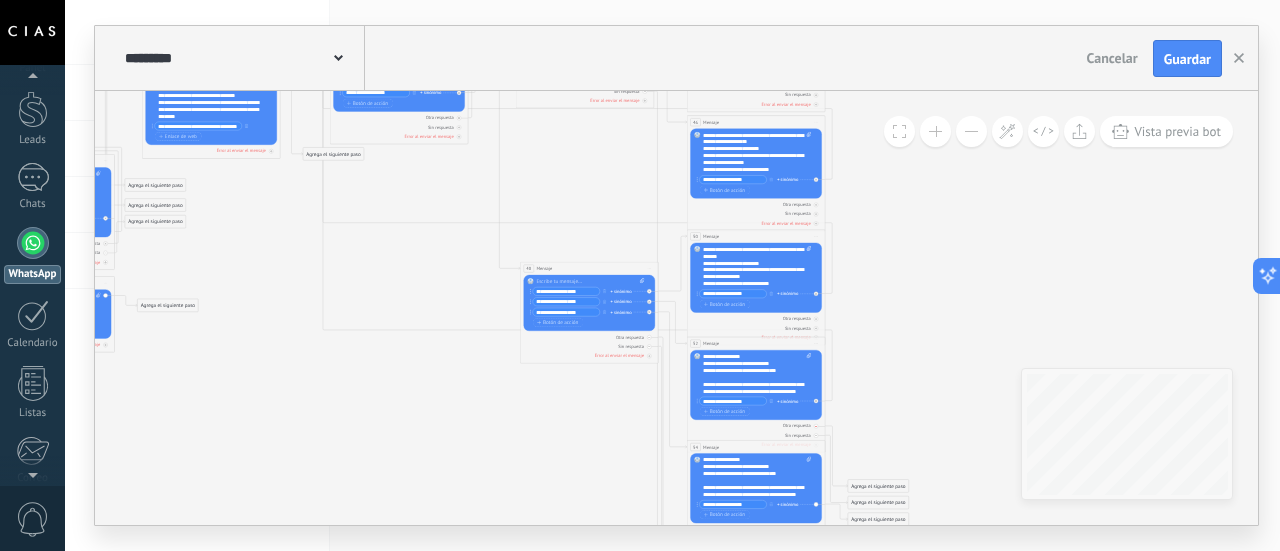 type on "**********" 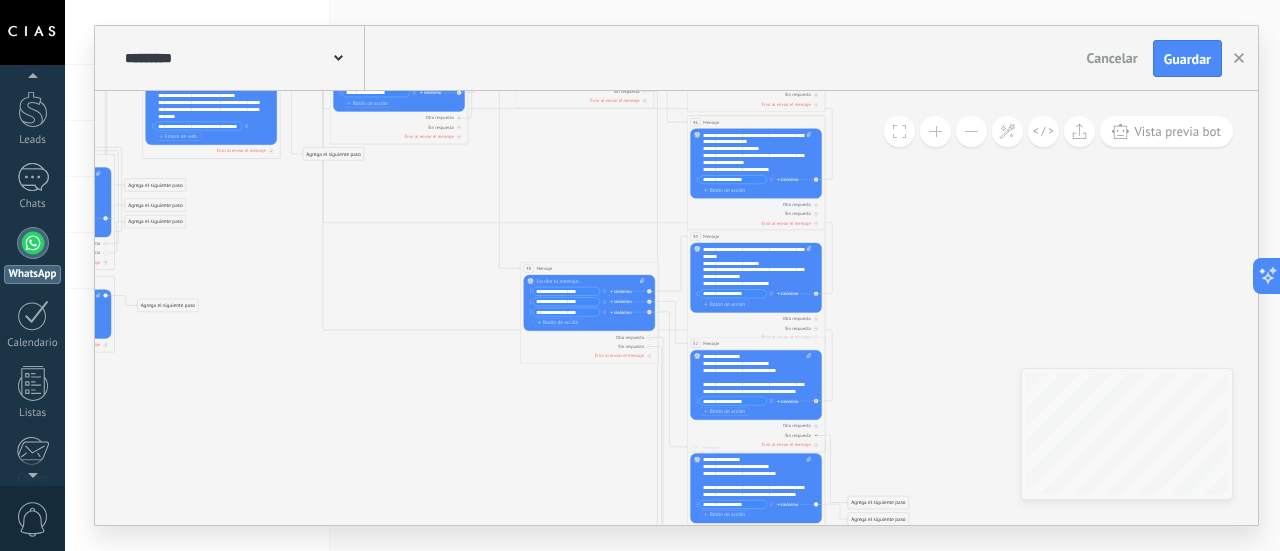 click 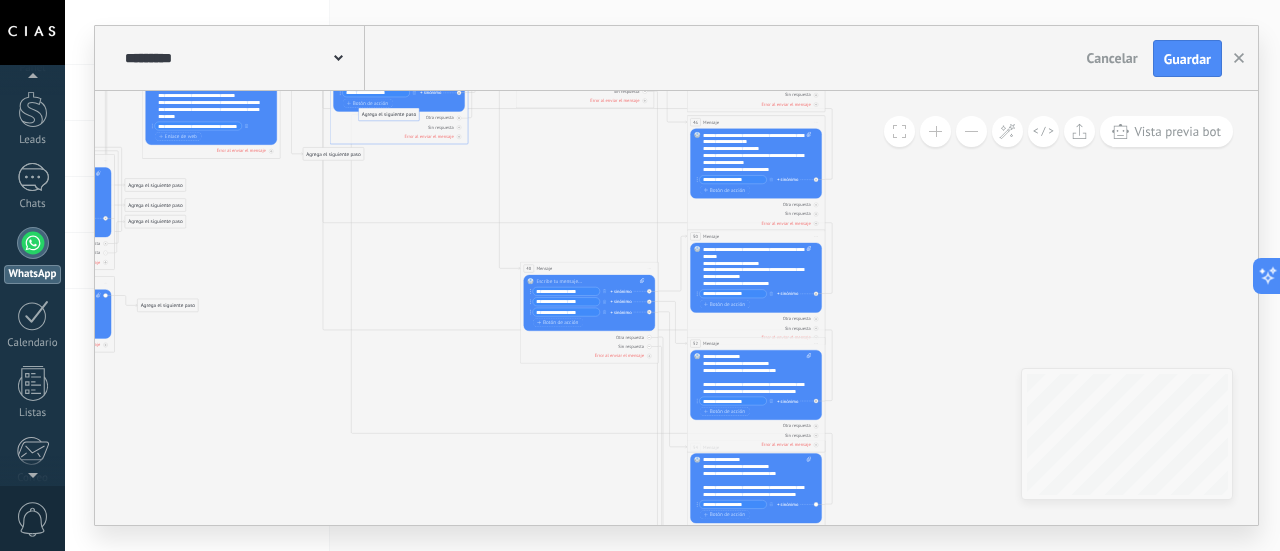 drag, startPoint x: 872, startPoint y: 516, endPoint x: 382, endPoint y: 111, distance: 635.70825 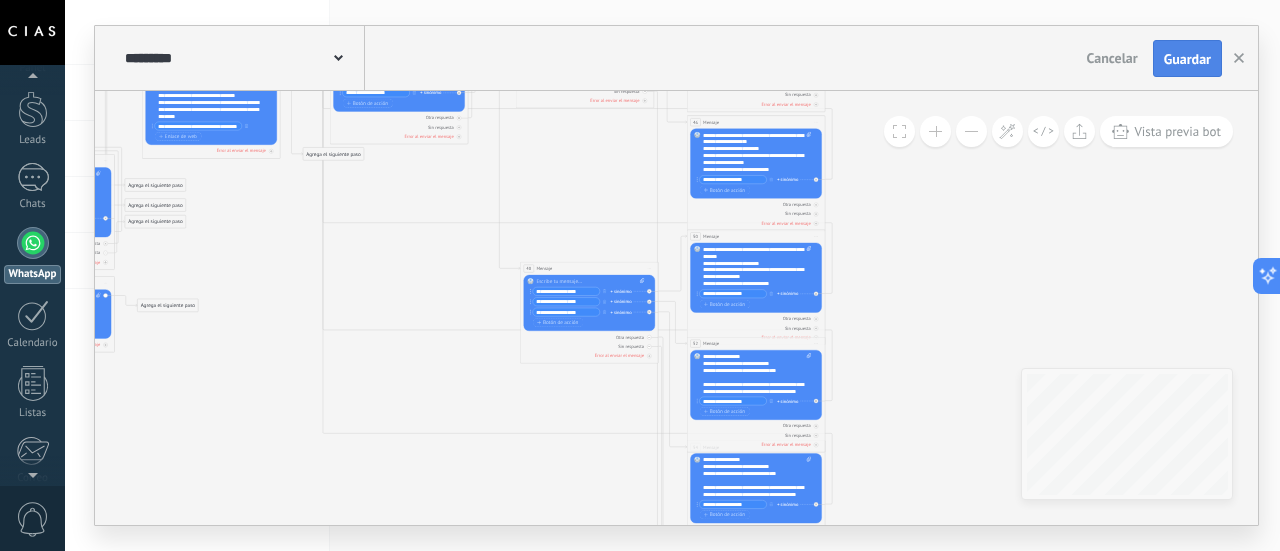 click on "Guardar" at bounding box center (1187, 59) 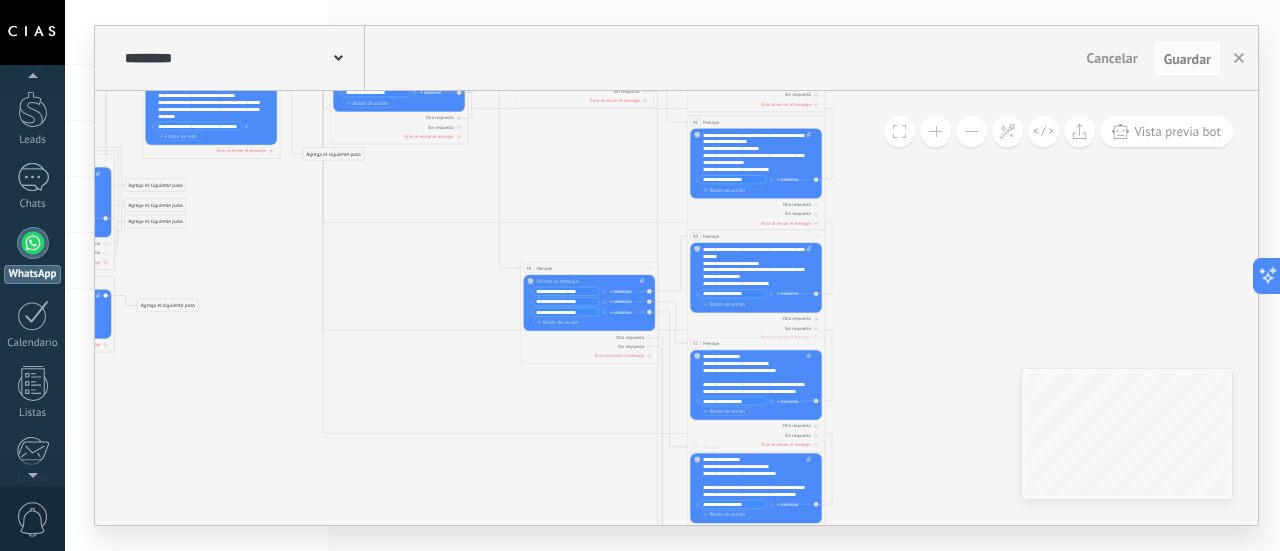 click at bounding box center [935, 131] 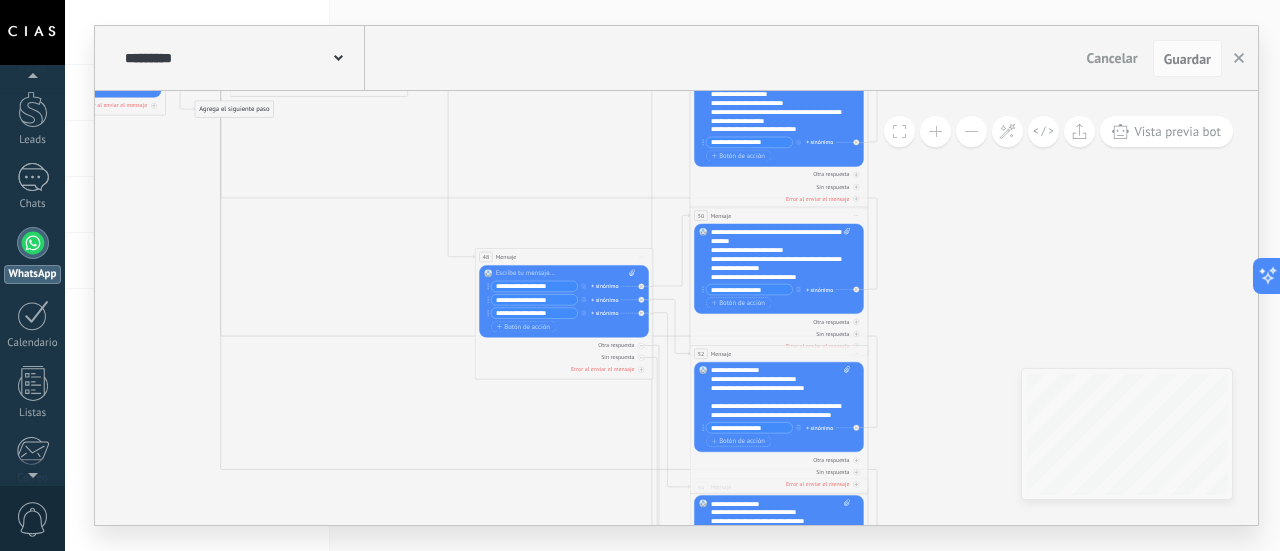 click at bounding box center (935, 131) 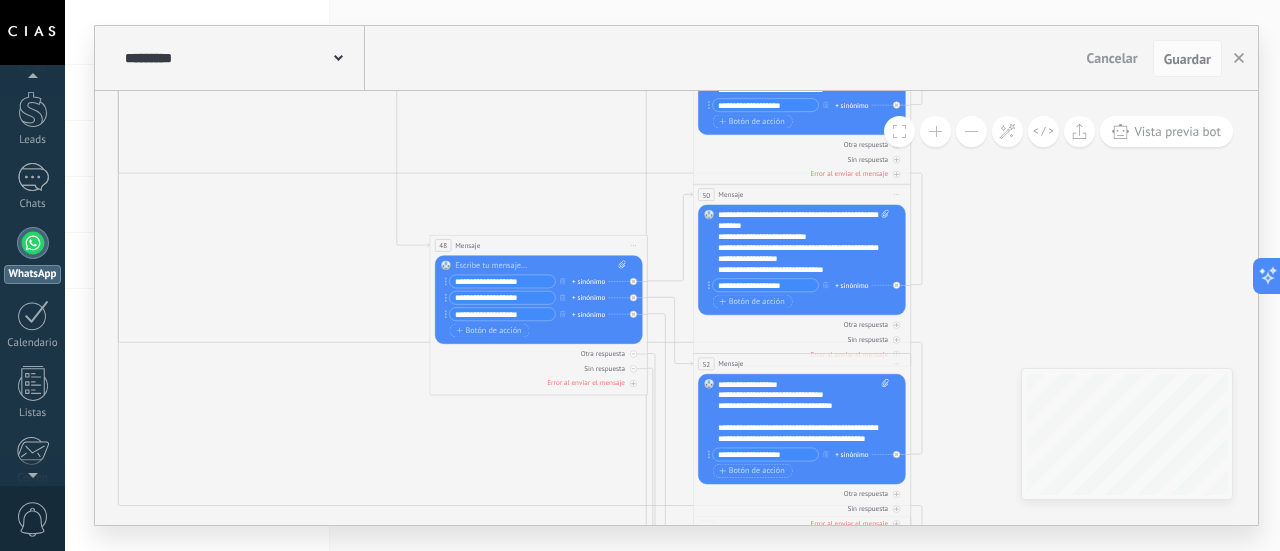 click at bounding box center (935, 131) 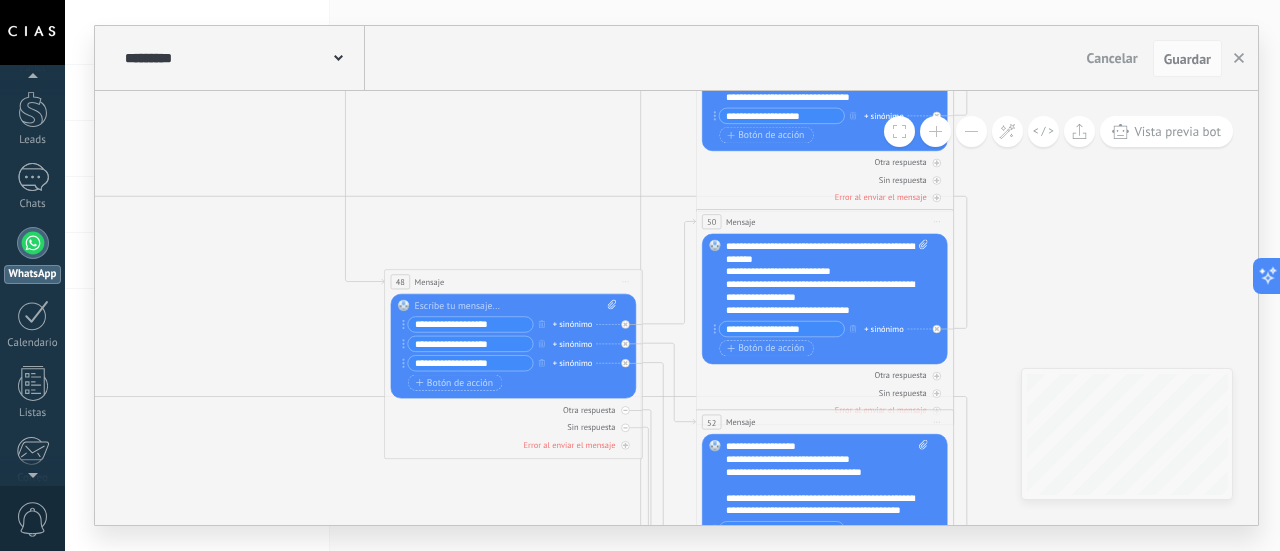 click at bounding box center (935, 131) 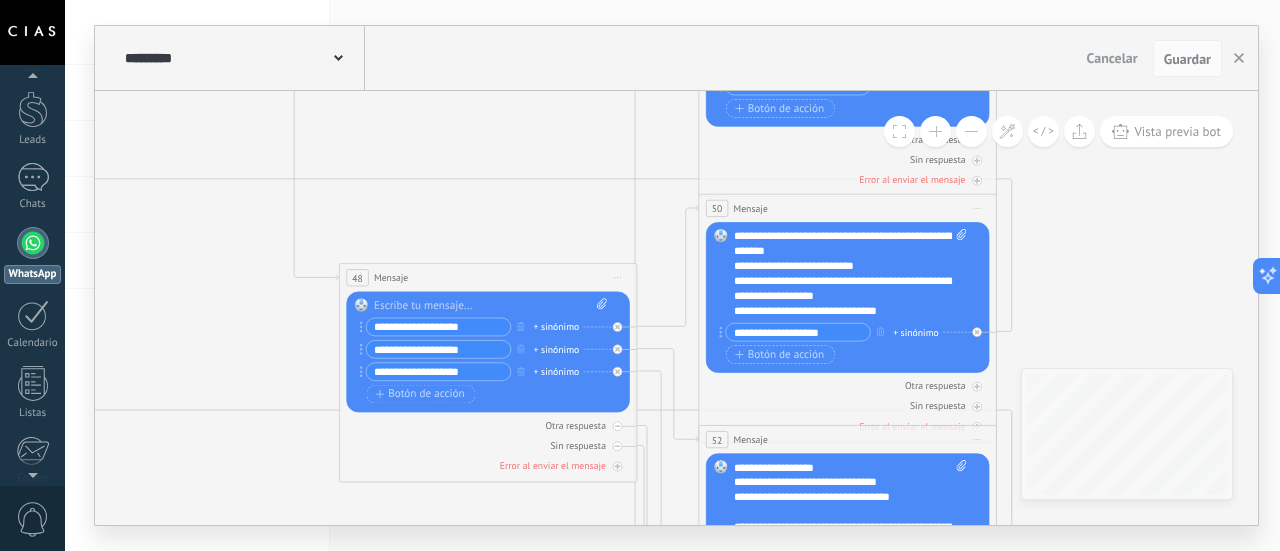 click at bounding box center (935, 131) 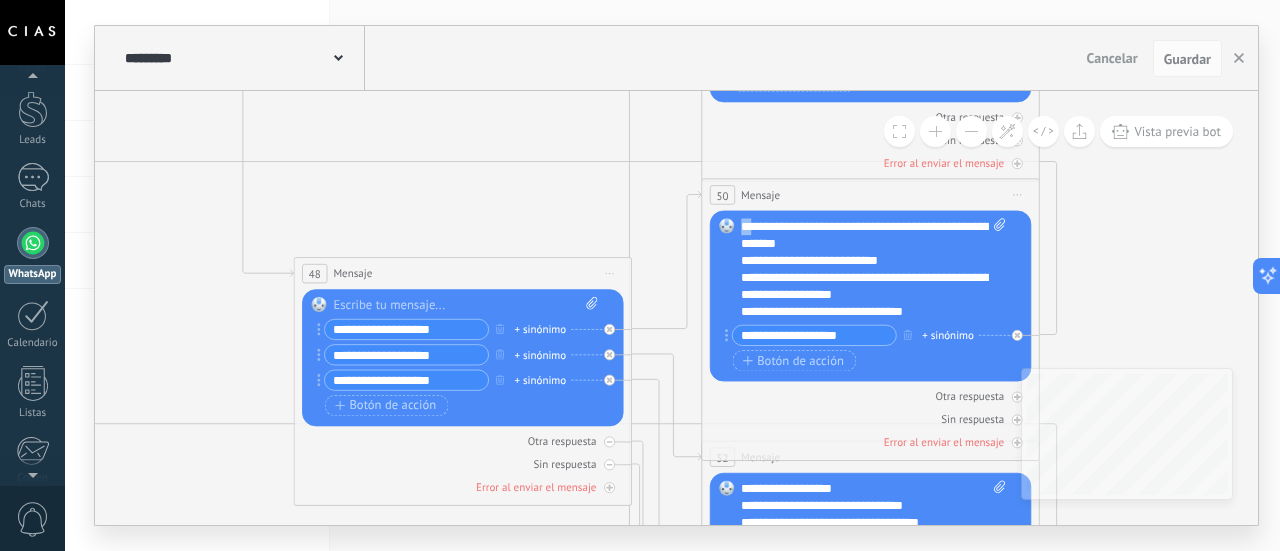 drag, startPoint x: 754, startPoint y: 228, endPoint x: 724, endPoint y: 229, distance: 30.016663 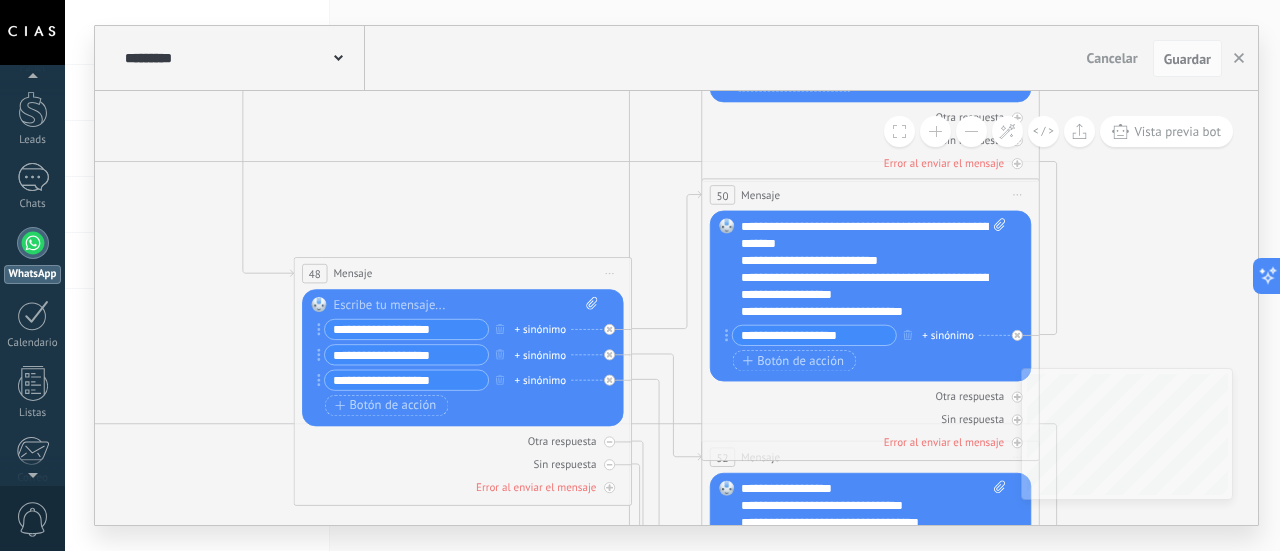 click on "**********" at bounding box center (874, 270) 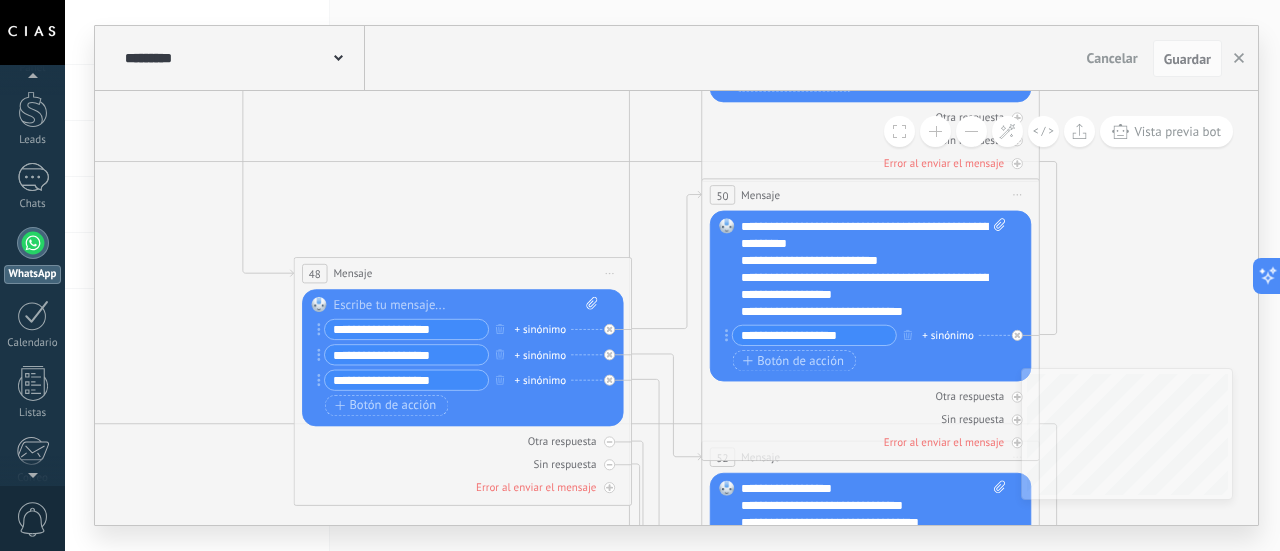 click on "**********" at bounding box center (874, 270) 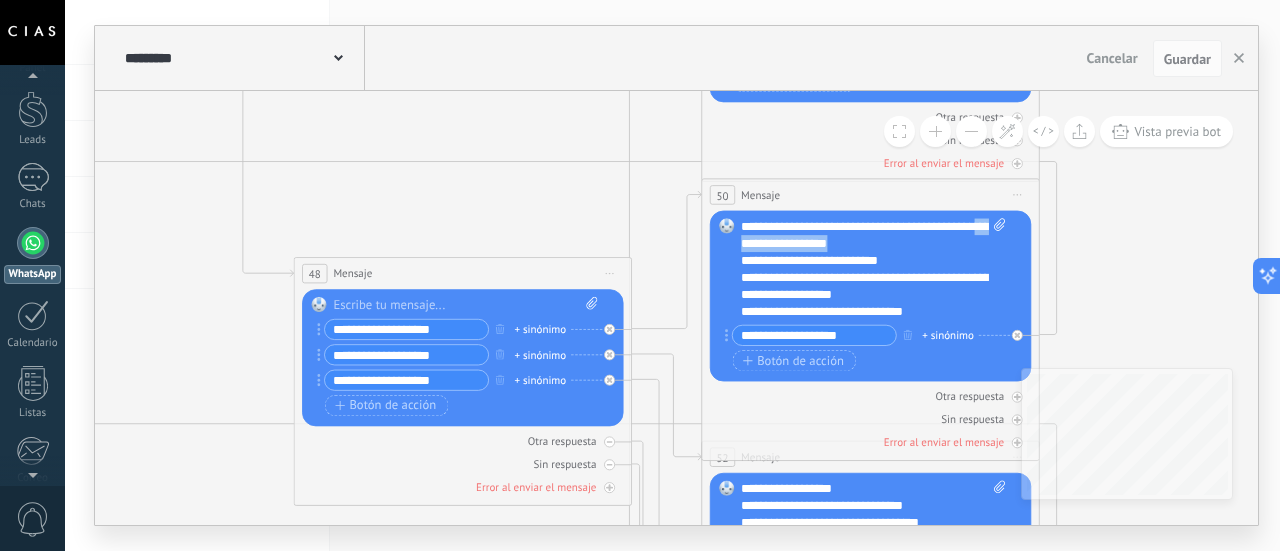 drag, startPoint x: 790, startPoint y: 240, endPoint x: 918, endPoint y: 241, distance: 128.0039 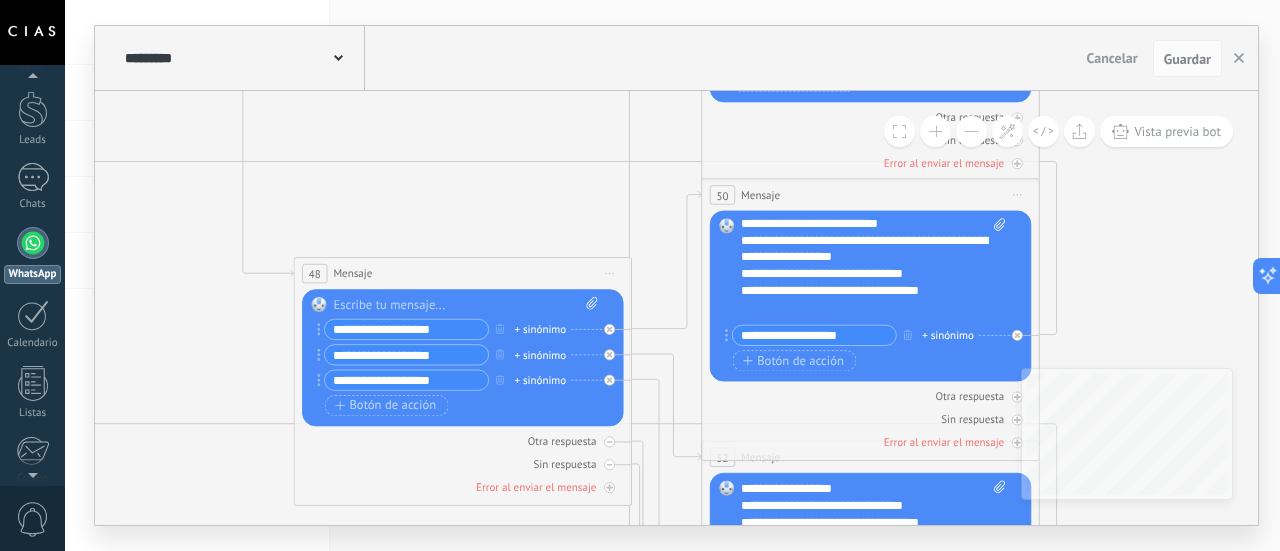scroll, scrollTop: 0, scrollLeft: 0, axis: both 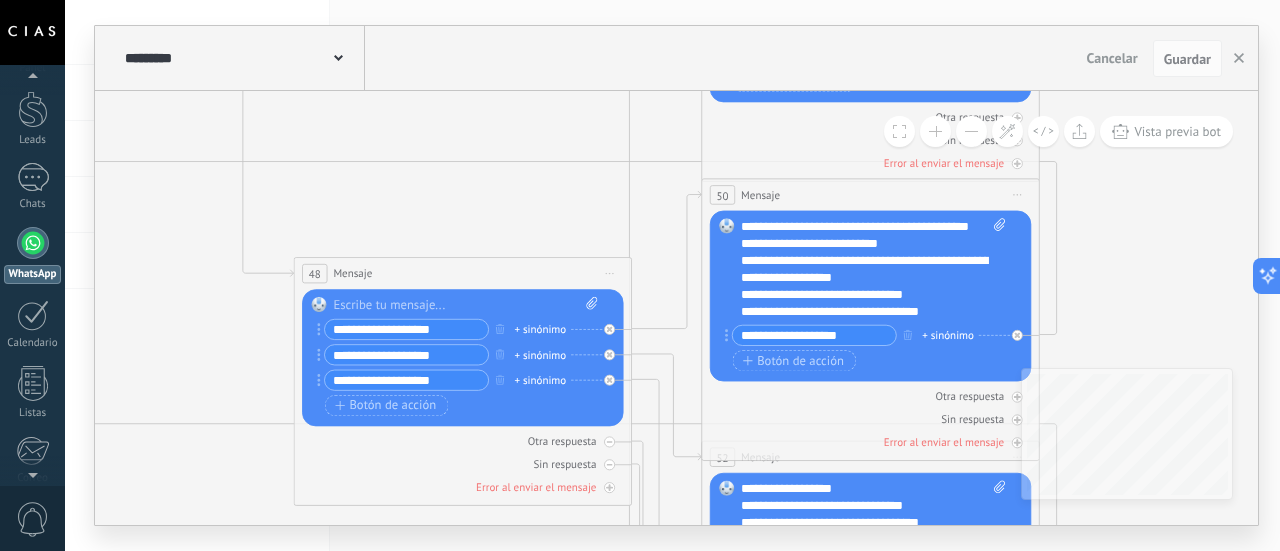 click on "**********" at bounding box center (874, 270) 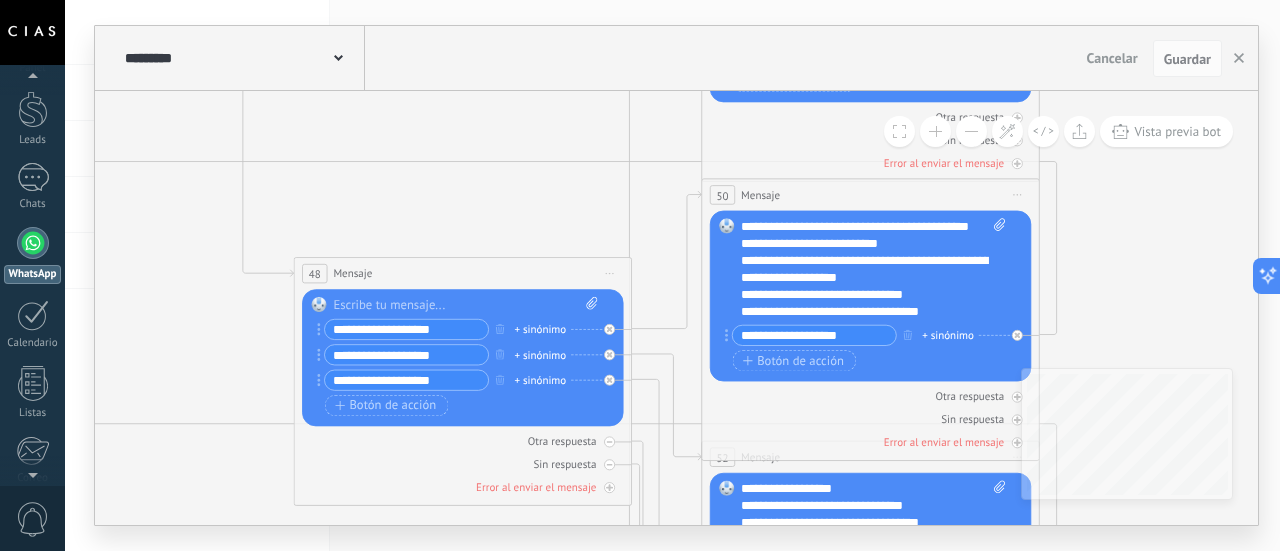 click on "**********" at bounding box center [874, 270] 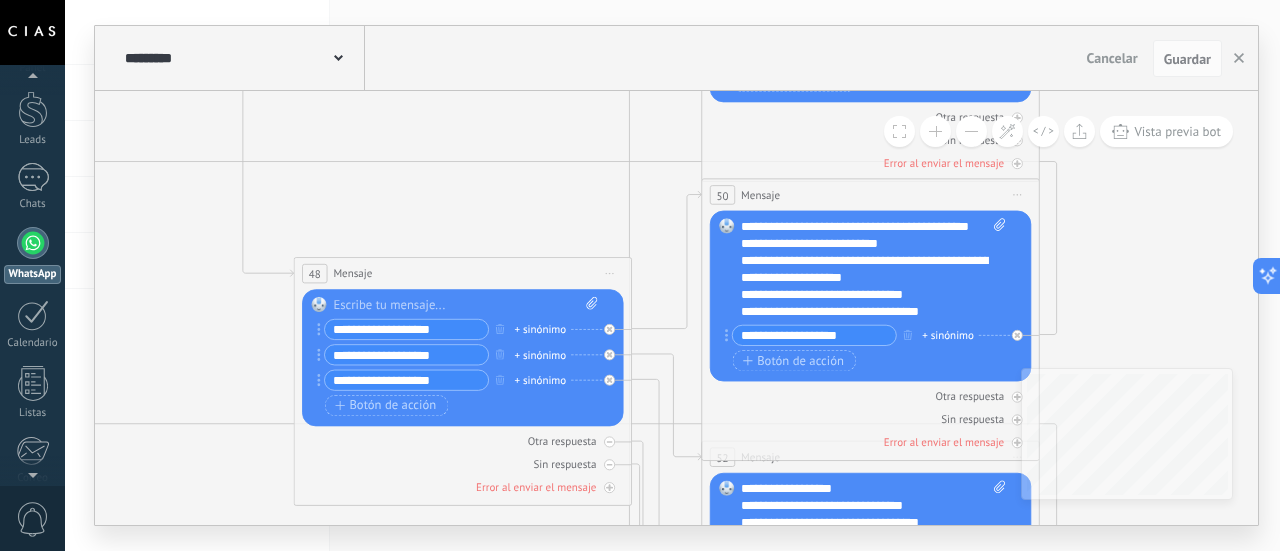 scroll, scrollTop: 100, scrollLeft: 0, axis: vertical 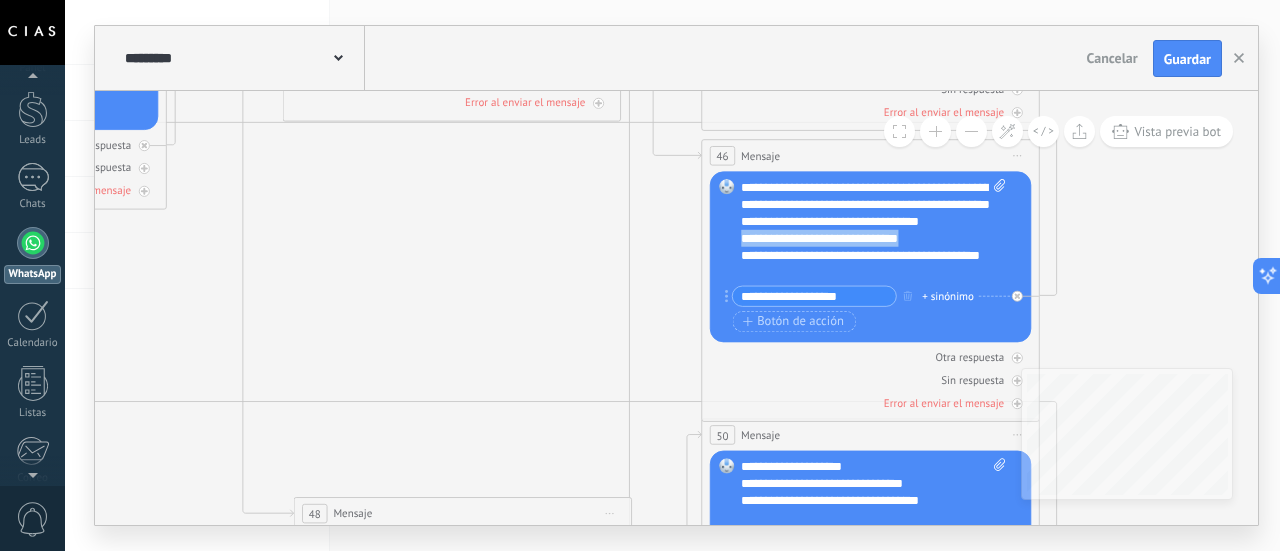drag, startPoint x: 910, startPoint y: 218, endPoint x: 705, endPoint y: 219, distance: 205.00244 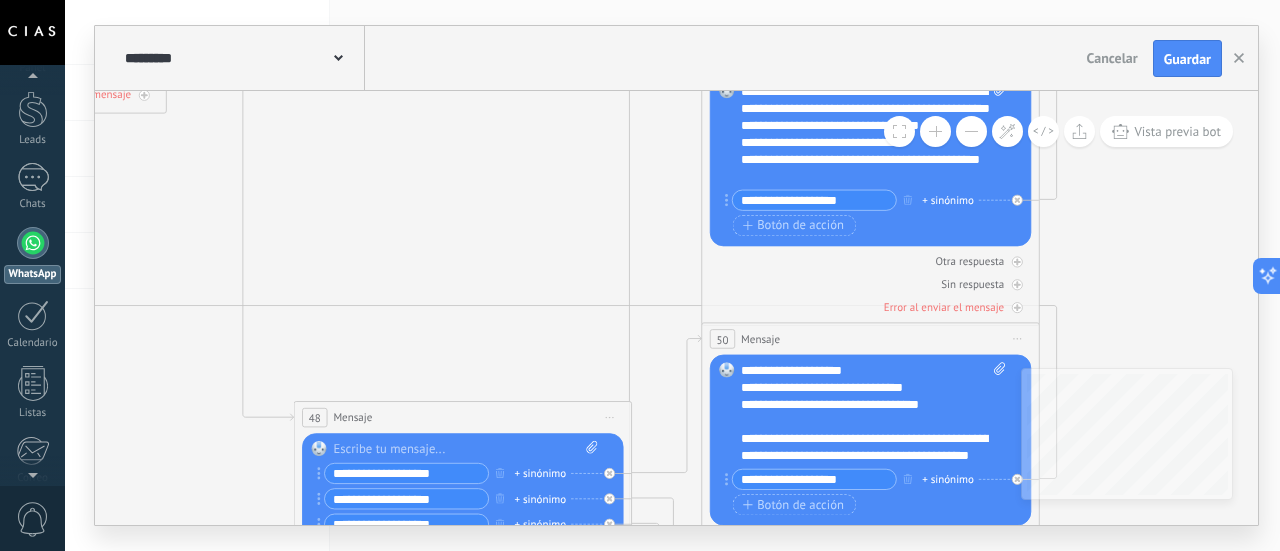 click on "**********" at bounding box center [874, 414] 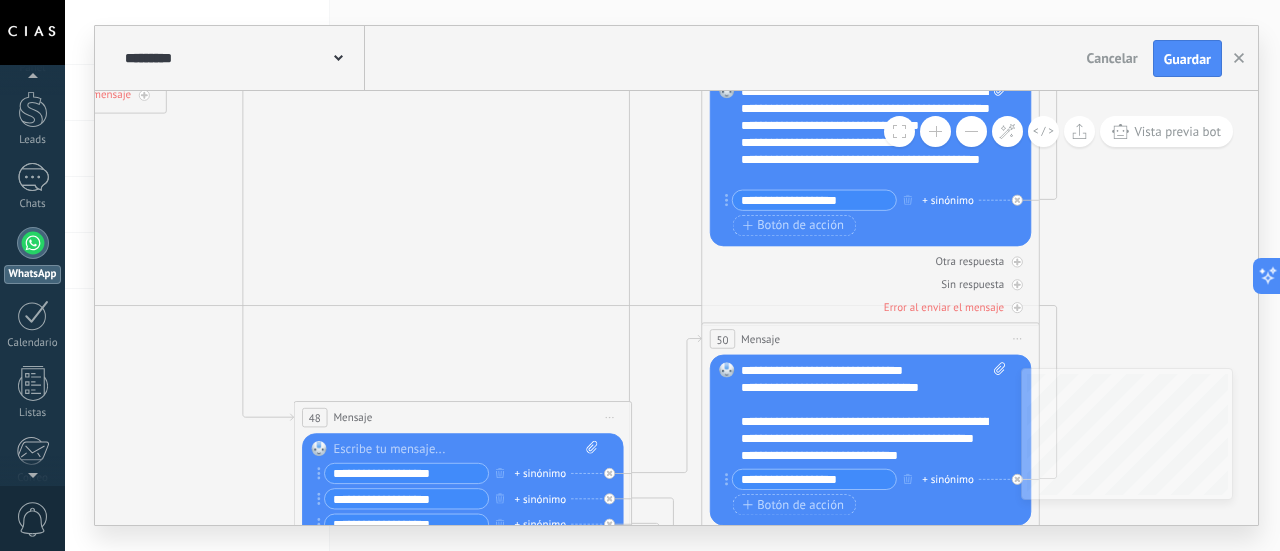 scroll, scrollTop: 139, scrollLeft: 0, axis: vertical 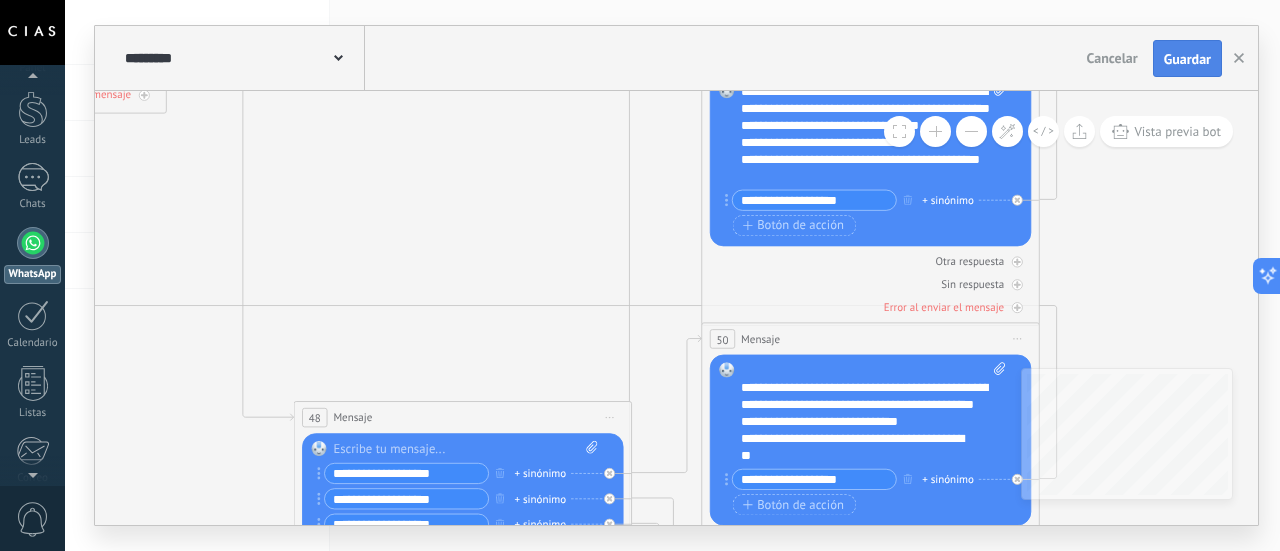 click on "Guardar" at bounding box center (1187, 59) 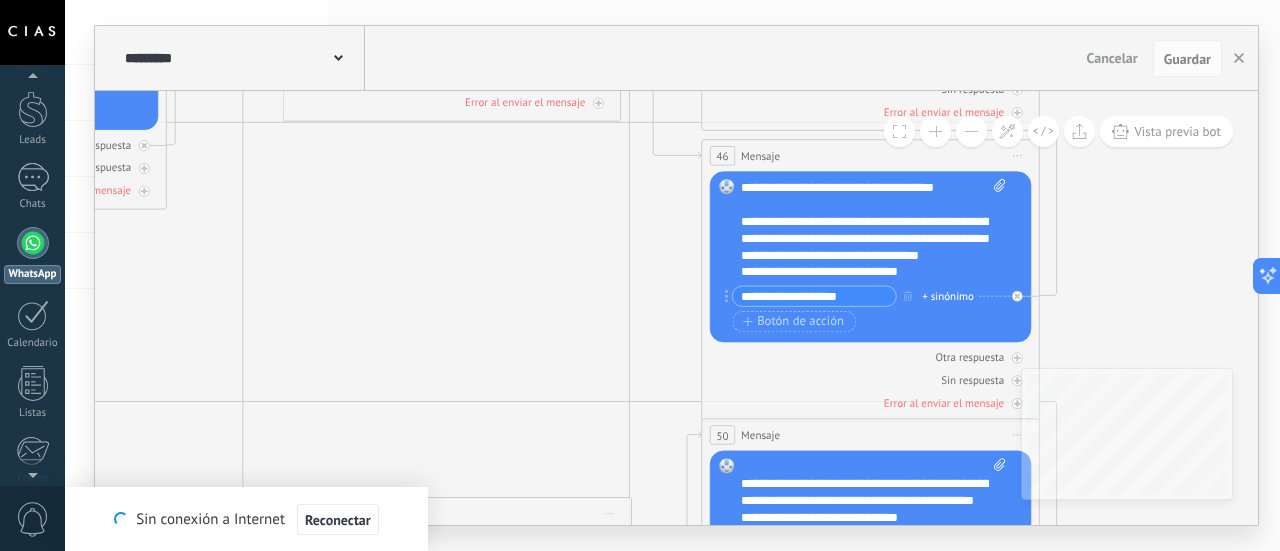 scroll, scrollTop: 200, scrollLeft: 0, axis: vertical 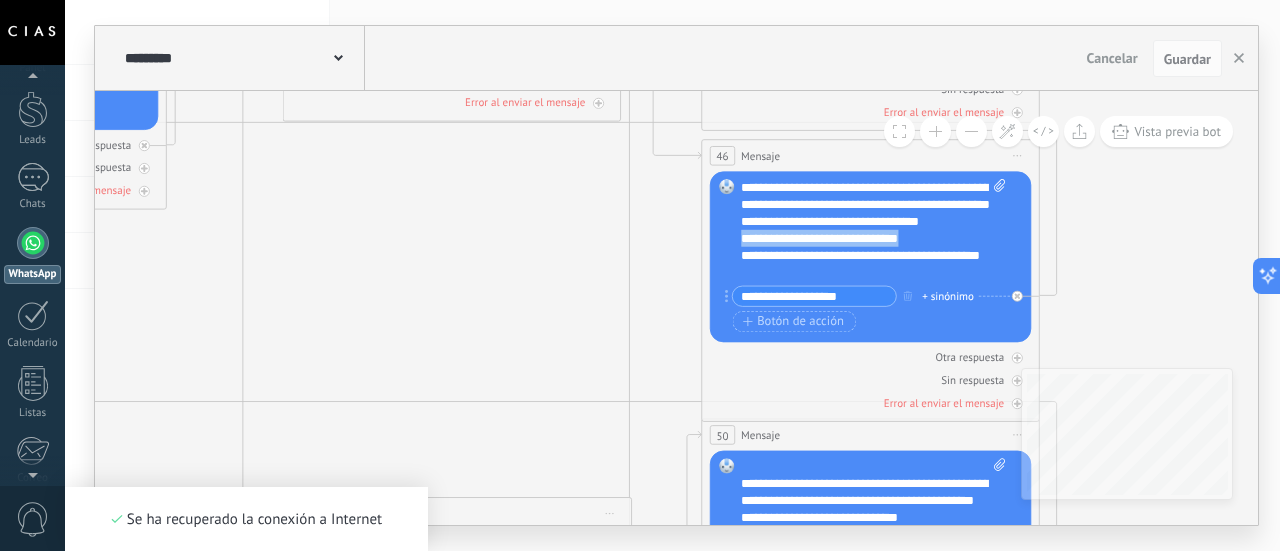 drag, startPoint x: 907, startPoint y: 217, endPoint x: 728, endPoint y: 215, distance: 179.01117 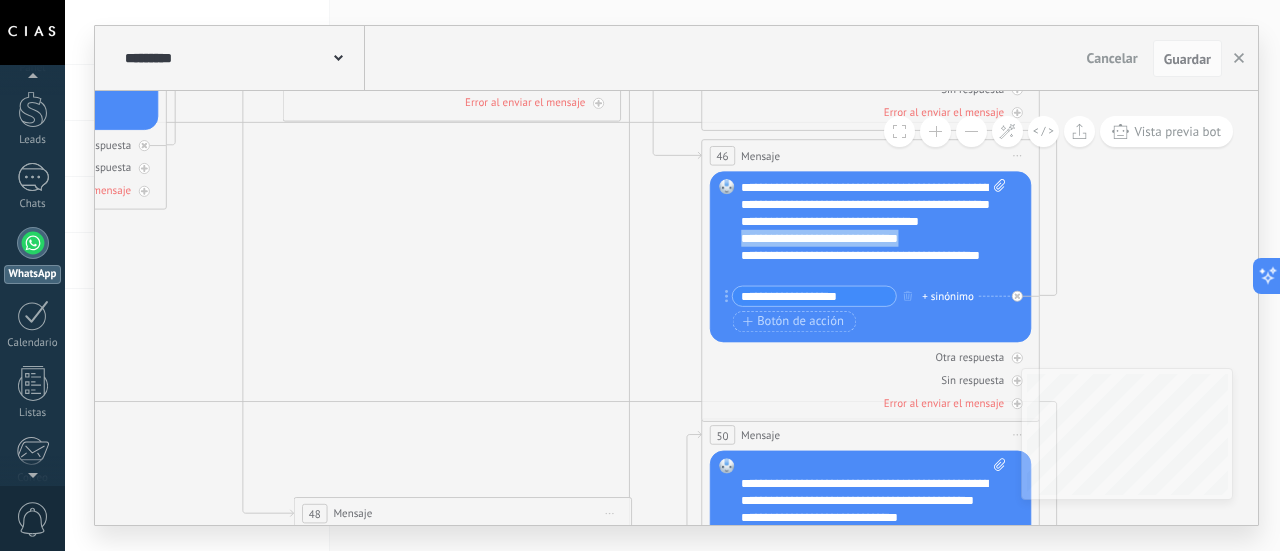 copy on "**********" 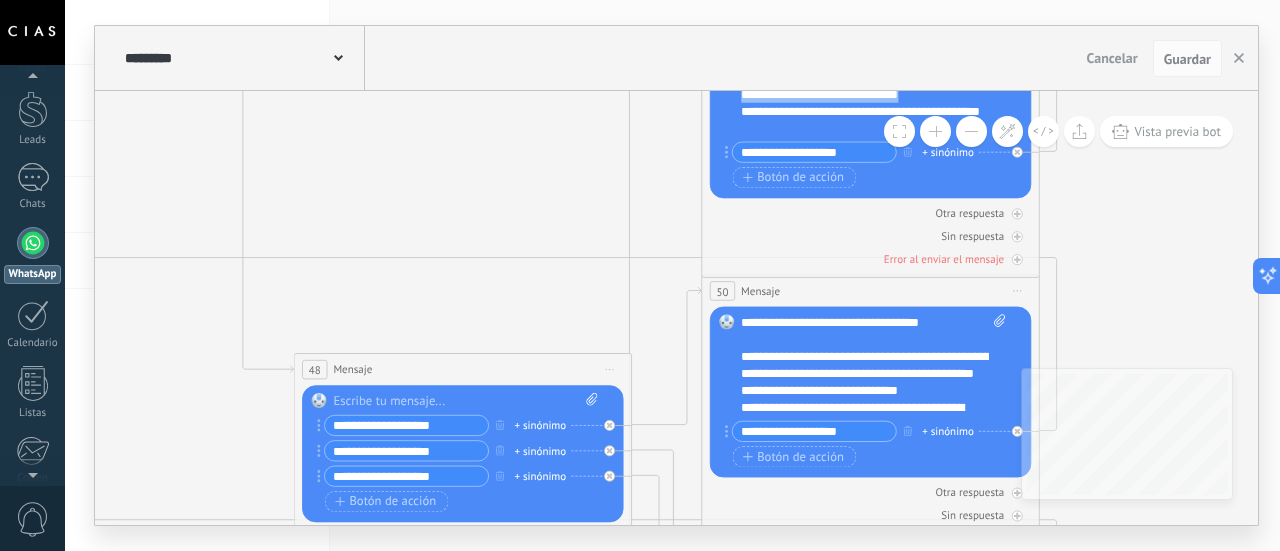 scroll, scrollTop: 160, scrollLeft: 0, axis: vertical 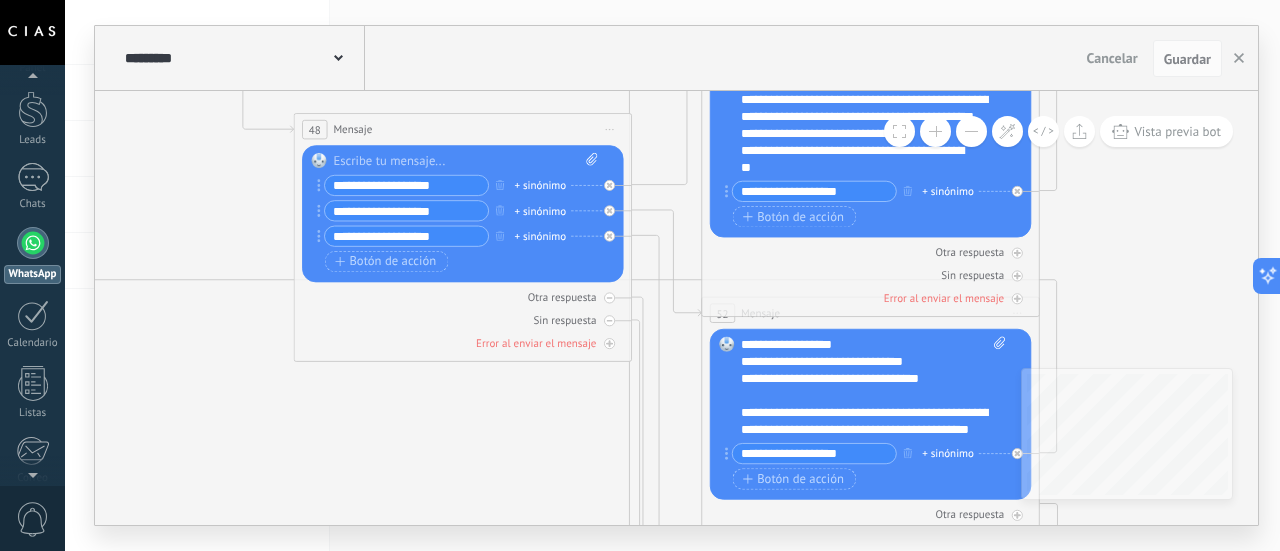 click on "**********" at bounding box center (874, 388) 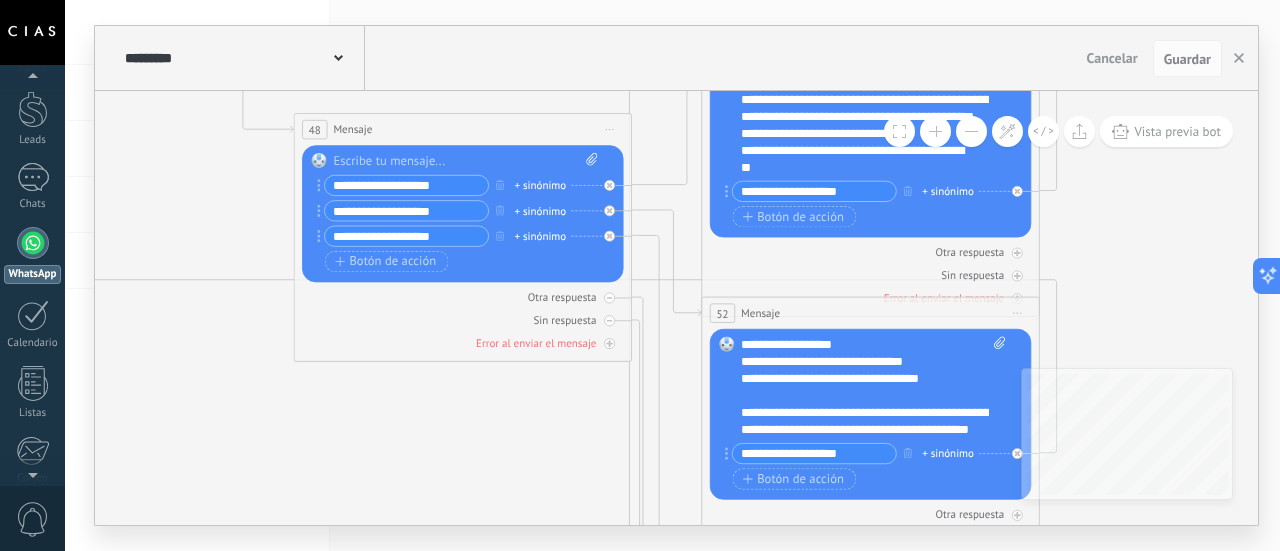 type 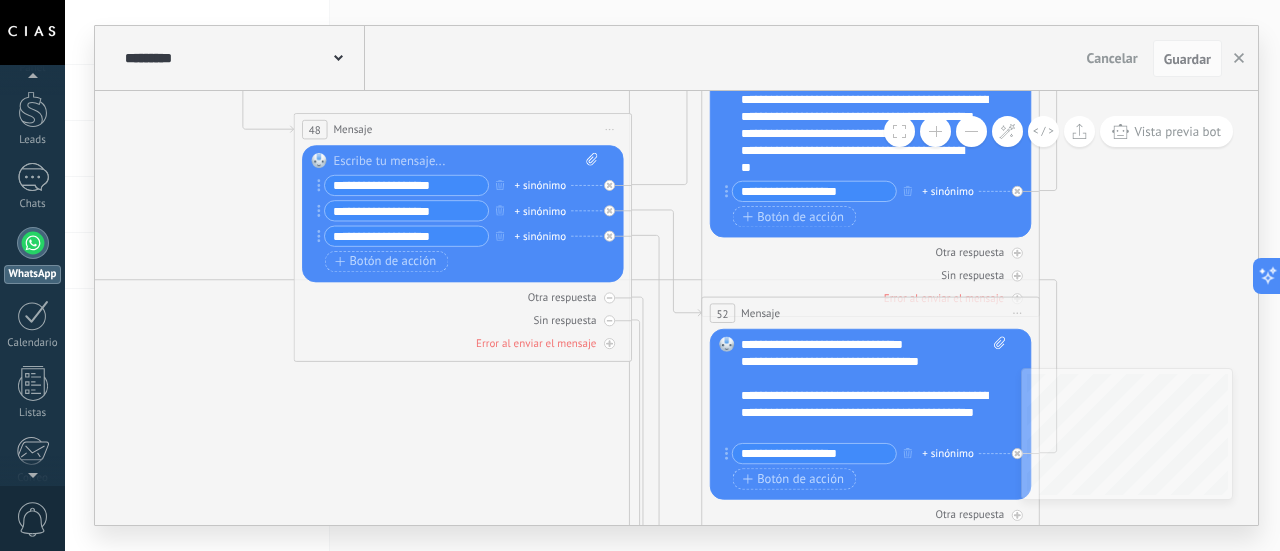 scroll, scrollTop: 120, scrollLeft: 0, axis: vertical 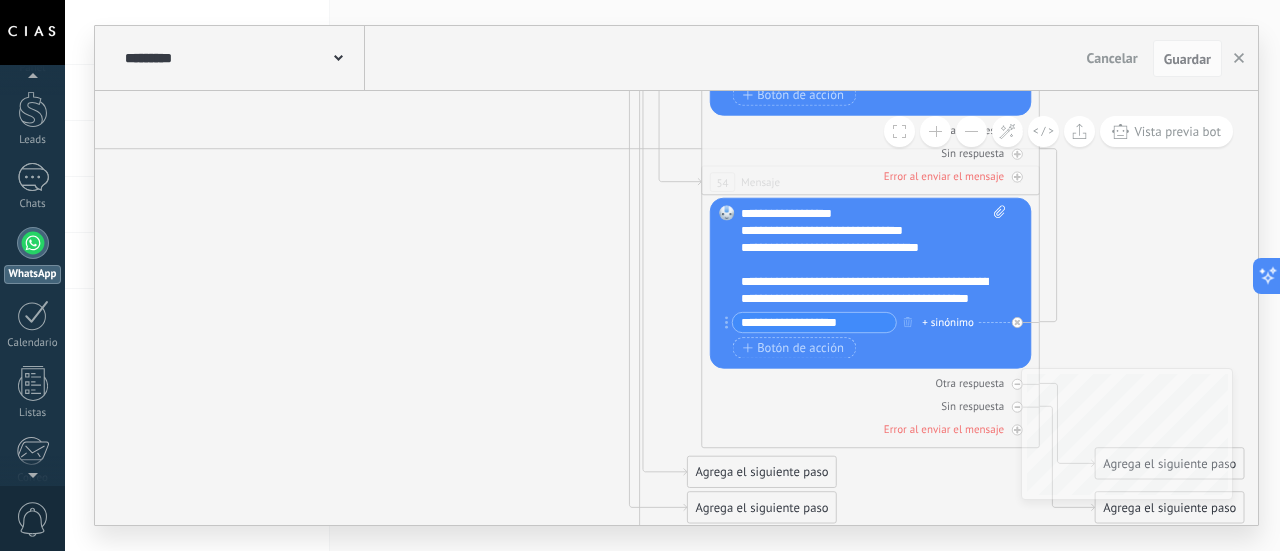 click on "**********" at bounding box center [874, 257] 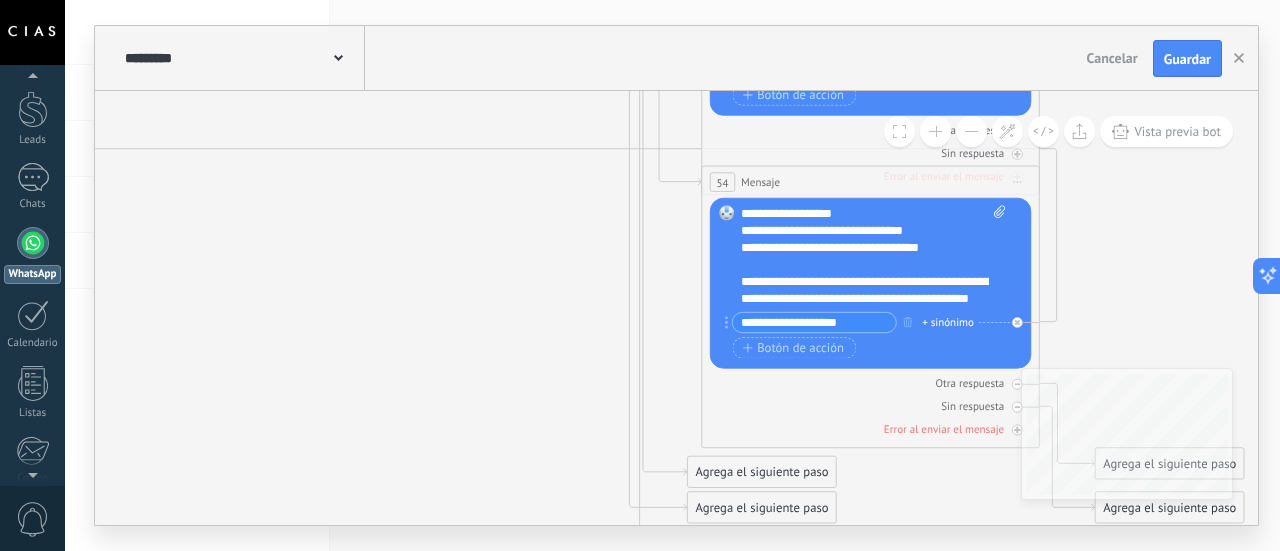type 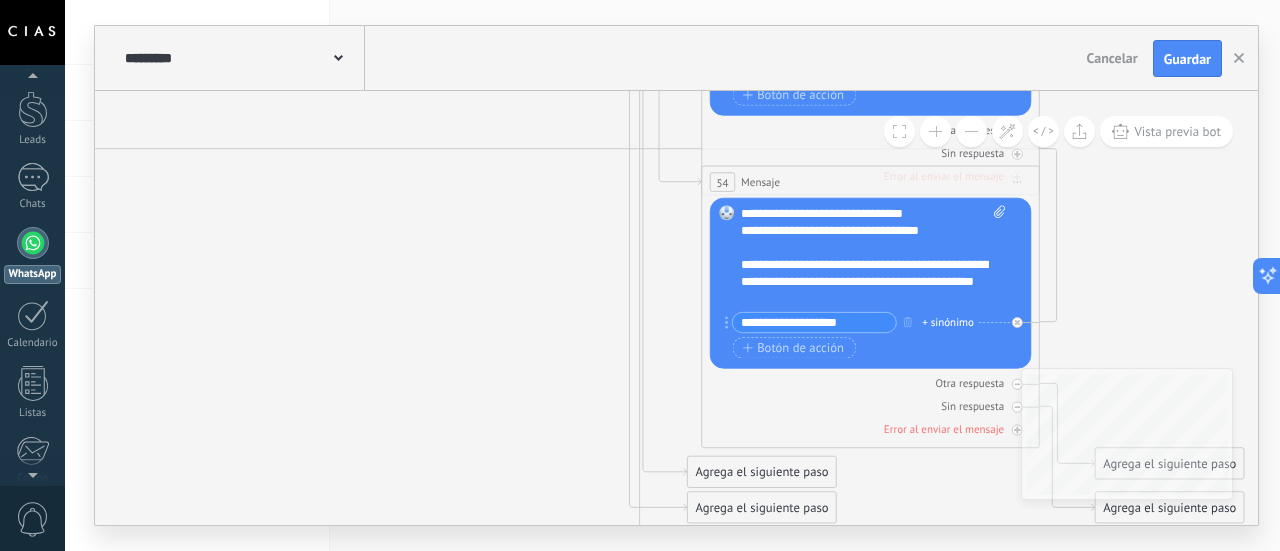 scroll, scrollTop: 120, scrollLeft: 0, axis: vertical 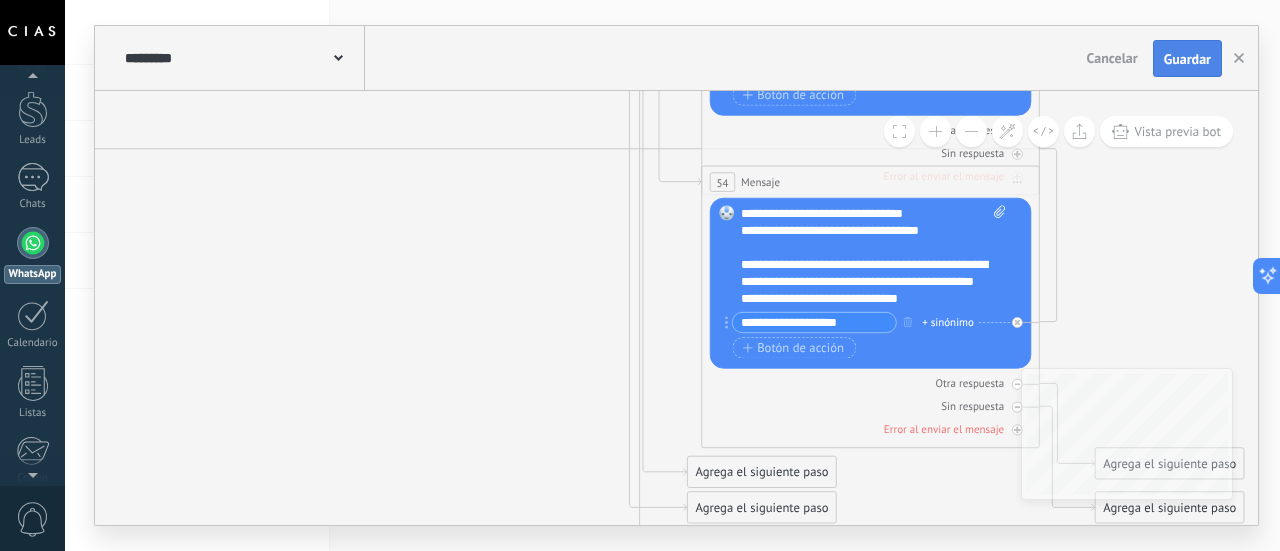 click on "Guardar" at bounding box center (1187, 59) 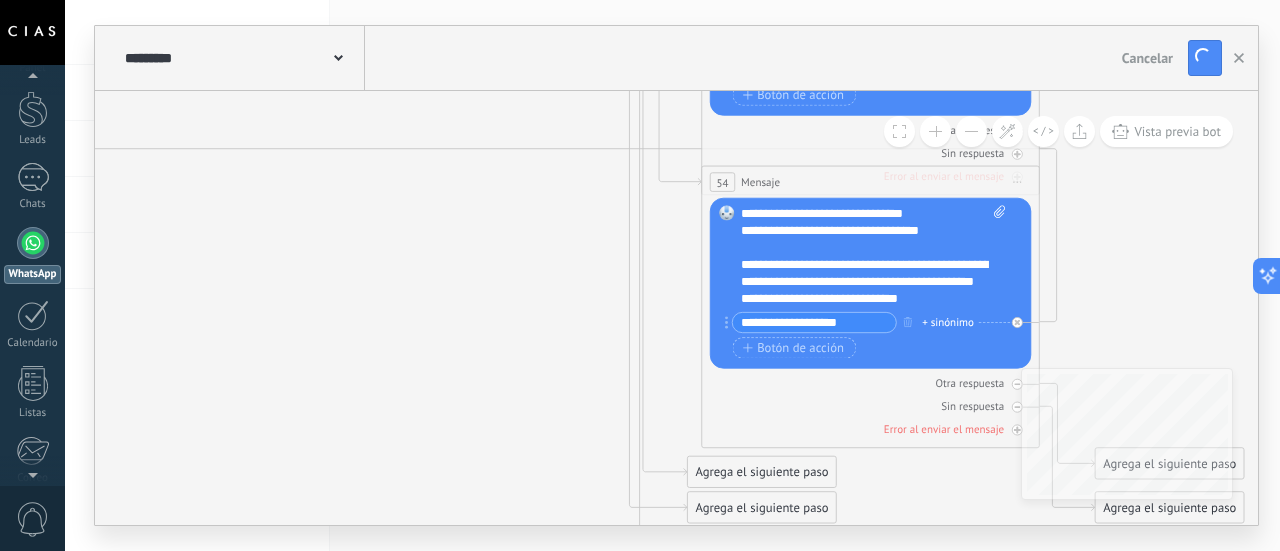 scroll, scrollTop: 0, scrollLeft: 0, axis: both 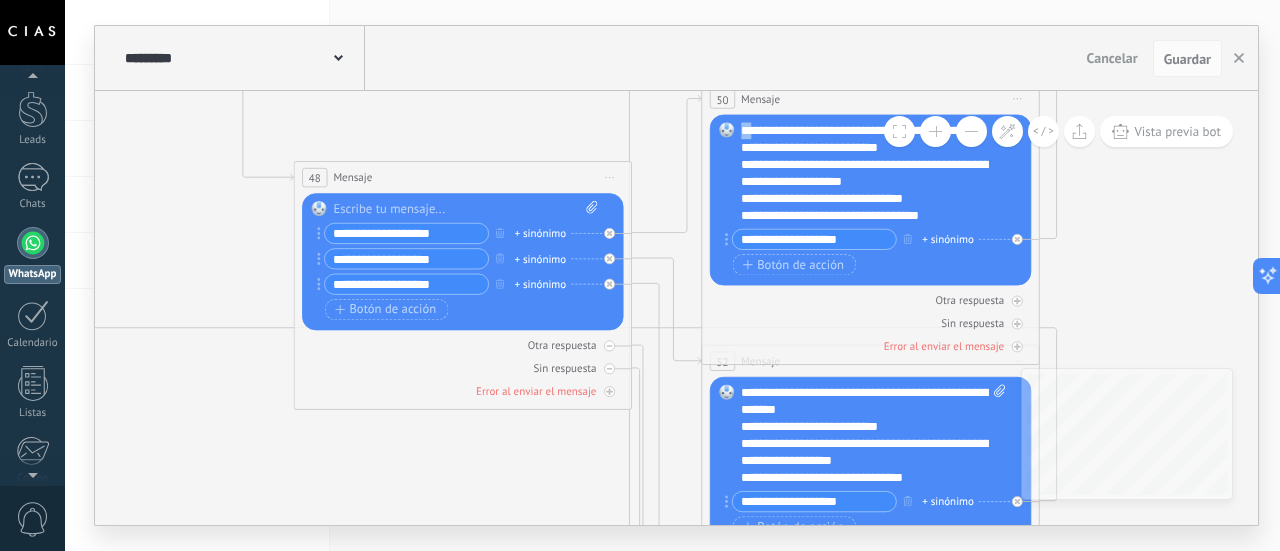drag, startPoint x: 755, startPoint y: 129, endPoint x: 741, endPoint y: 129, distance: 14 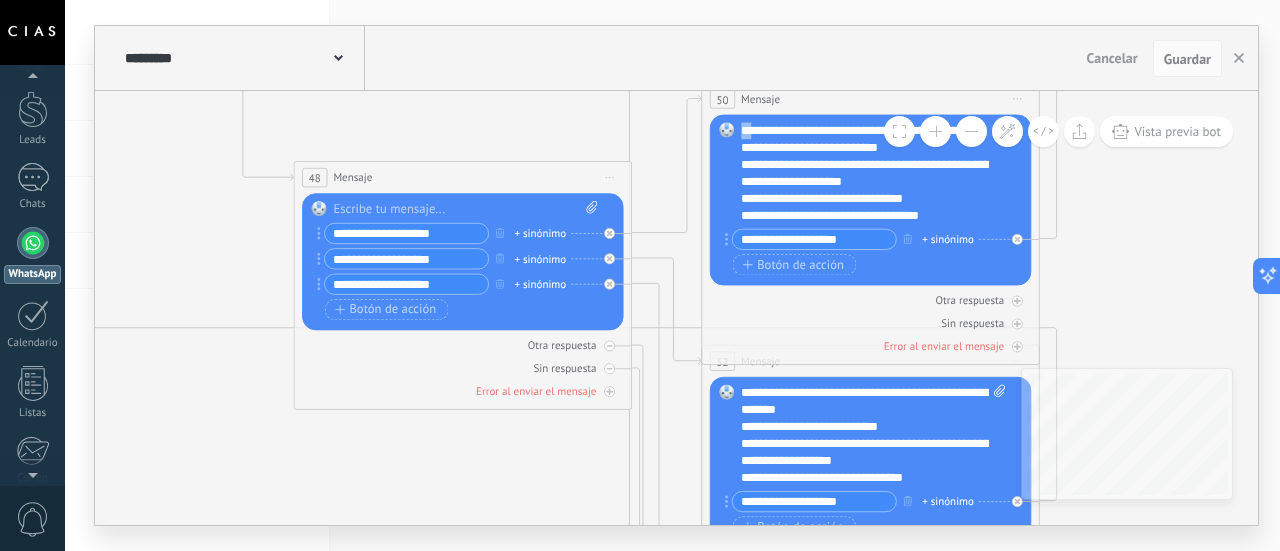copy on "**" 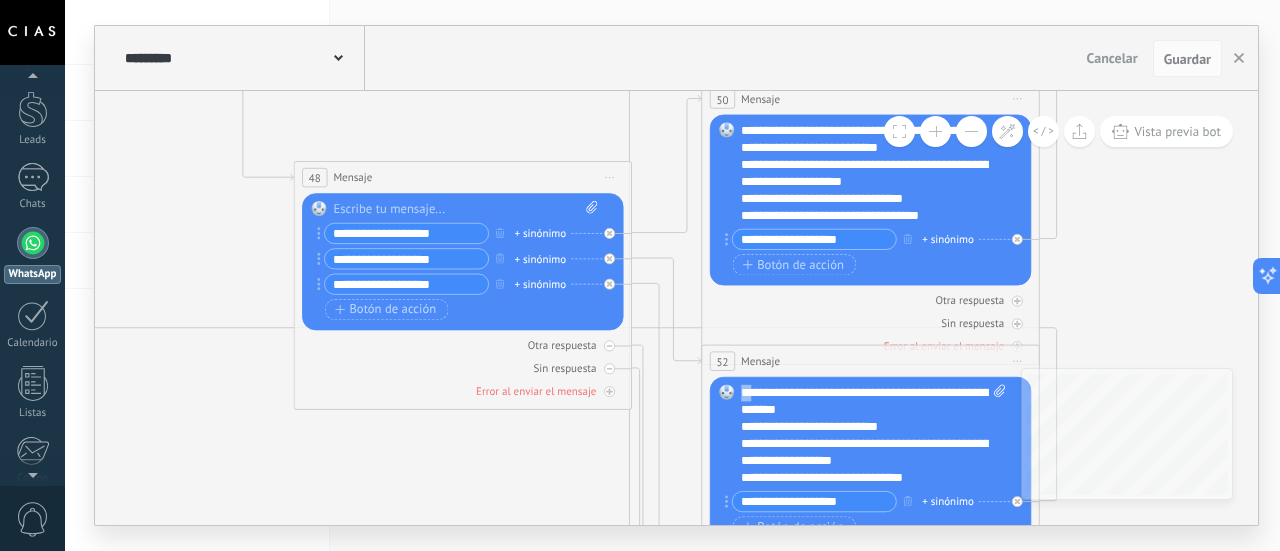 drag, startPoint x: 752, startPoint y: 388, endPoint x: 736, endPoint y: 388, distance: 16 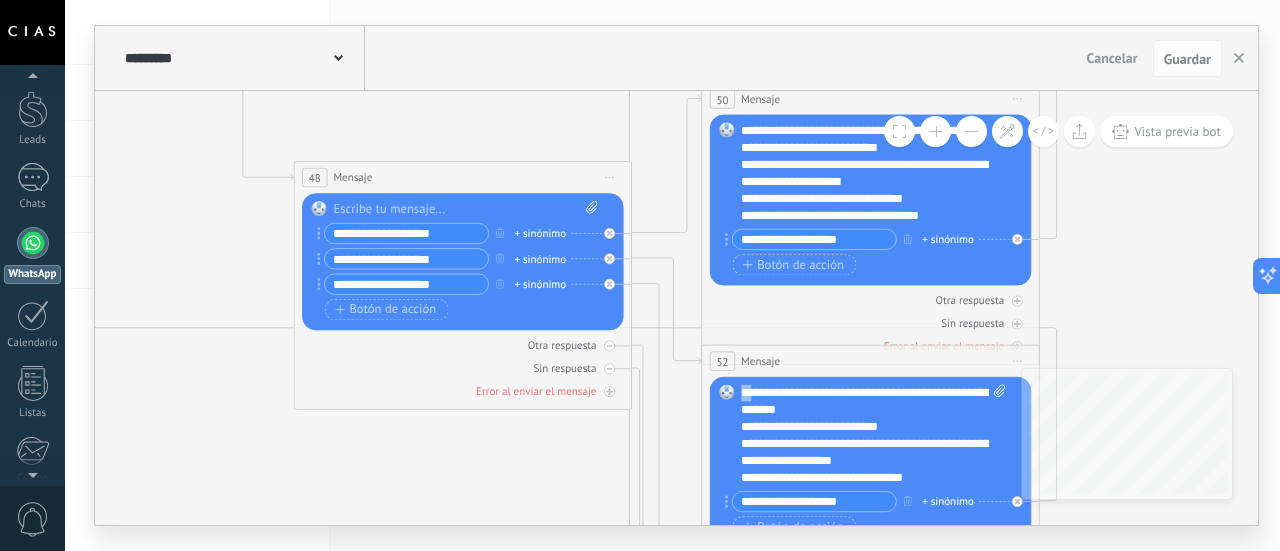 click on "Reemplazar
Quitar
Convertir a mensaje de voz
Arrastre la imagen aquí para adjuntarla.
Añadir imagen
Subir
Arrastrar y soltar
Archivo no encontrado
Escribe tu mensaje..." at bounding box center (870, 462) 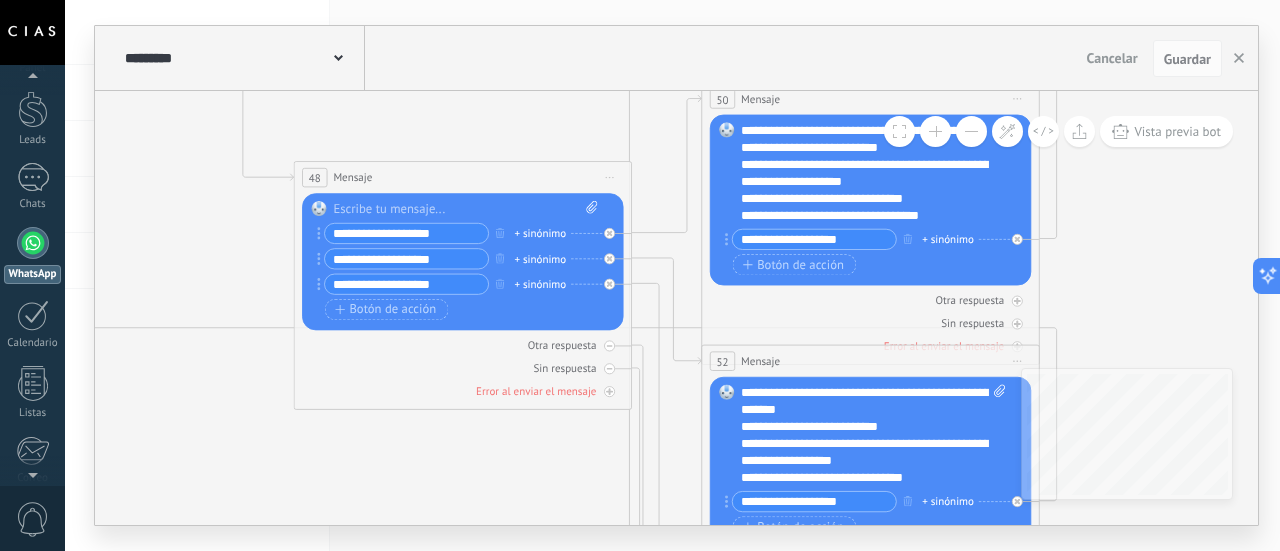 click on "**********" at bounding box center (874, 436) 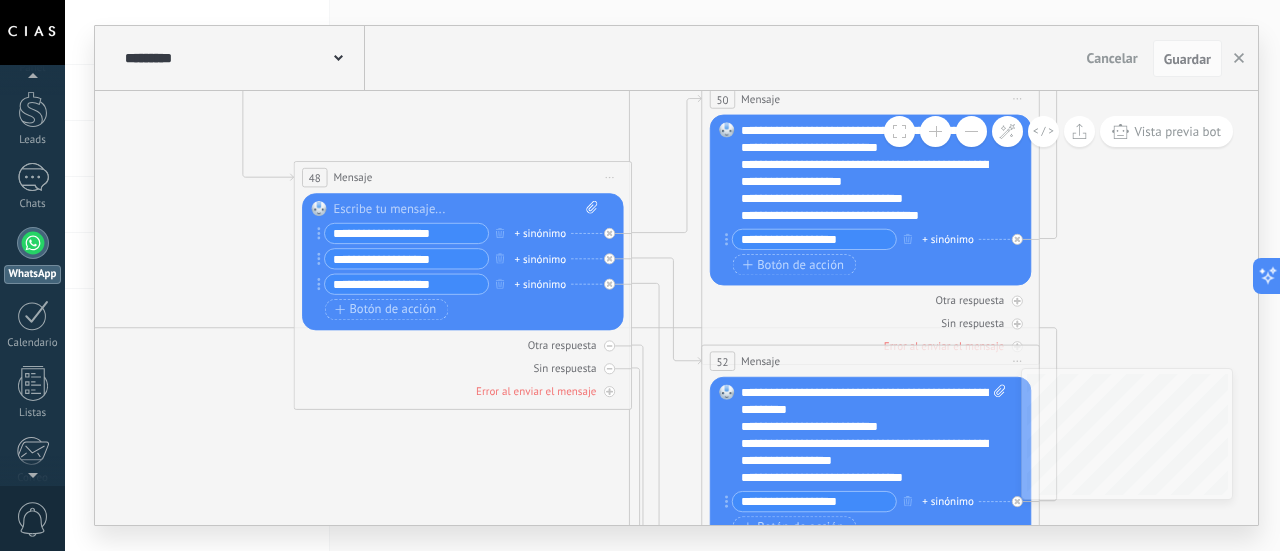 click on "**********" at bounding box center [874, 436] 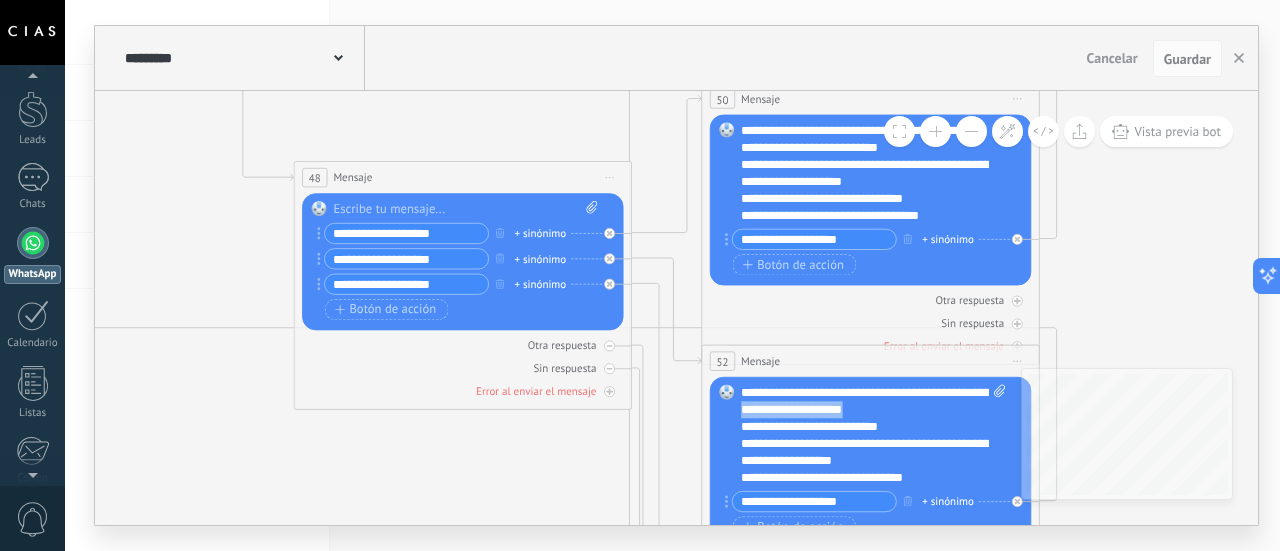 drag, startPoint x: 790, startPoint y: 408, endPoint x: 935, endPoint y: 409, distance: 145.00345 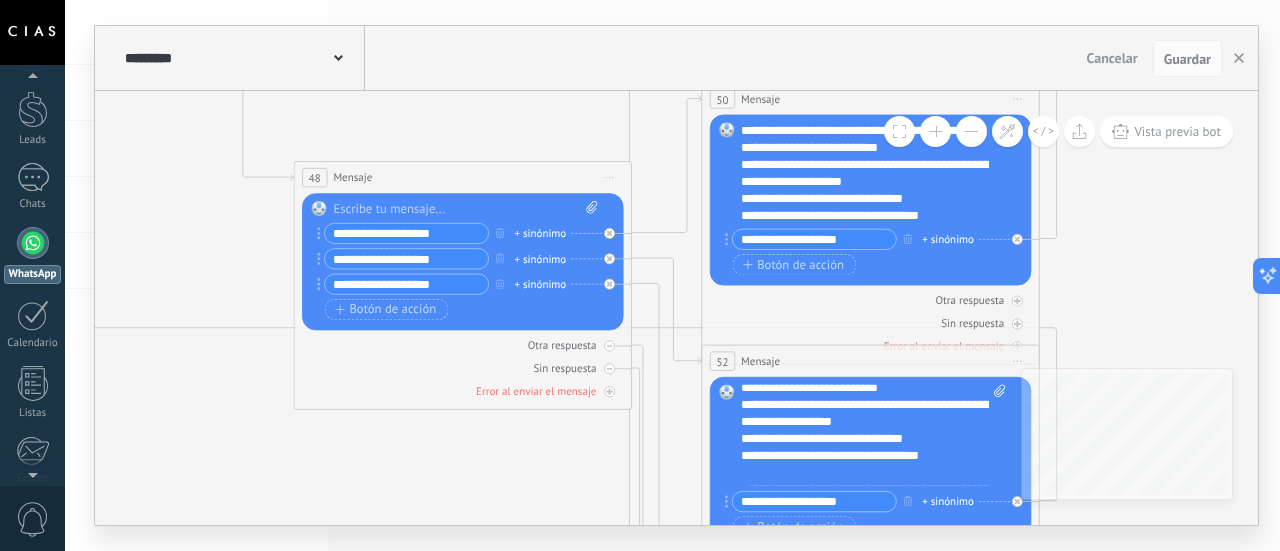scroll, scrollTop: 0, scrollLeft: 0, axis: both 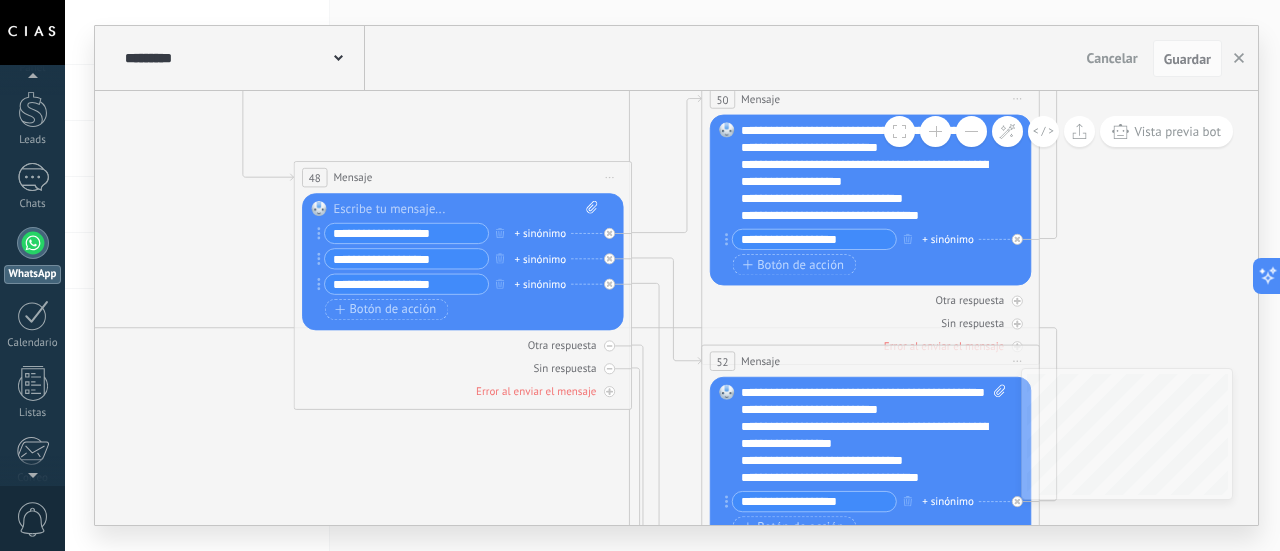 click on "**********" at bounding box center (874, 436) 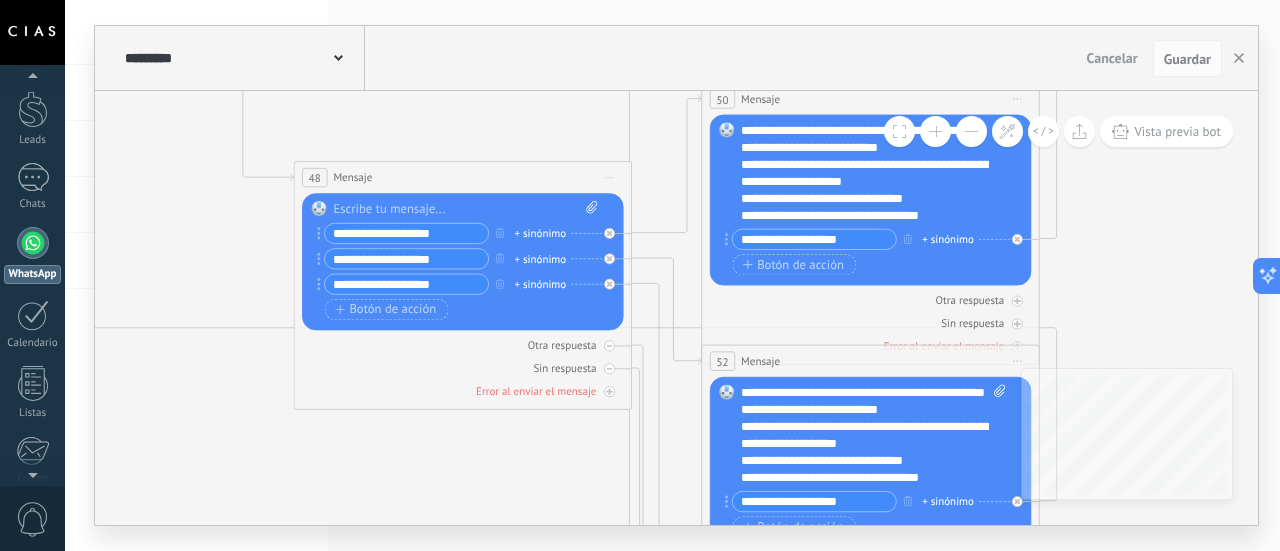 click on "**********" at bounding box center (874, 436) 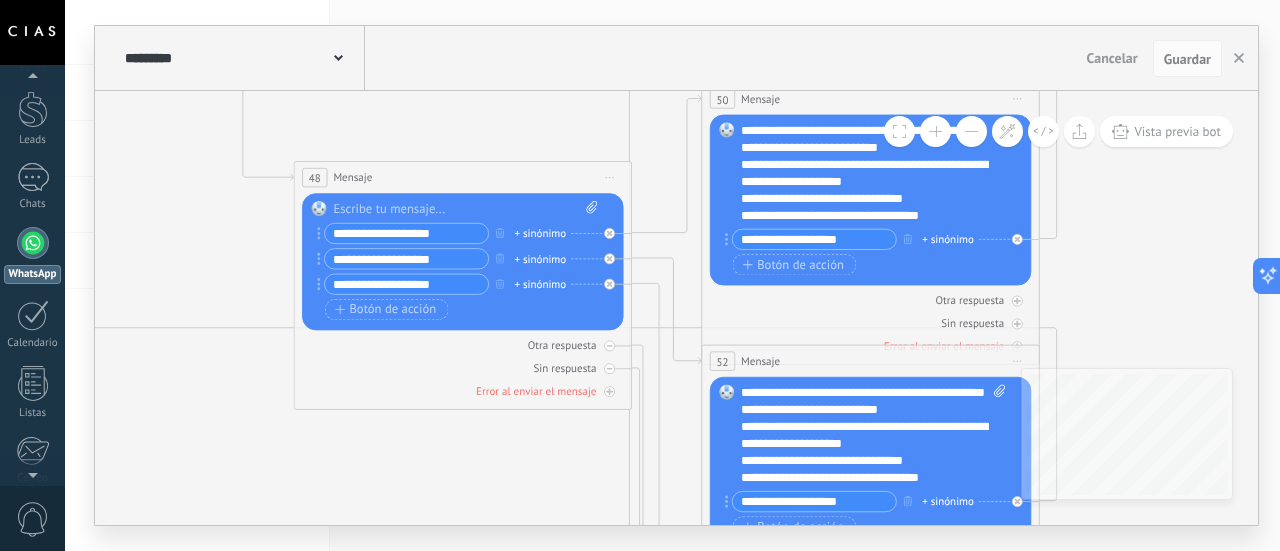scroll, scrollTop: 100, scrollLeft: 0, axis: vertical 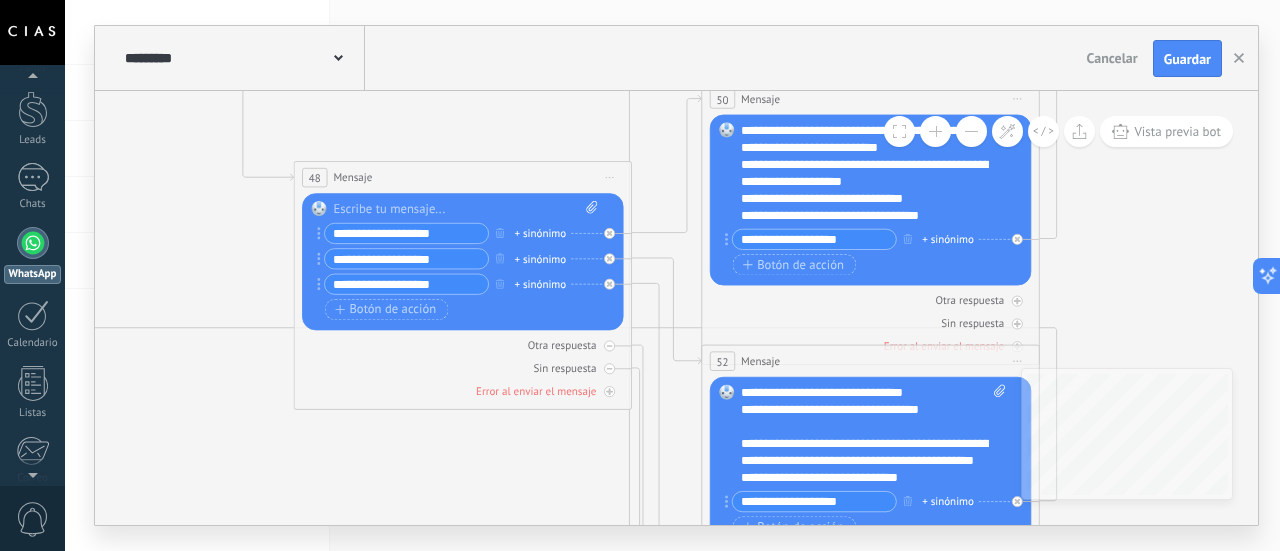click on "**********" at bounding box center [859, 477] 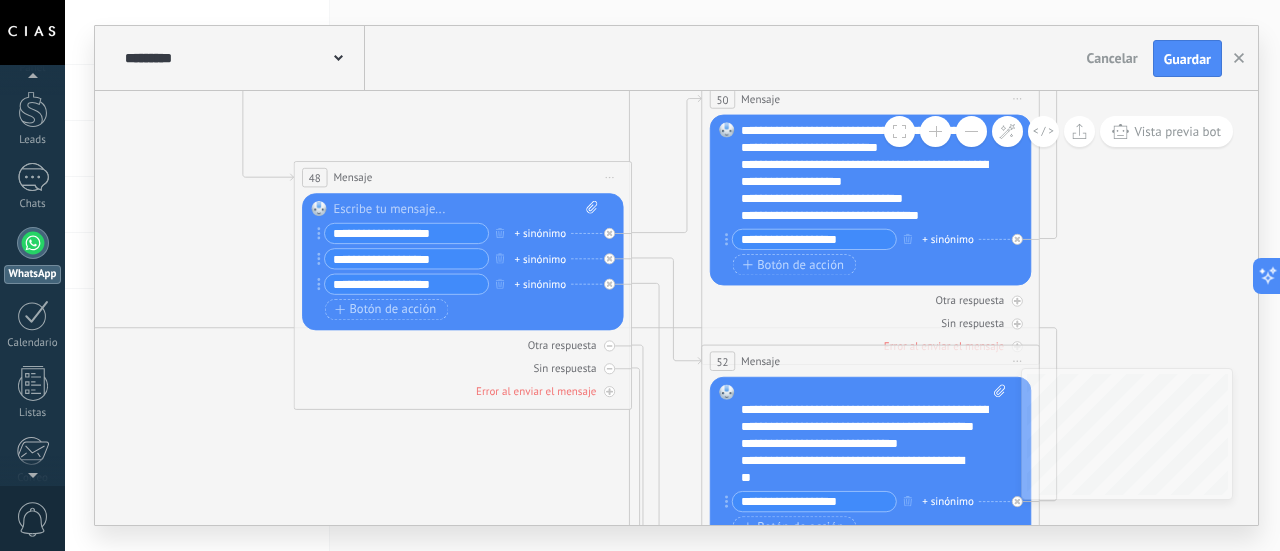 scroll, scrollTop: 160, scrollLeft: 0, axis: vertical 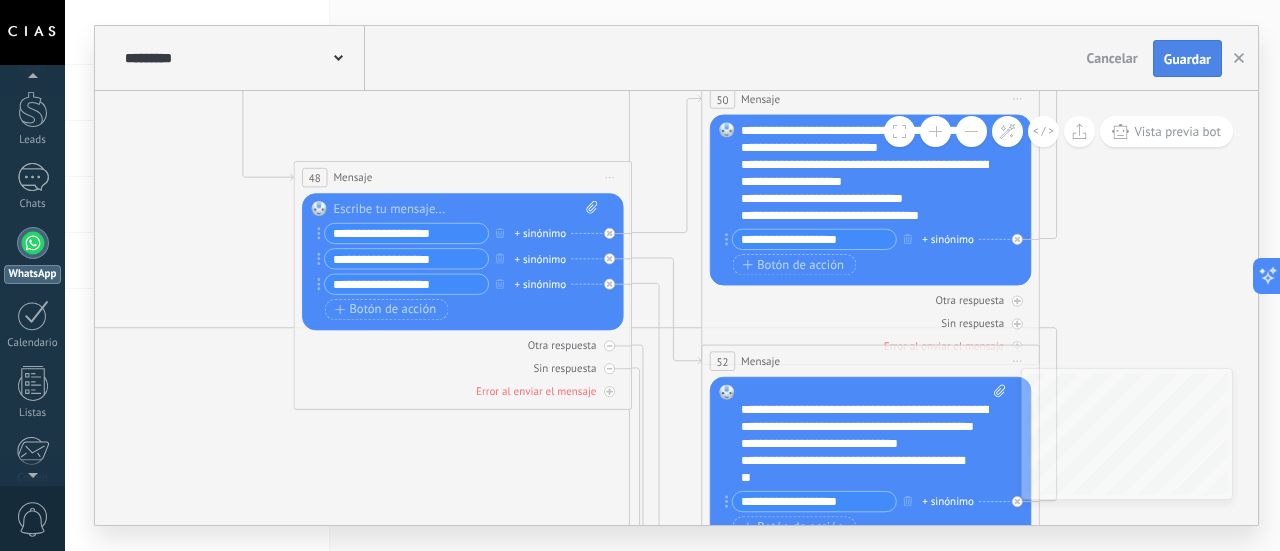 click on "Guardar" at bounding box center (1187, 59) 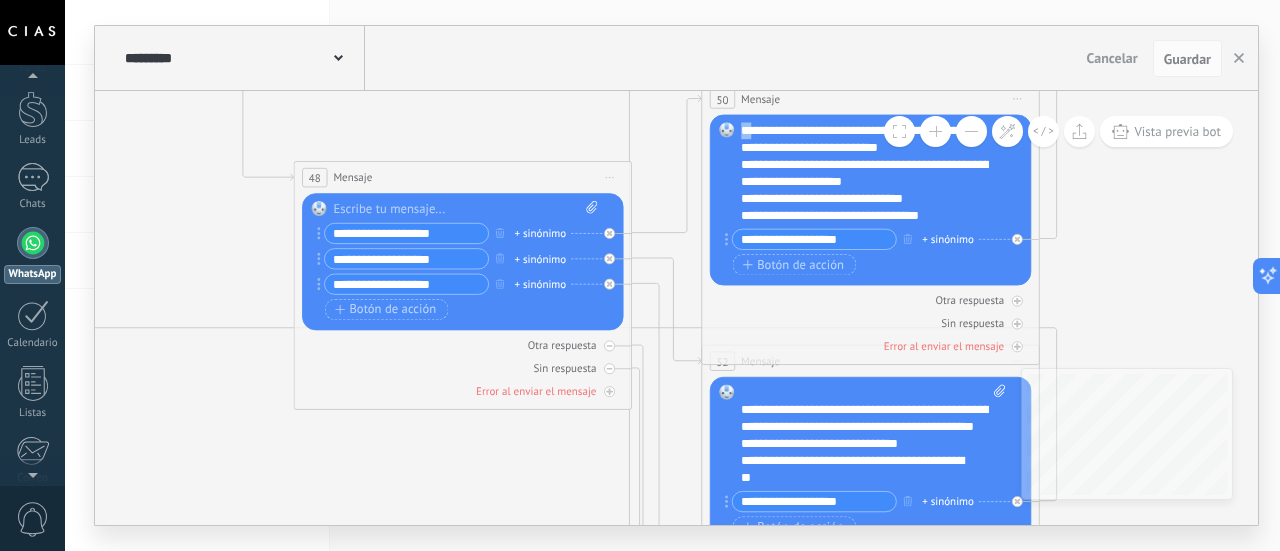 drag, startPoint x: 757, startPoint y: 125, endPoint x: 746, endPoint y: 127, distance: 11.18034 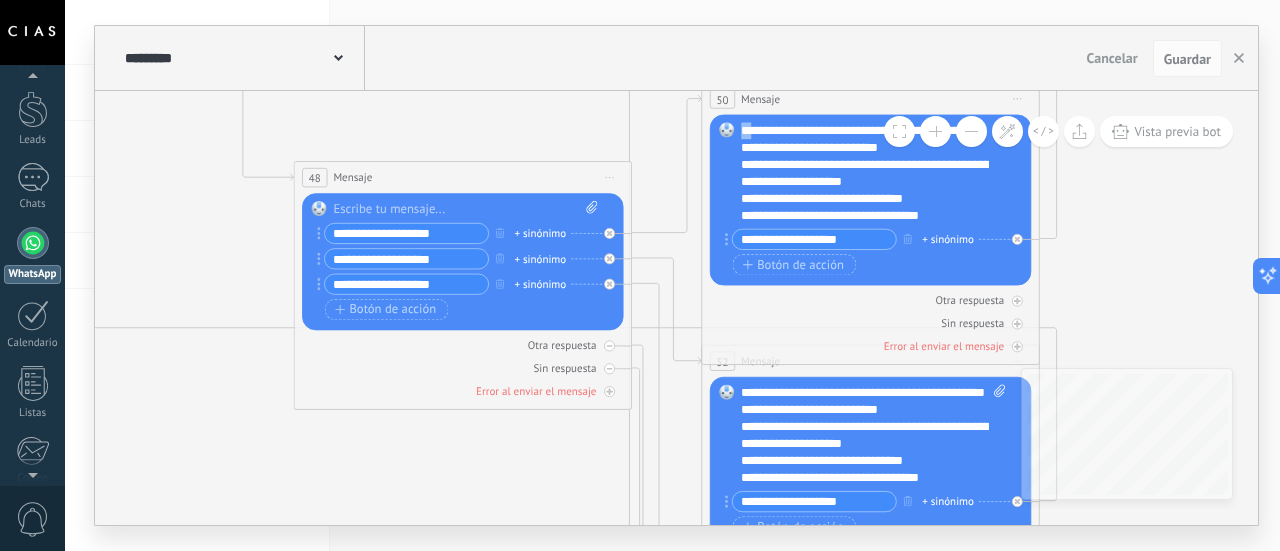 scroll, scrollTop: 160, scrollLeft: 0, axis: vertical 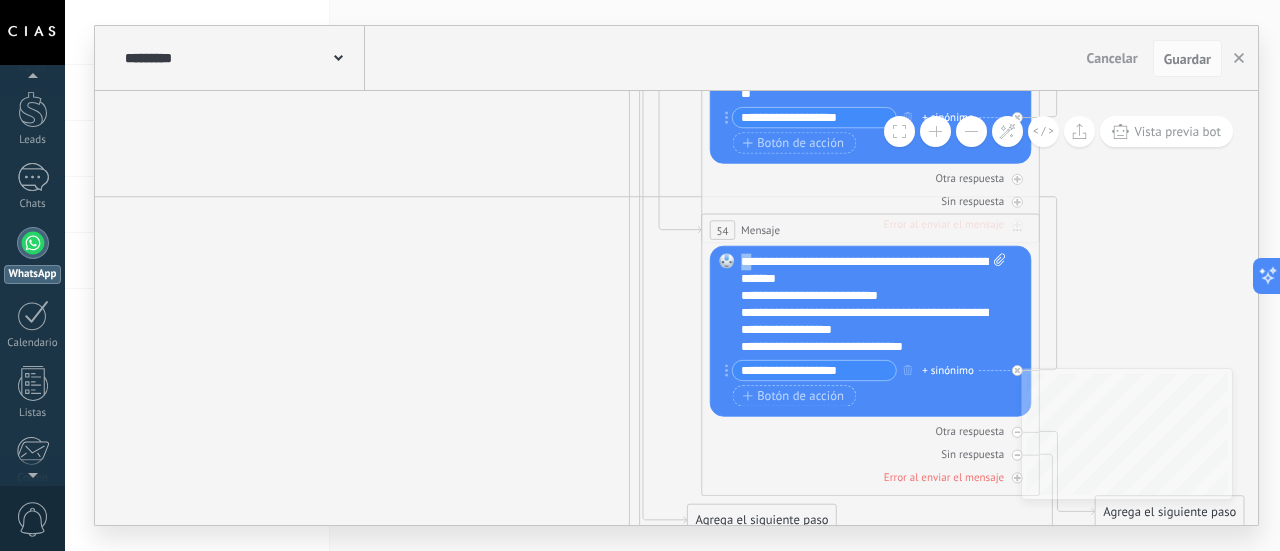 drag, startPoint x: 751, startPoint y: 259, endPoint x: 718, endPoint y: 259, distance: 33 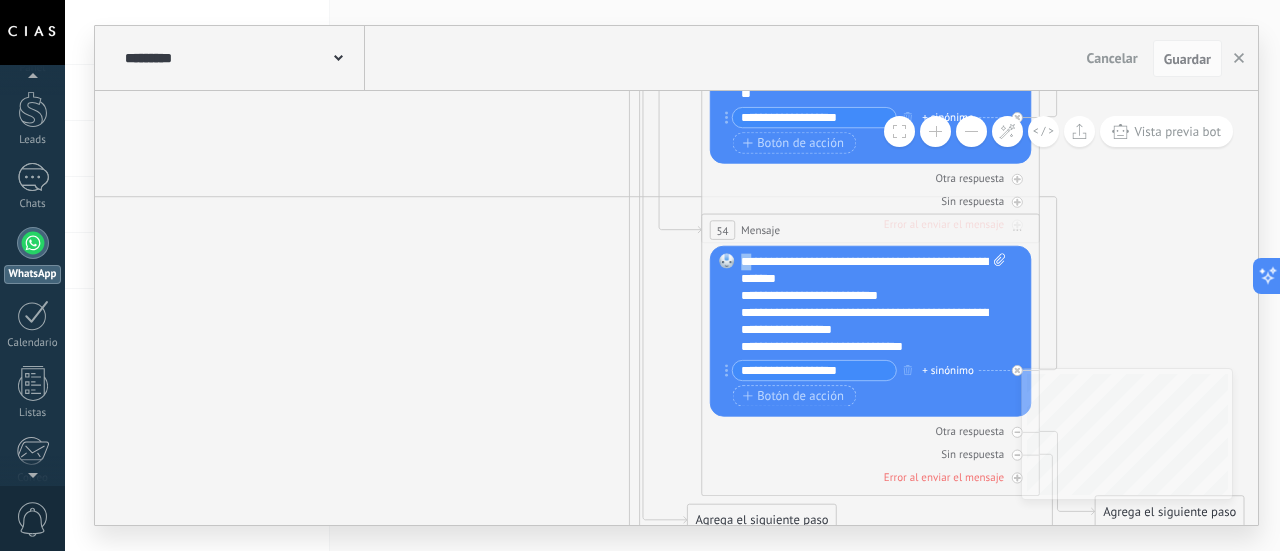click on "Reemplazar
Quitar
Convertir a mensaje de voz
Arrastre la imagen aquí para adjuntarla.
Añadir imagen
Subir
Arrastrar y soltar
Archivo no encontrado
Escribe tu mensaje..." at bounding box center (870, 331) 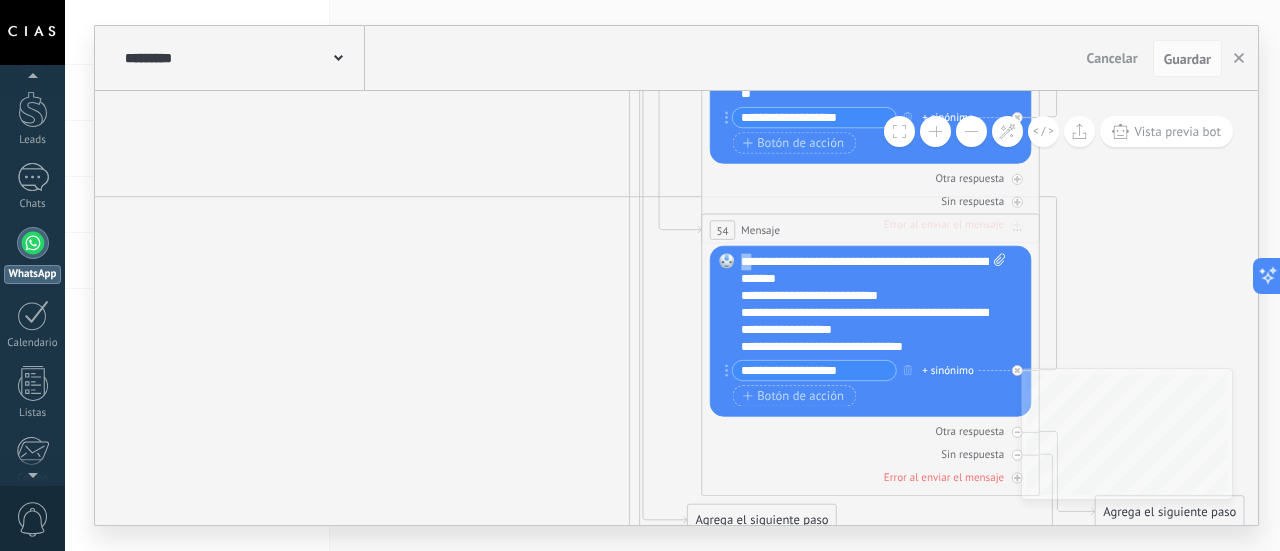 paste 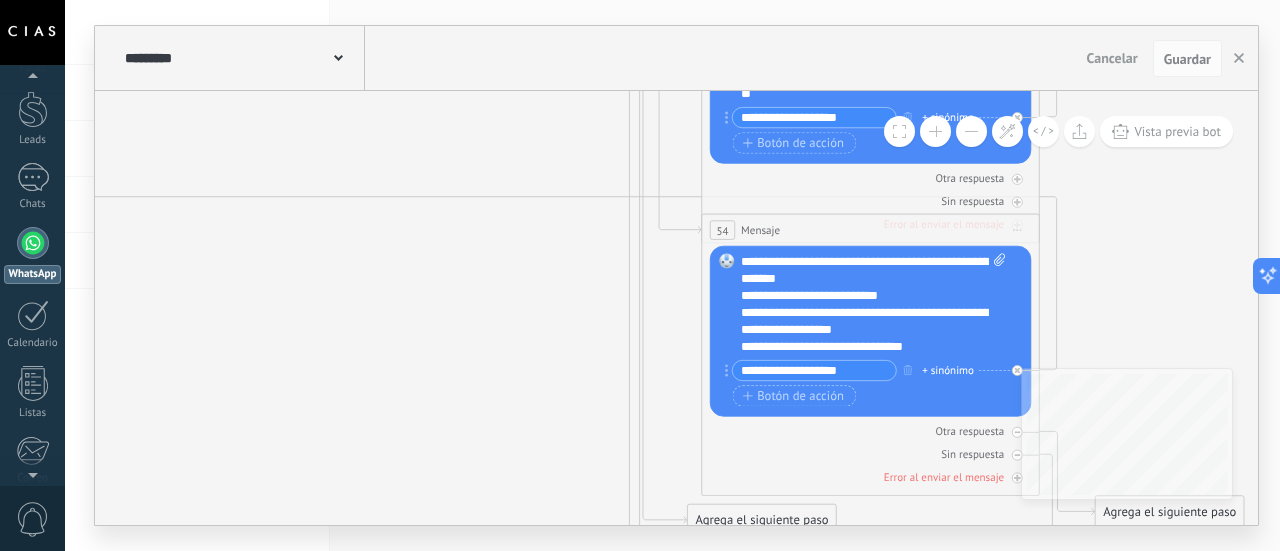 drag, startPoint x: 885, startPoint y: 254, endPoint x: 902, endPoint y: 271, distance: 24.04163 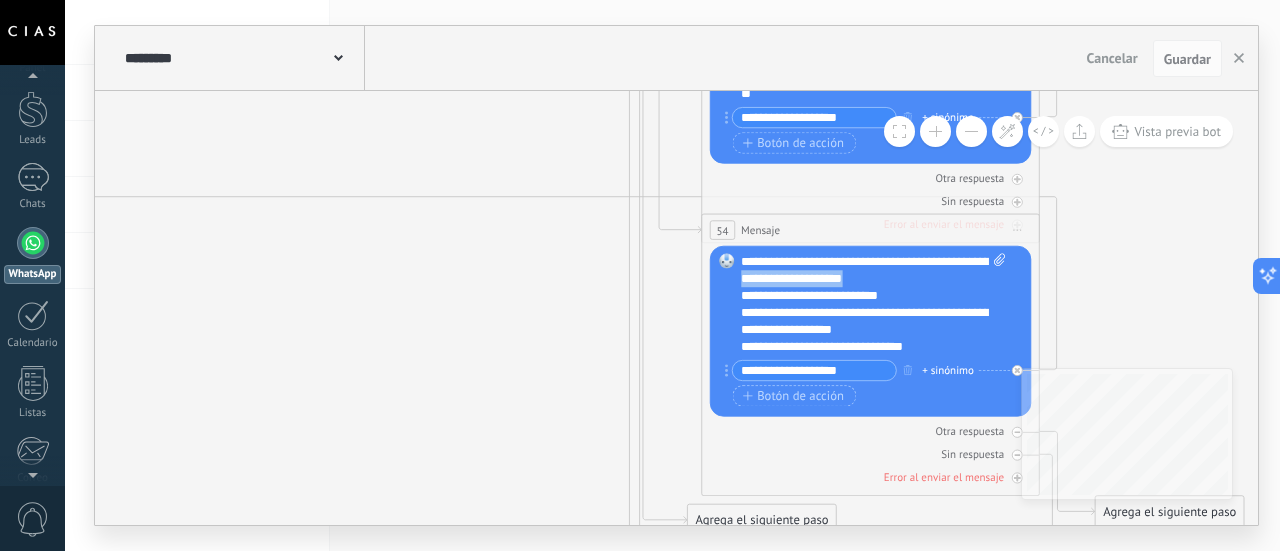 drag, startPoint x: 916, startPoint y: 275, endPoint x: 784, endPoint y: 276, distance: 132.00378 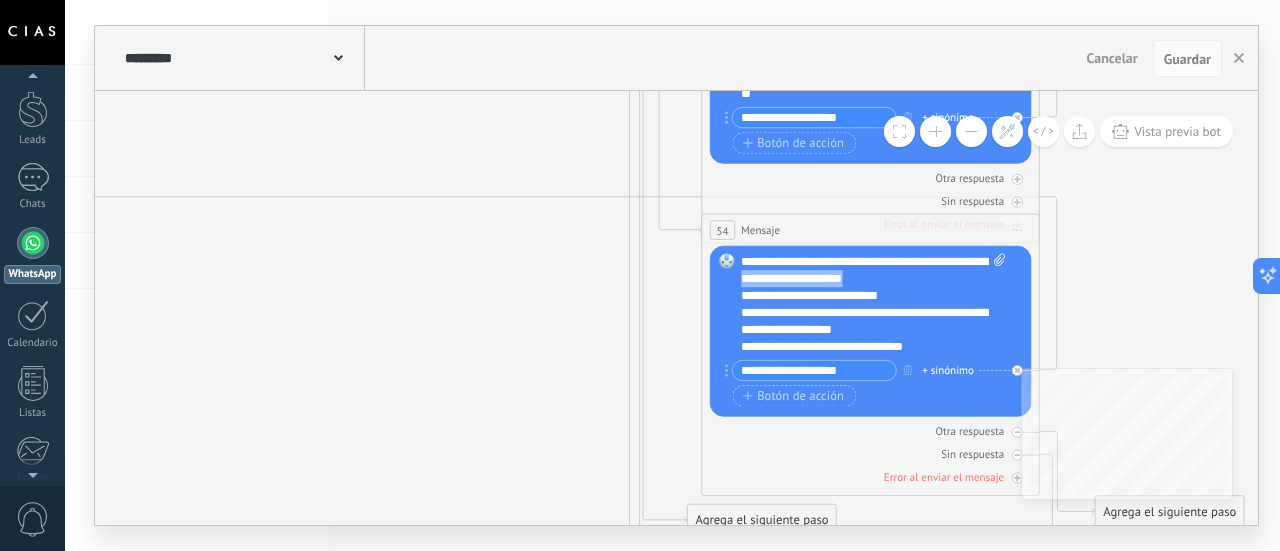 click on "**********" at bounding box center [874, 305] 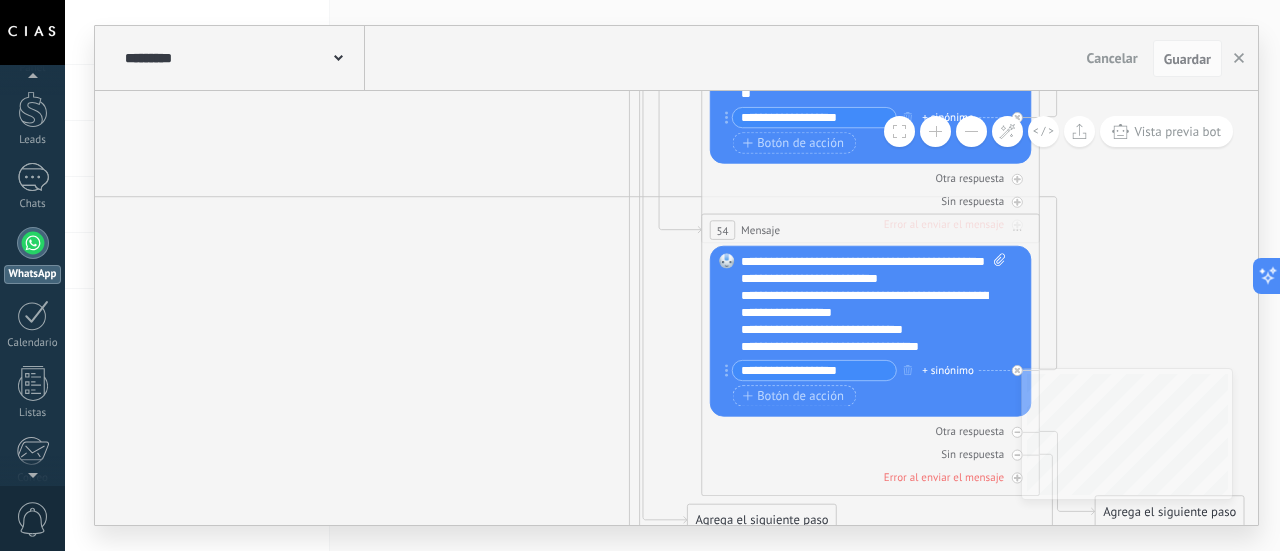 click on "**********" at bounding box center [874, 305] 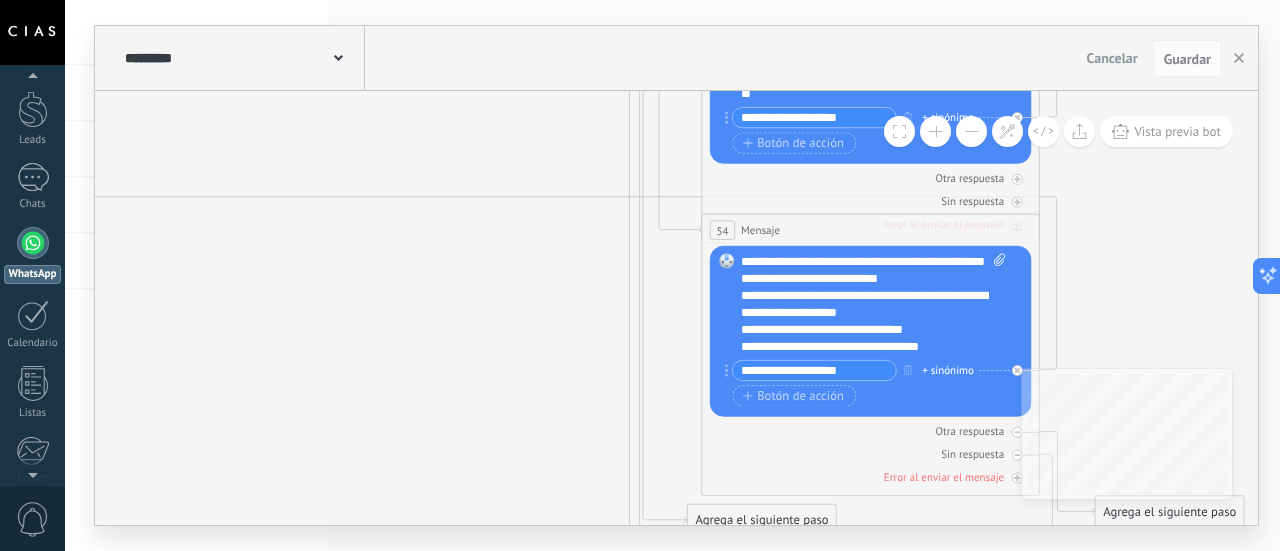 click on "**********" at bounding box center [874, 305] 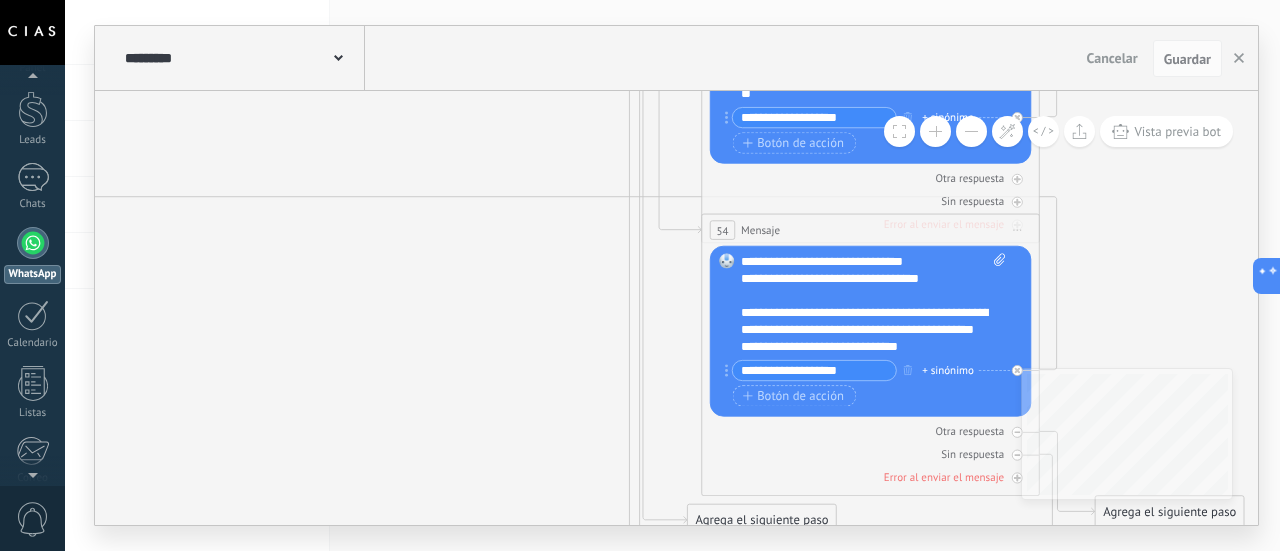 scroll, scrollTop: 120, scrollLeft: 0, axis: vertical 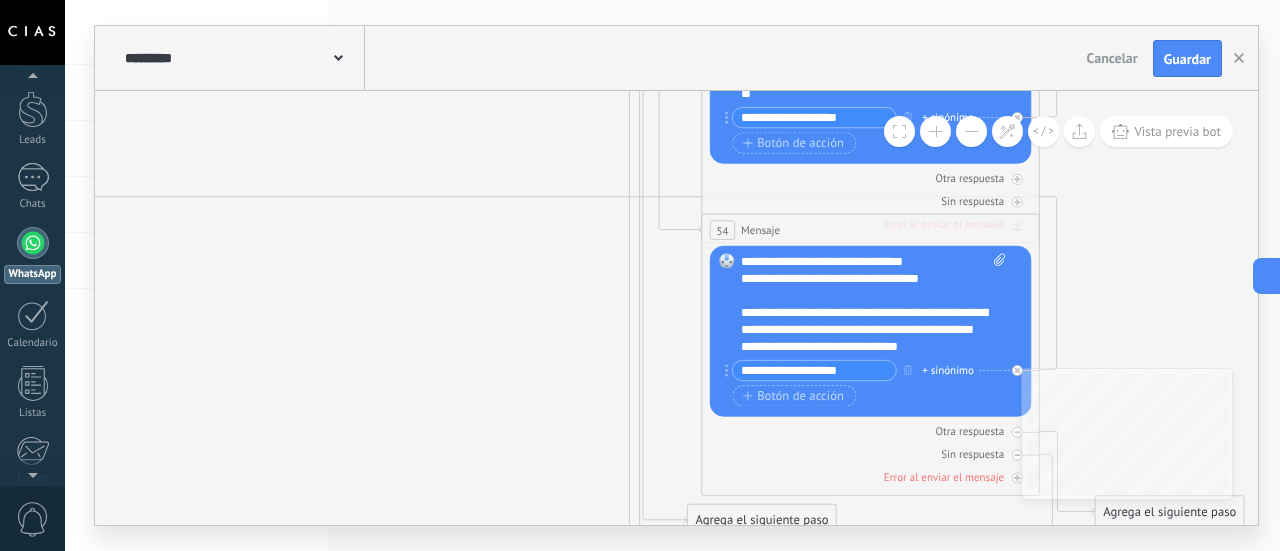 click on "**********" at bounding box center [874, 305] 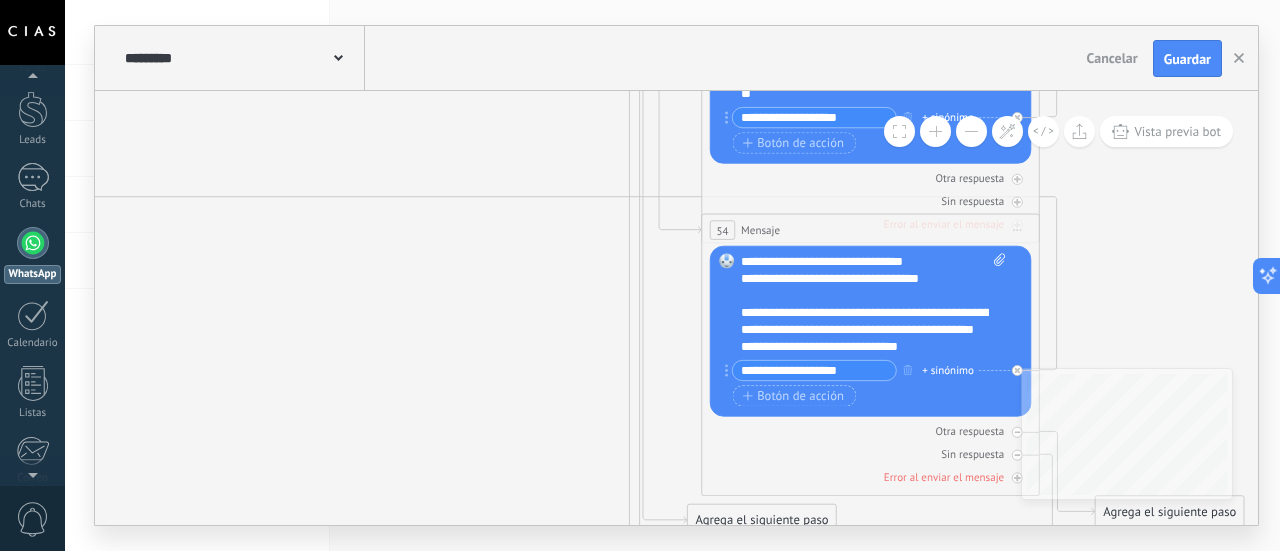scroll, scrollTop: 140, scrollLeft: 0, axis: vertical 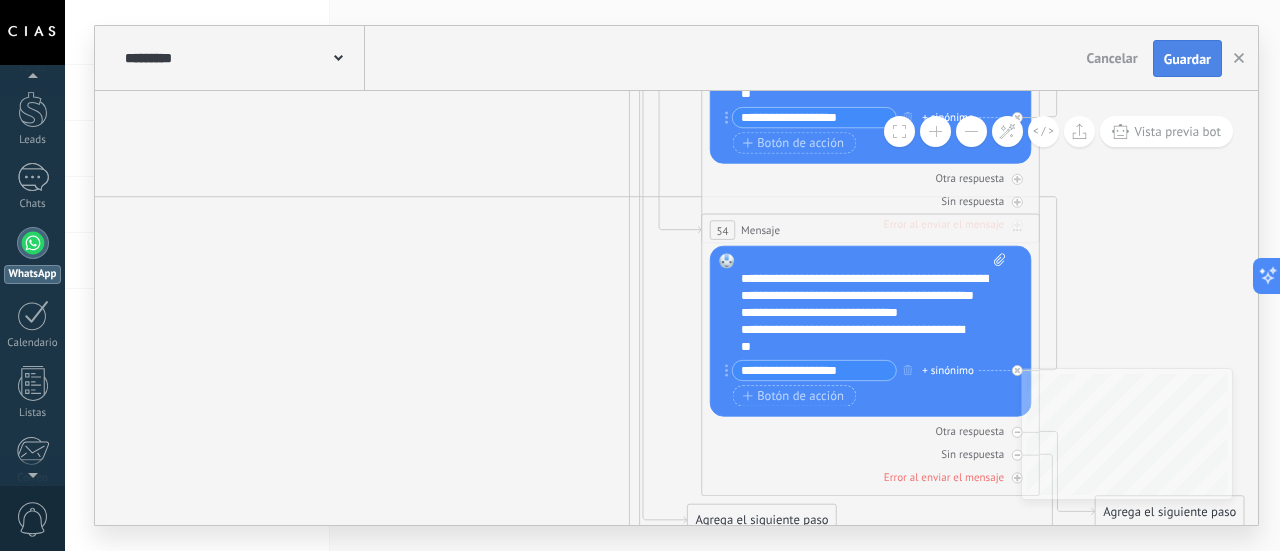 click on "Guardar" at bounding box center [1187, 59] 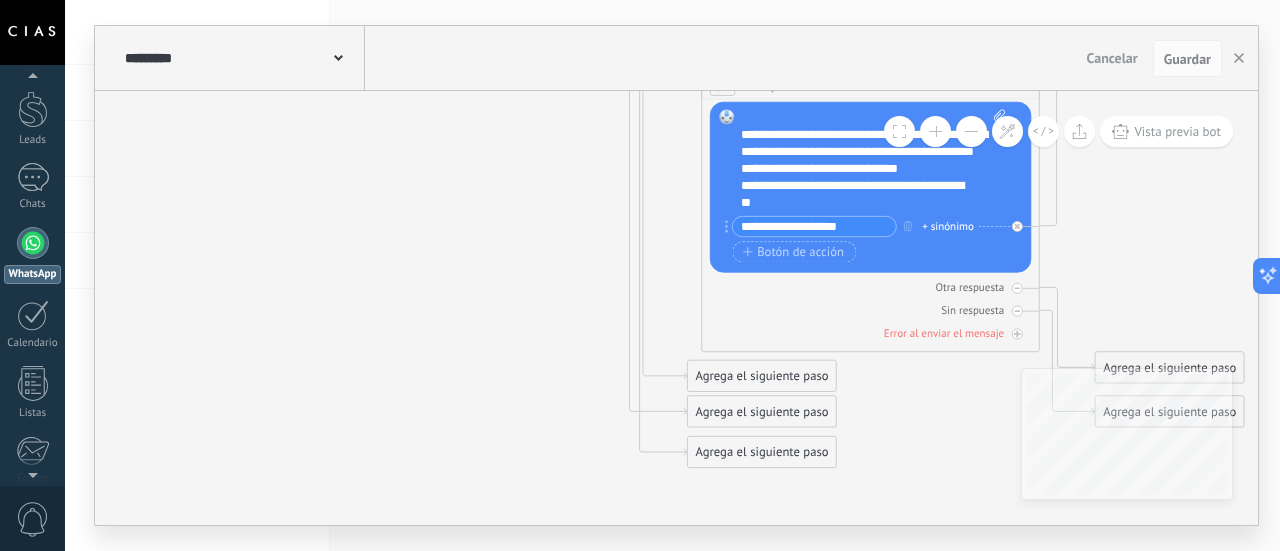 click at bounding box center (971, 131) 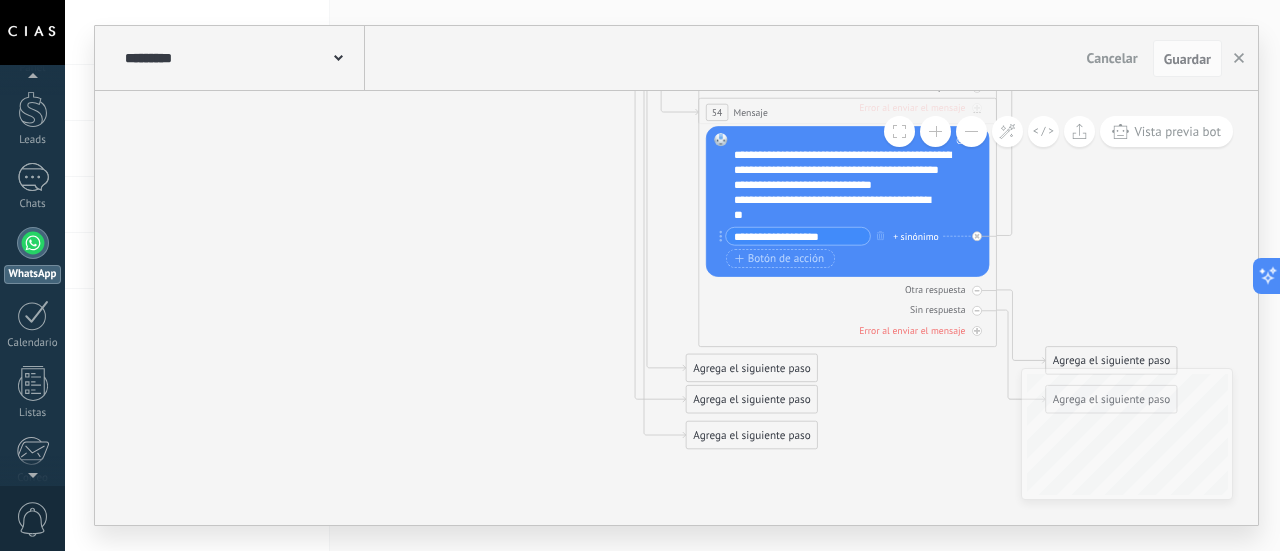 click at bounding box center [971, 131] 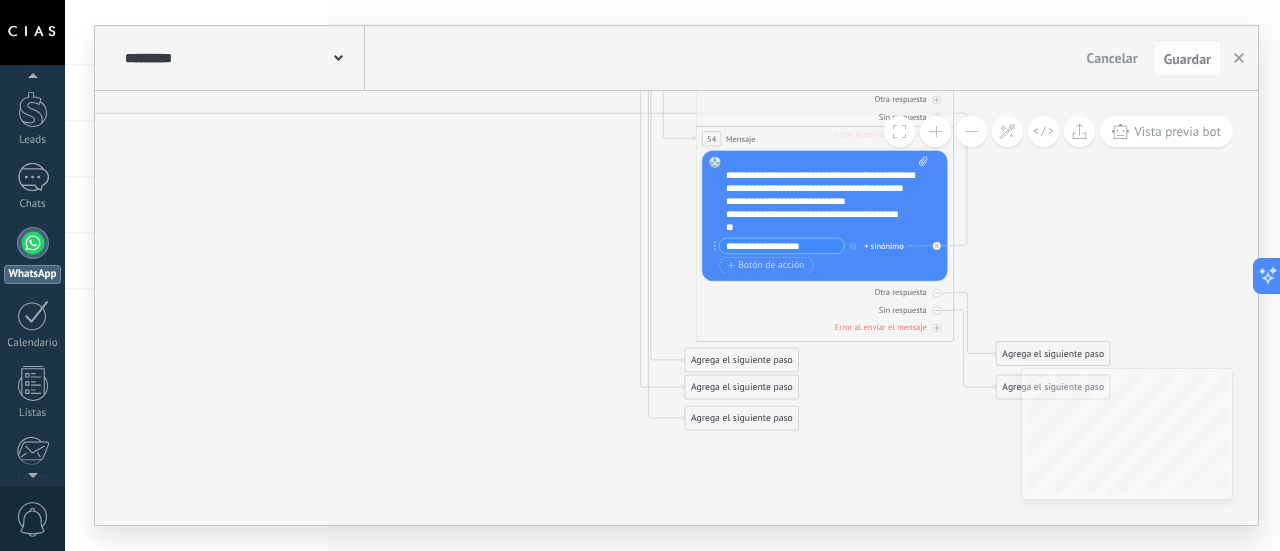 click at bounding box center [971, 131] 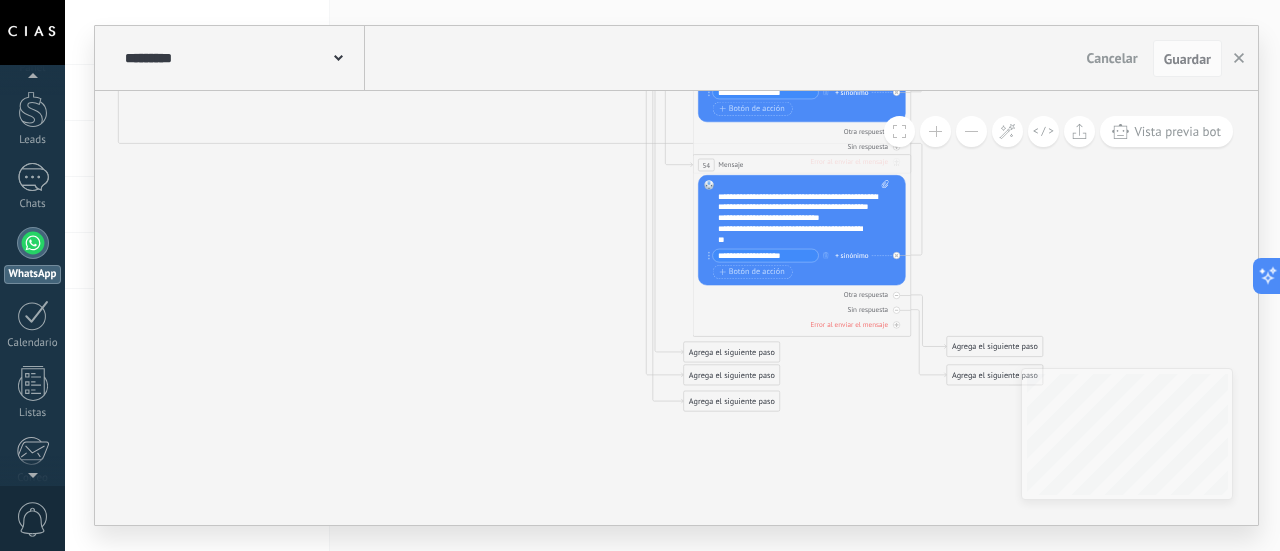 click at bounding box center (971, 131) 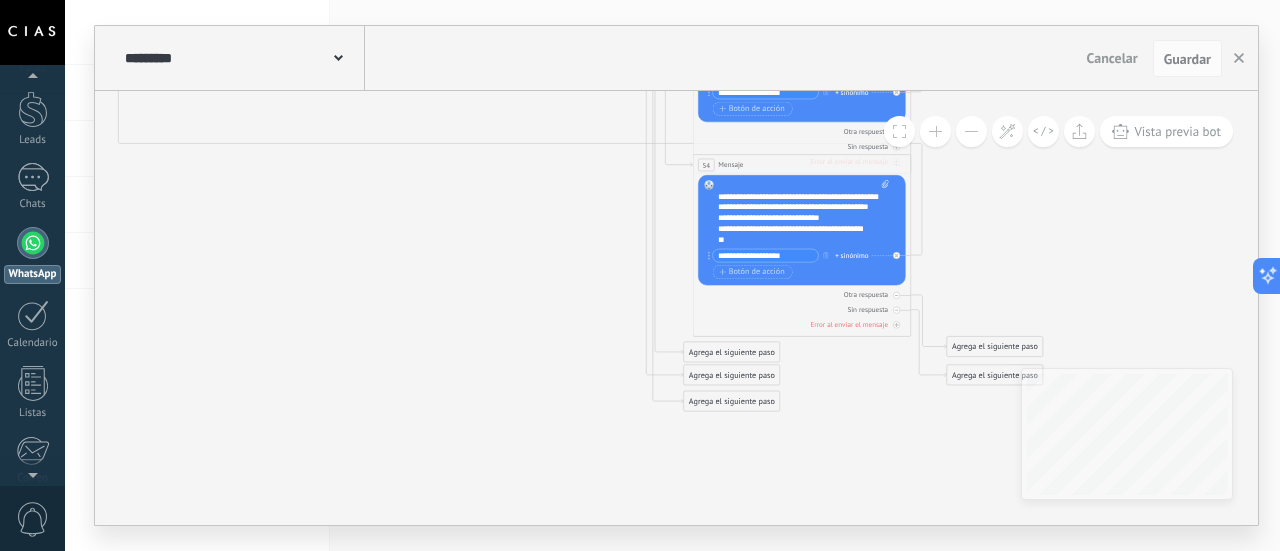 click at bounding box center (971, 131) 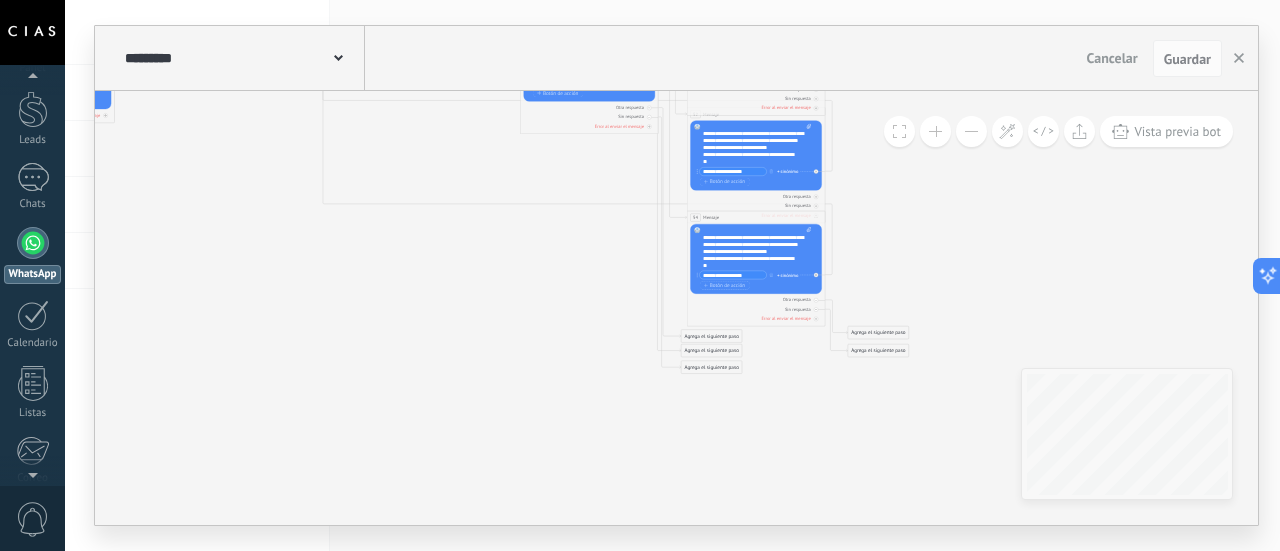 click at bounding box center [971, 131] 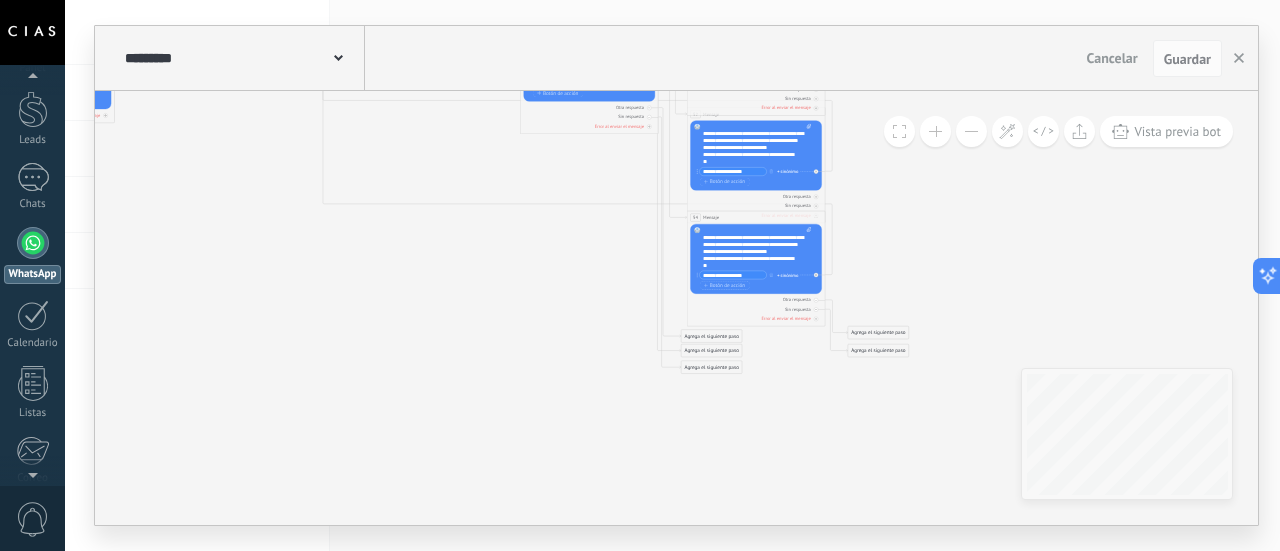 click at bounding box center (971, 131) 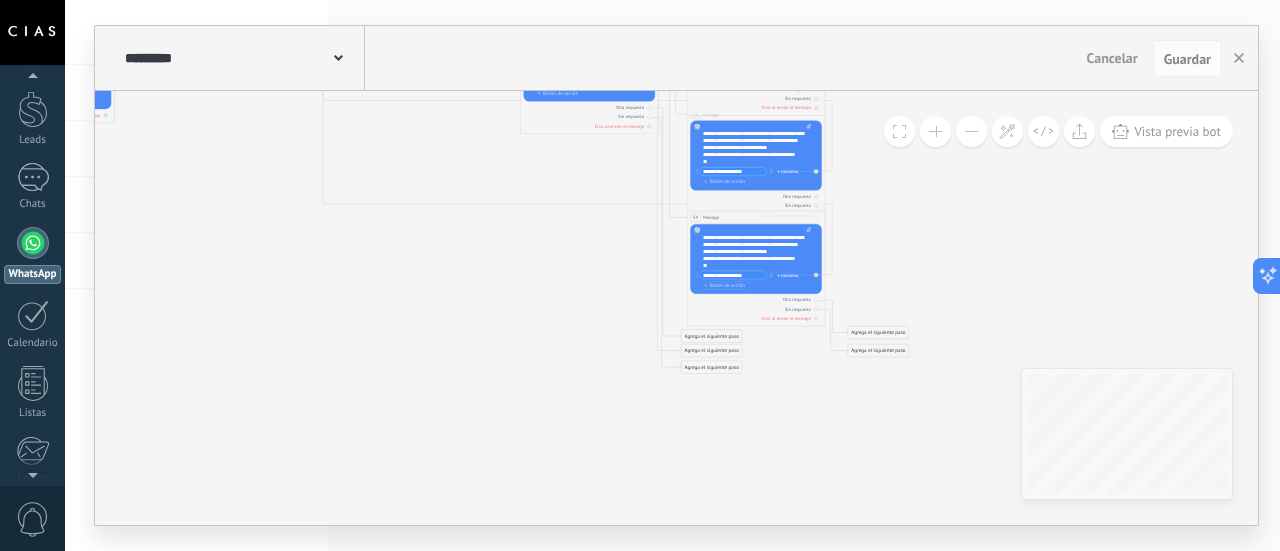 click at bounding box center [971, 131] 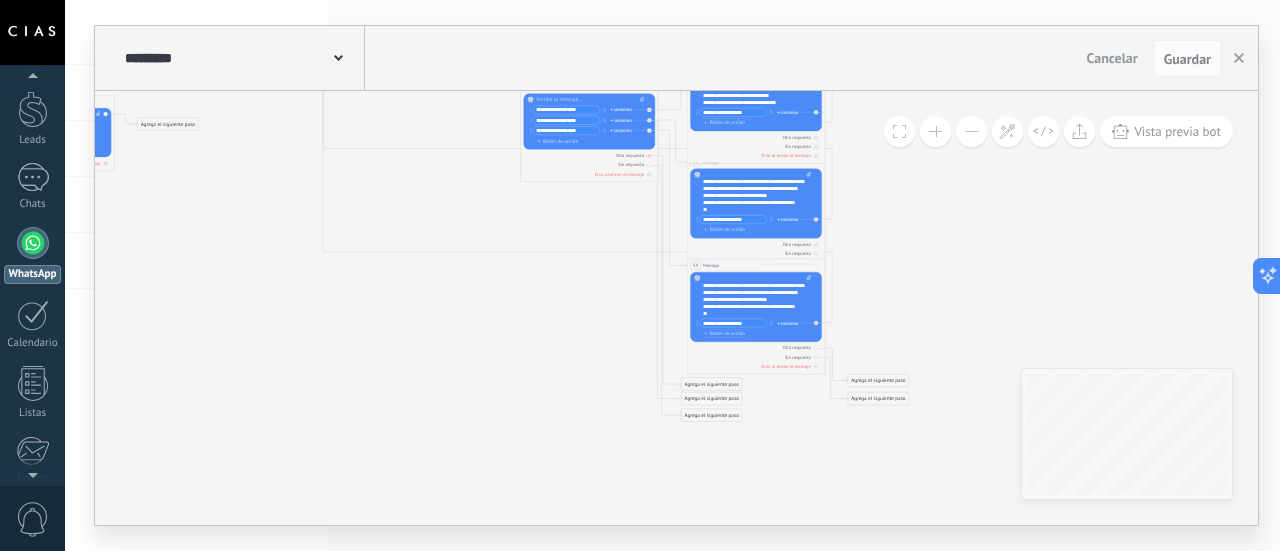 click 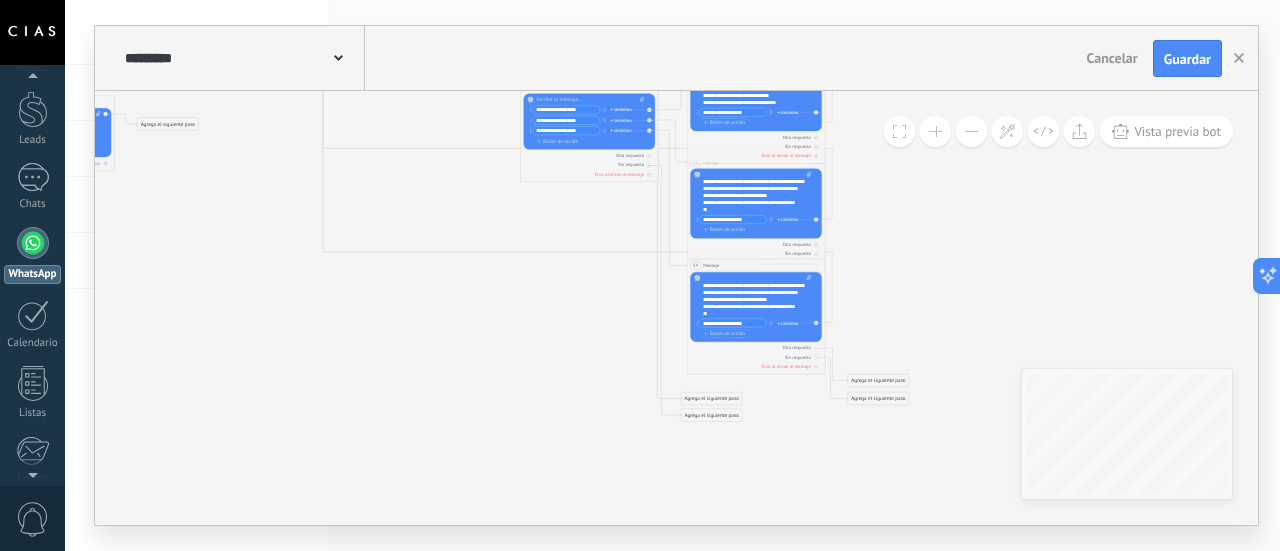 click on "Sin respuesta" at bounding box center [589, 165] 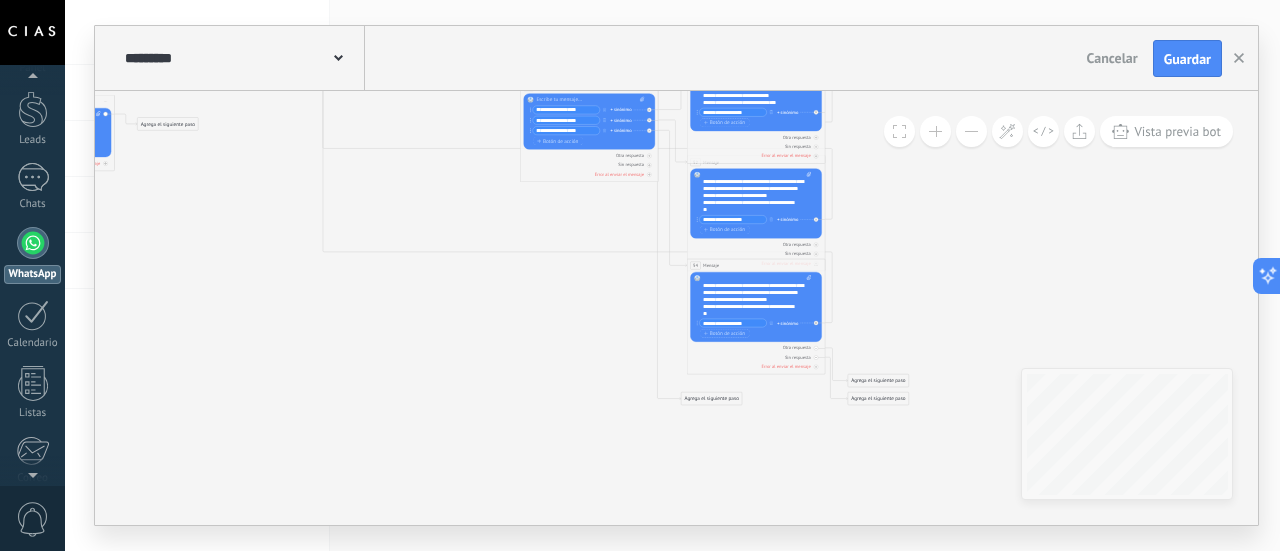 click on "48
Mensaje
*******
(a):
Todos los contactos - canales seleccionados
Todos los contactos - canales seleccionados
Todos los contactos - canal primario
Contacto principal - canales seleccionados
Contacto principal - canal primario
Todos los contactos - canales seleccionados
Todos los contactos - canales seleccionados
Todos los contactos - canal primario" at bounding box center [589, 132] 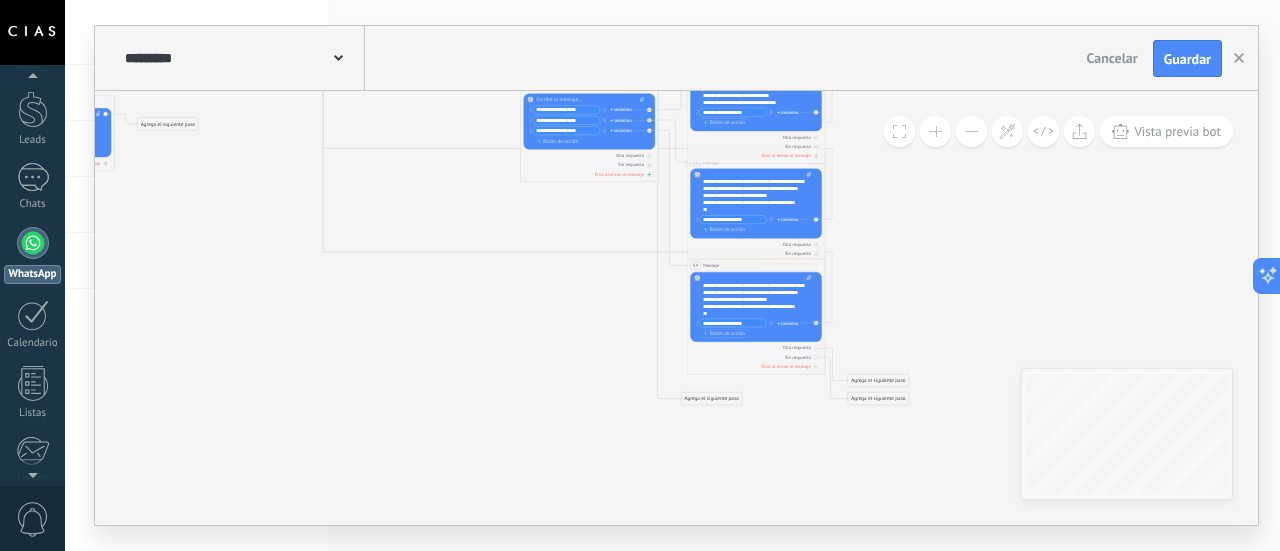 click 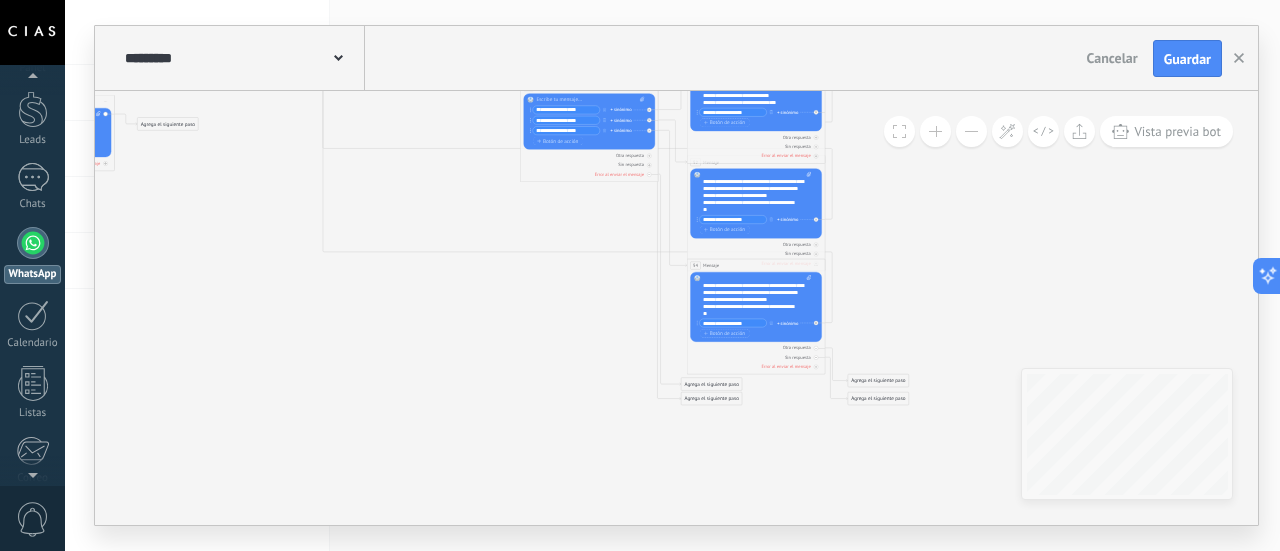 click 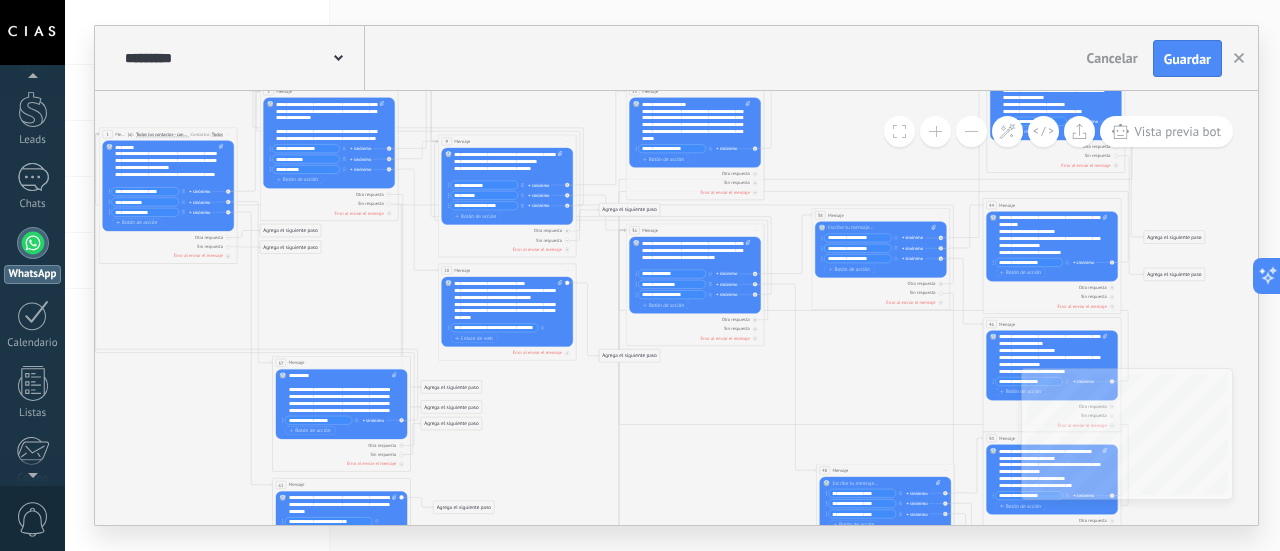 drag, startPoint x: 296, startPoint y: 437, endPoint x: 592, endPoint y: 436, distance: 296.00168 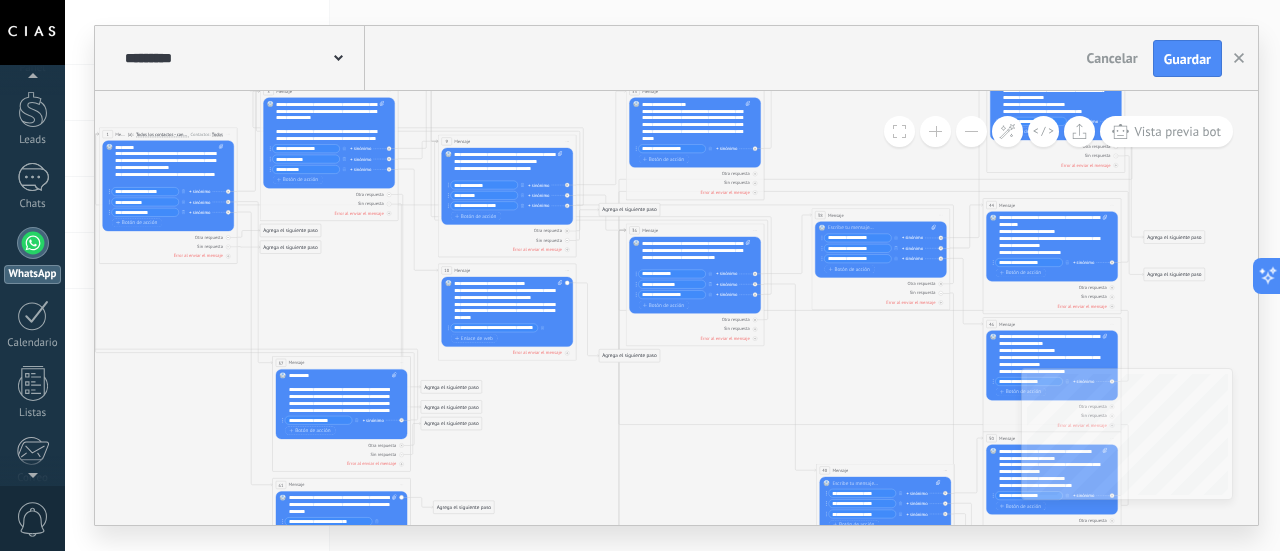 click 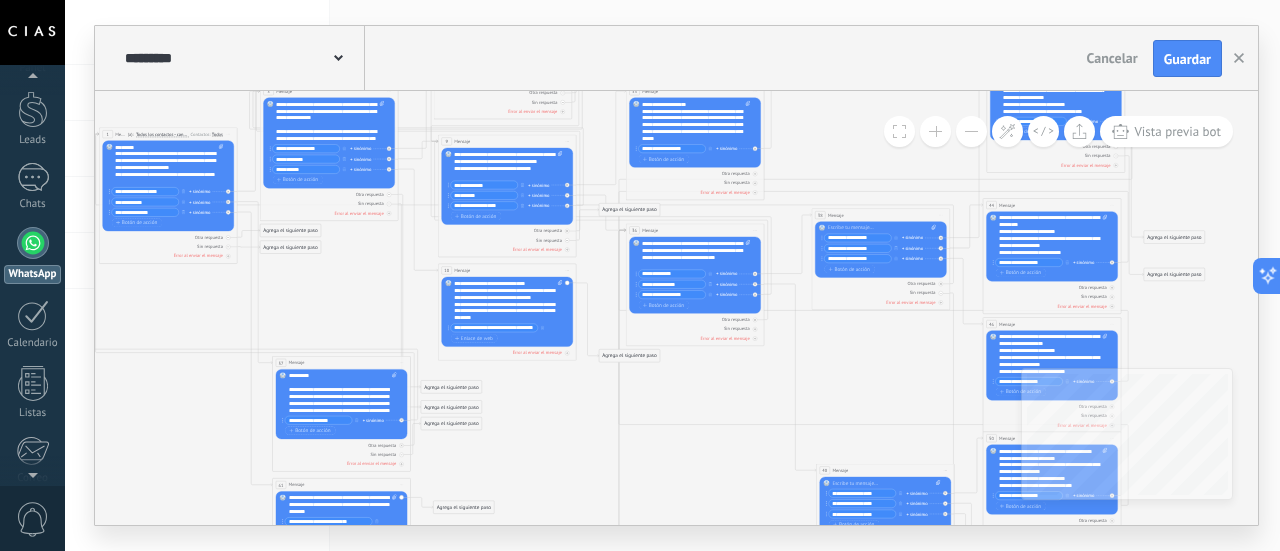 scroll, scrollTop: 200, scrollLeft: 0, axis: vertical 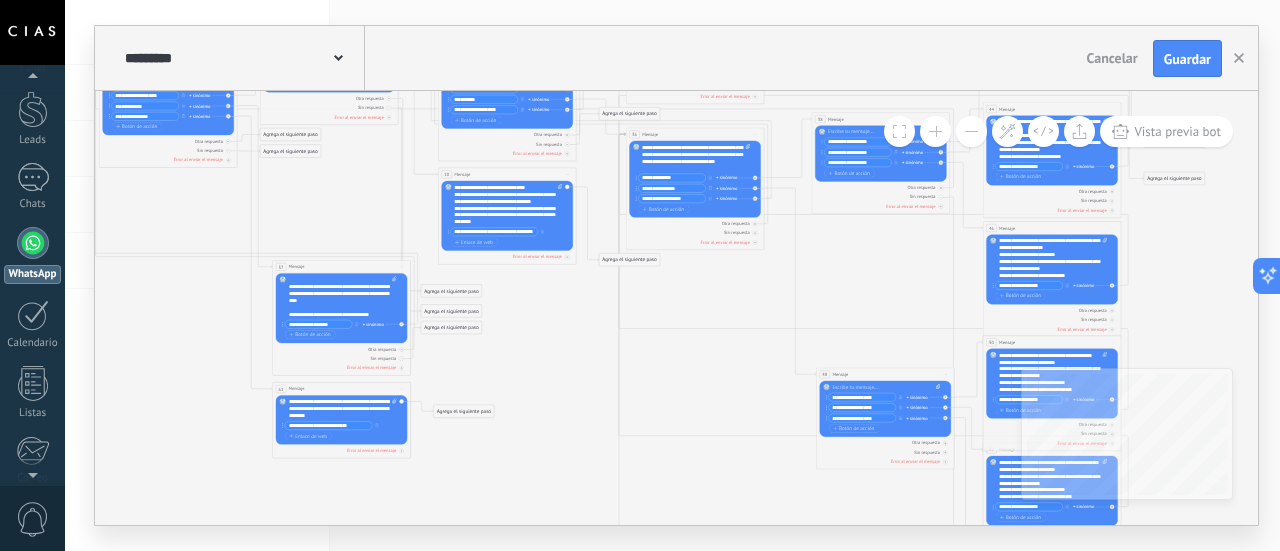 click at bounding box center [935, 131] 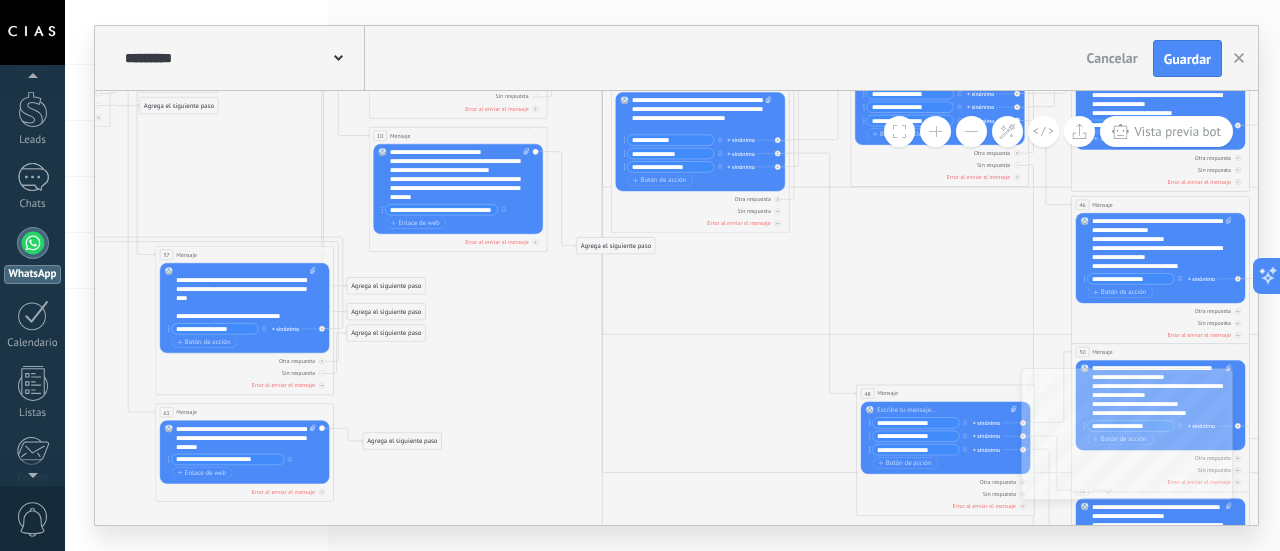 click at bounding box center [935, 131] 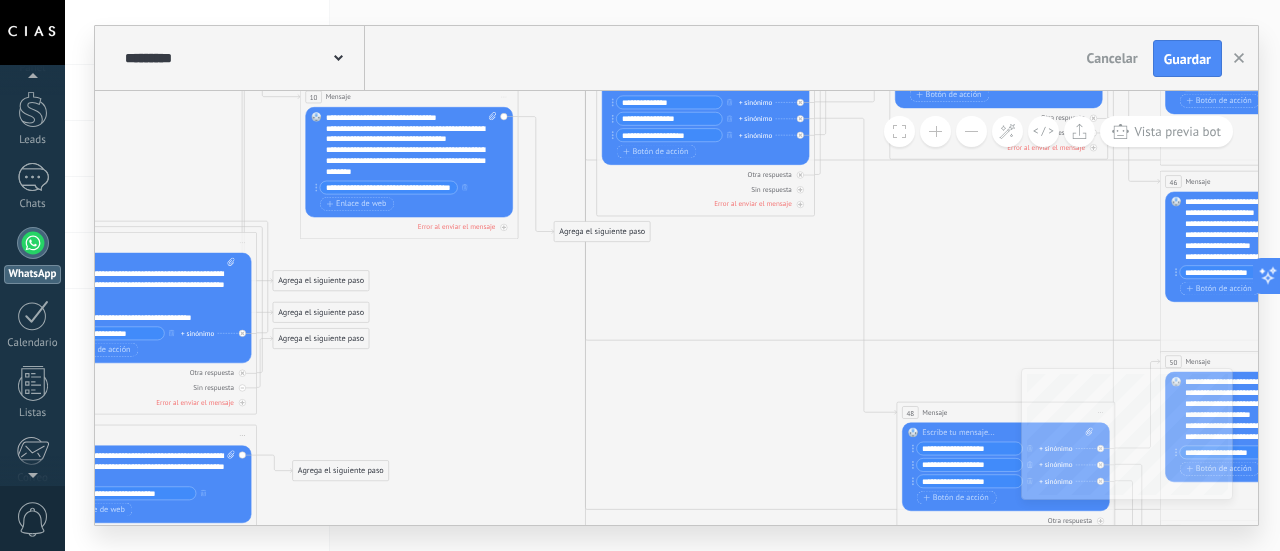 type 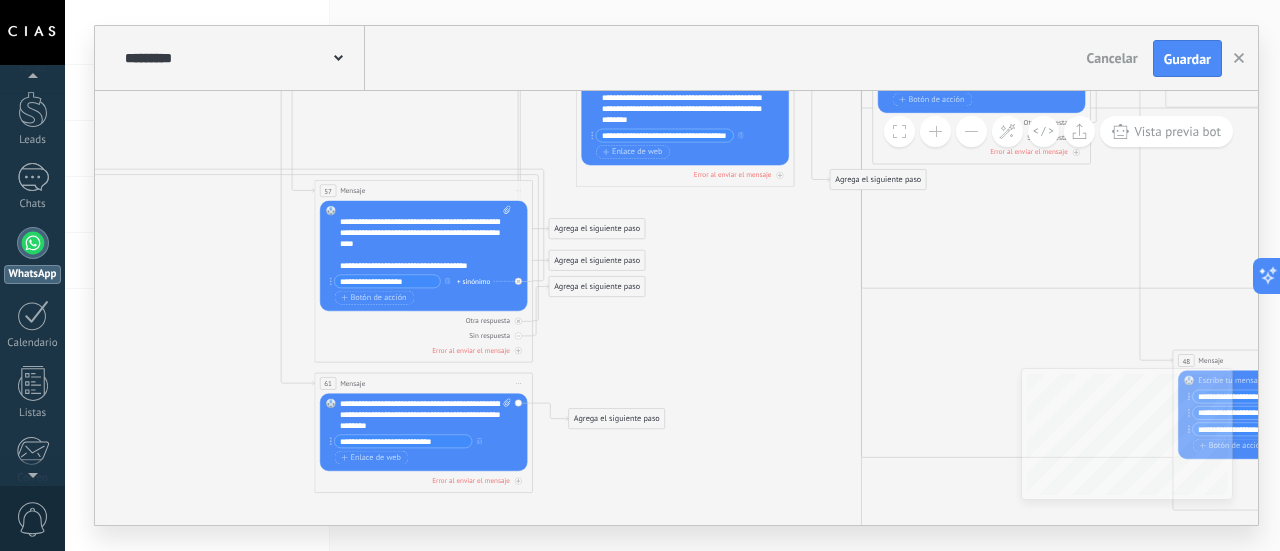 drag, startPoint x: 378, startPoint y: 433, endPoint x: 733, endPoint y: 351, distance: 364.34735 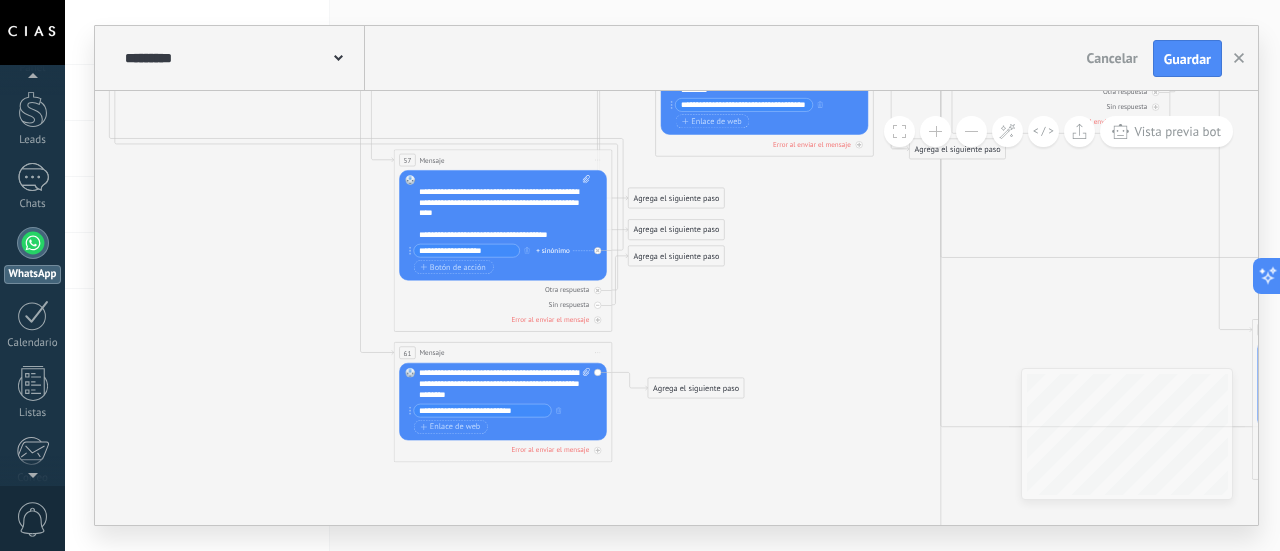 click on "**********" at bounding box center [482, 411] 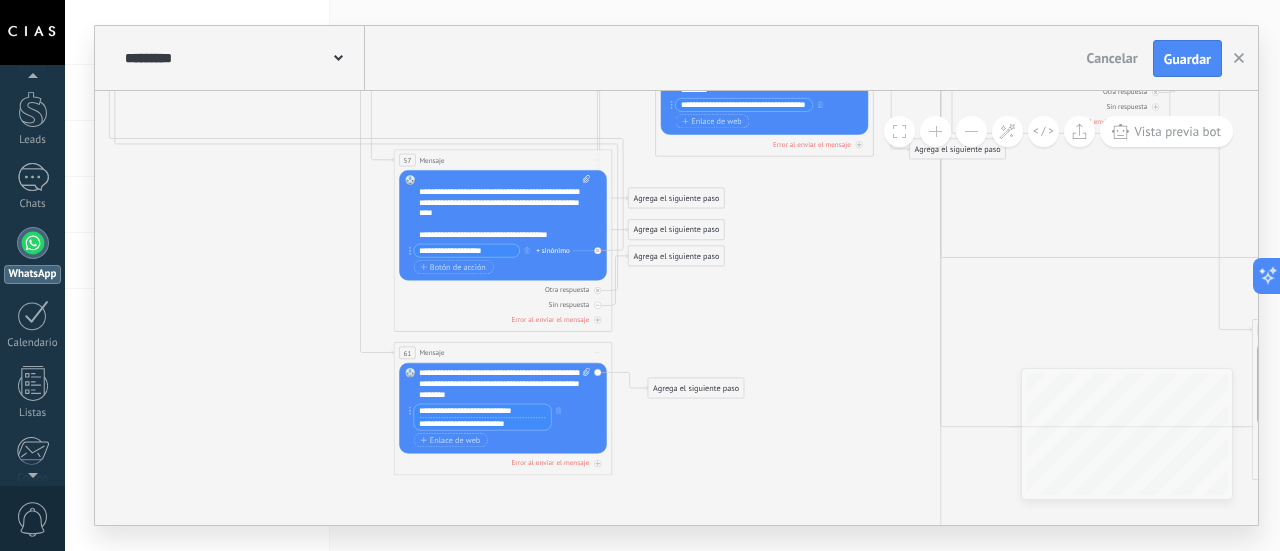 click on "**********" at bounding box center [482, 411] 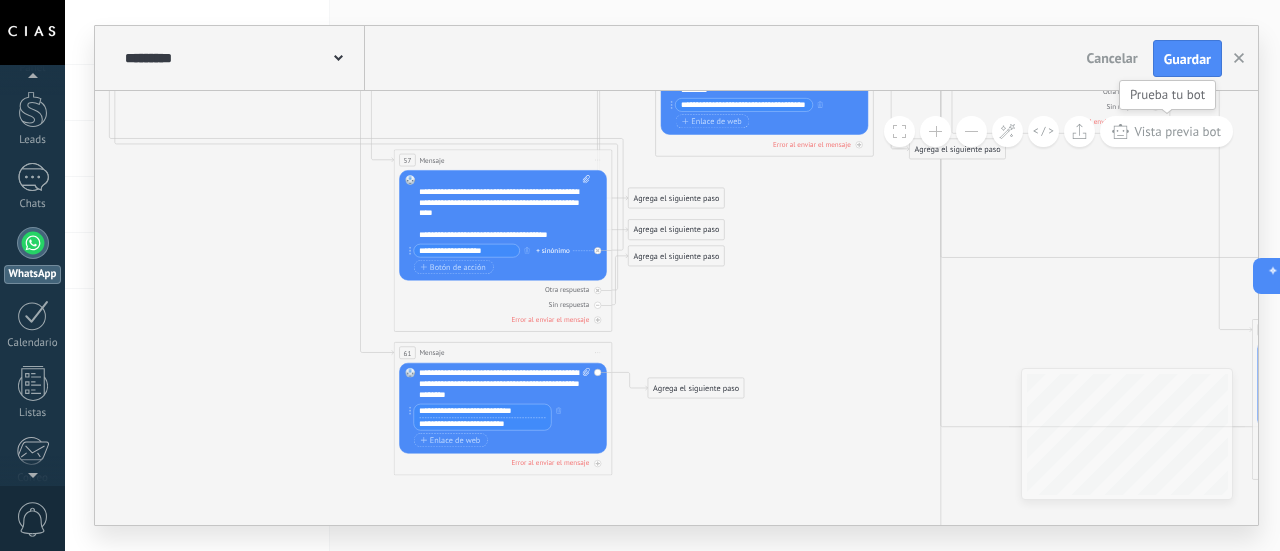 click on "Vista previa bot" at bounding box center (1177, 131) 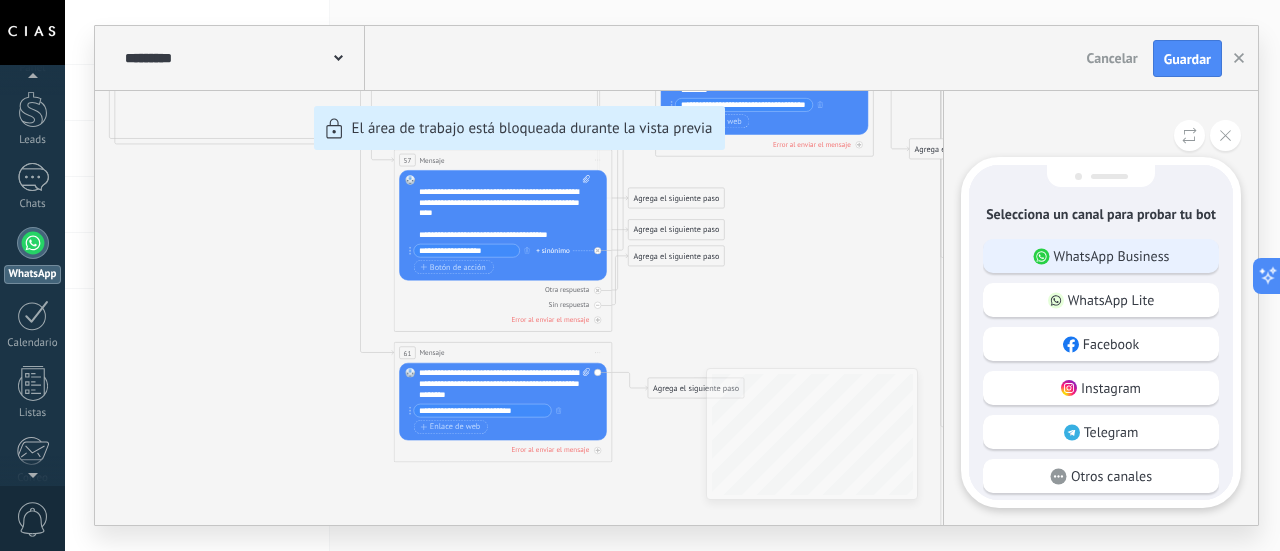 click on "WhatsApp Business" at bounding box center [1112, 256] 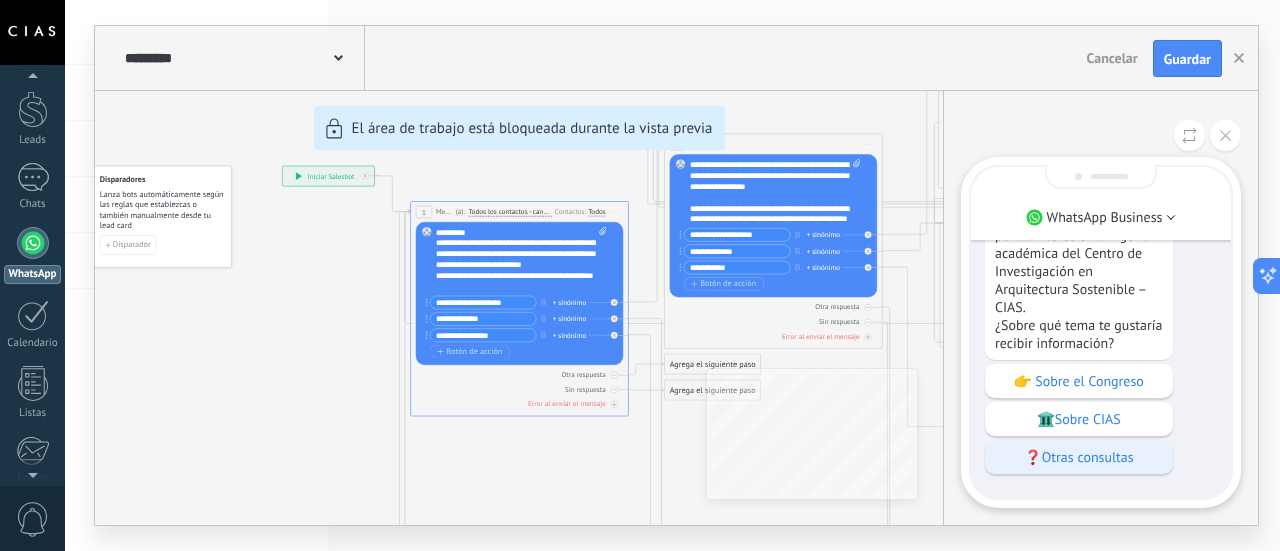 click on "❓Otras consultas" at bounding box center (1079, 457) 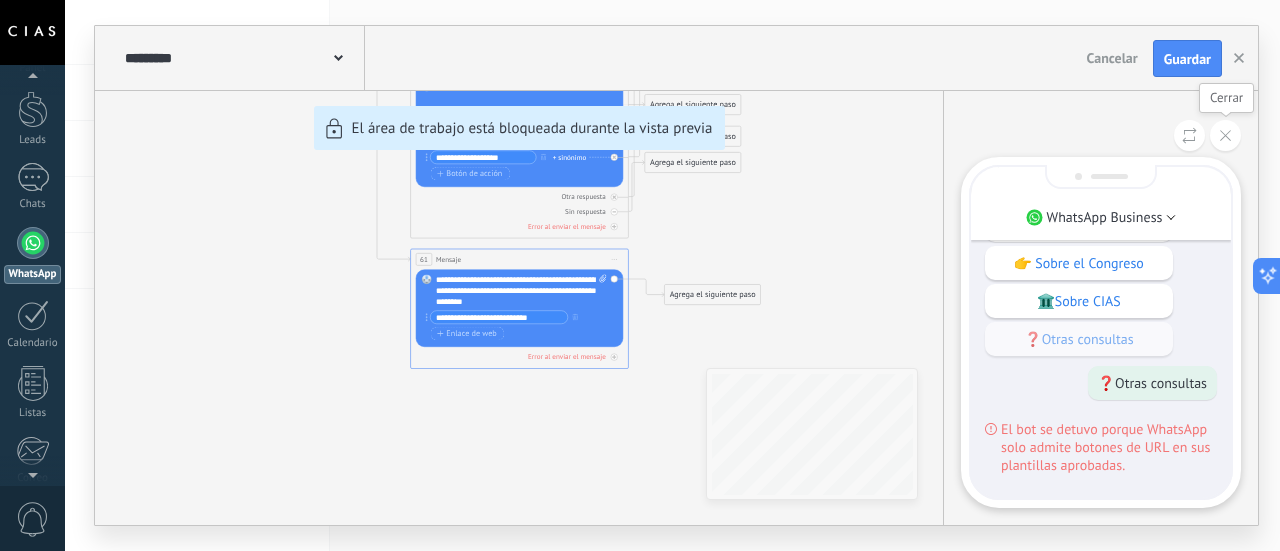 click 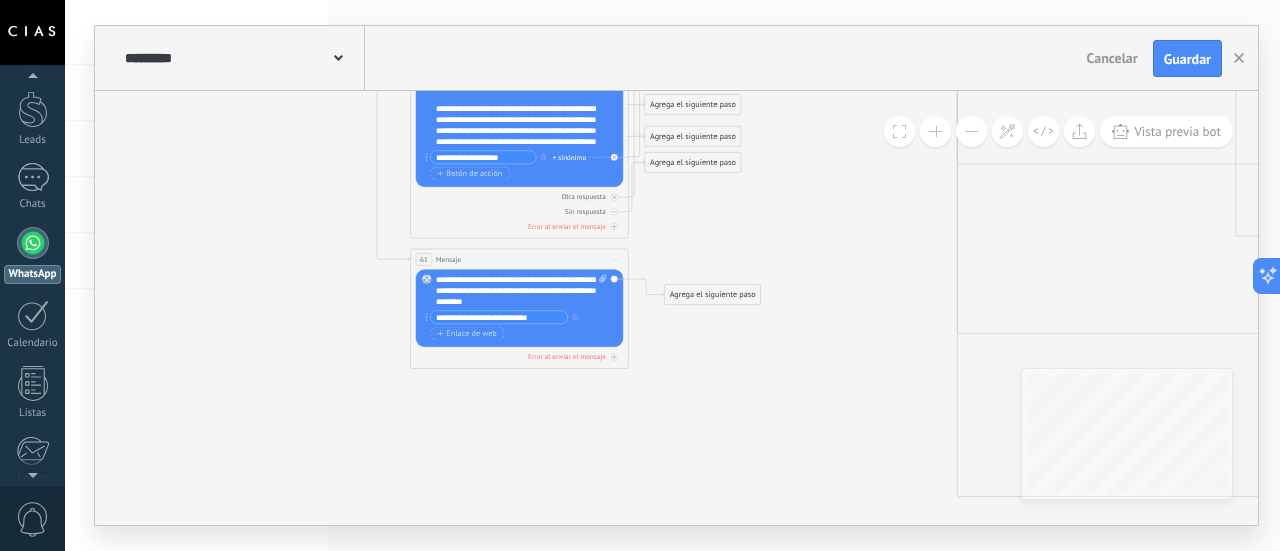 click at bounding box center [935, 131] 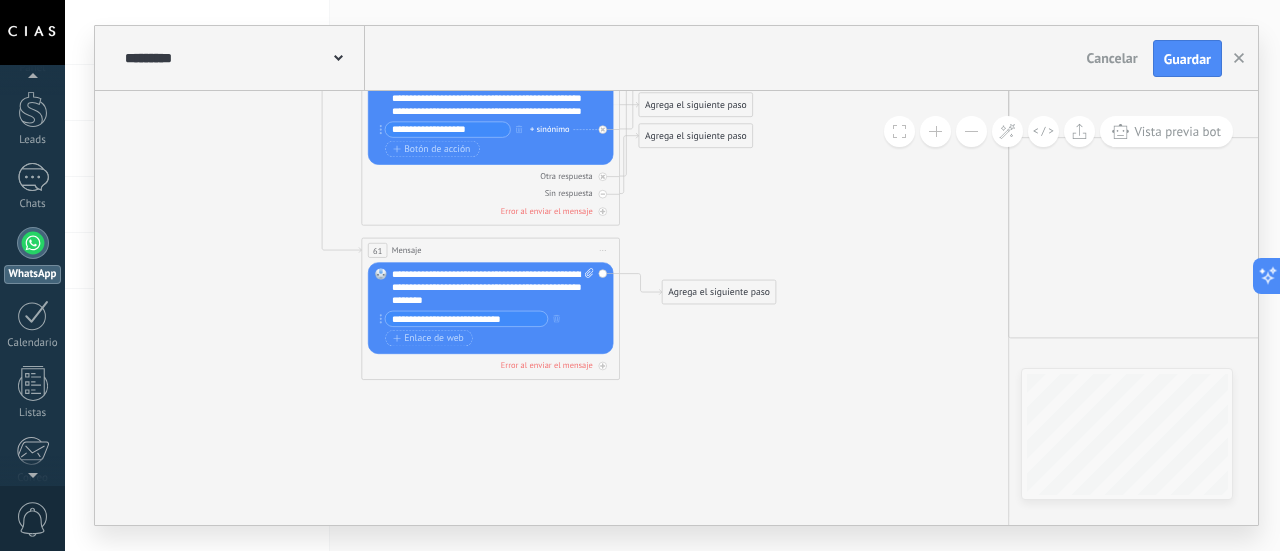click at bounding box center [935, 131] 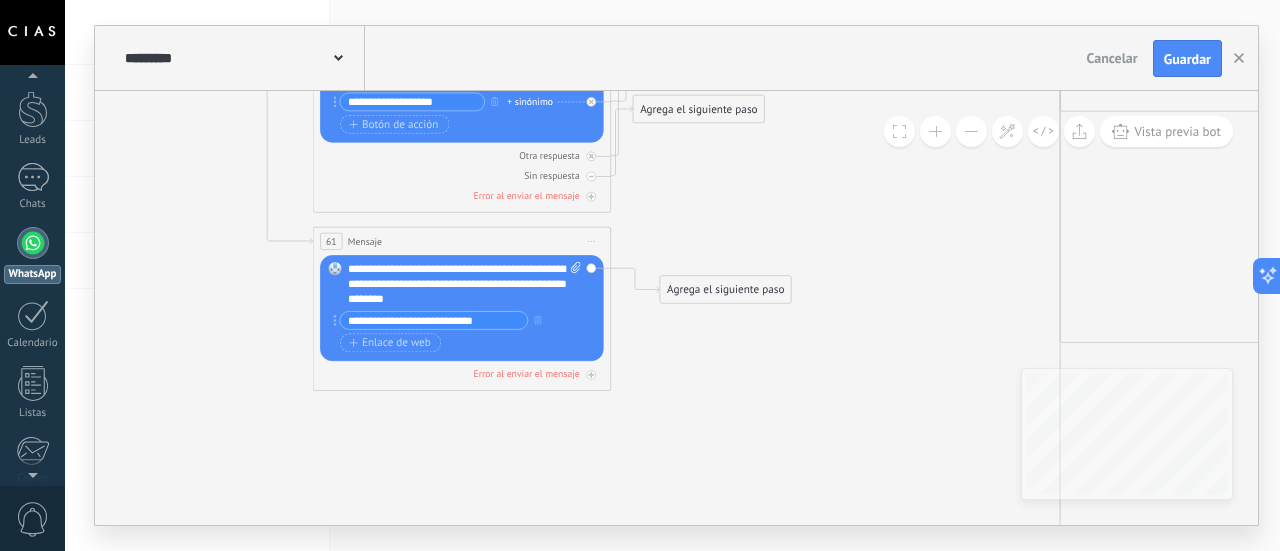 click at bounding box center [935, 131] 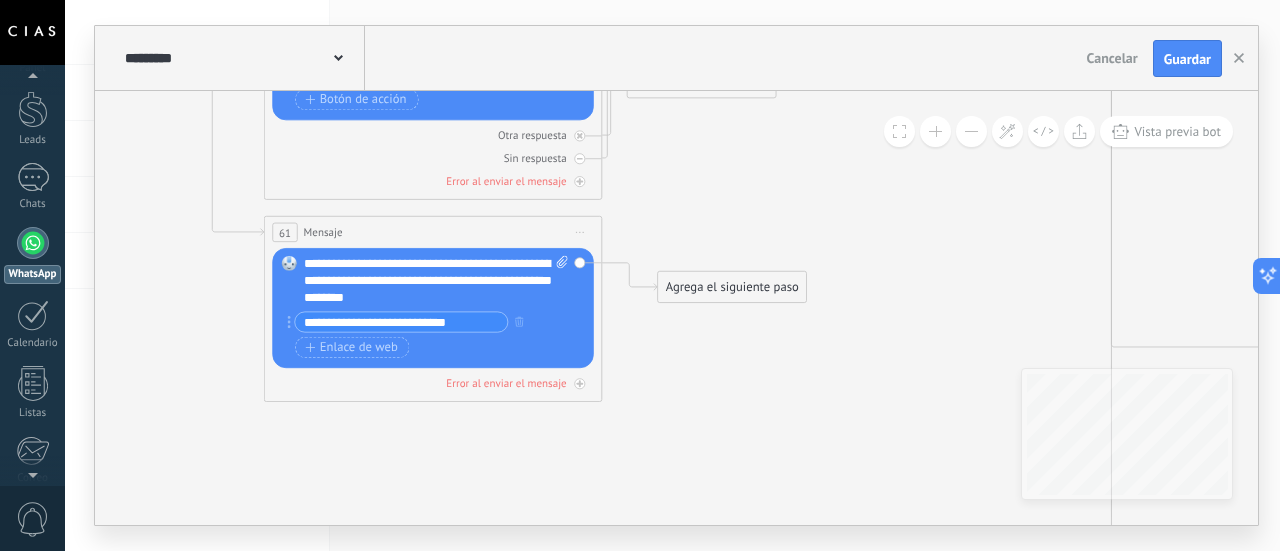 click at bounding box center [935, 131] 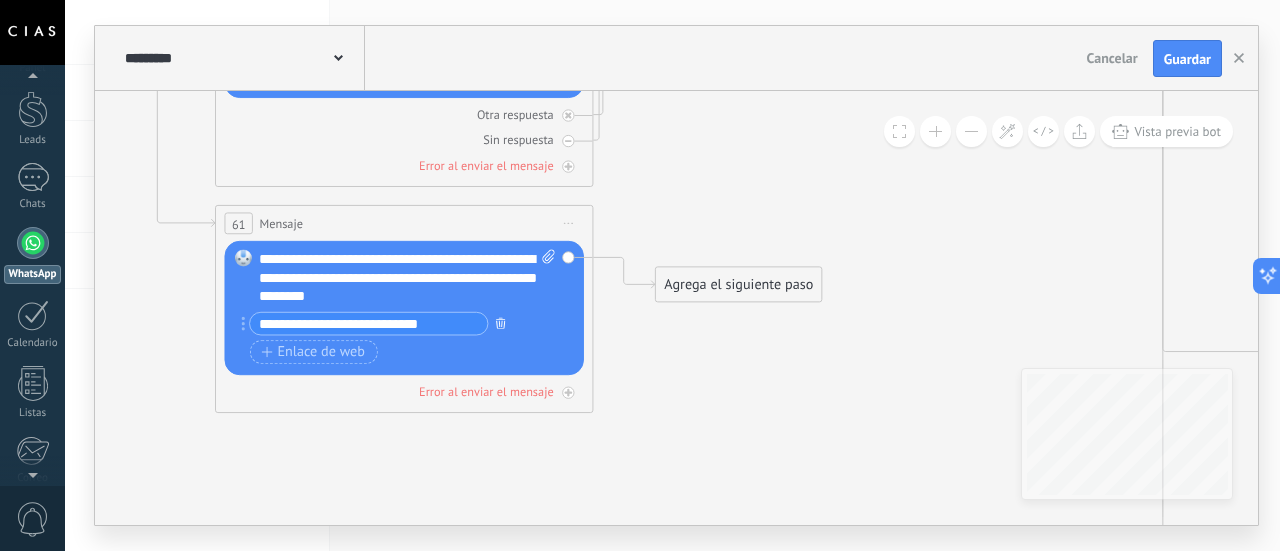 click 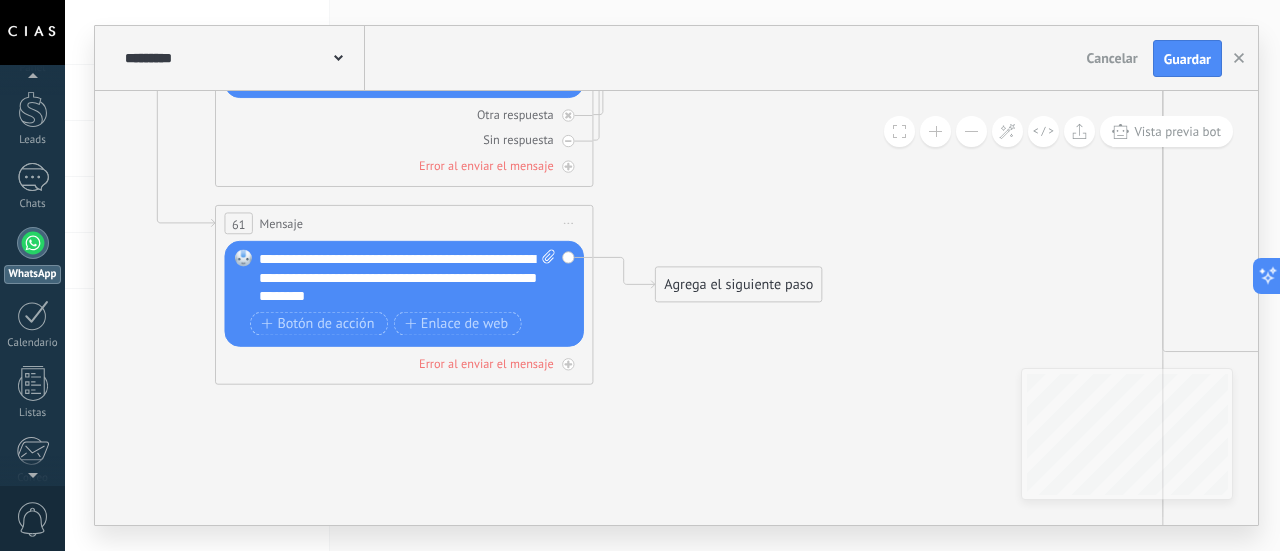 click on "**********" at bounding box center [407, 278] 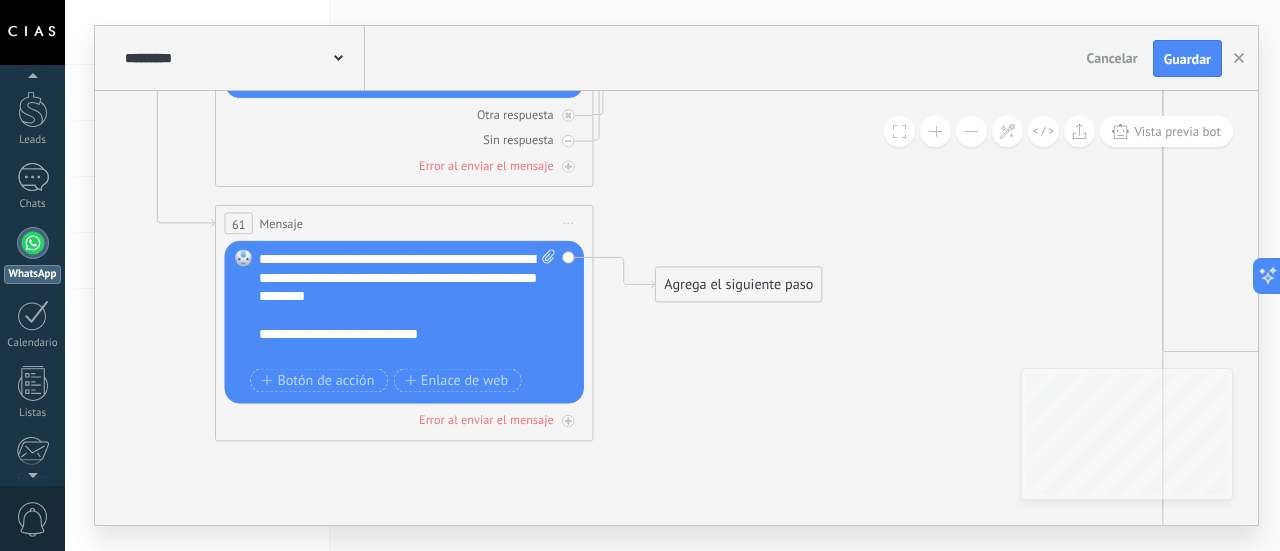 scroll, scrollTop: 20, scrollLeft: 0, axis: vertical 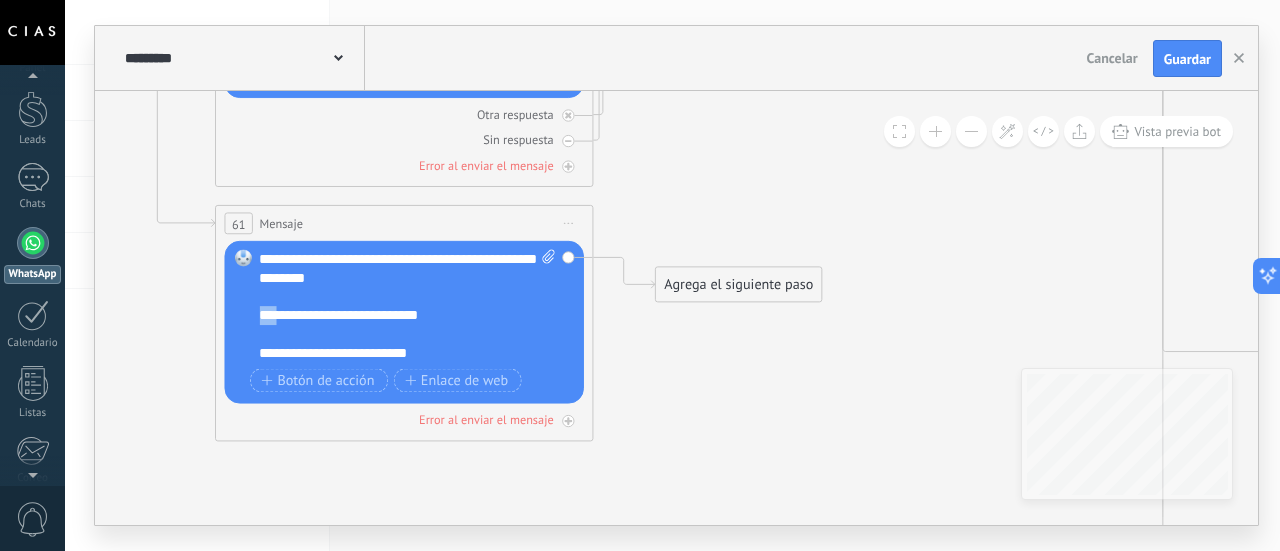 drag, startPoint x: 280, startPoint y: 311, endPoint x: 196, endPoint y: 313, distance: 84.0238 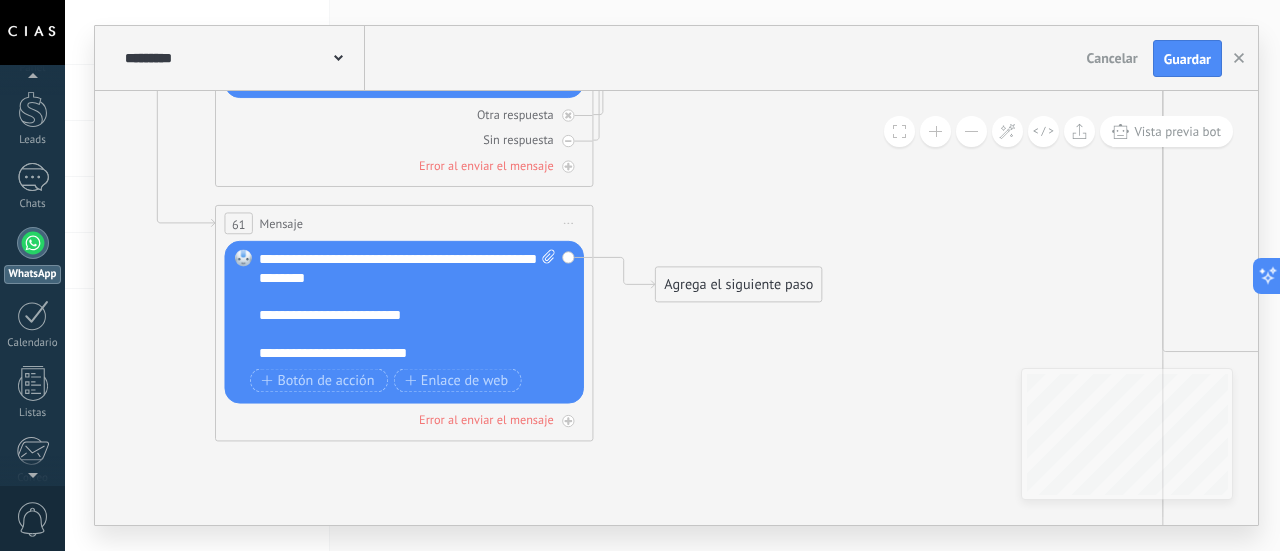 click on "**********" at bounding box center [391, 315] 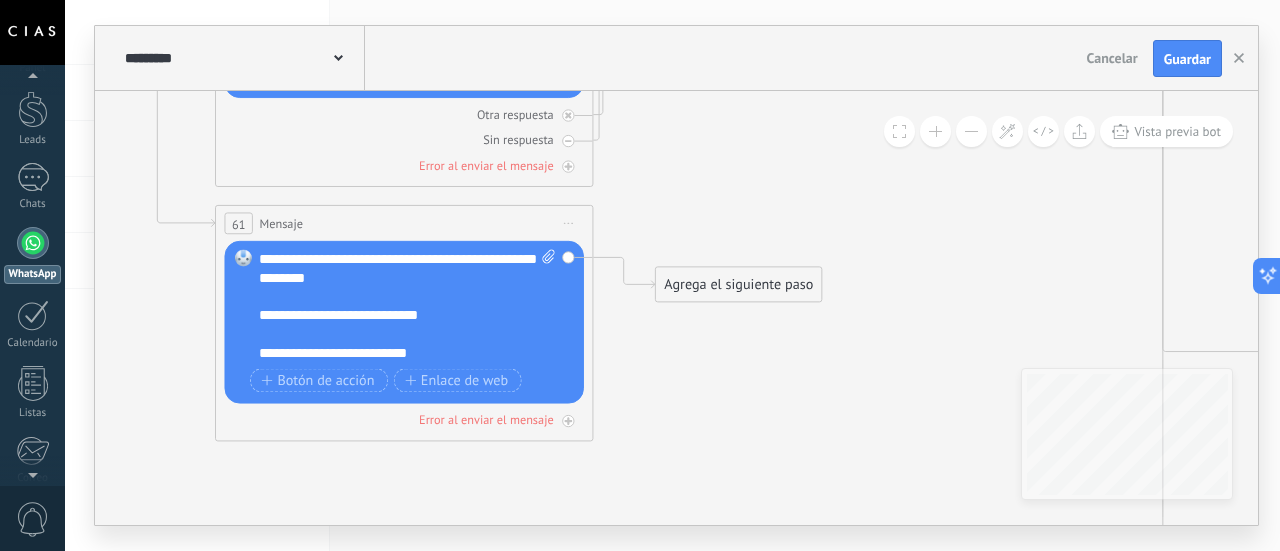 click at bounding box center (398, 334) 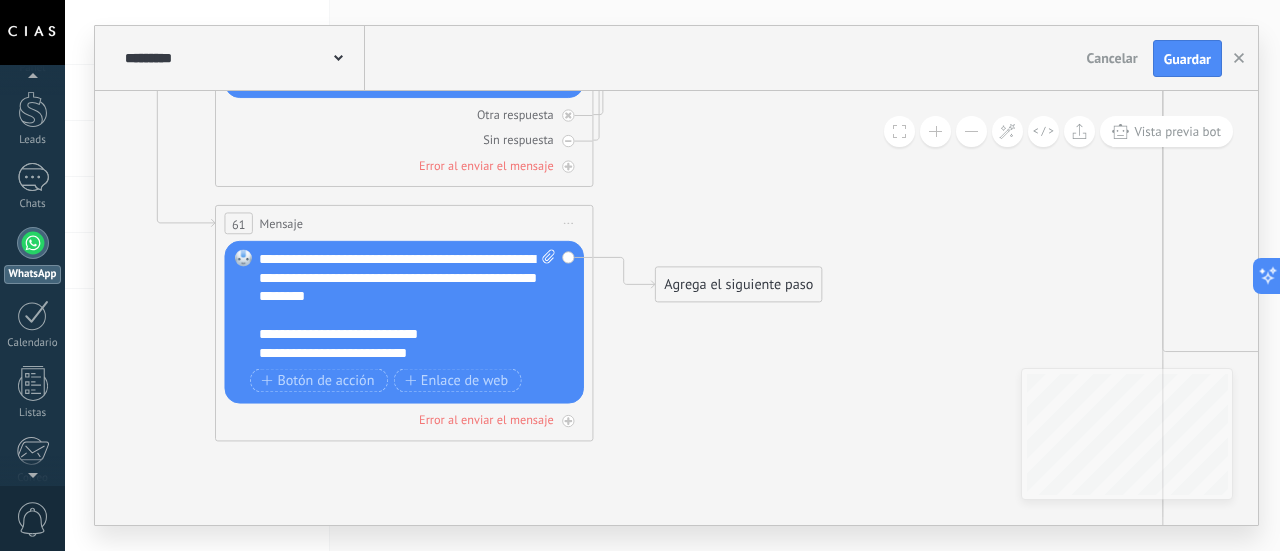 scroll, scrollTop: 0, scrollLeft: 0, axis: both 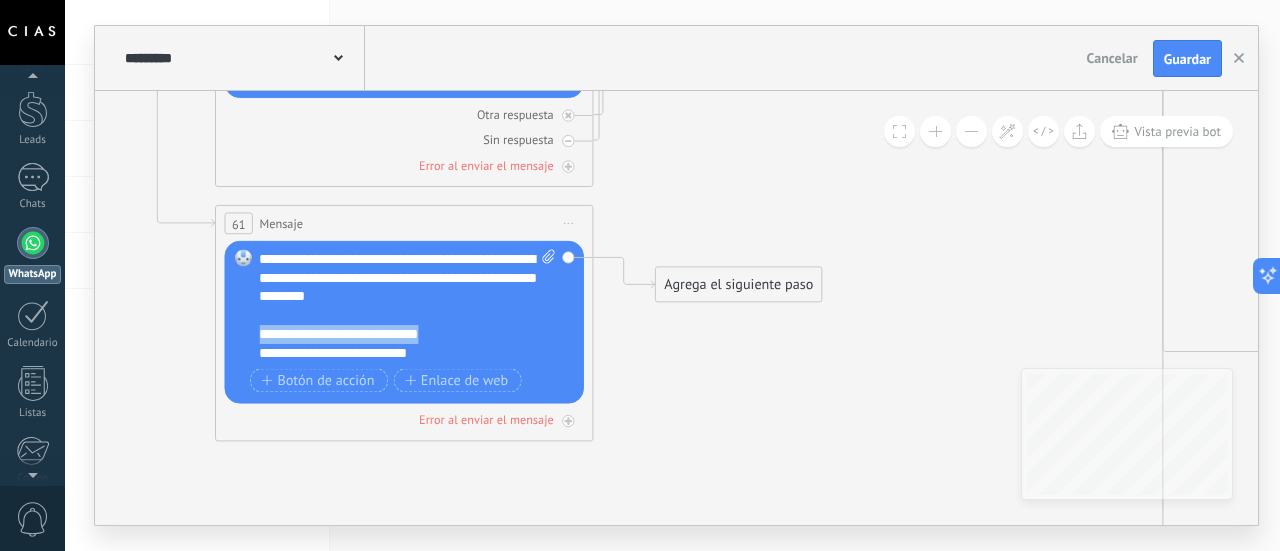 drag, startPoint x: 444, startPoint y: 327, endPoint x: 212, endPoint y: 336, distance: 232.1745 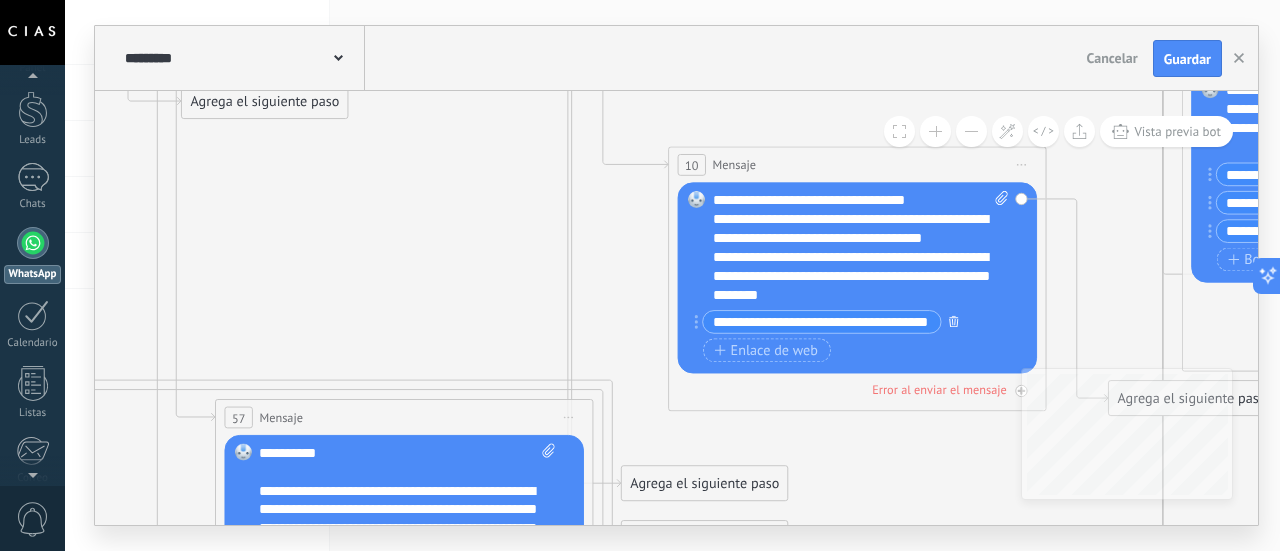 click 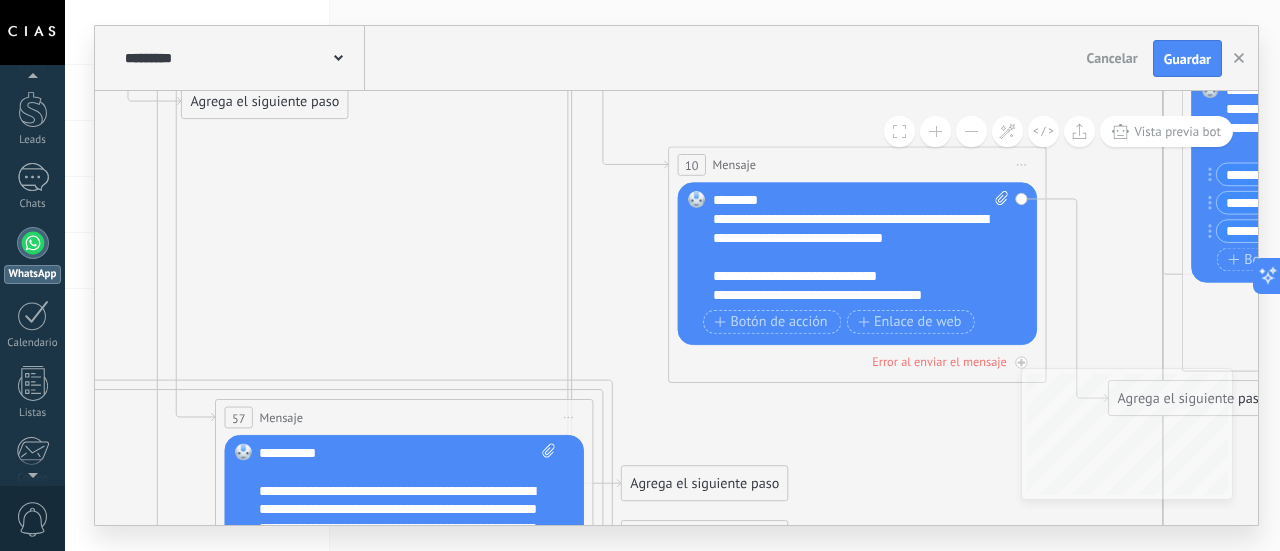 scroll, scrollTop: 140, scrollLeft: 0, axis: vertical 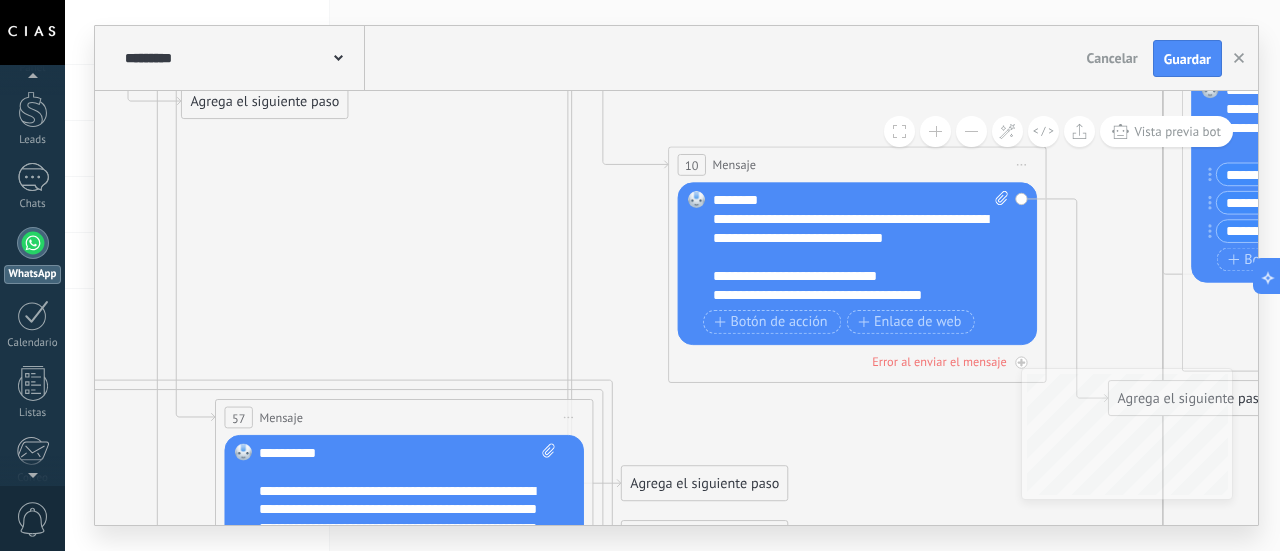 type 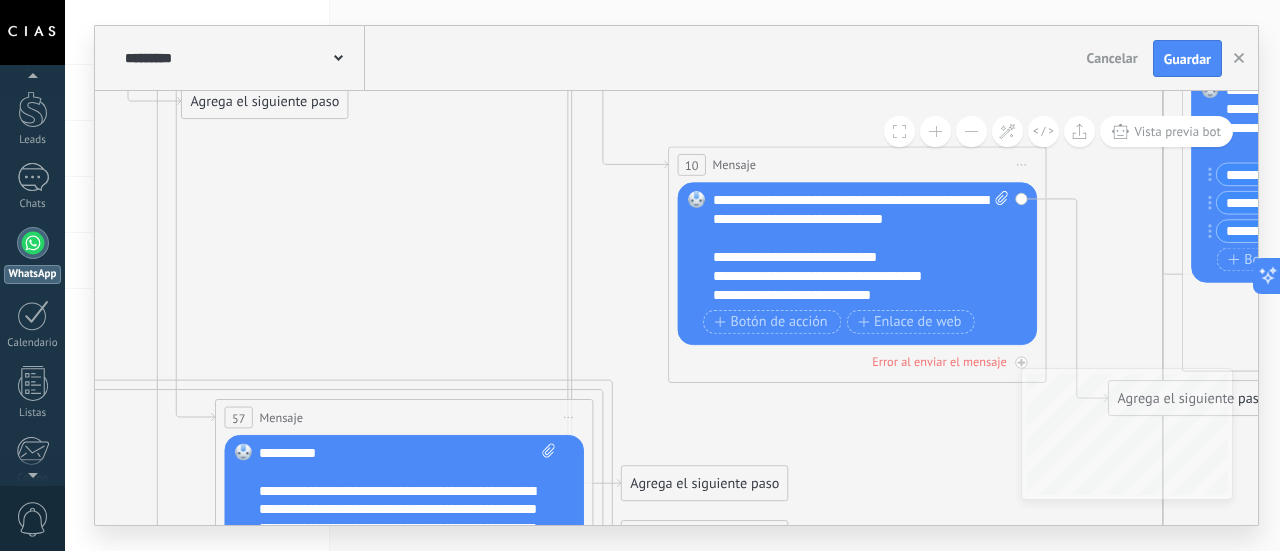 scroll, scrollTop: 160, scrollLeft: 0, axis: vertical 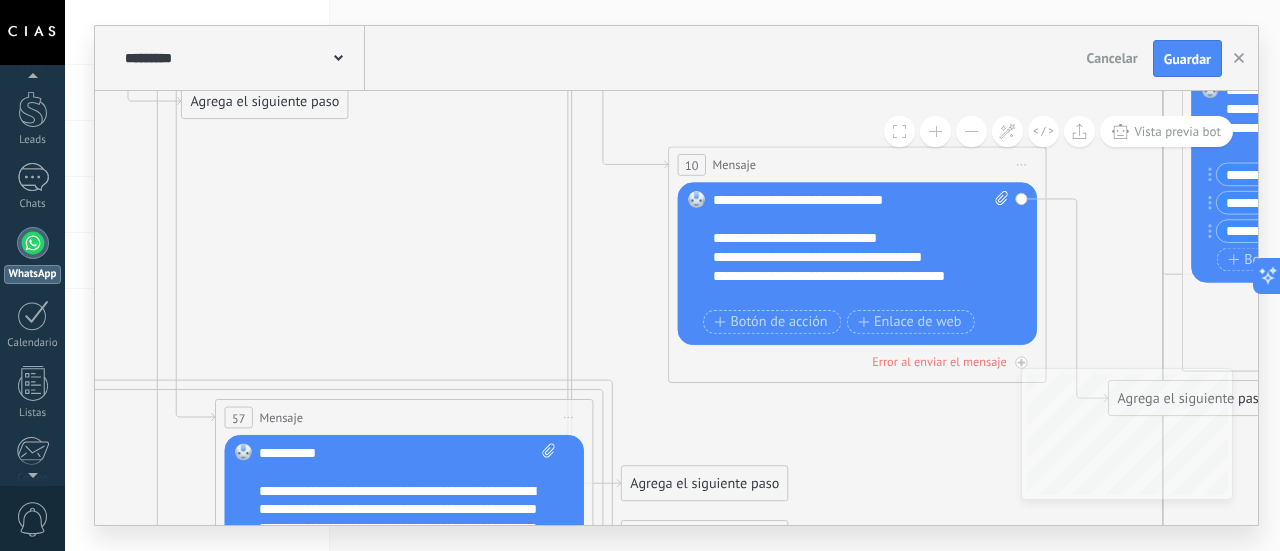 click on "**********" at bounding box center (845, 286) 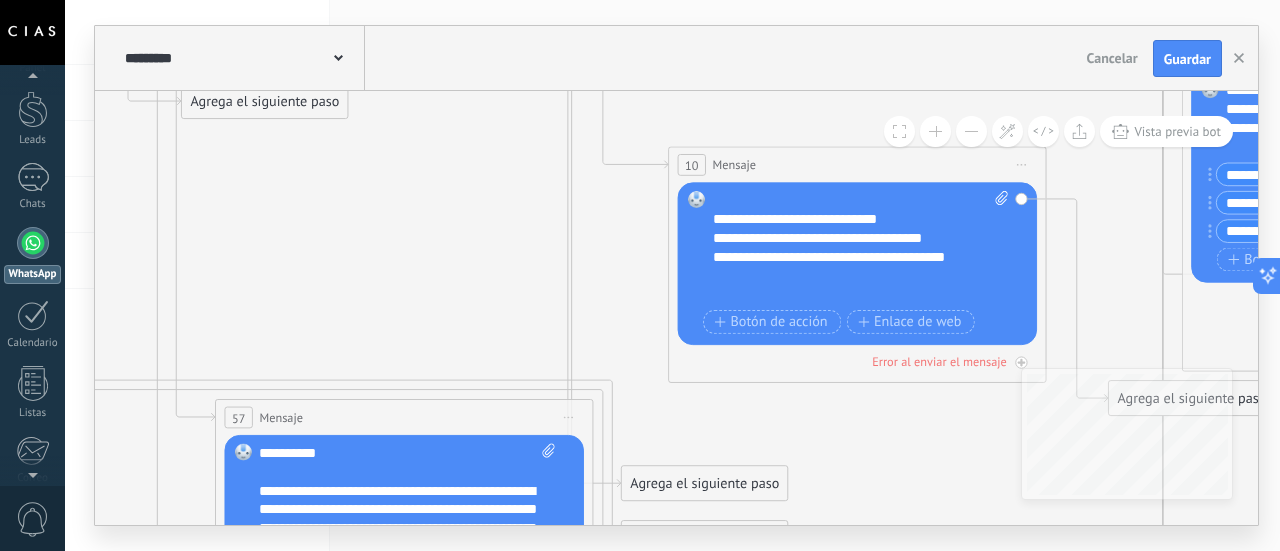 scroll, scrollTop: 219, scrollLeft: 0, axis: vertical 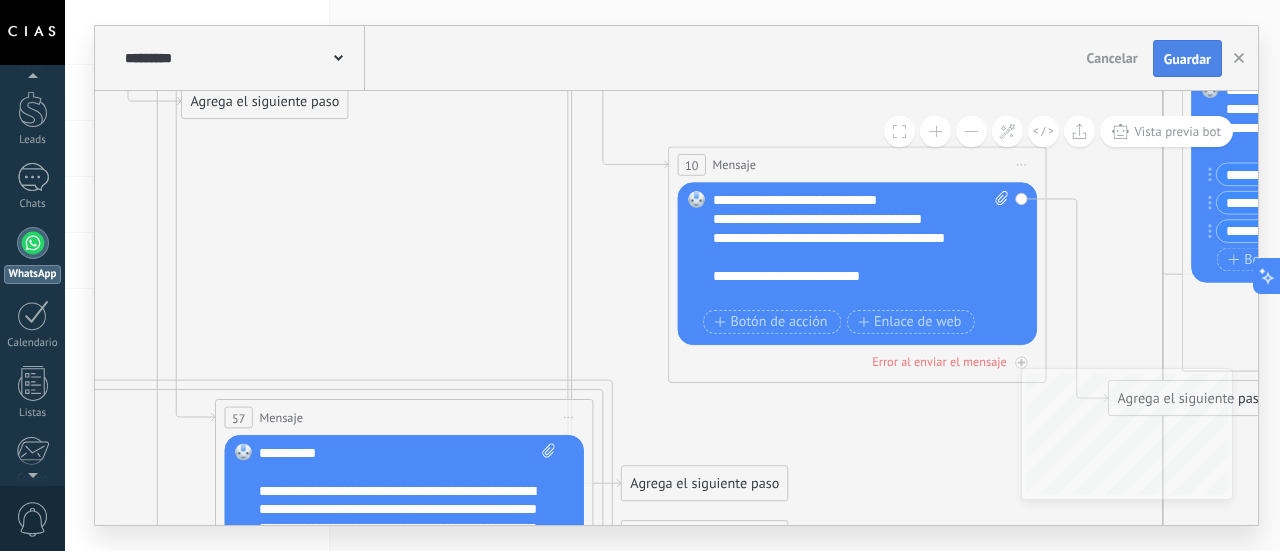 click on "Guardar" at bounding box center [1187, 59] 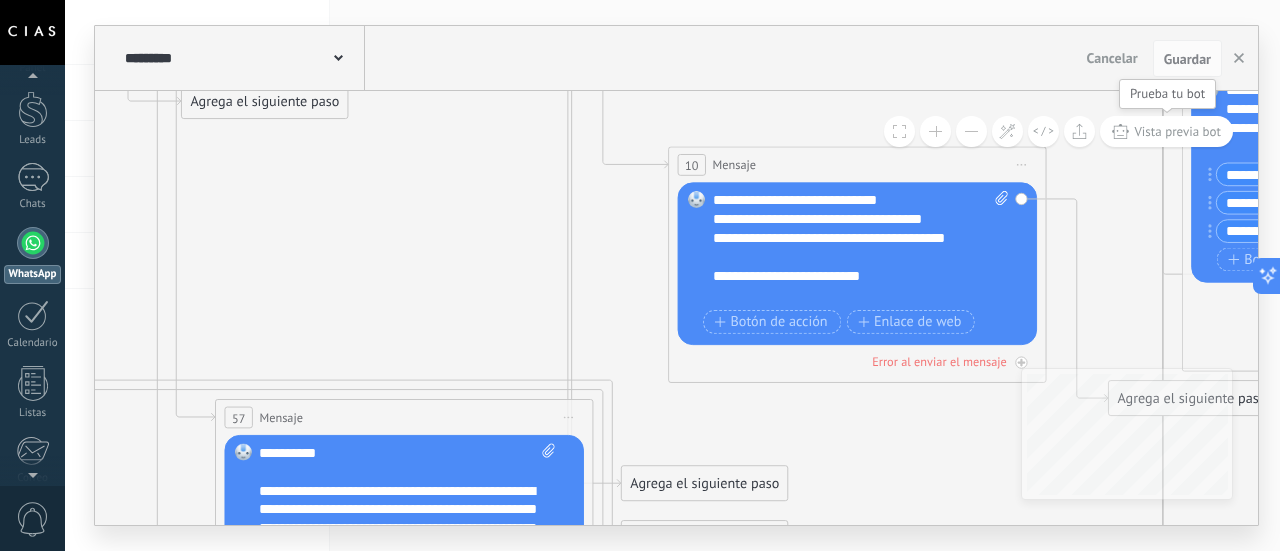 click on "Vista previa bot" at bounding box center [1177, 131] 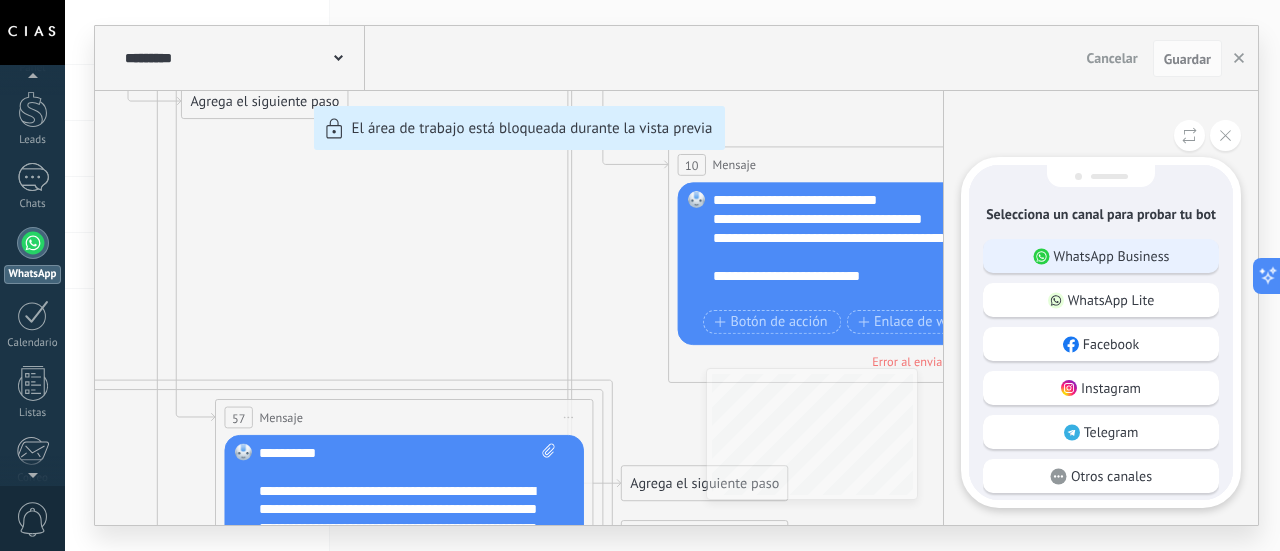 click on "WhatsApp Business" at bounding box center [1112, 256] 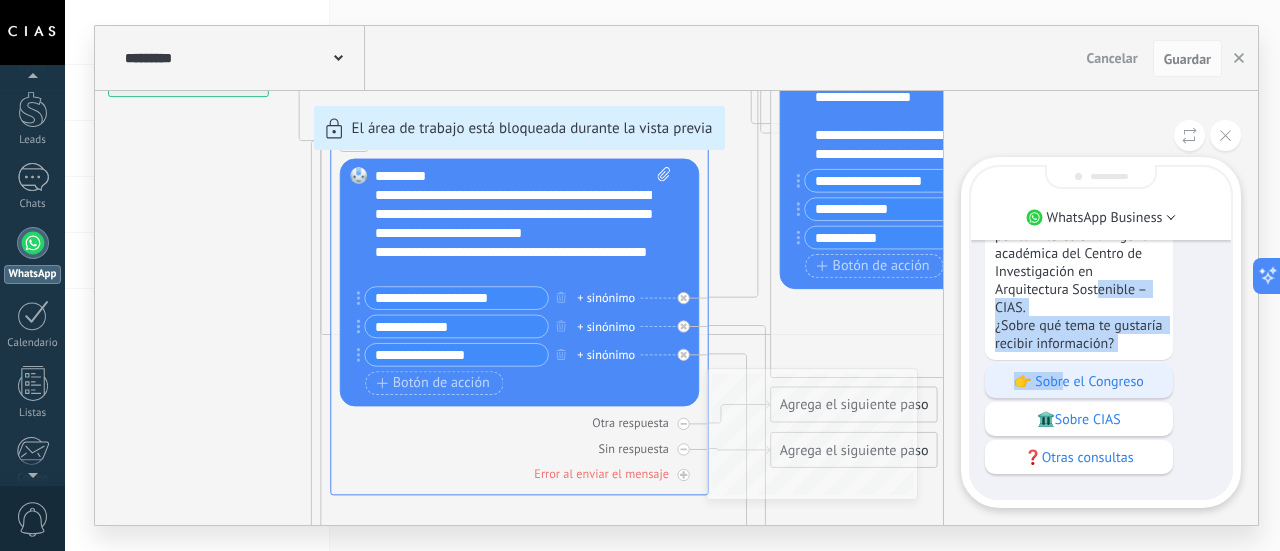 drag, startPoint x: 1069, startPoint y: 364, endPoint x: 1063, endPoint y: 385, distance: 21.84033 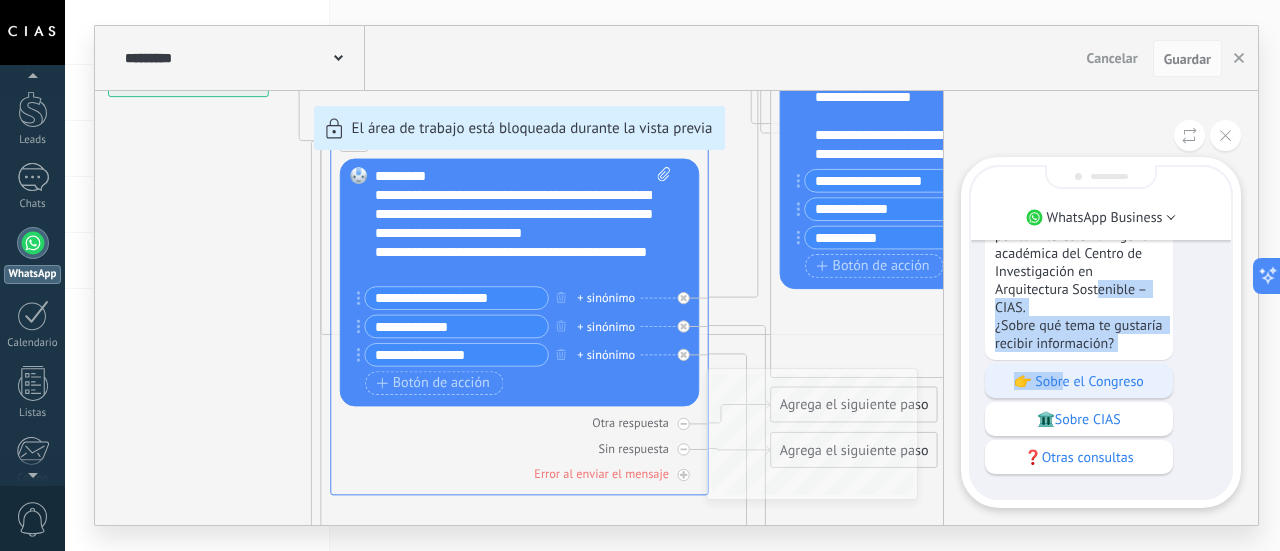 click on "¡Hola! 👋
Gracias por escribirnos y por tu interés en la agenda académica del Centro de Investigación en Arquitectura Sostenible – CIAS.
¿Sobre qué tema te gustaría recibir información? 👉 Sobre el Congreso 🏛️Sobre CIAS ❓Otras consultas" at bounding box center [1101, 328] 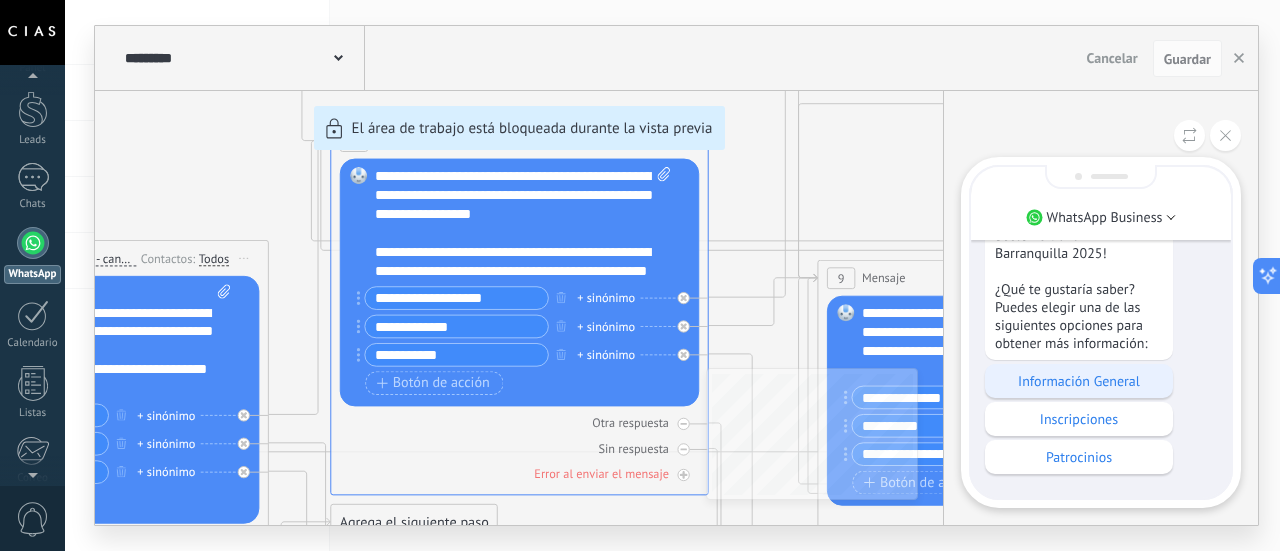 click on "Información General" at bounding box center [1079, 381] 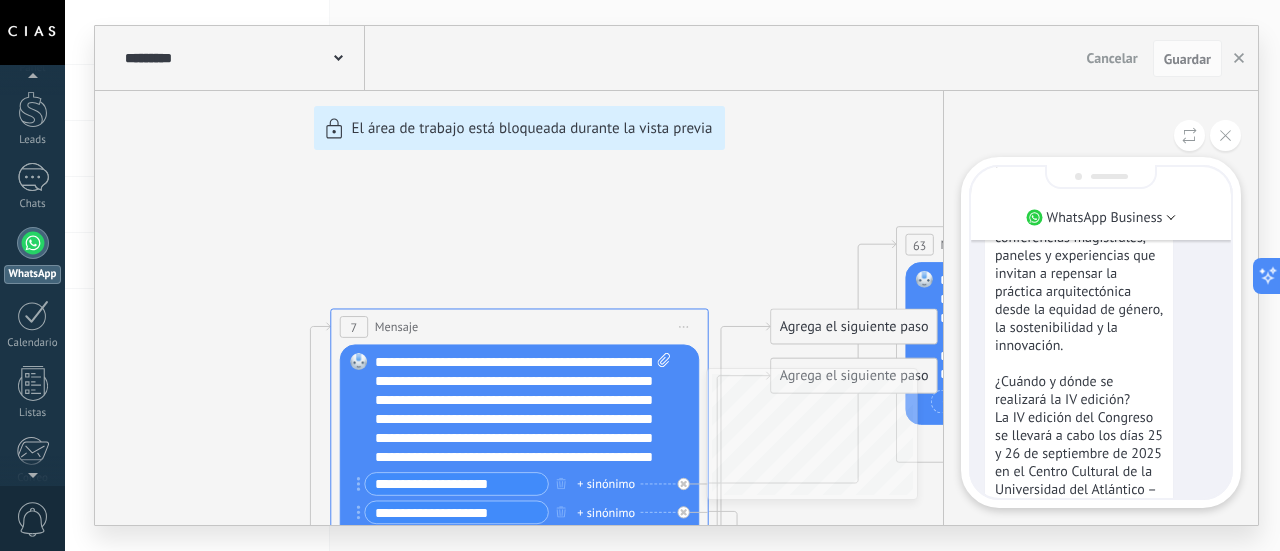 scroll, scrollTop: 0, scrollLeft: 0, axis: both 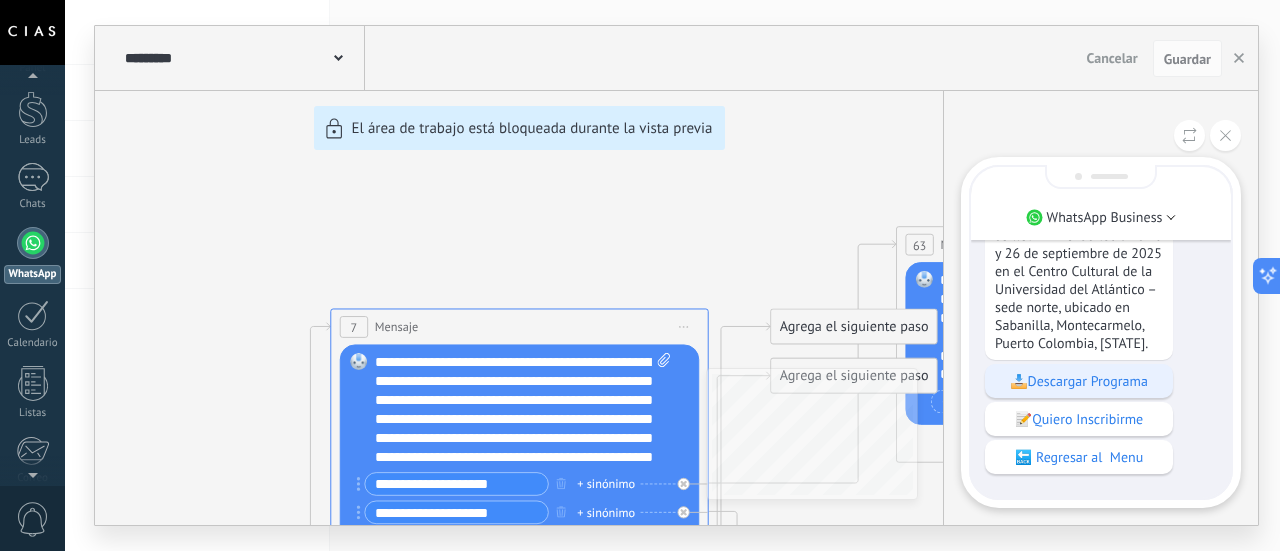 click on "📥Descargar Programa" at bounding box center (1079, 381) 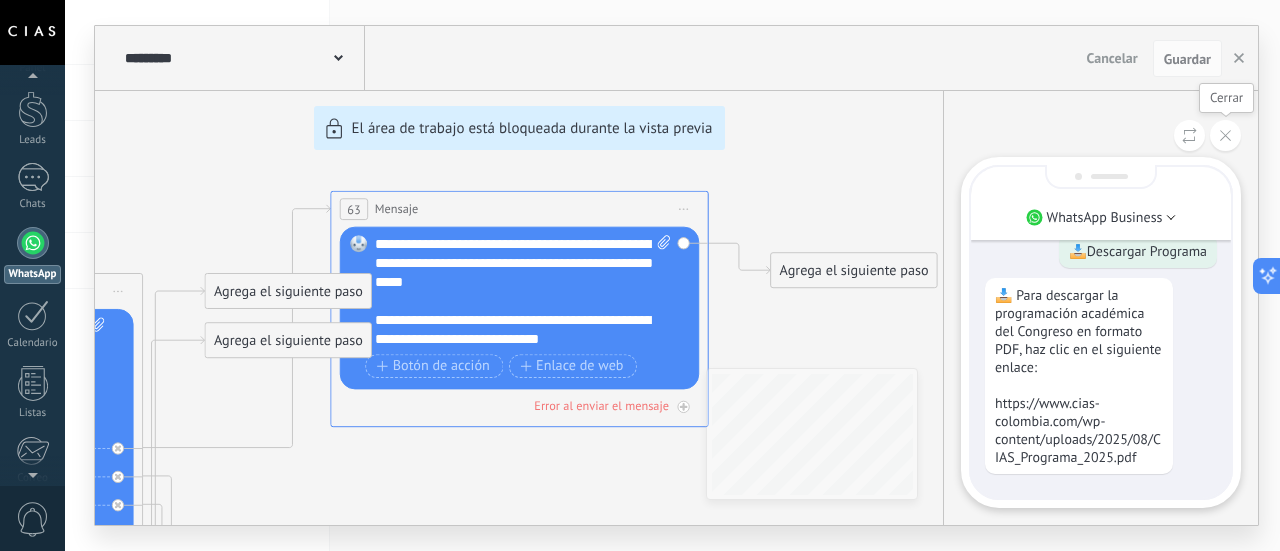 click at bounding box center [1225, 135] 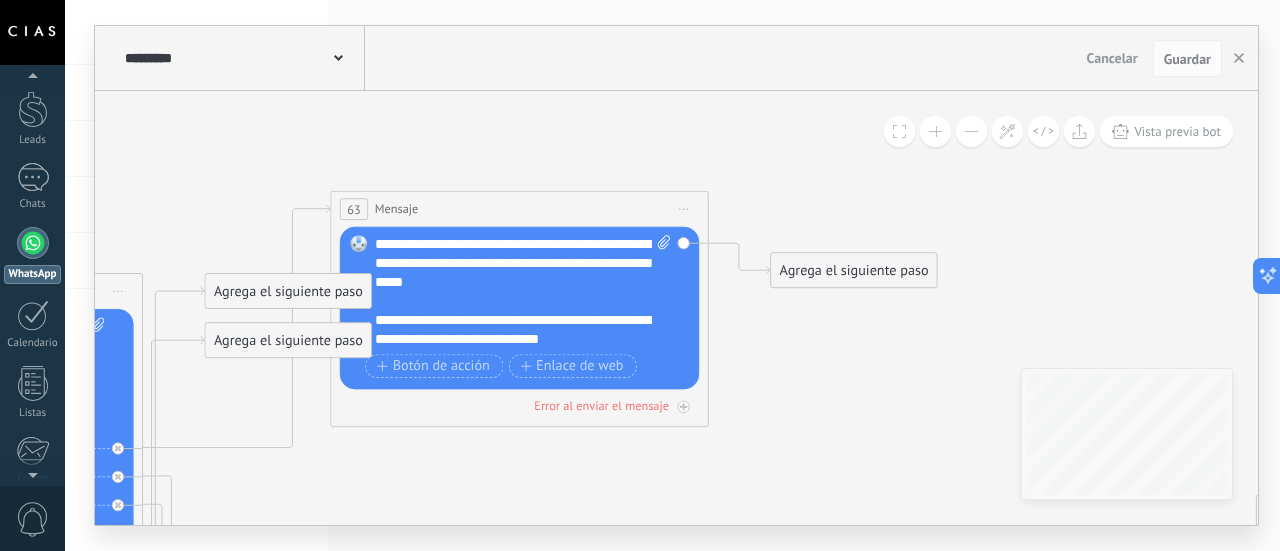 click at bounding box center [971, 131] 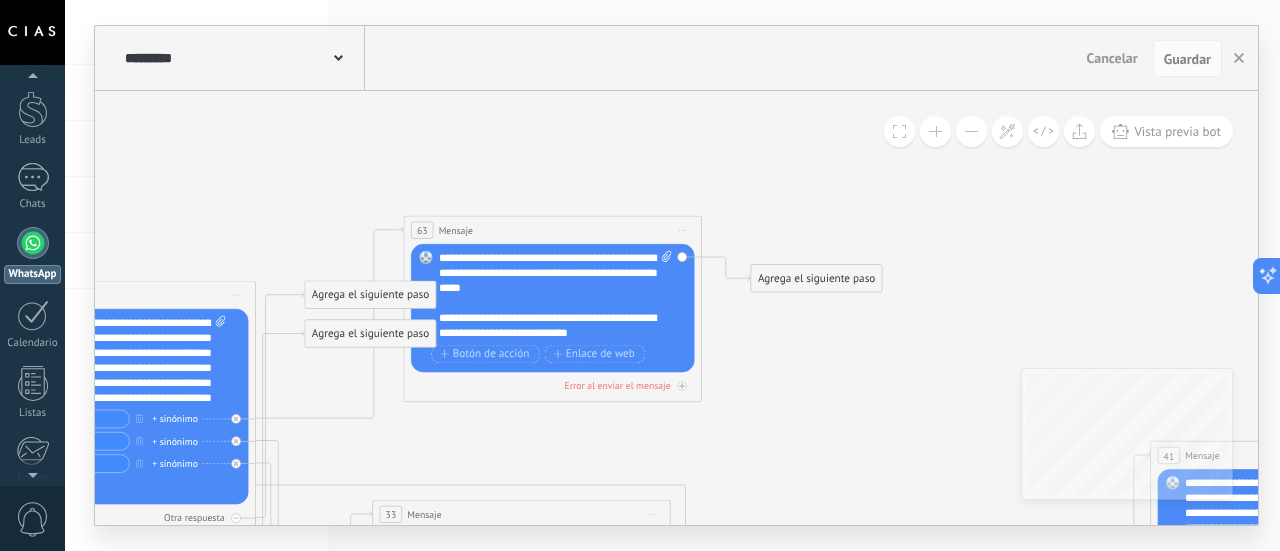 click at bounding box center [971, 131] 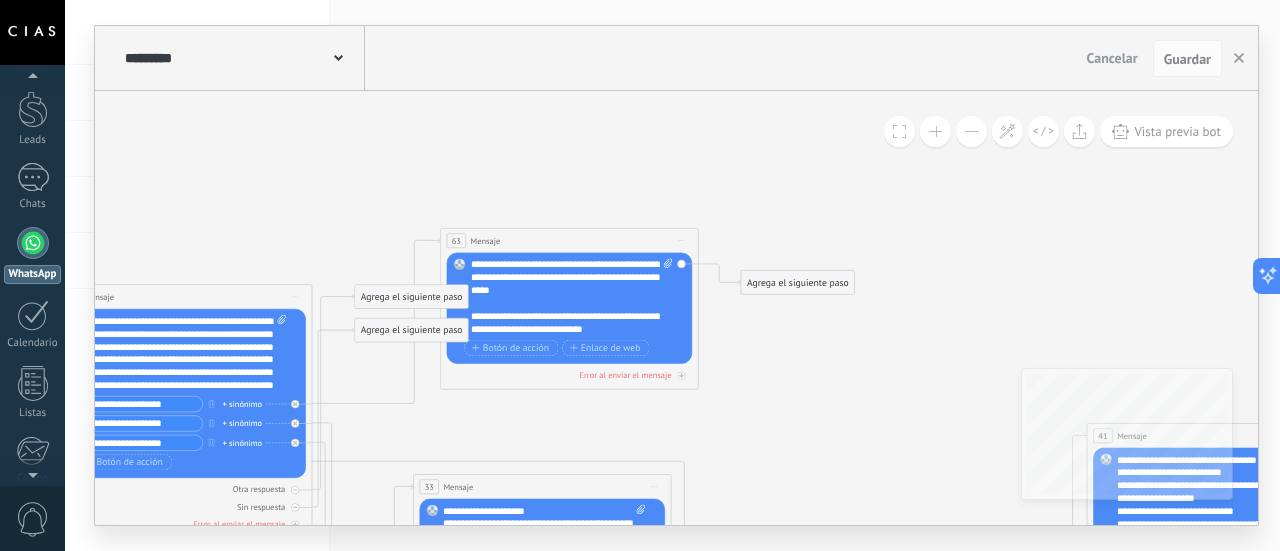 click at bounding box center [971, 131] 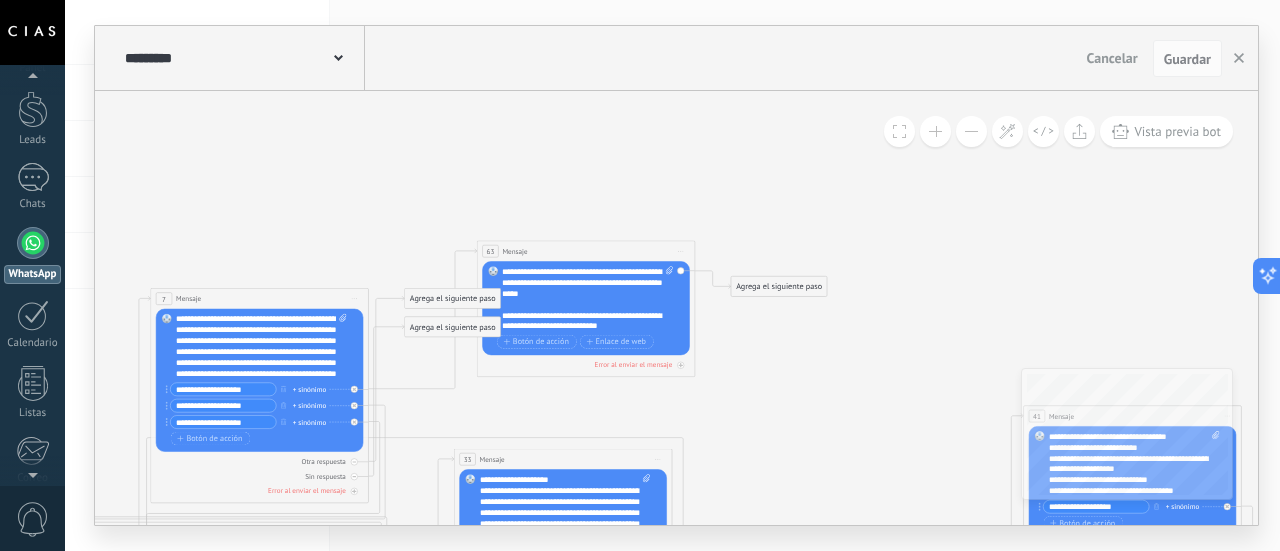 drag, startPoint x: 257, startPoint y: 423, endPoint x: 166, endPoint y: 422, distance: 91.00549 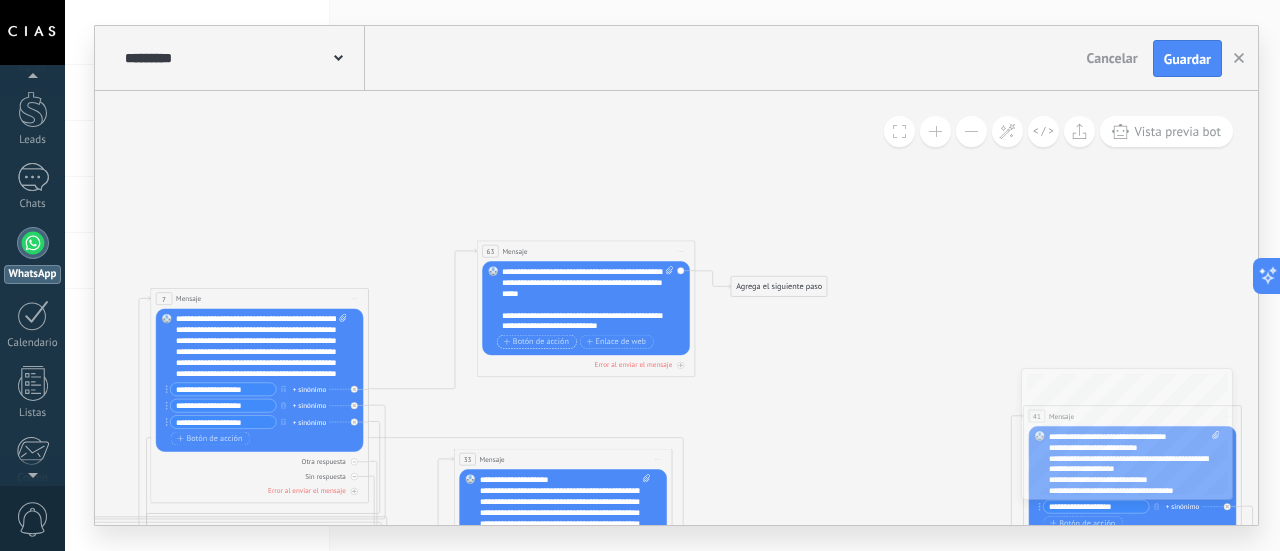 type on "**********" 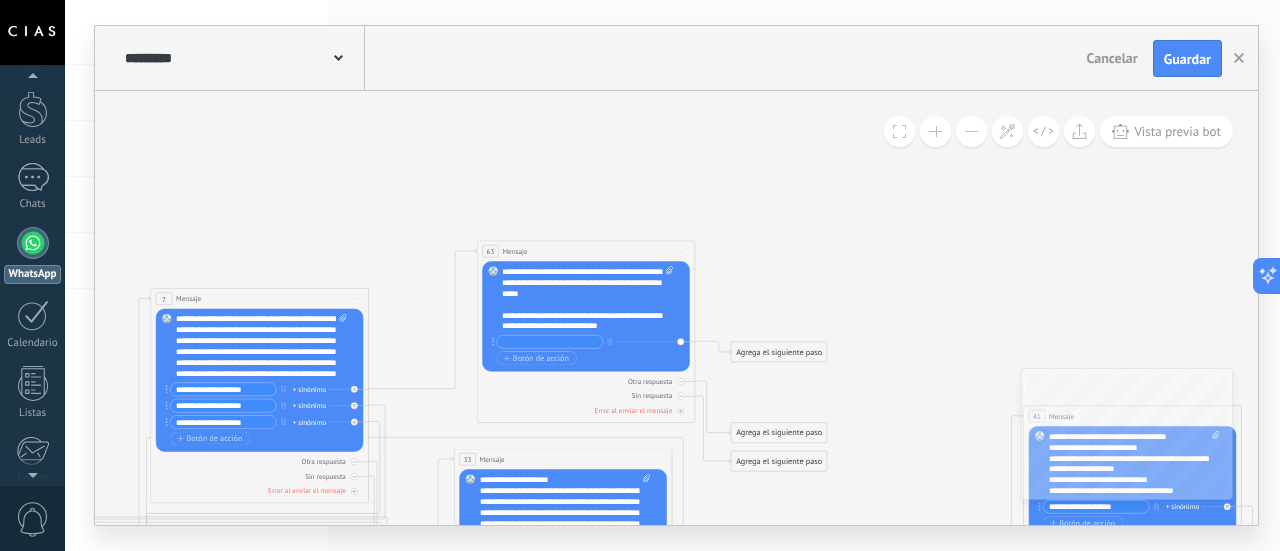 scroll, scrollTop: 20, scrollLeft: 0, axis: vertical 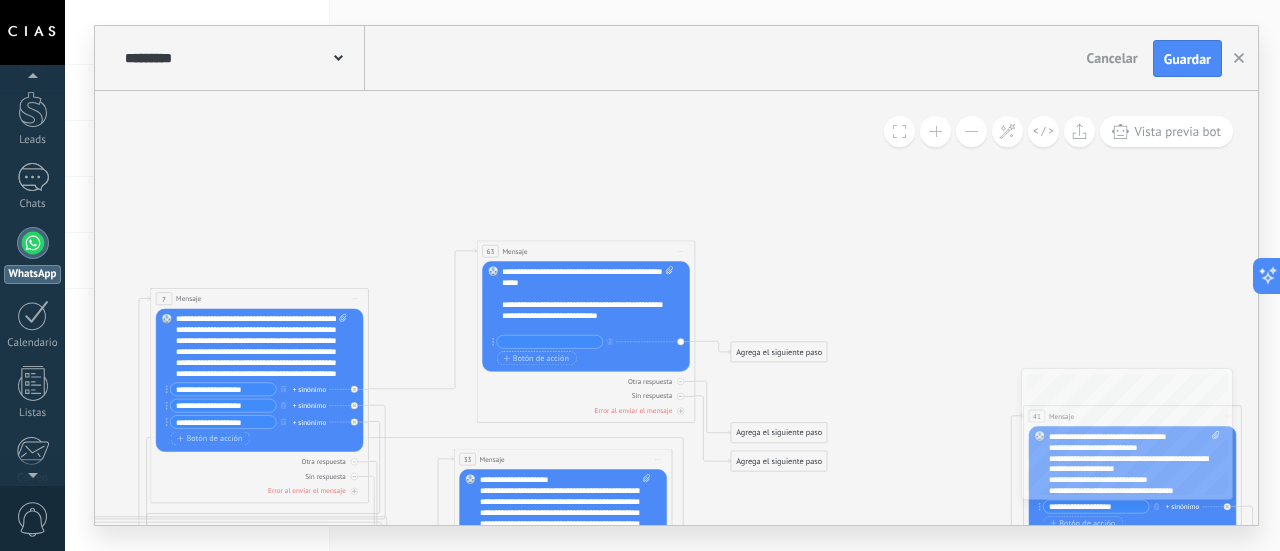 click at bounding box center (549, 342) 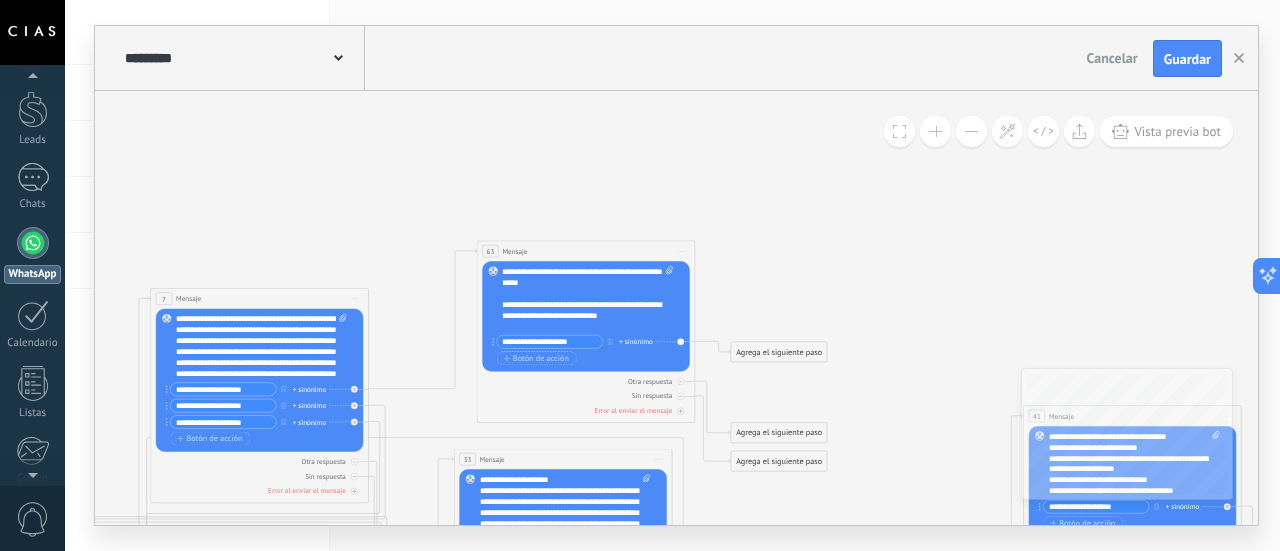 type on "**********" 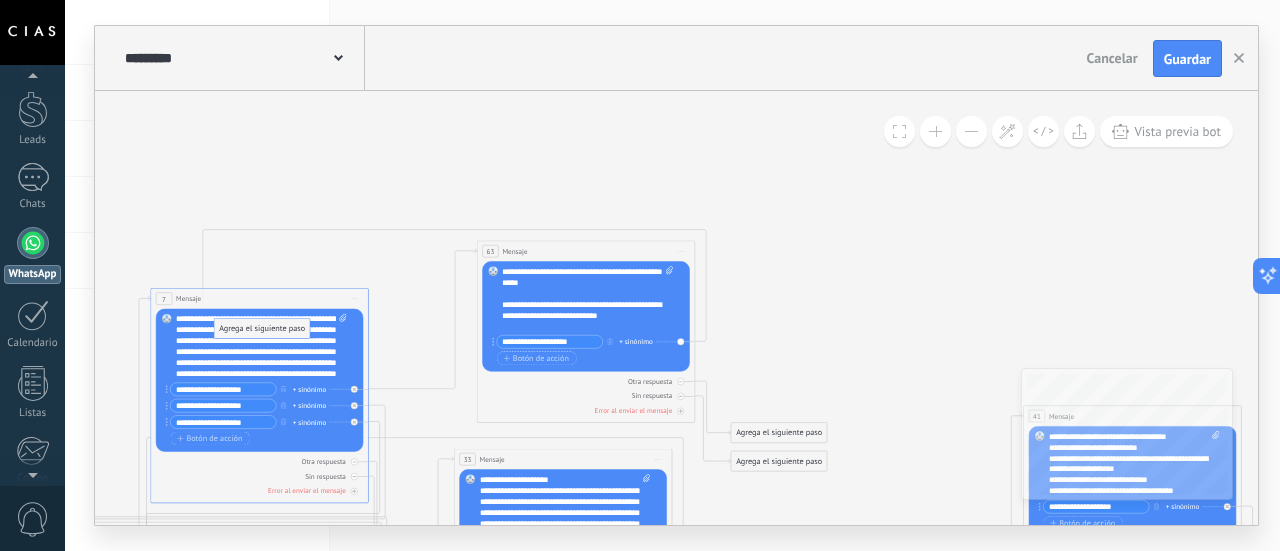 drag, startPoint x: 769, startPoint y: 347, endPoint x: 247, endPoint y: 328, distance: 522.34564 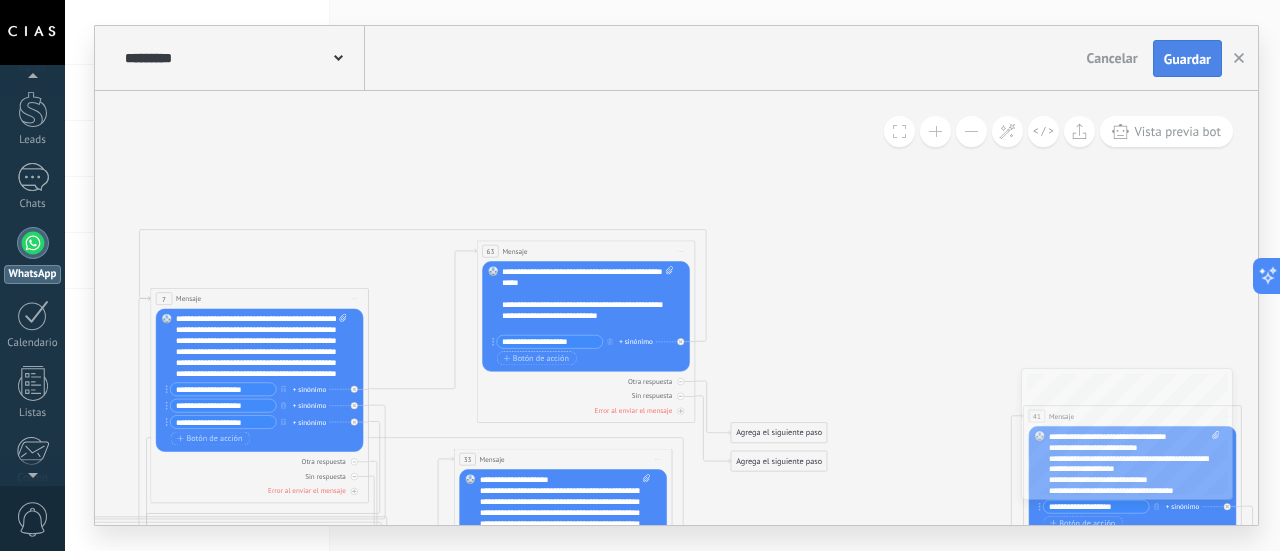 click on "Guardar" at bounding box center (1187, 59) 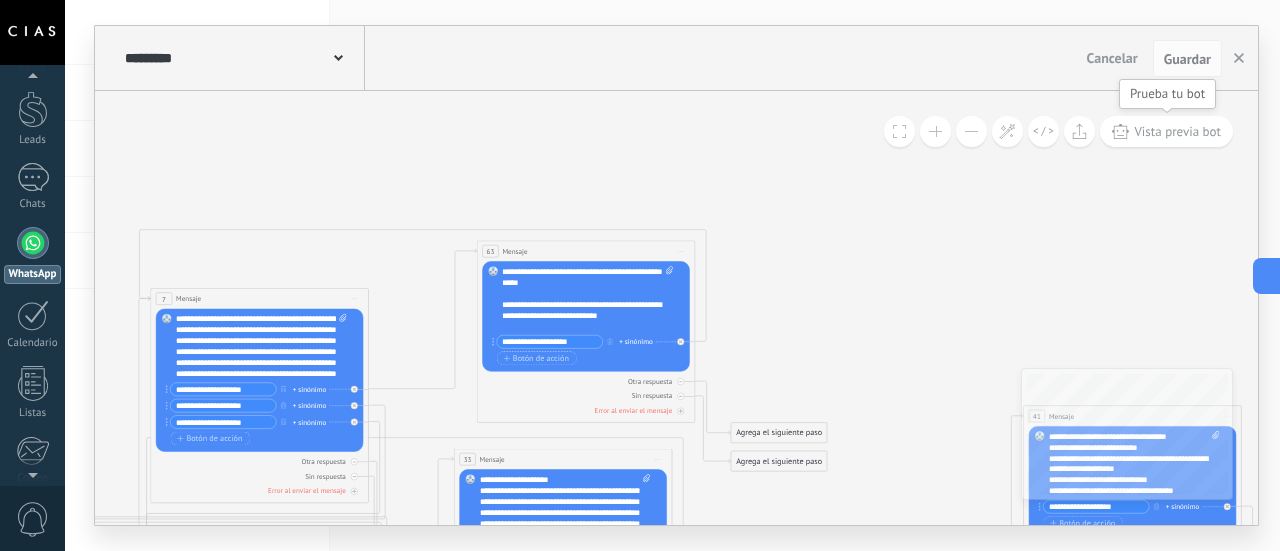 click on "Vista previa bot" at bounding box center [1177, 131] 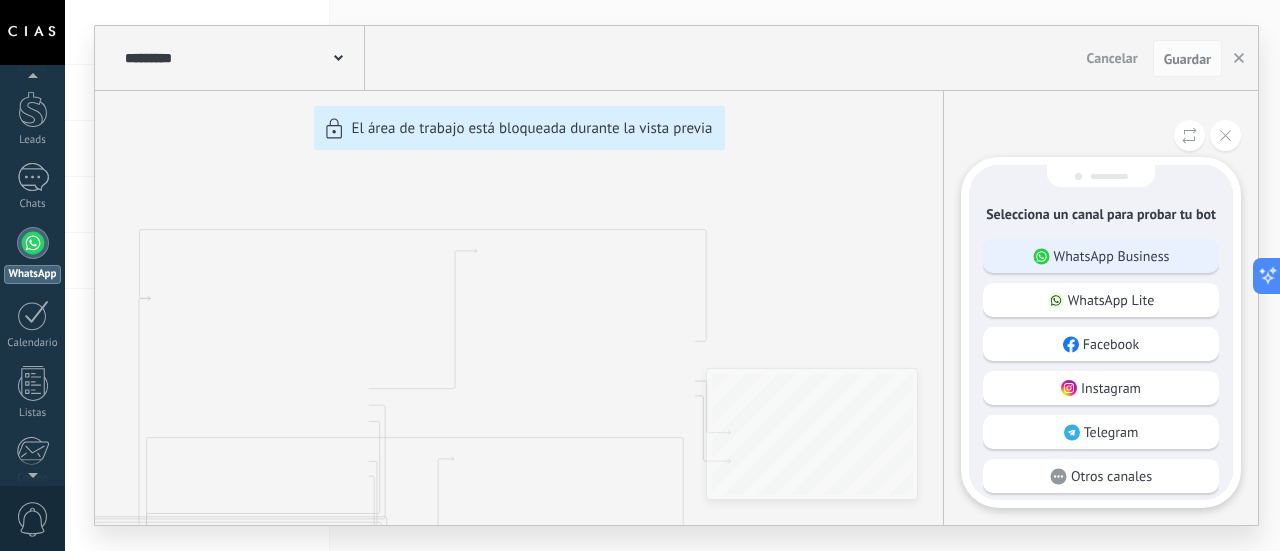 click on "WhatsApp Business" at bounding box center (1112, 256) 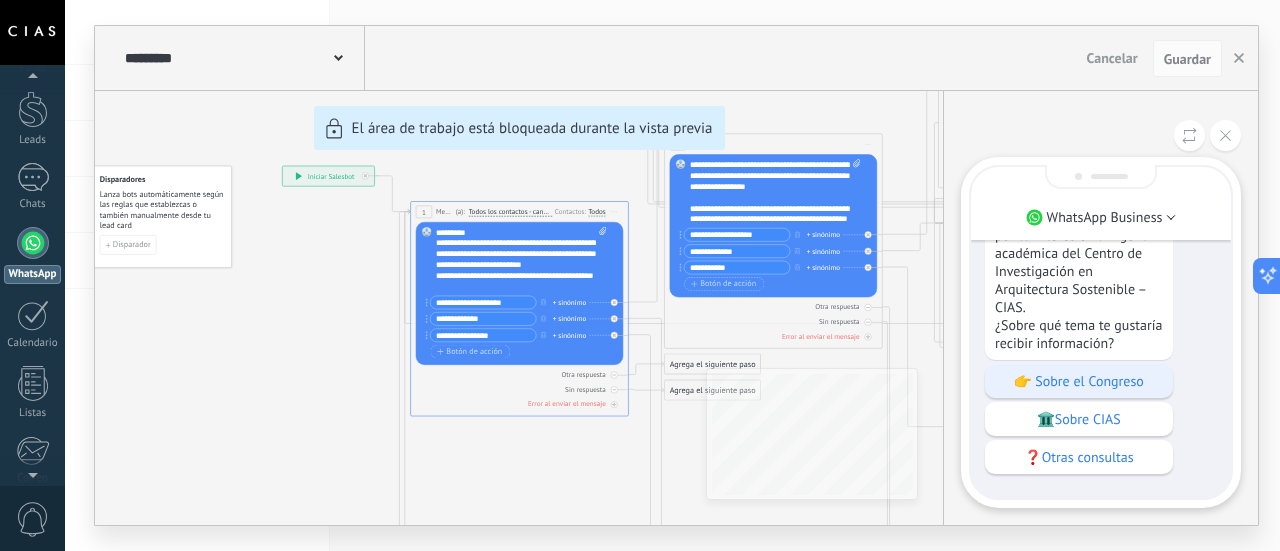 click on "👉 Sobre el Congreso" at bounding box center [1079, 381] 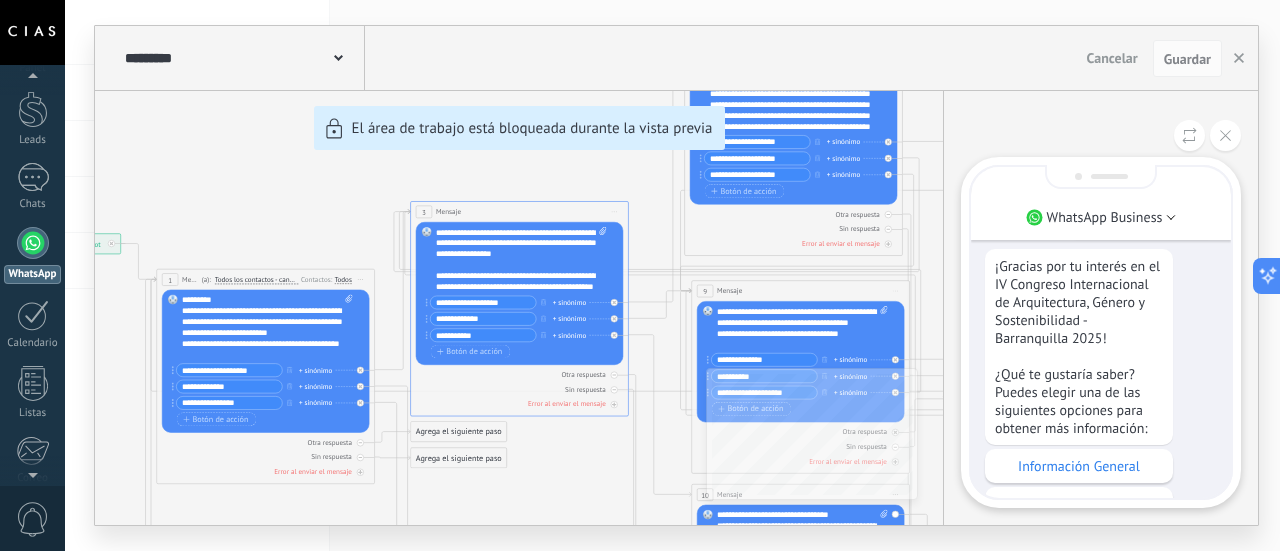 scroll, scrollTop: 0, scrollLeft: 0, axis: both 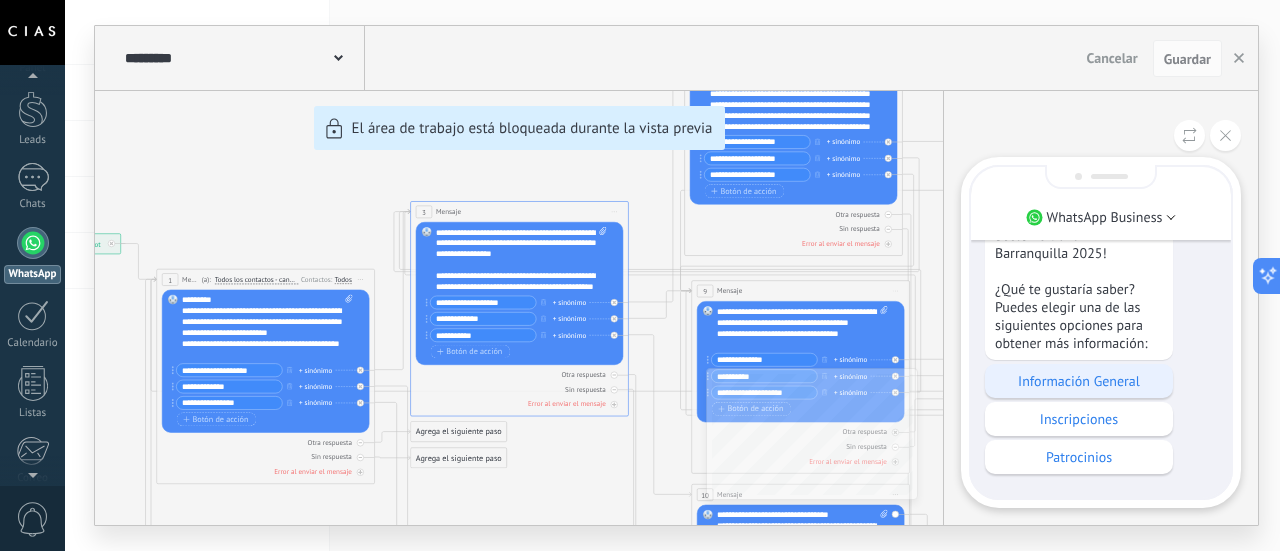 click on "Información General" at bounding box center [1079, 381] 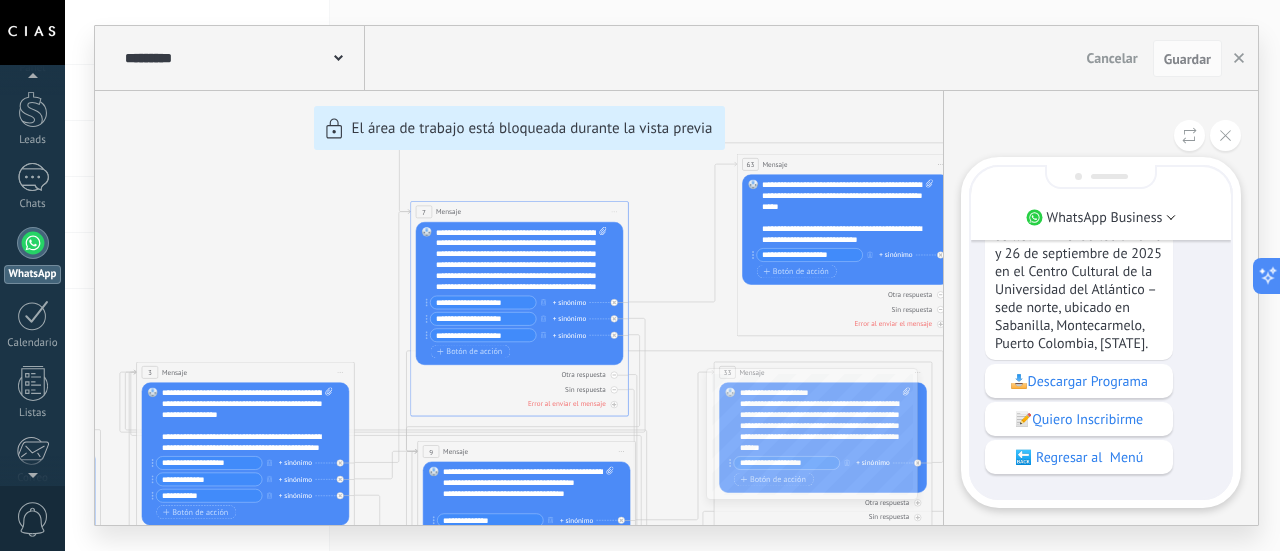 click on "📥Descargar Programa" at bounding box center (1079, 381) 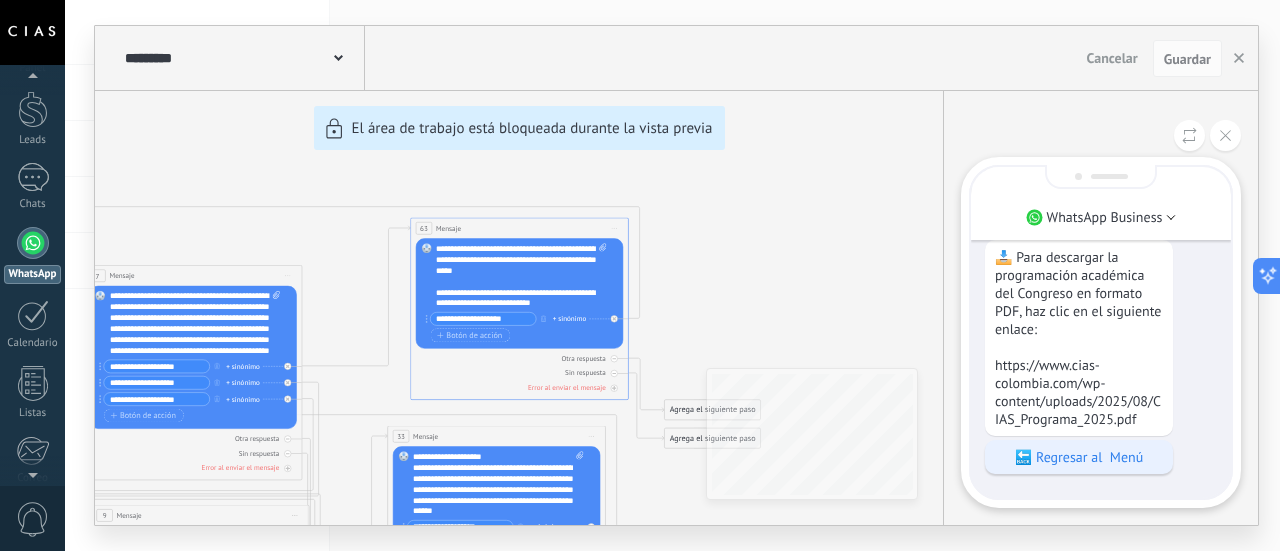click on "🔙 Regresar al  Menú" at bounding box center [1079, 457] 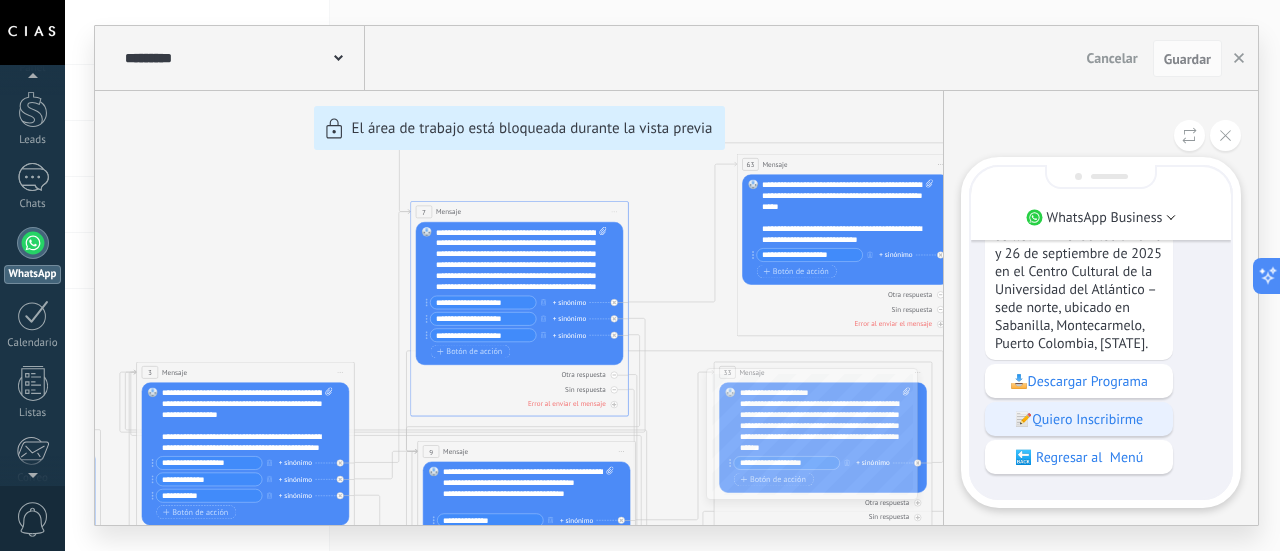 click on "📝Quiero Inscribirme" at bounding box center (1079, 419) 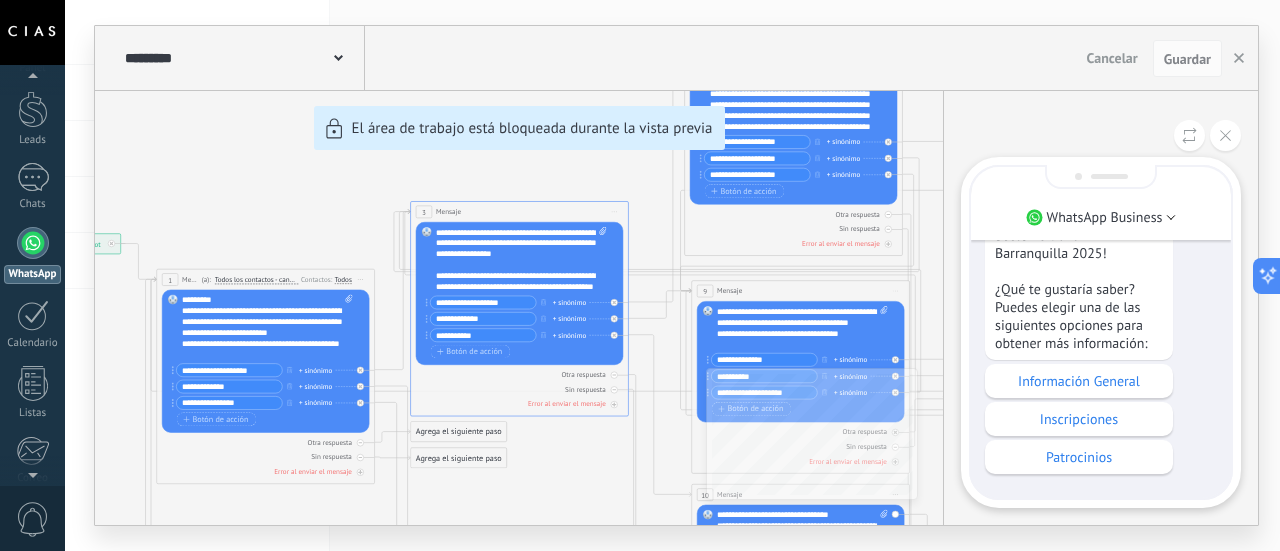 click on "**********" at bounding box center [676, 275] 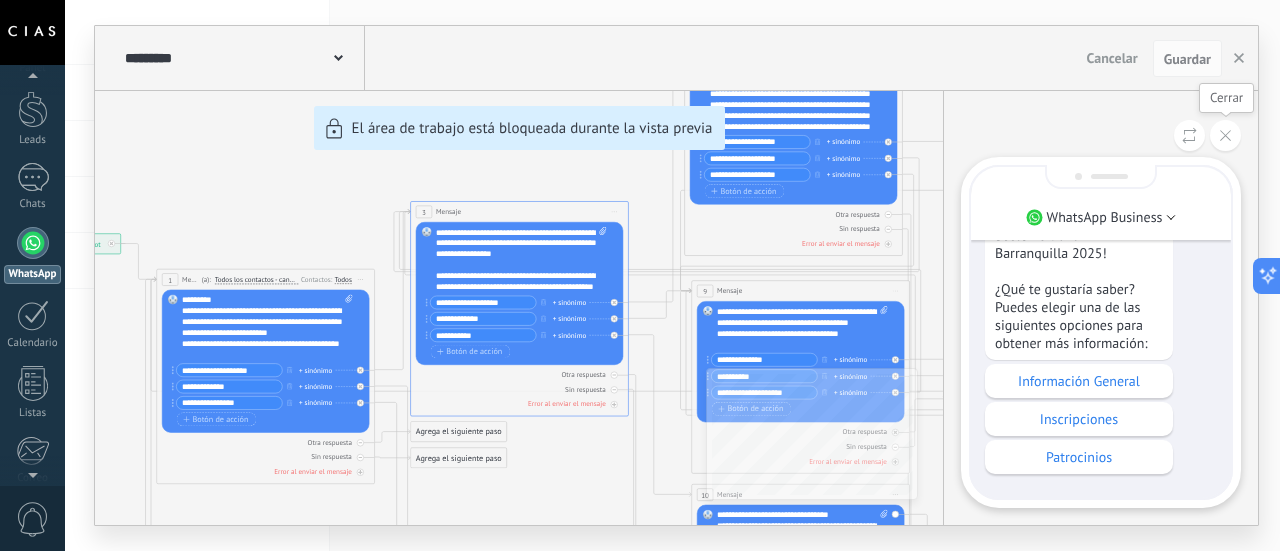 click 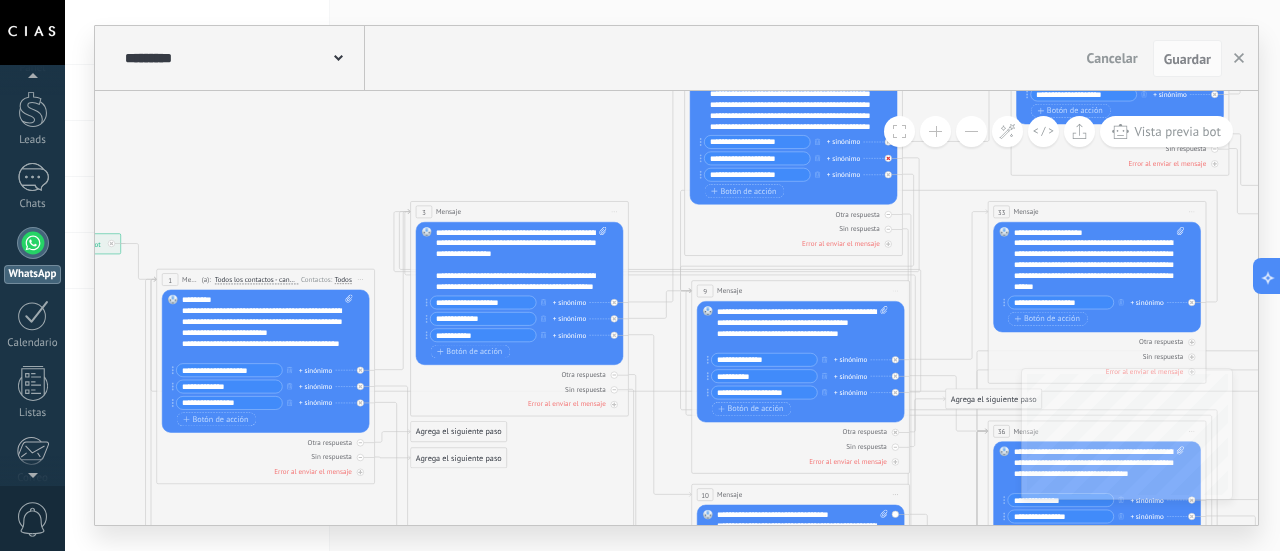 click at bounding box center [888, 158] 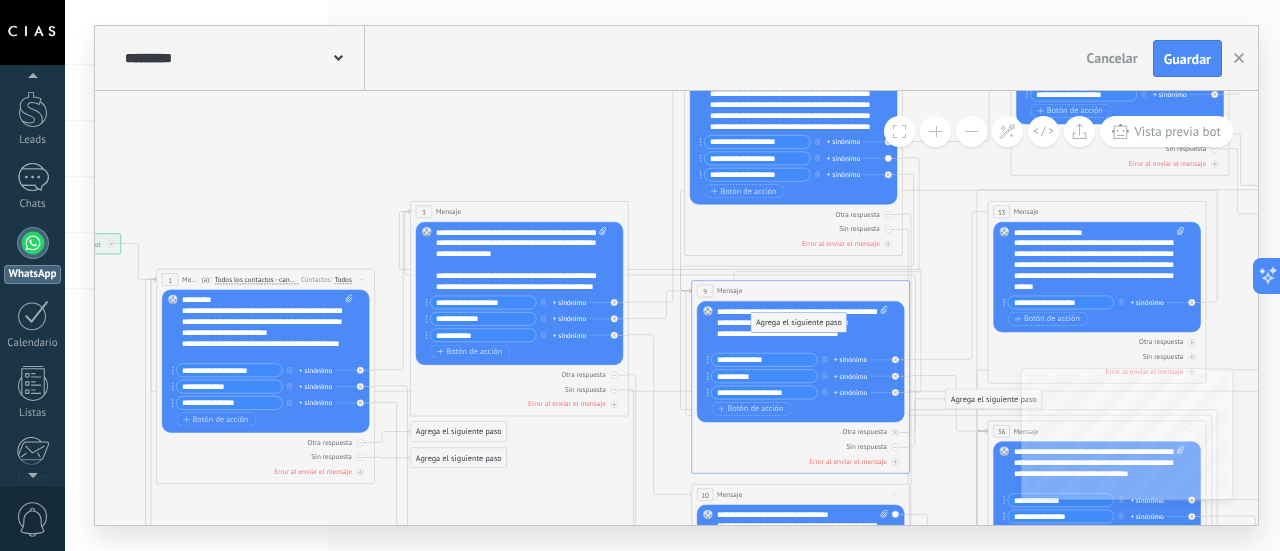 drag, startPoint x: 976, startPoint y: 155, endPoint x: 789, endPoint y: 325, distance: 252.72318 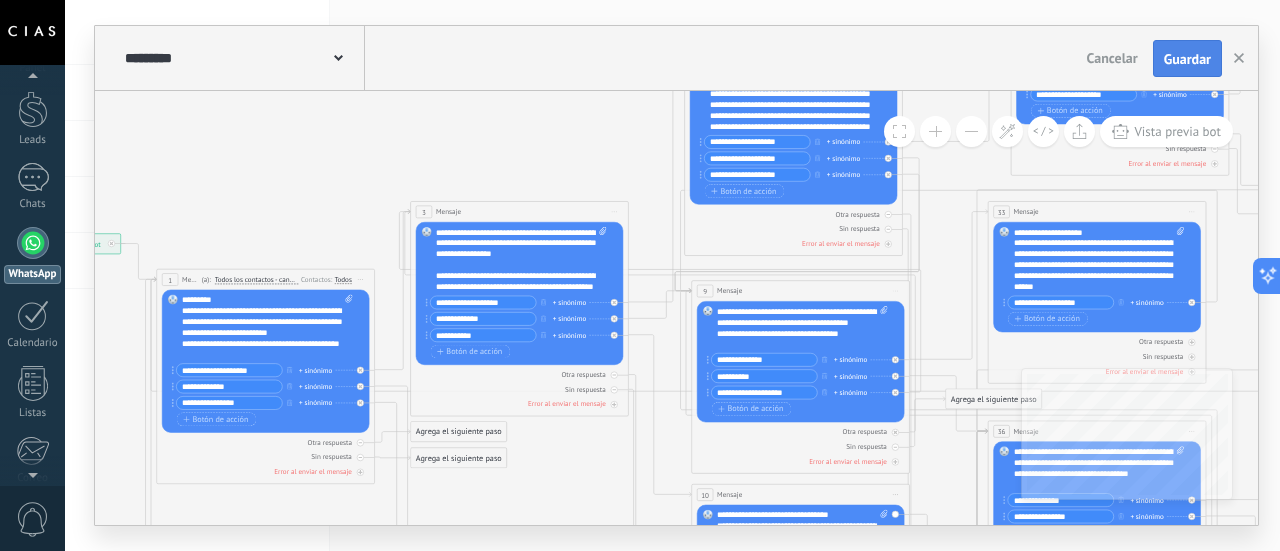 click on "Guardar" at bounding box center [1187, 59] 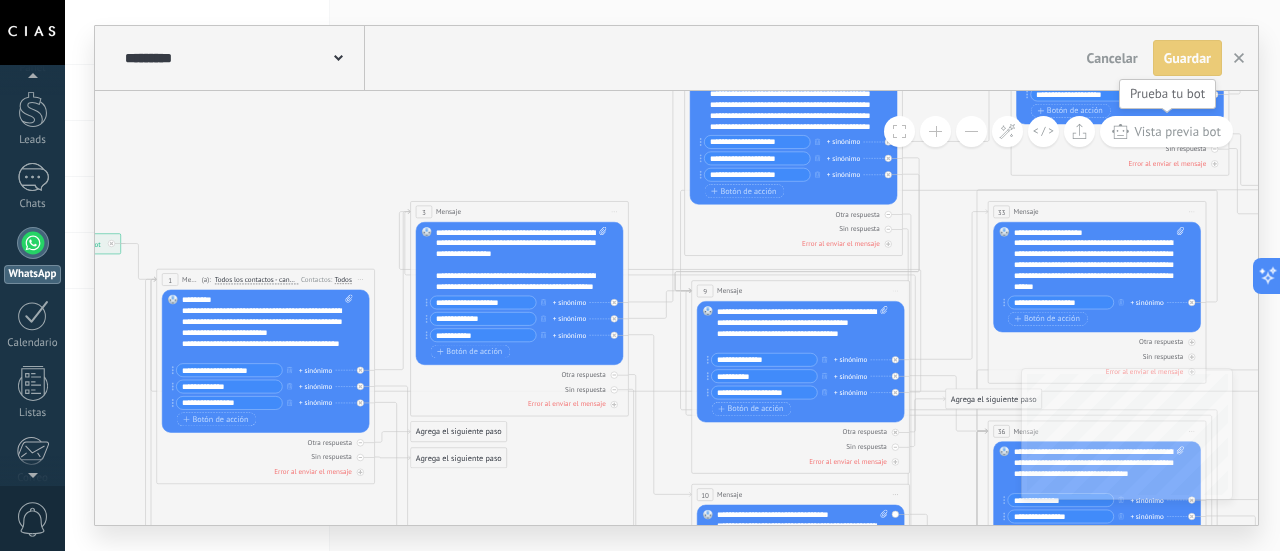 click on "Vista previa bot" at bounding box center (1177, 131) 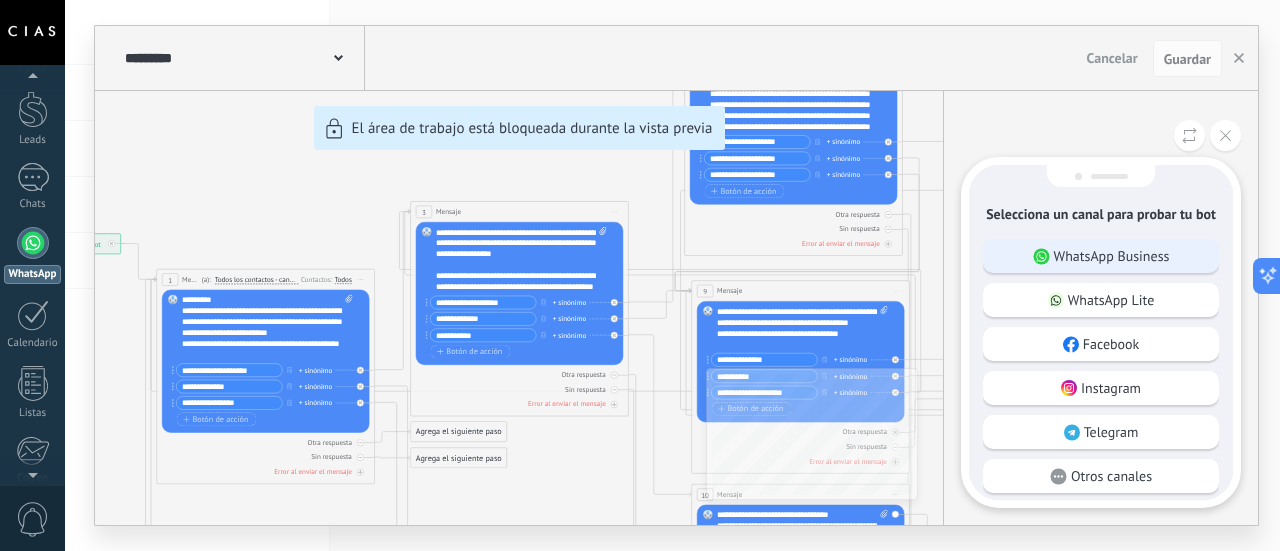 click on "WhatsApp Business" at bounding box center [1101, 256] 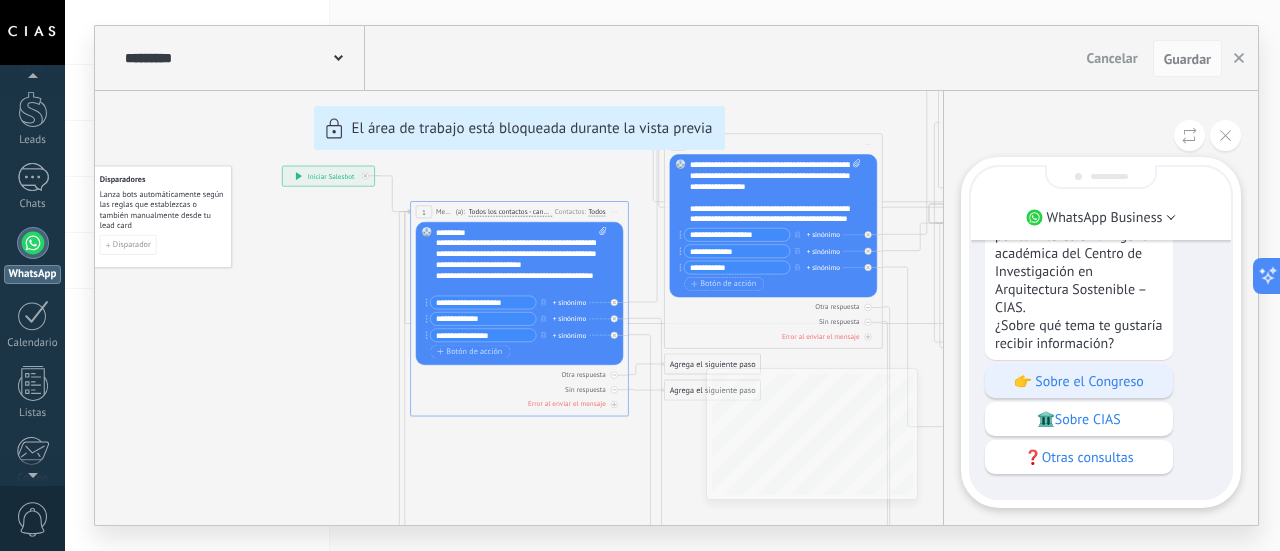 click on "👉 Sobre el Congreso" at bounding box center [1079, 381] 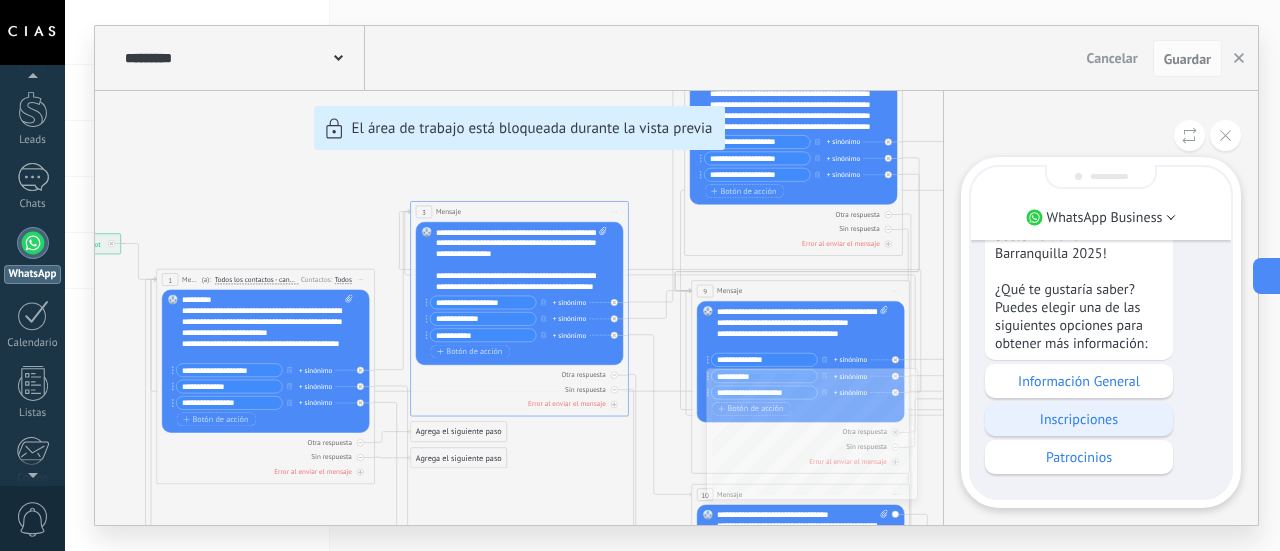 click on "Inscripciones" at bounding box center (1079, 419) 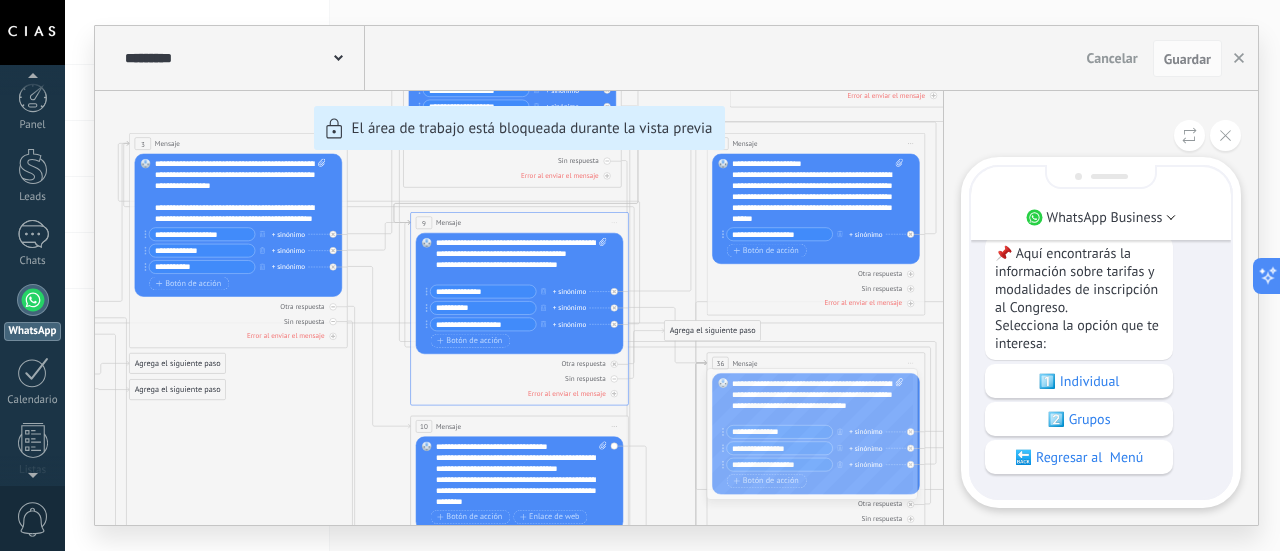 scroll, scrollTop: 0, scrollLeft: 0, axis: both 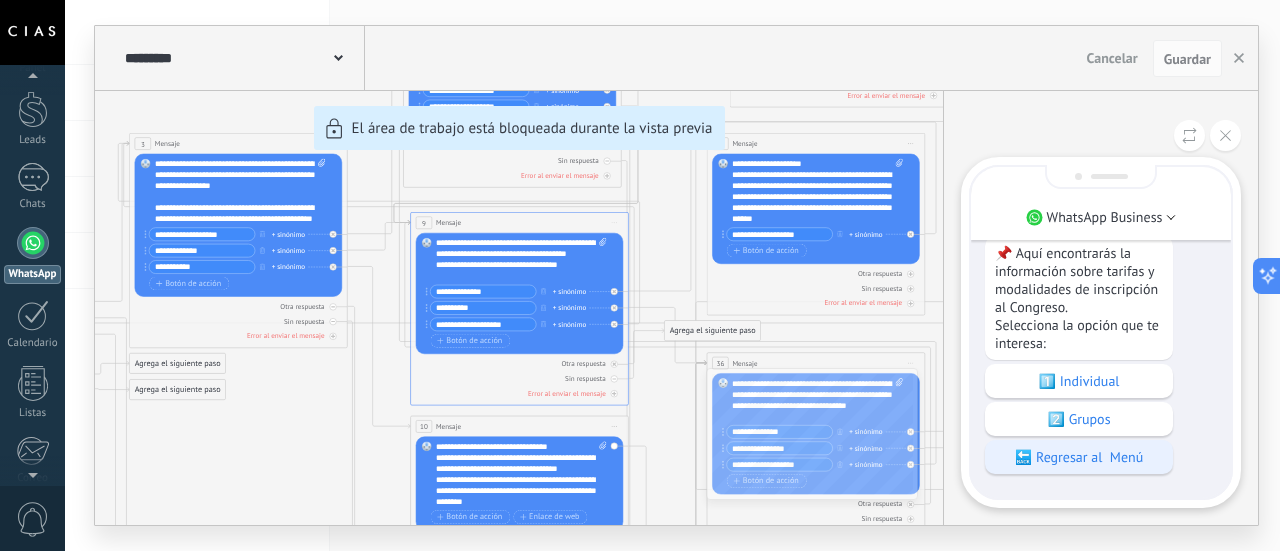 click on "🔙 Regresar al  Menú" at bounding box center (1079, 457) 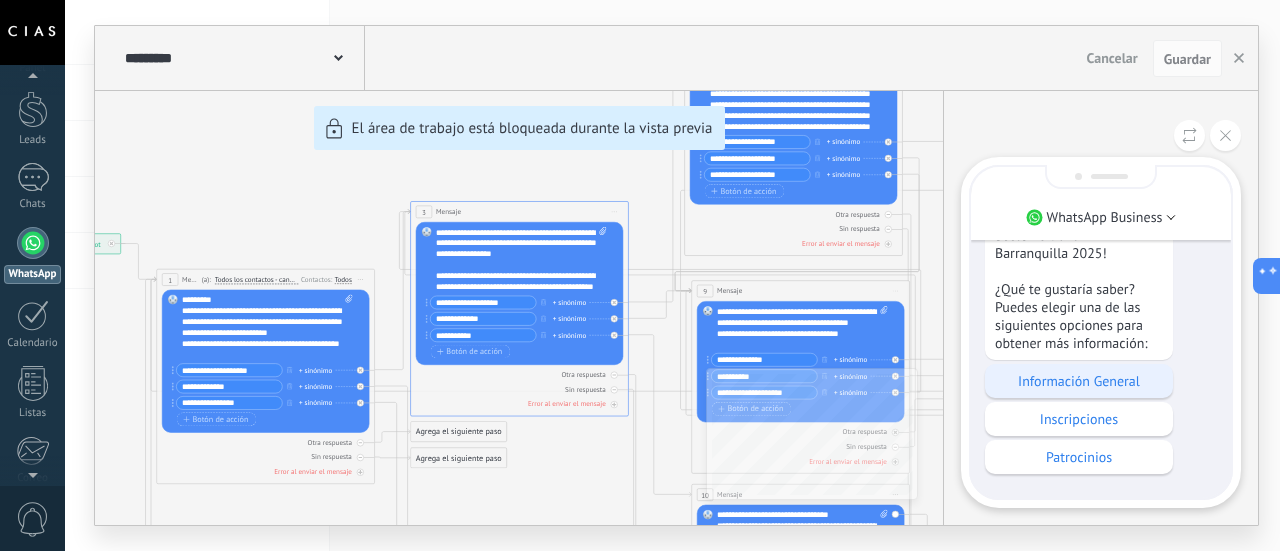 click on "Información General" at bounding box center [1079, 381] 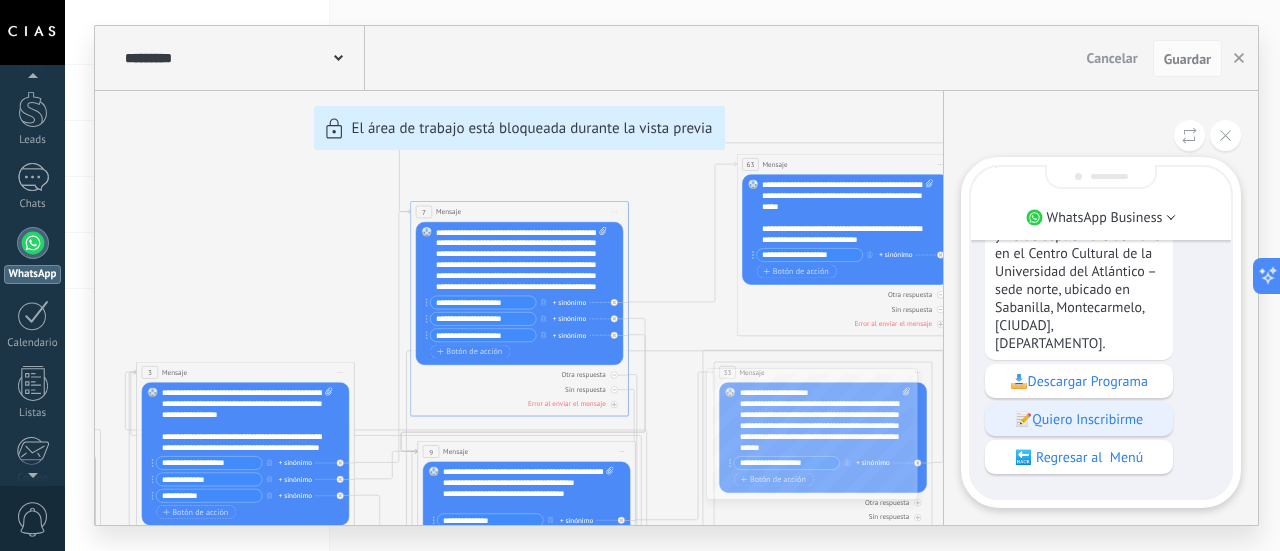 click on "📝Quiero Inscribirme" at bounding box center [1079, 419] 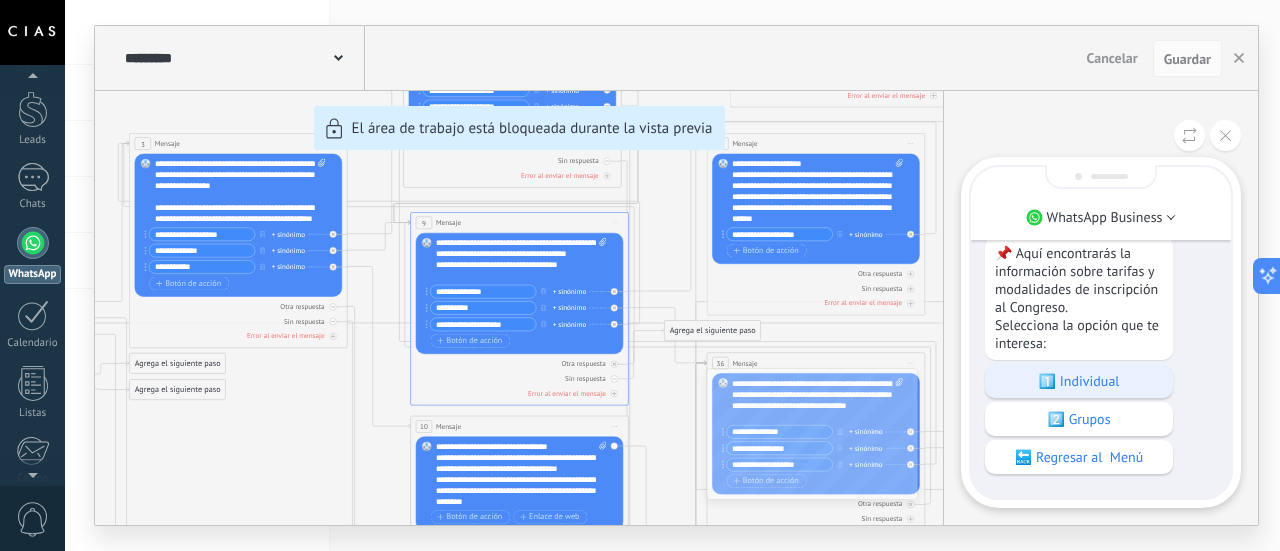 click on "1️⃣ Individual" at bounding box center (1079, 381) 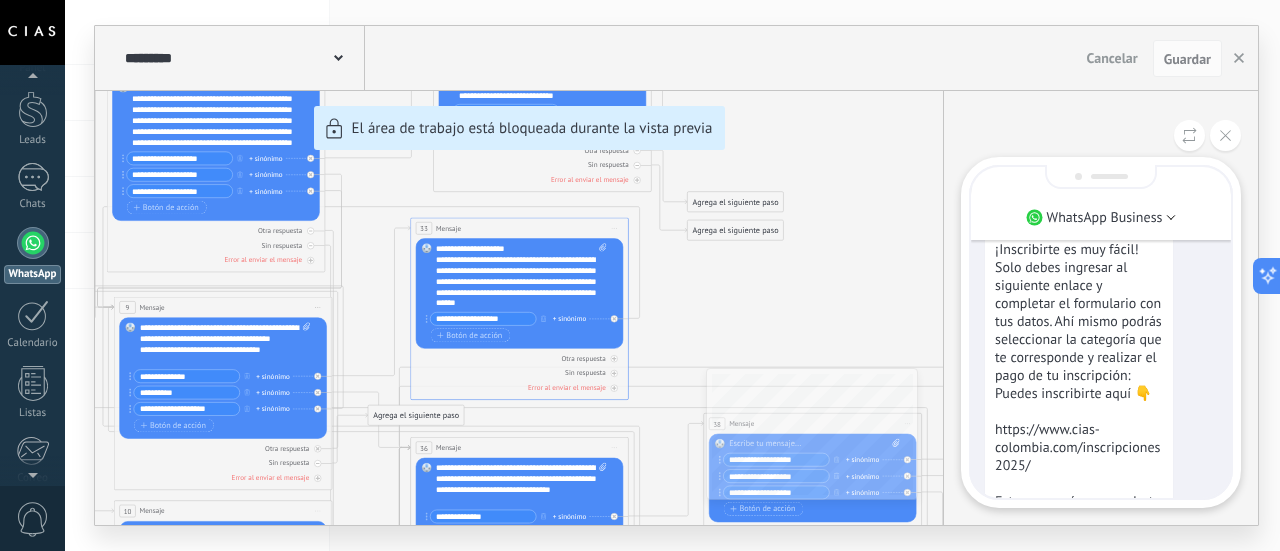 scroll, scrollTop: 0, scrollLeft: 0, axis: both 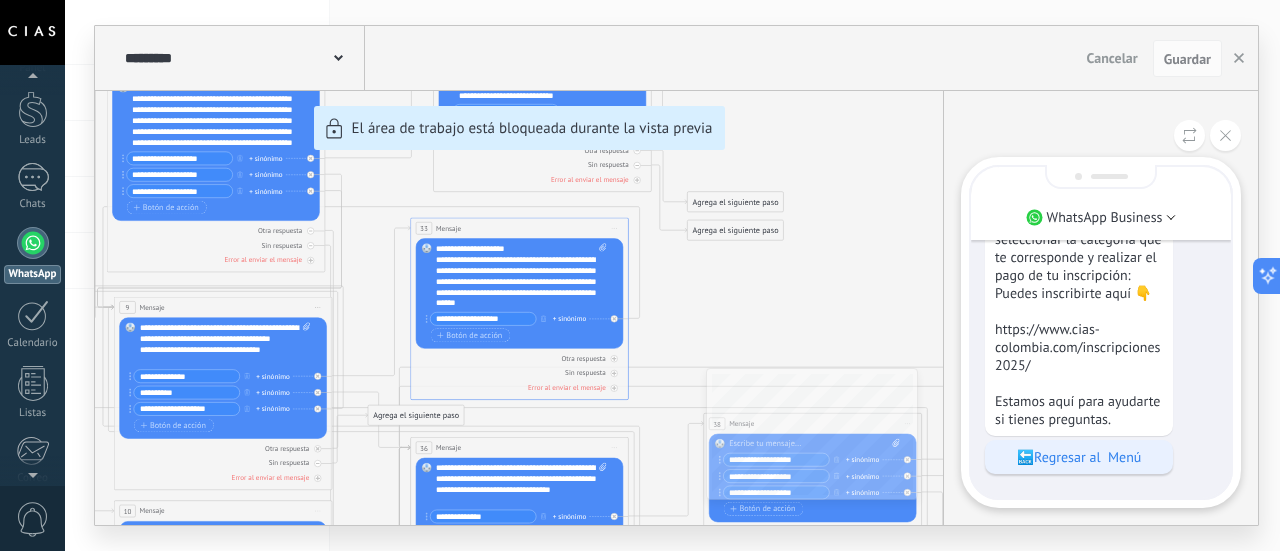 click on "🔙Regresar al  Menú" at bounding box center (1079, 457) 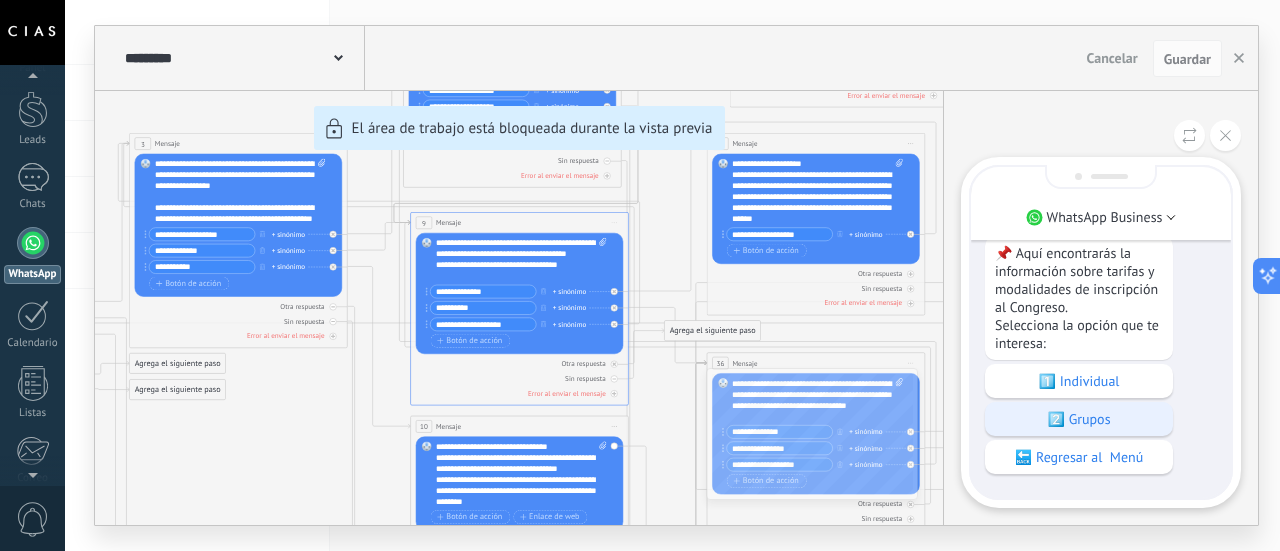 click on "2️⃣ Grupos" at bounding box center (1079, 419) 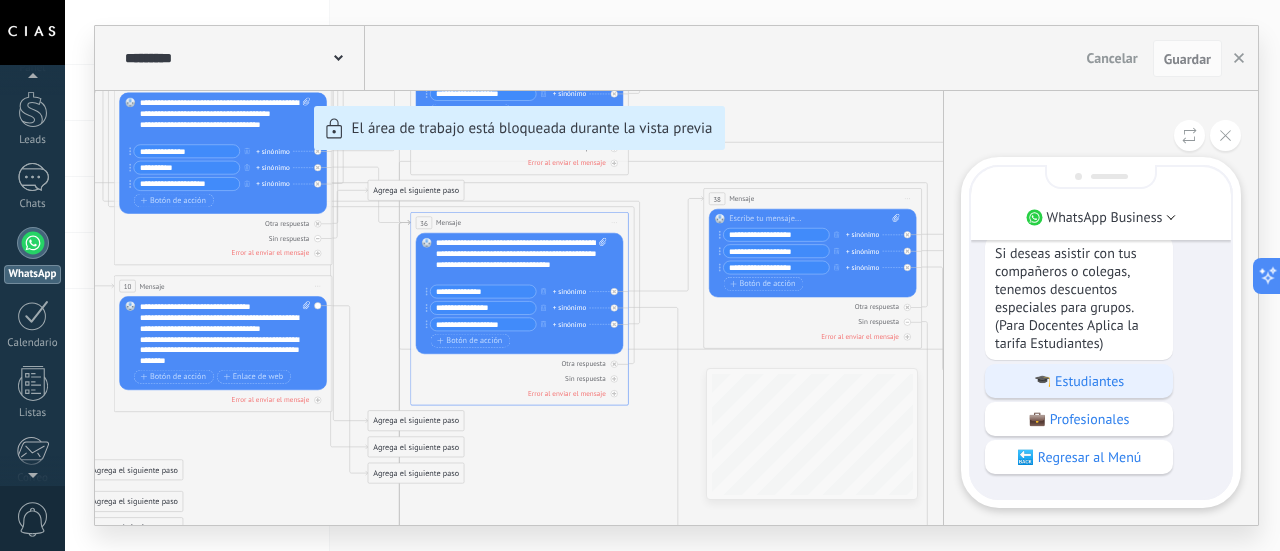 click on "🎓 Estudiantes" at bounding box center [1079, 381] 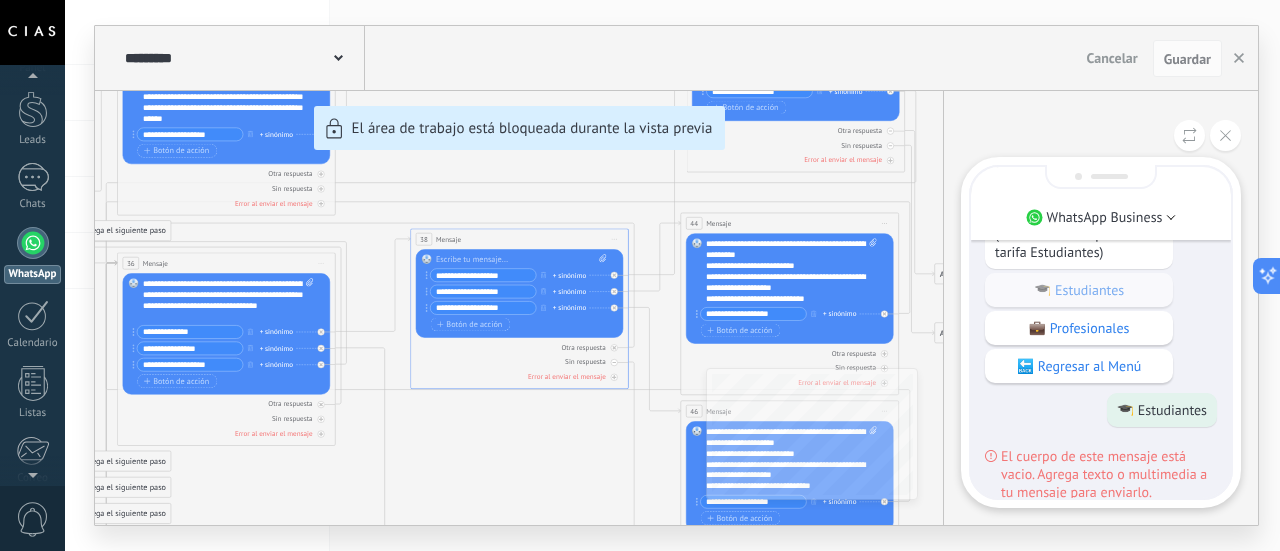 scroll, scrollTop: 0, scrollLeft: 0, axis: both 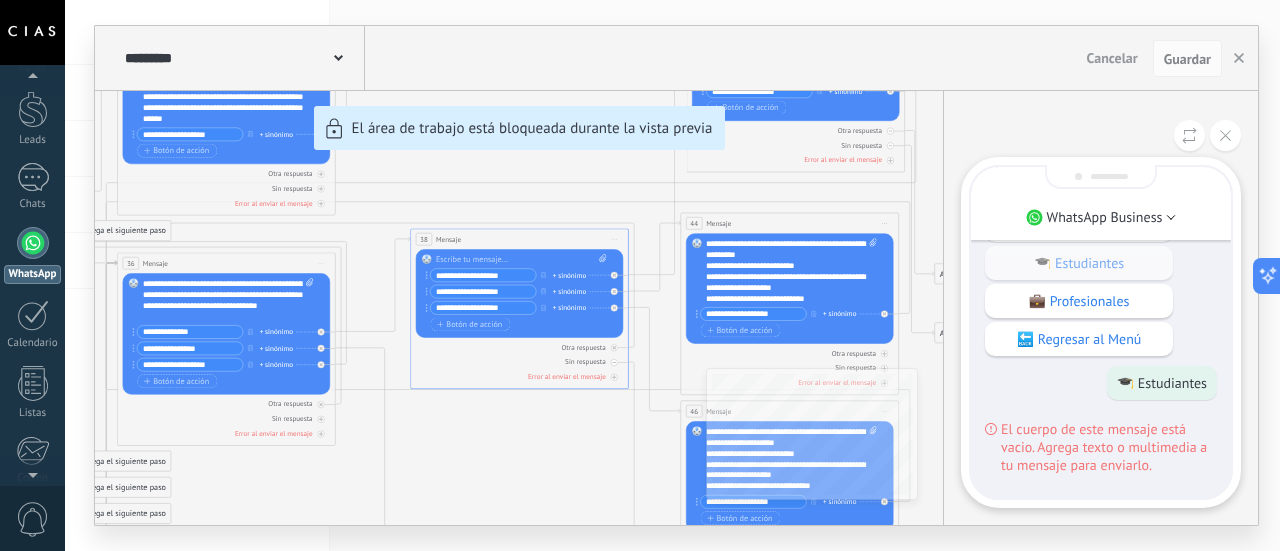 click on "**********" at bounding box center (676, 275) 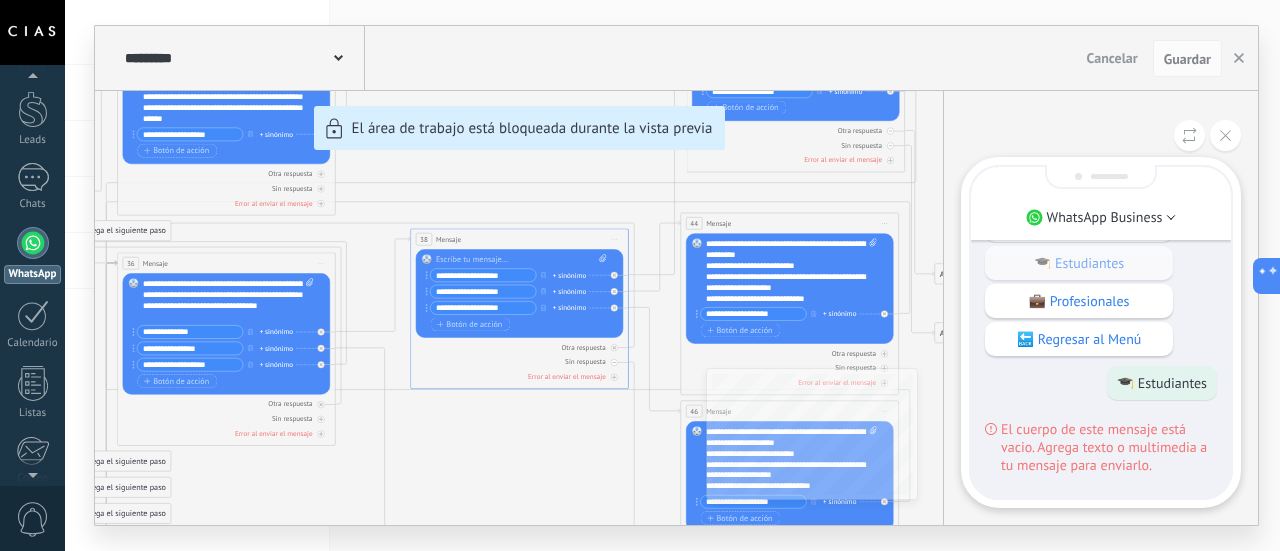 click on "**********" at bounding box center (676, 275) 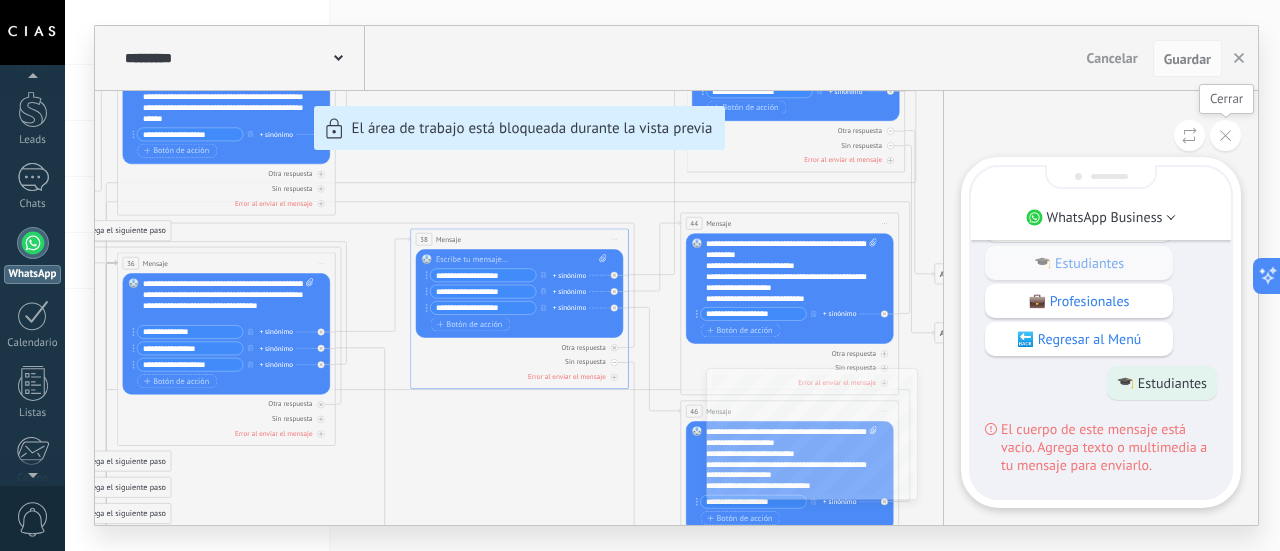 click 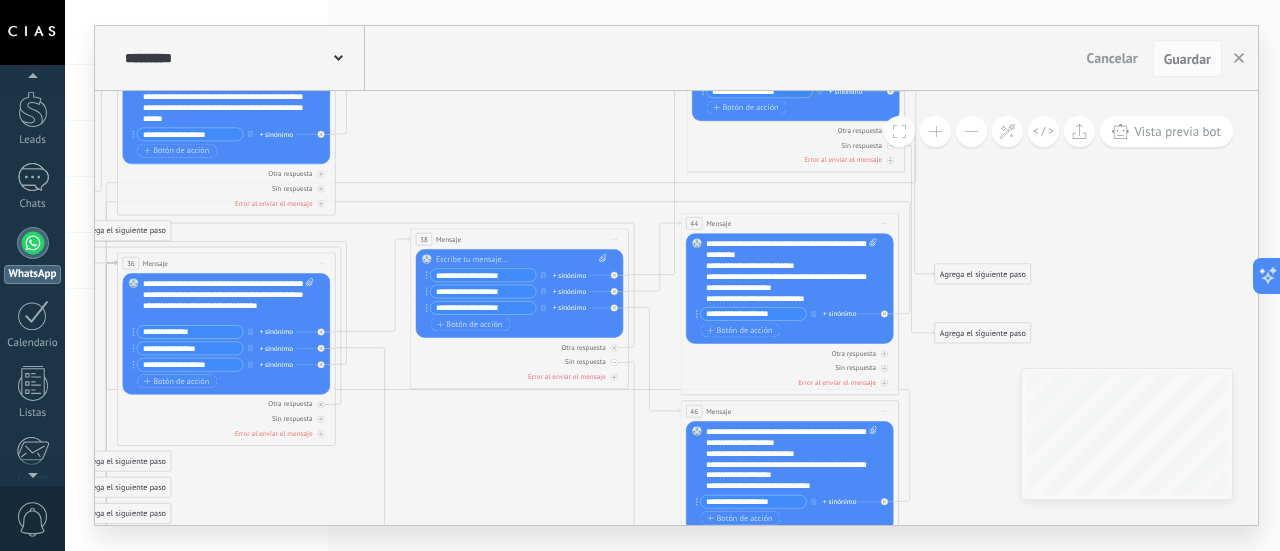 click at bounding box center [935, 131] 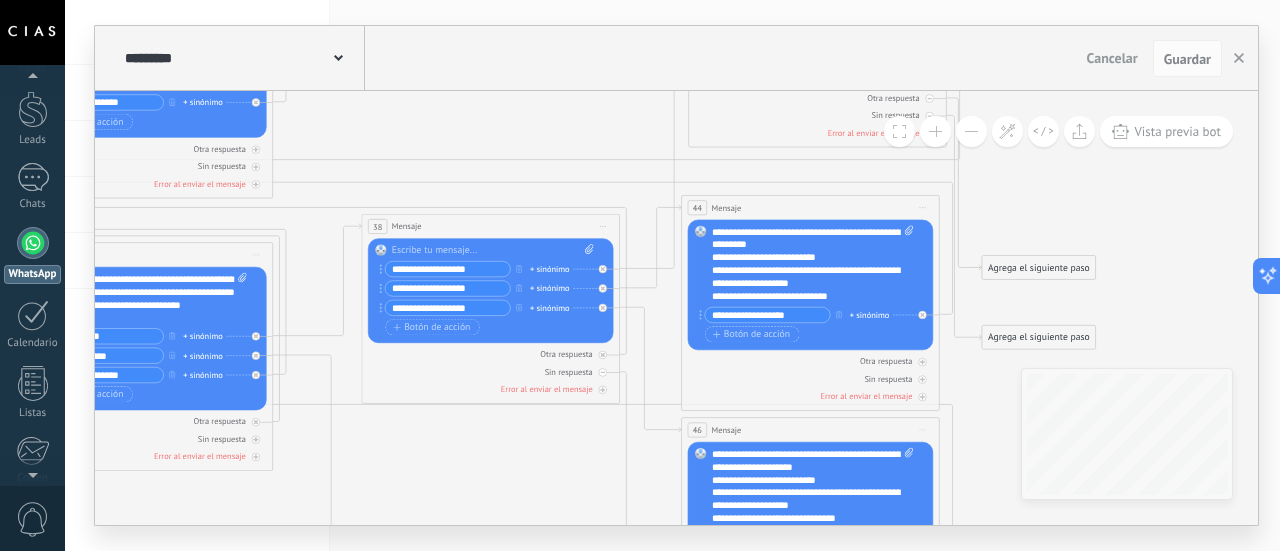 click at bounding box center [935, 131] 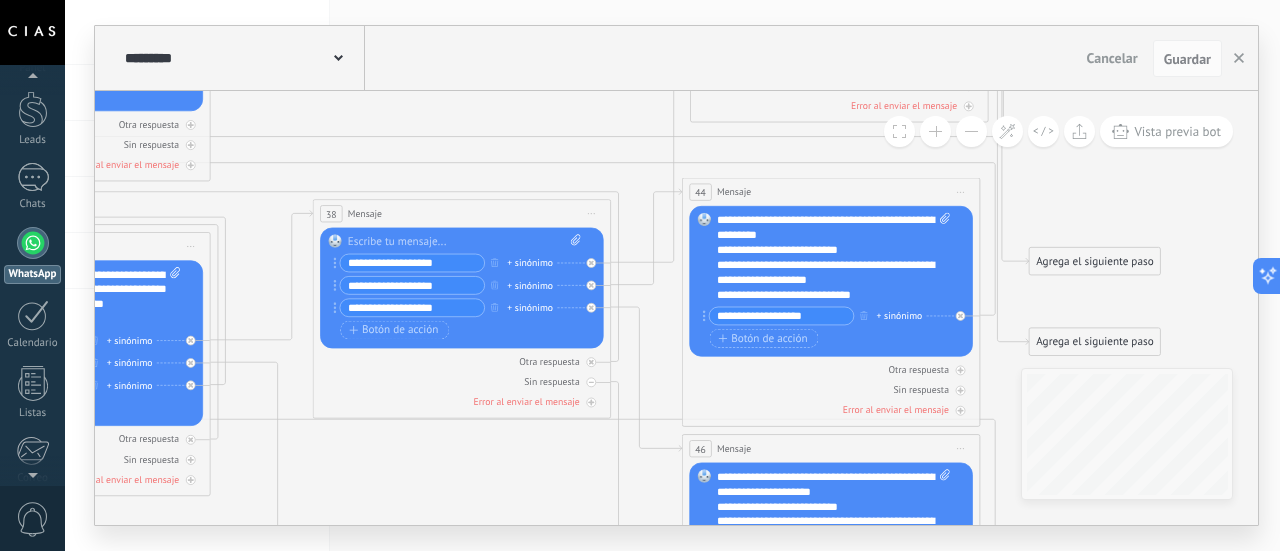 click at bounding box center (935, 131) 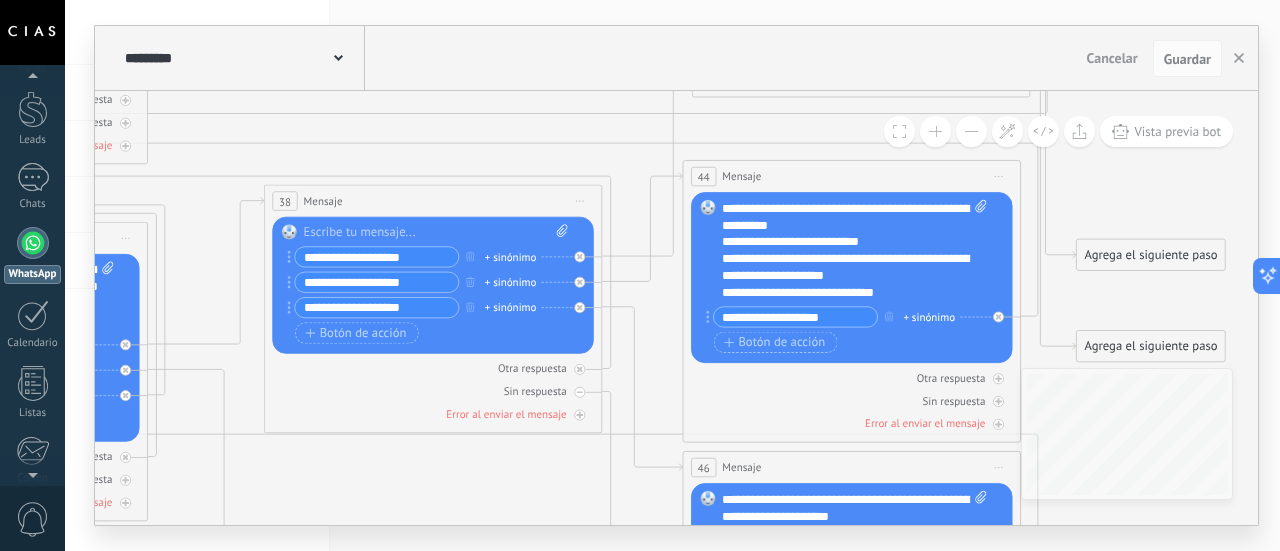 click at bounding box center (436, 233) 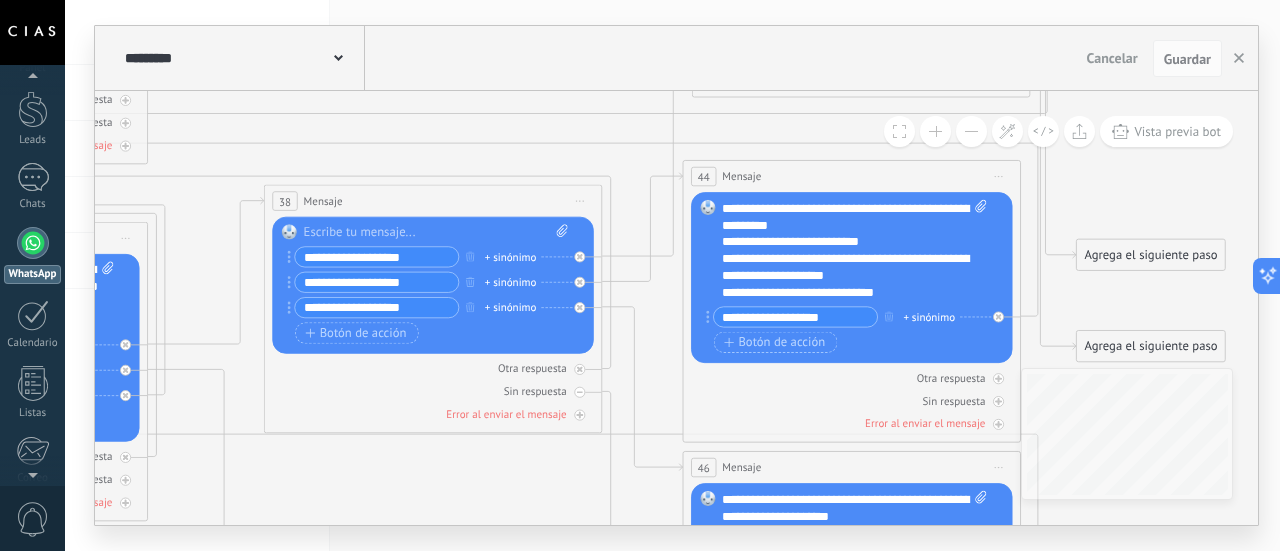 type 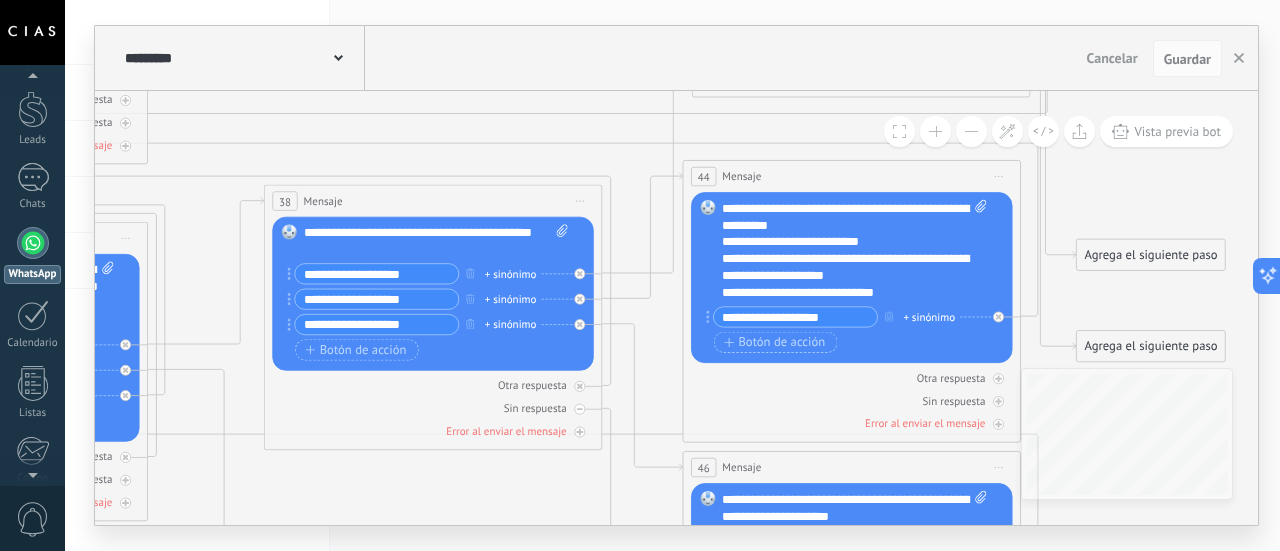click on "**********" at bounding box center (437, 242) 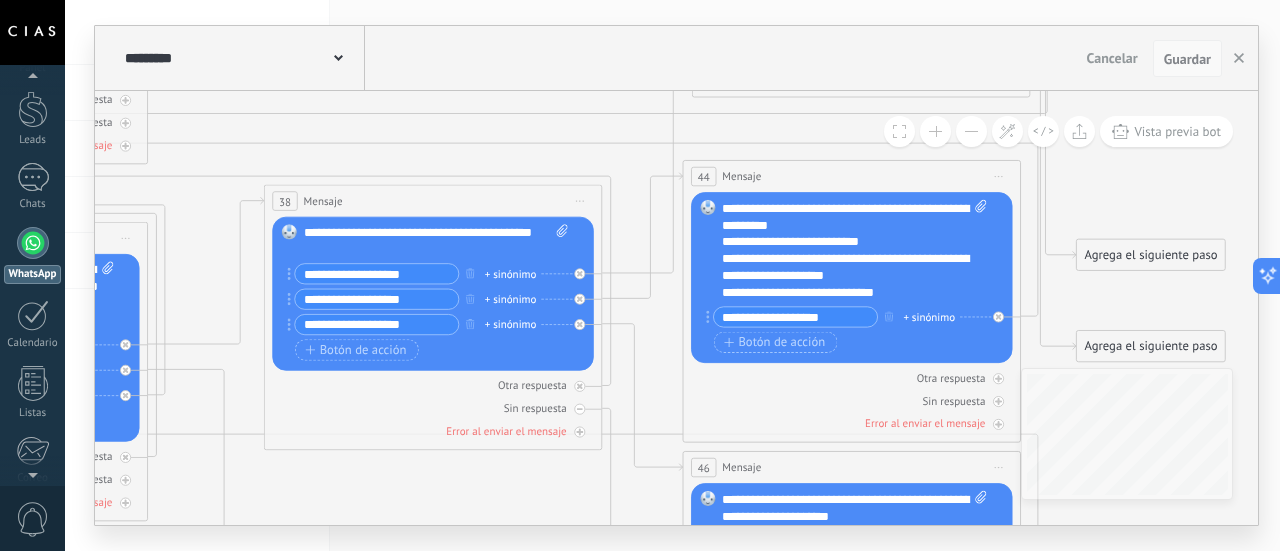 click on "Guardar" at bounding box center [1187, 59] 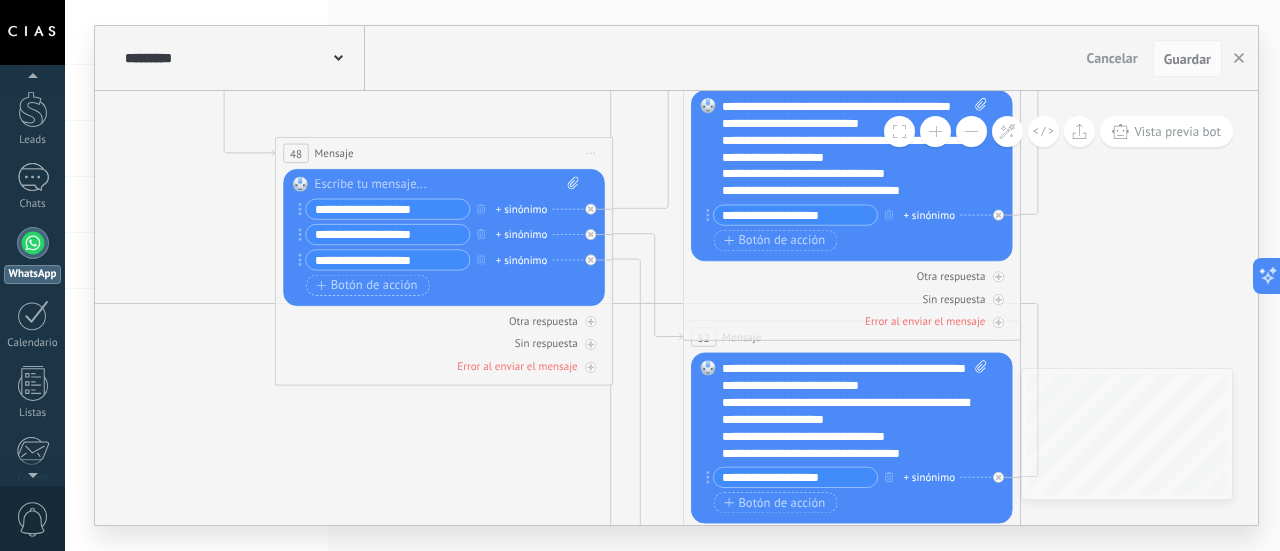click at bounding box center [447, 185] 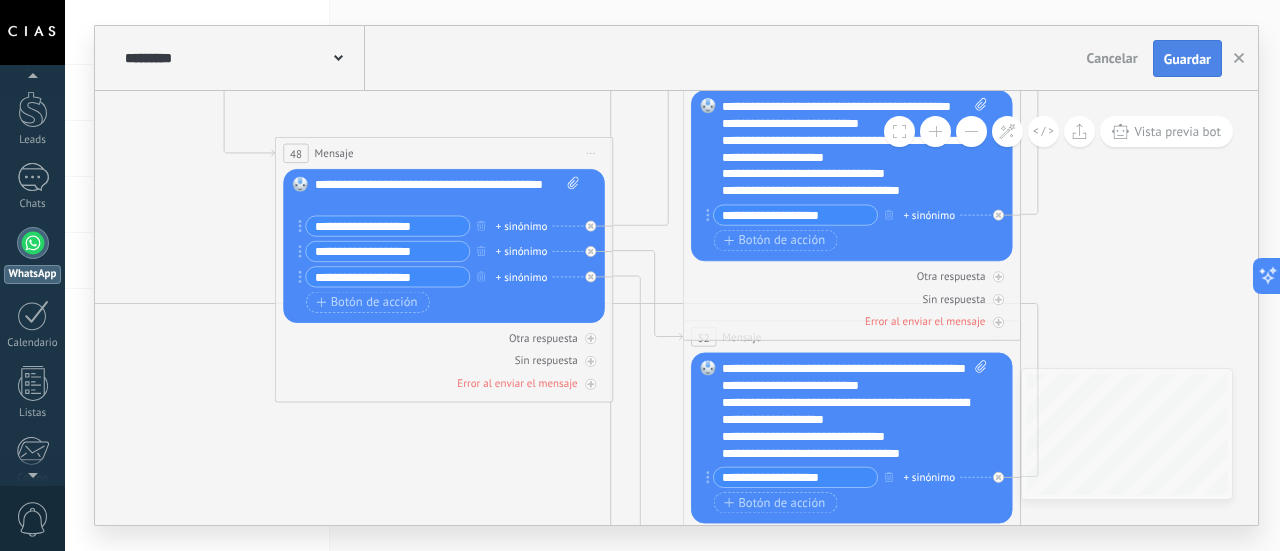 click on "Guardar" at bounding box center [1187, 59] 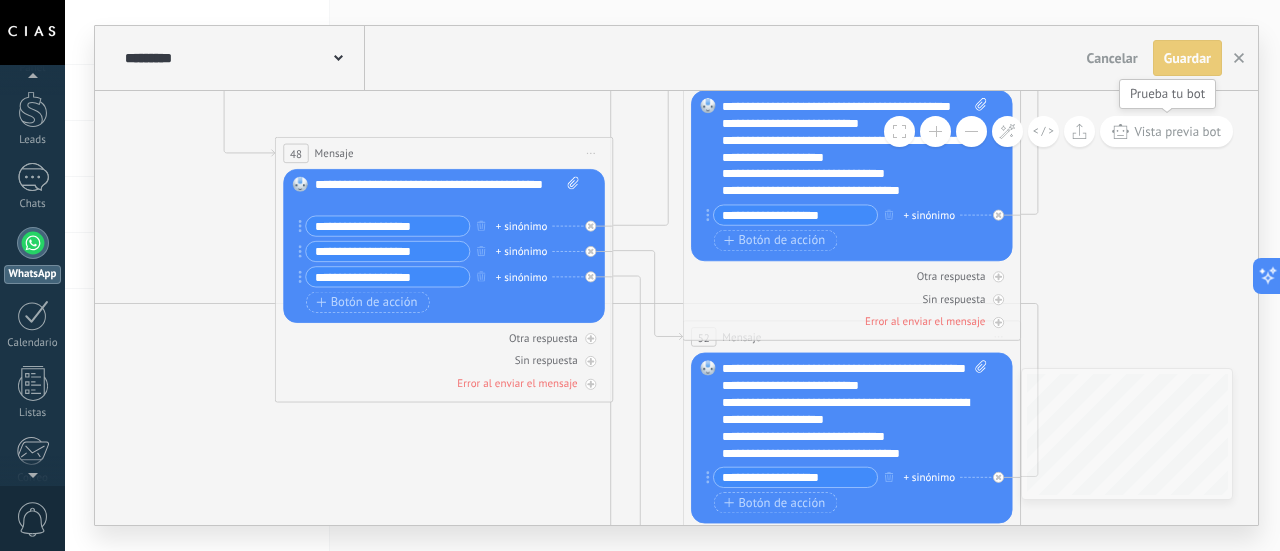 click on "Vista previa bot" at bounding box center [1177, 131] 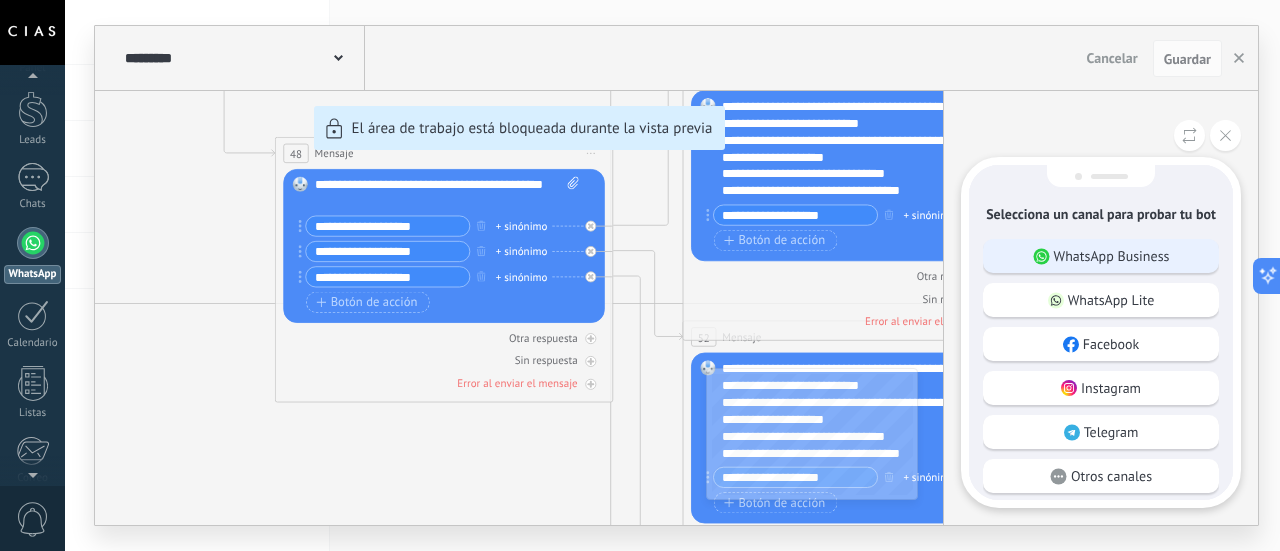 click on "WhatsApp Business" at bounding box center [1101, 256] 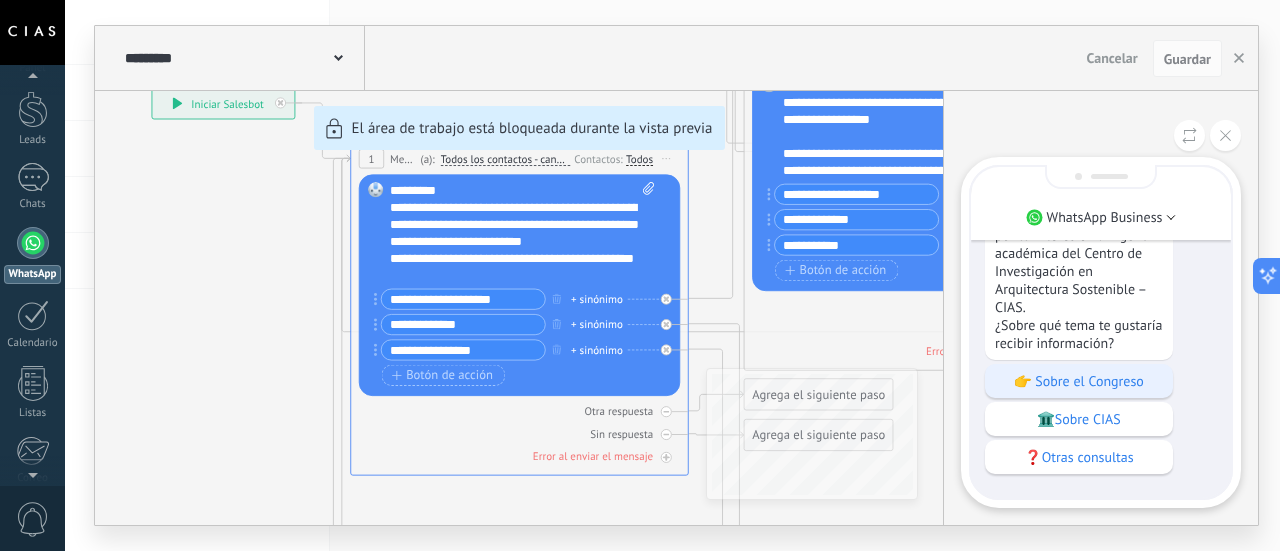 click on "👉 Sobre el Congreso" at bounding box center (1079, 381) 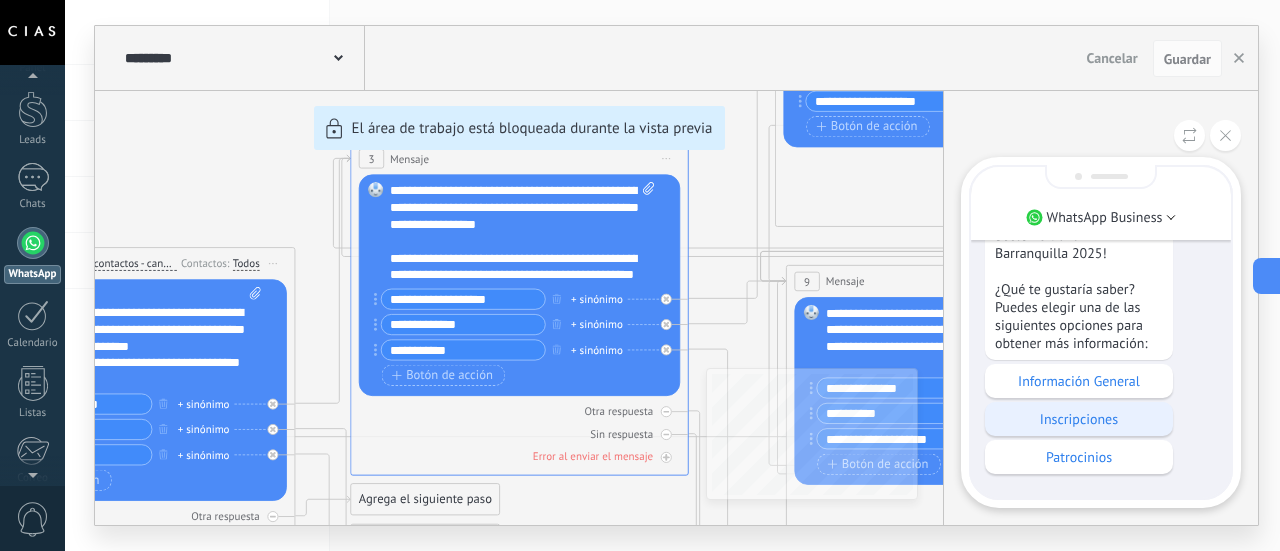 click on "Inscripciones" at bounding box center [1079, 419] 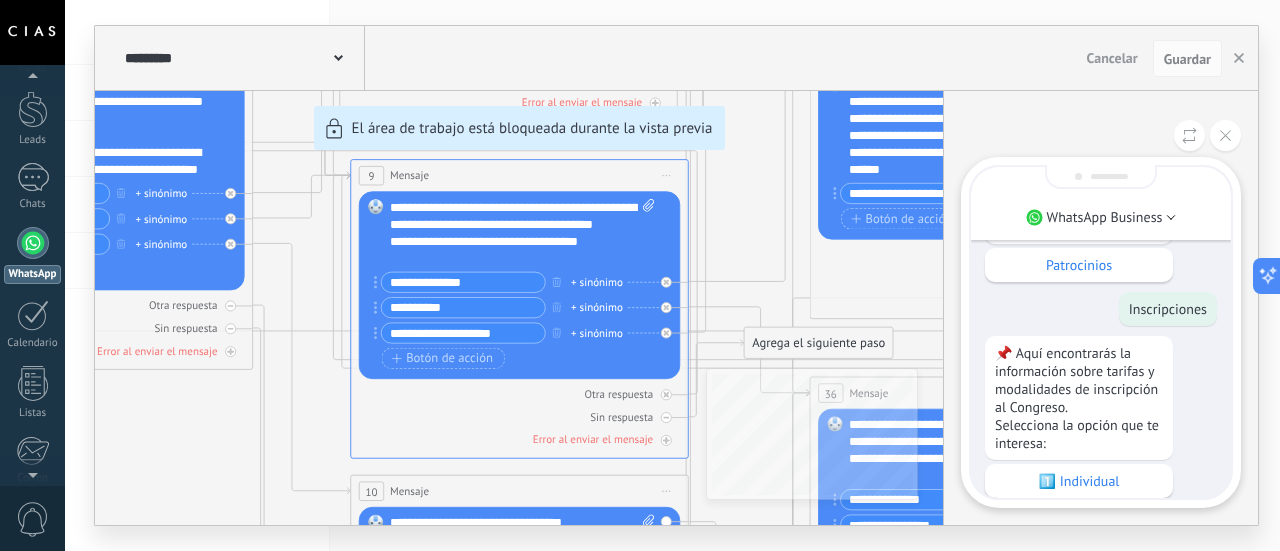 scroll, scrollTop: 0, scrollLeft: 0, axis: both 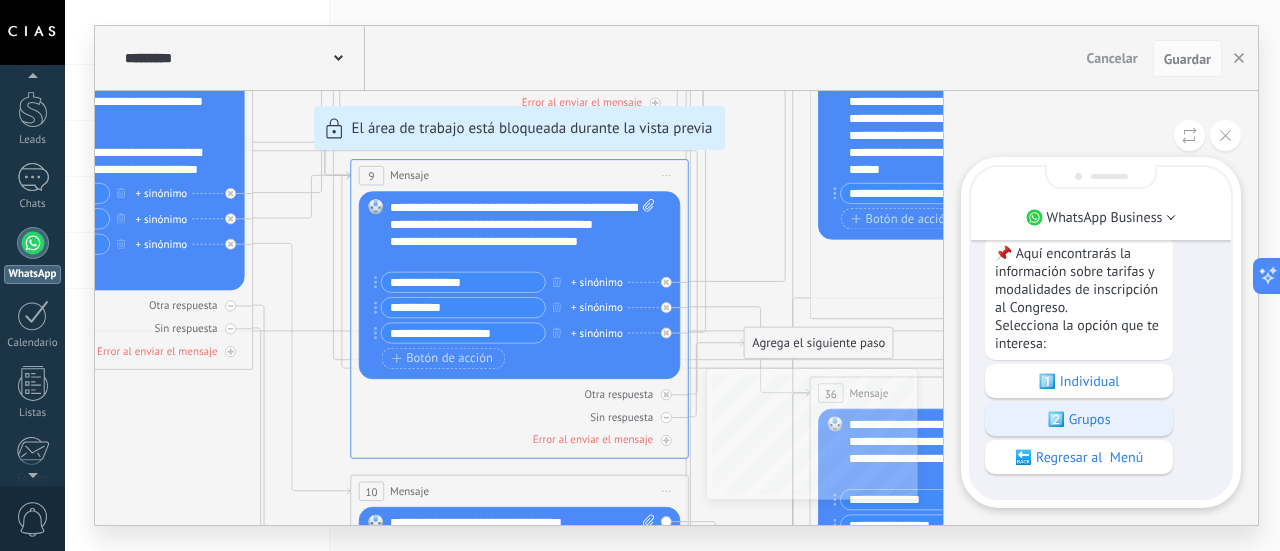 click on "2️⃣ Grupos" at bounding box center [1079, 419] 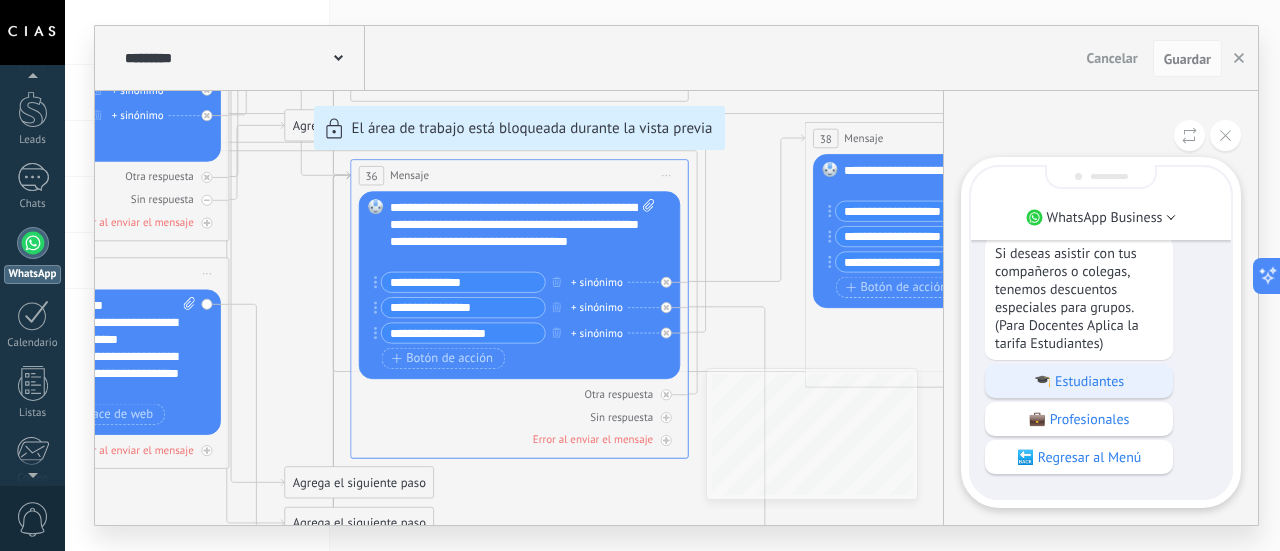 click on "🎓 Estudiantes" at bounding box center [1079, 381] 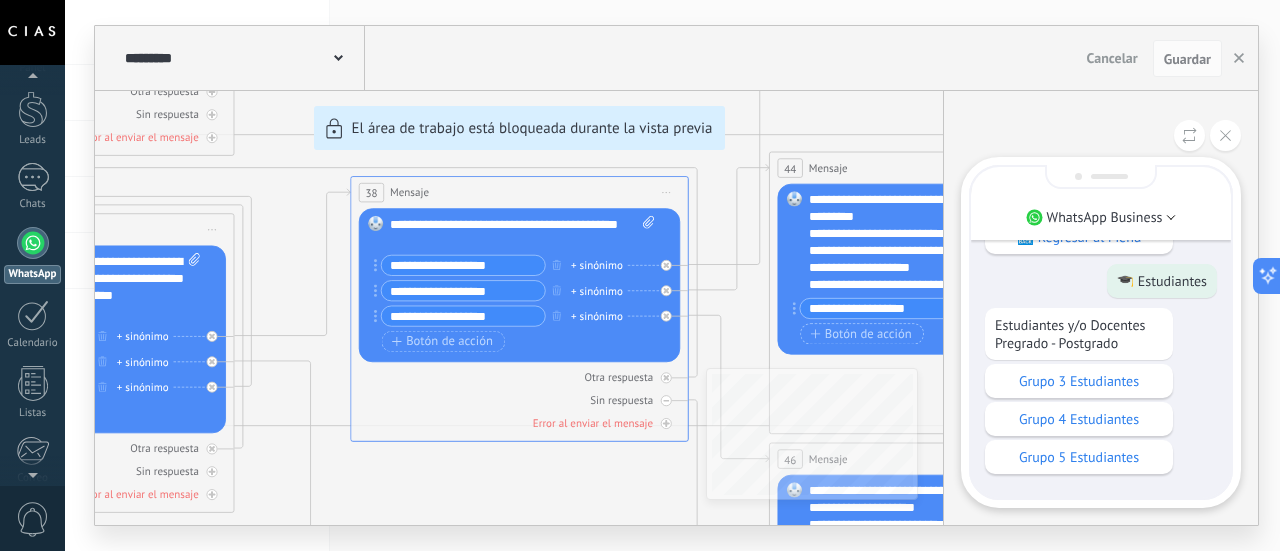 click on "Grupo 3 Estudiantes" at bounding box center (1079, 381) 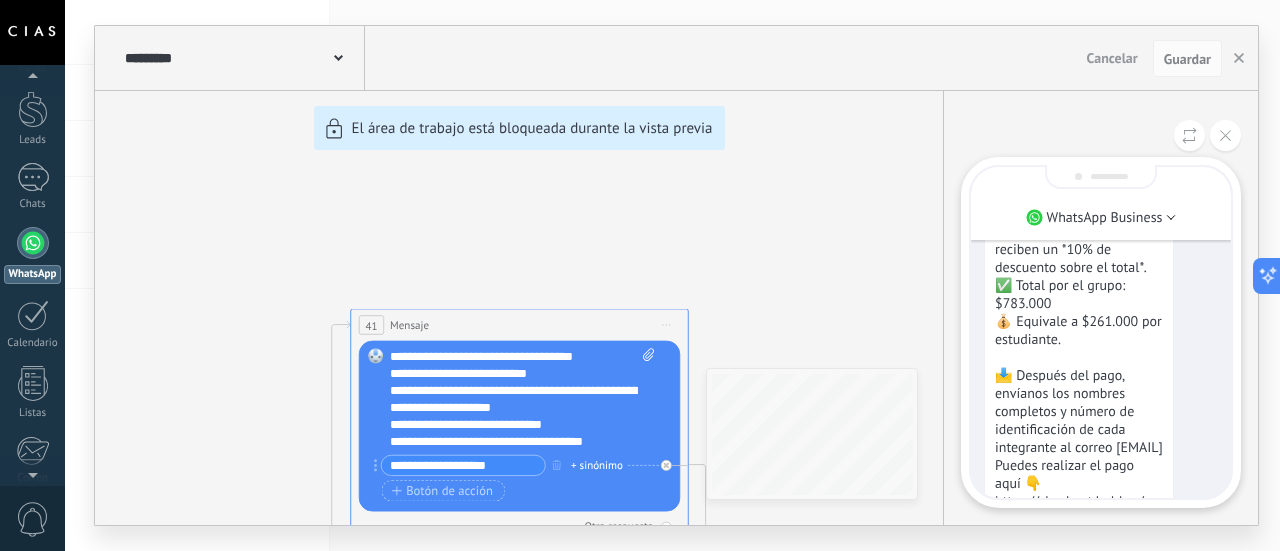 scroll, scrollTop: 0, scrollLeft: 0, axis: both 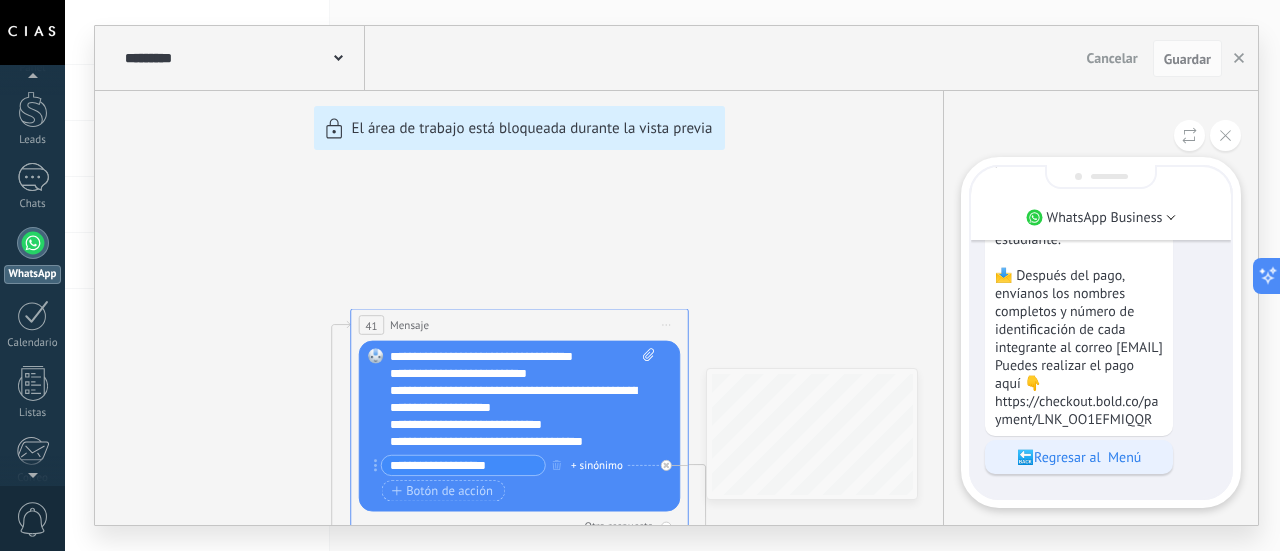 click on "🔙Regresar al  Menú" at bounding box center [1079, 457] 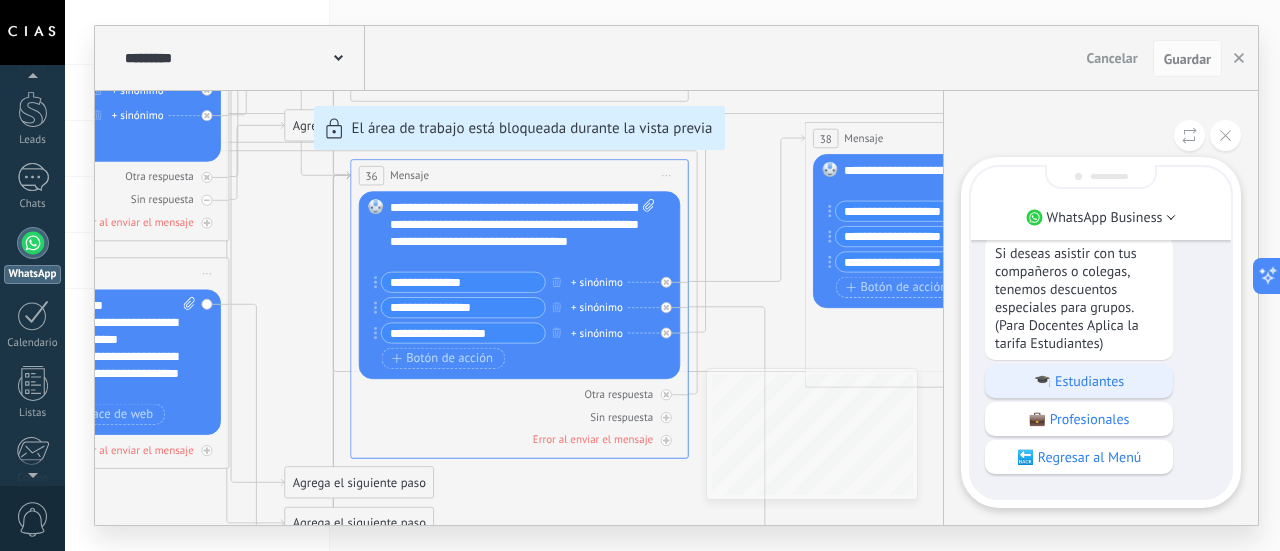 click on "🎓 Estudiantes" at bounding box center (1079, 381) 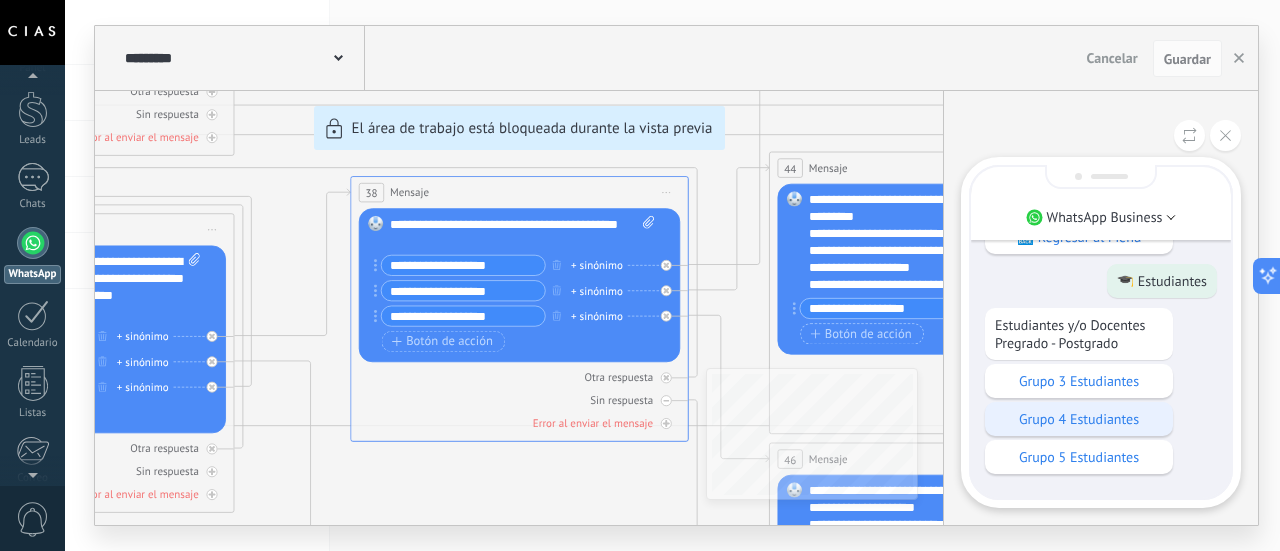 click on "Grupo 4 Estudiantes" at bounding box center (1079, 419) 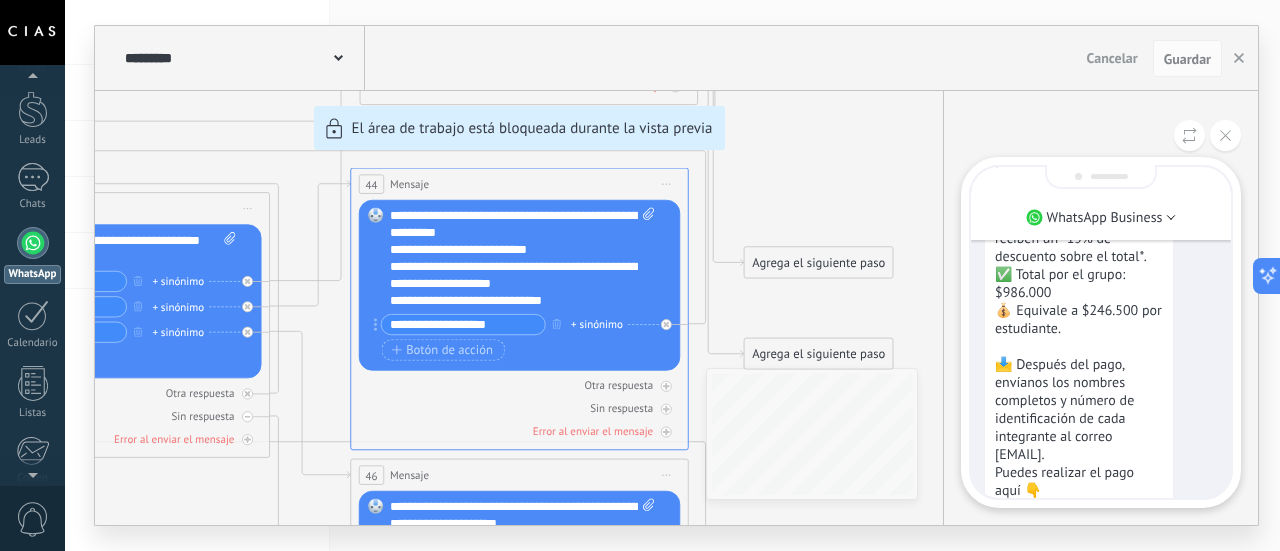 scroll, scrollTop: 0, scrollLeft: 0, axis: both 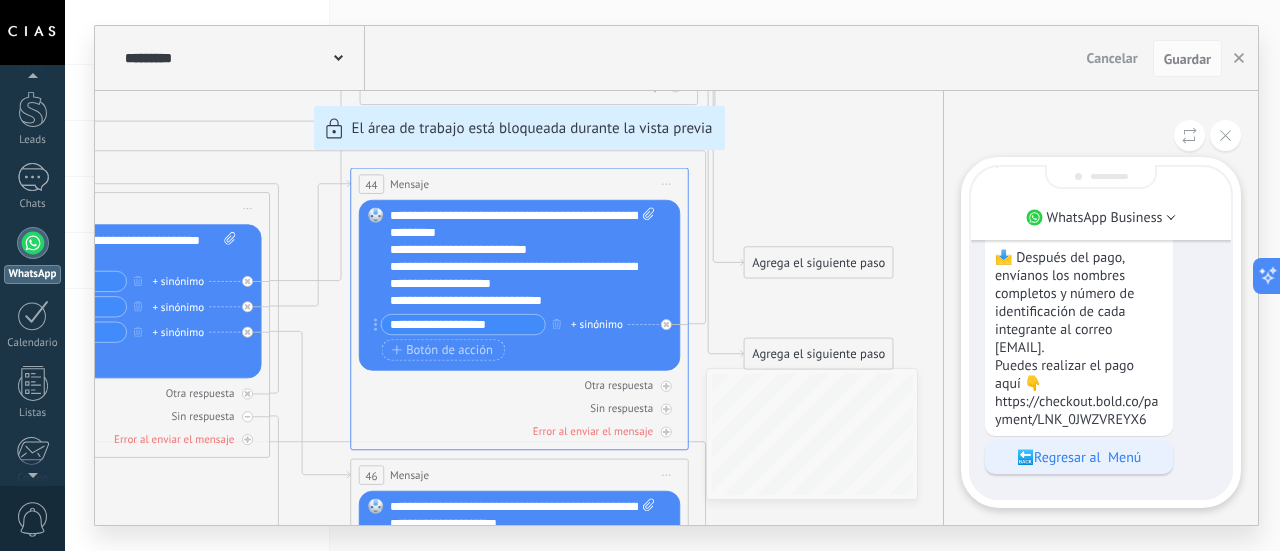click on "🔙Regresar al  Menú" at bounding box center [1079, 457] 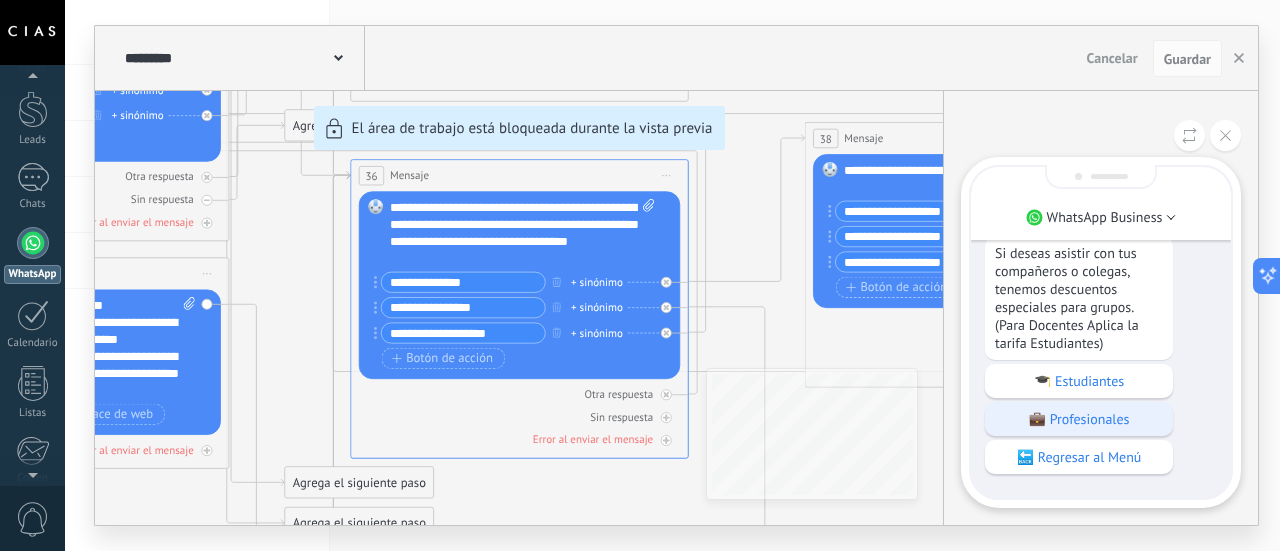 click on "💼 Profesionales" at bounding box center (1079, 419) 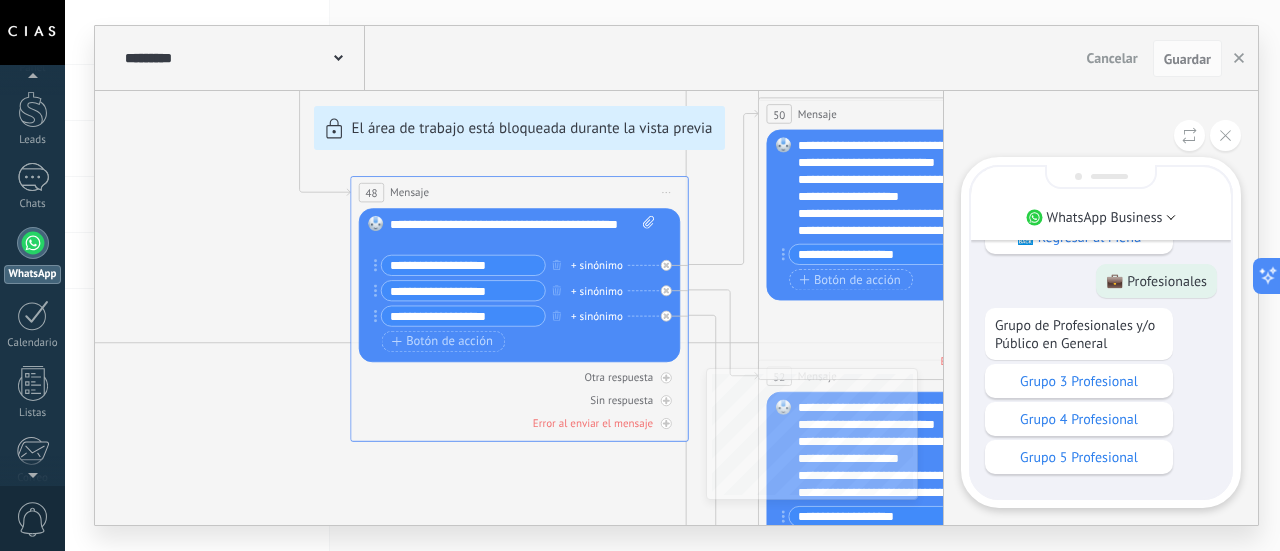 click on "Grupo 4 Profesional" at bounding box center [1079, 419] 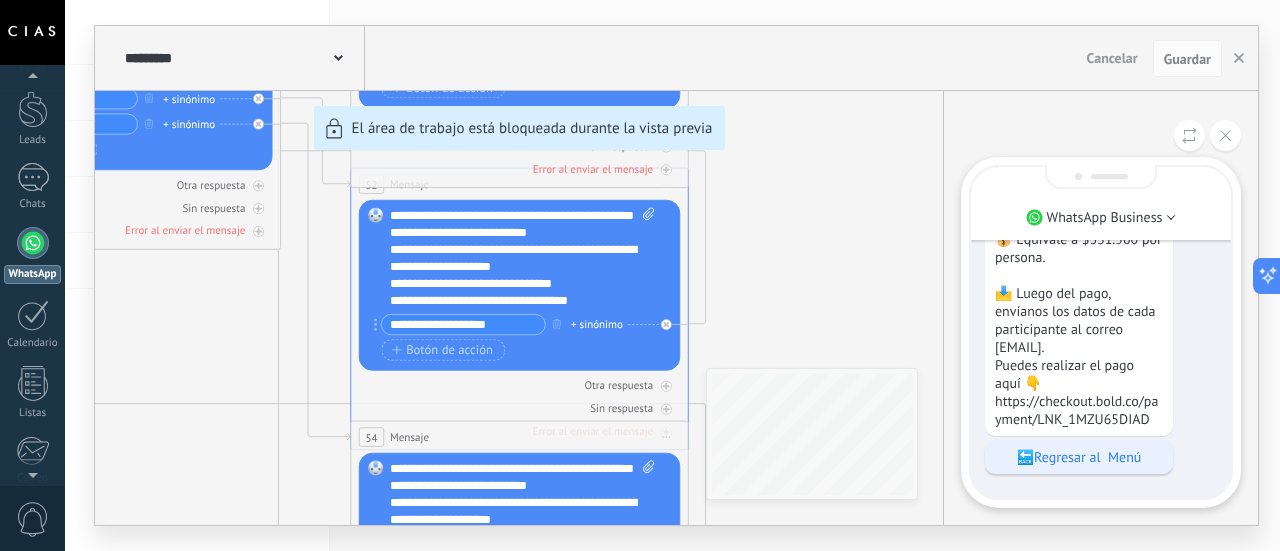 click on "🔙Regresar al  Menú" at bounding box center [1079, 457] 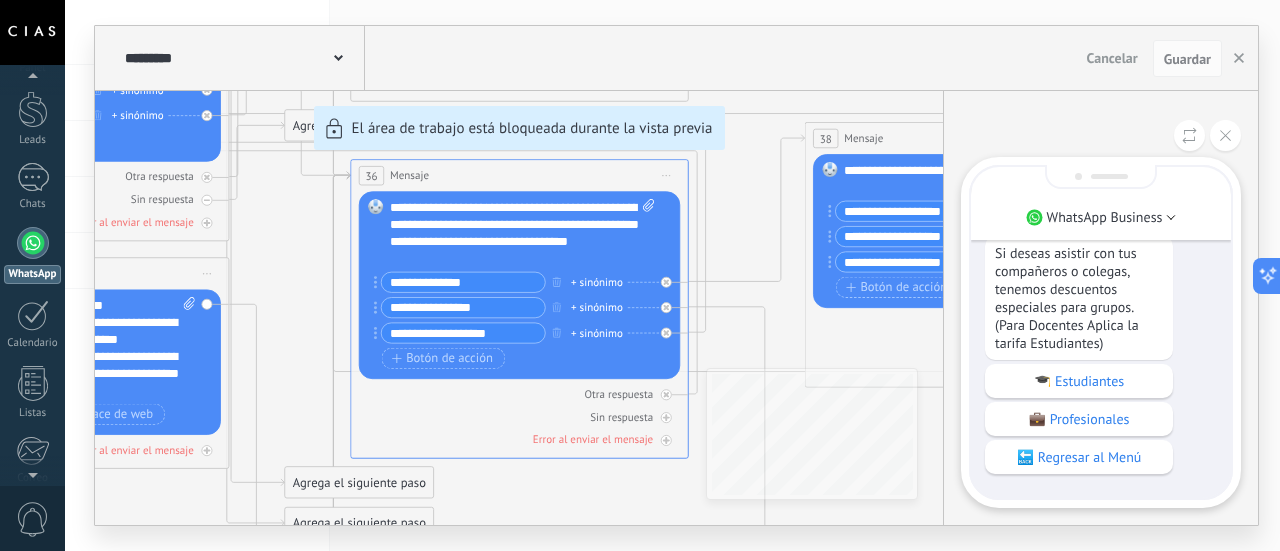 click on "🔙 Regresar al Menú" at bounding box center (1079, 457) 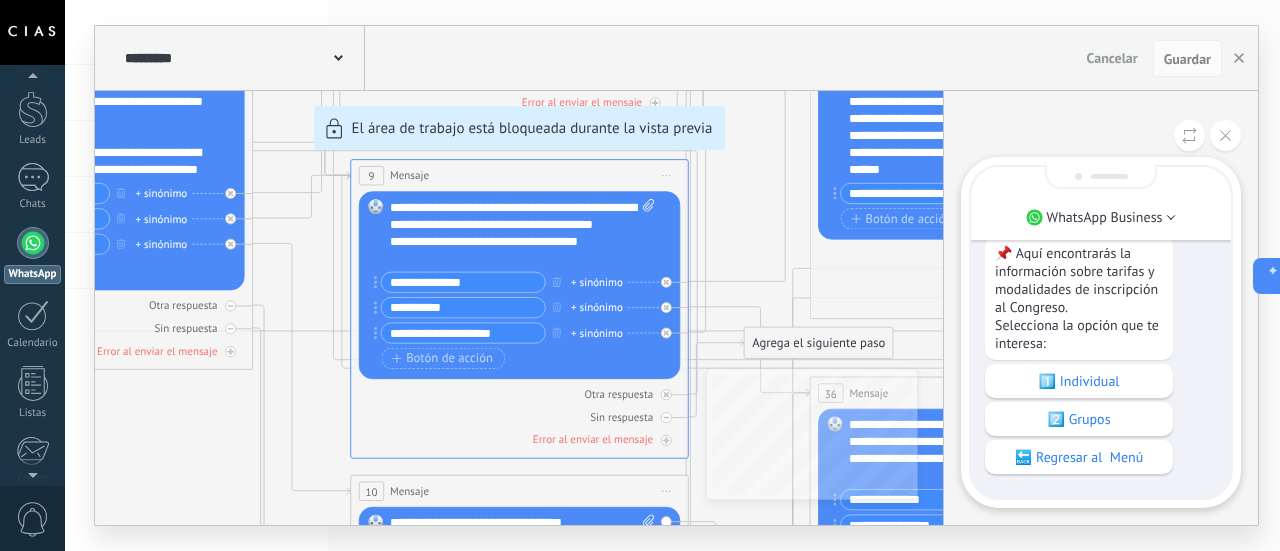 click on "🔙 Regresar al  Menú" at bounding box center (1079, 457) 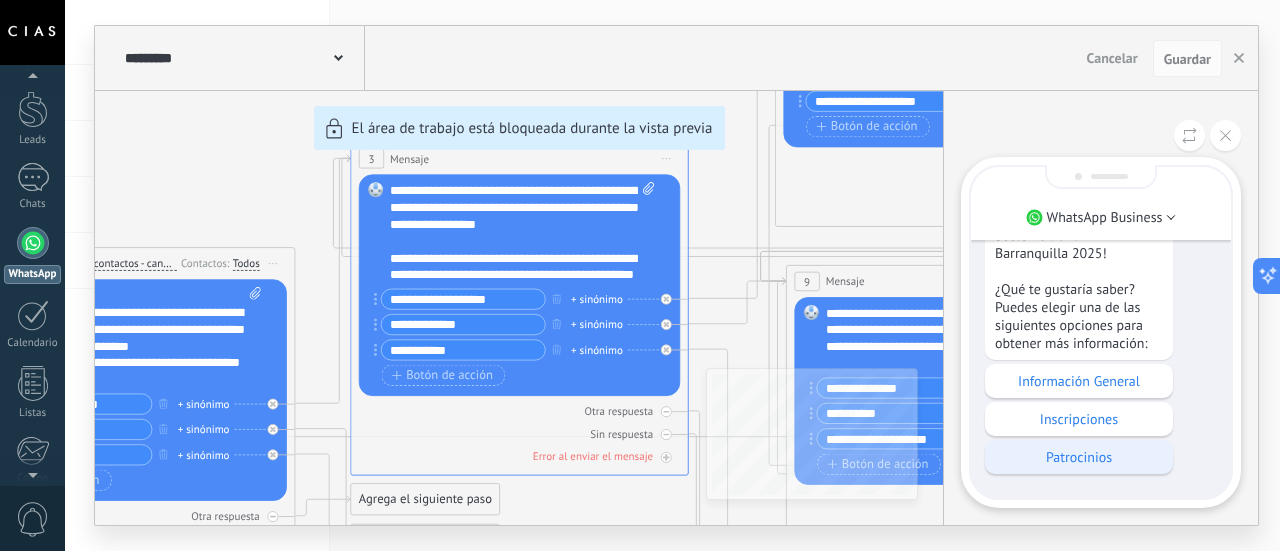 click on "Patrocinios" at bounding box center [1079, 457] 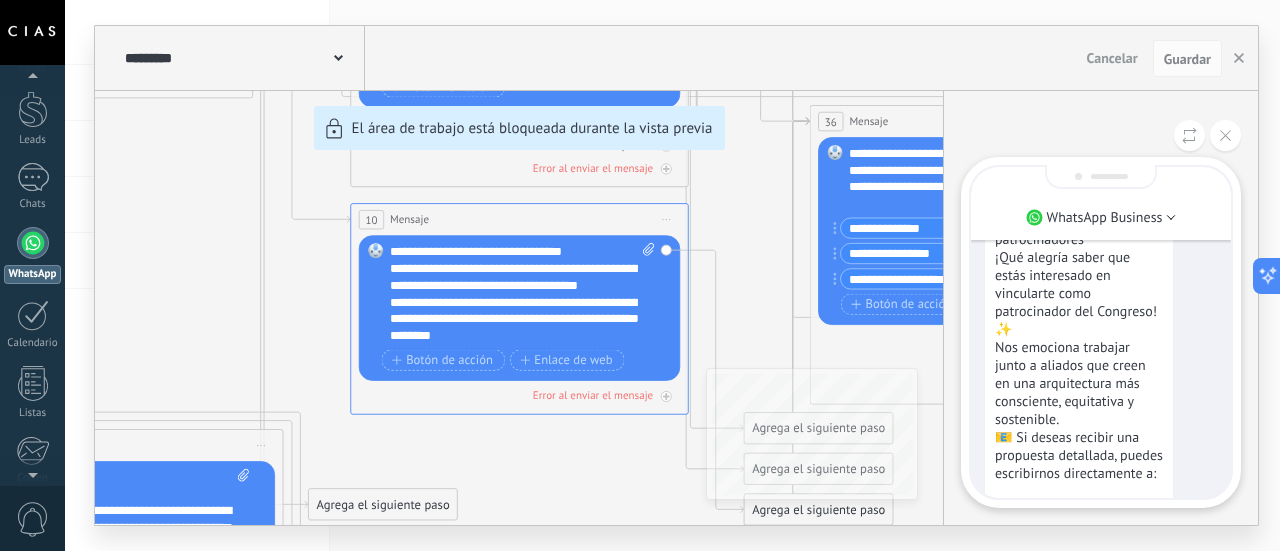 scroll, scrollTop: 0, scrollLeft: 0, axis: both 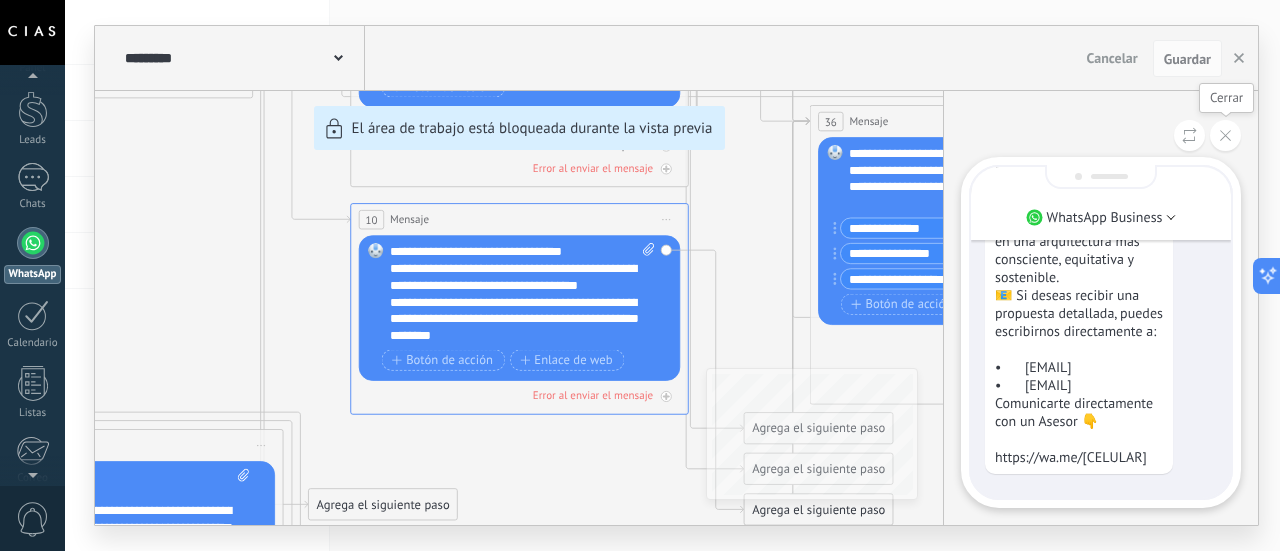 click 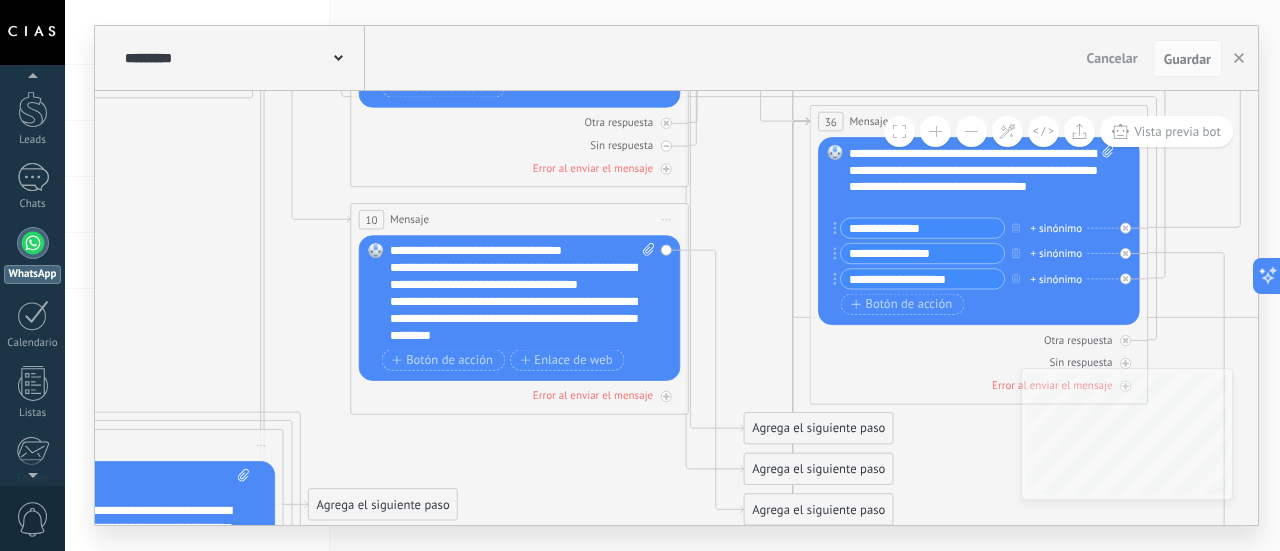 scroll, scrollTop: 0, scrollLeft: 0, axis: both 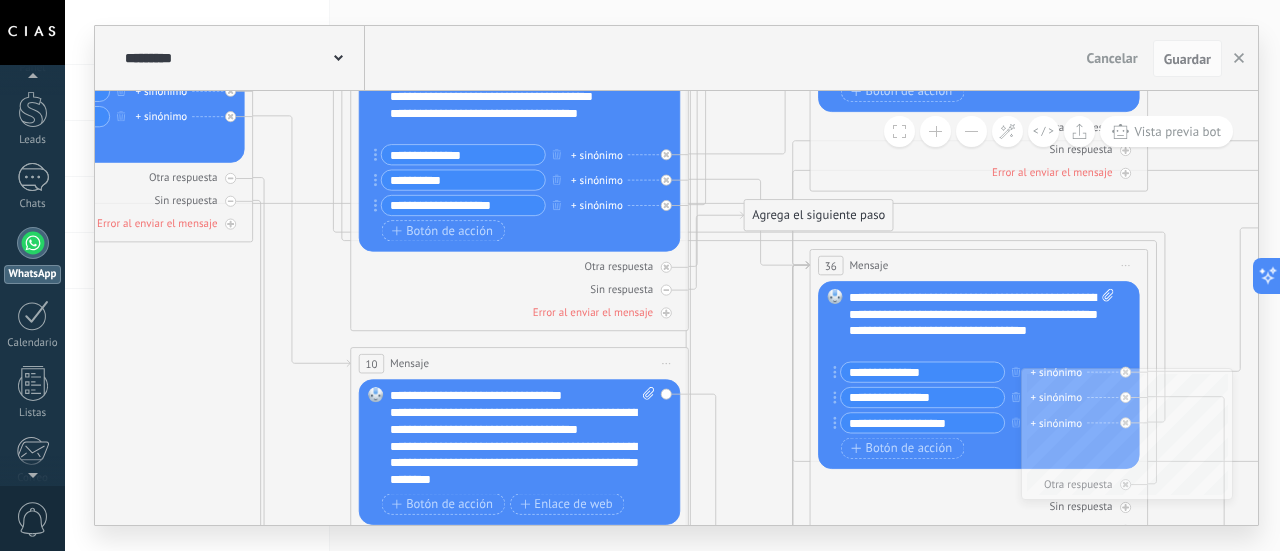 drag, startPoint x: 512, startPoint y: 204, endPoint x: 366, endPoint y: 196, distance: 146.21901 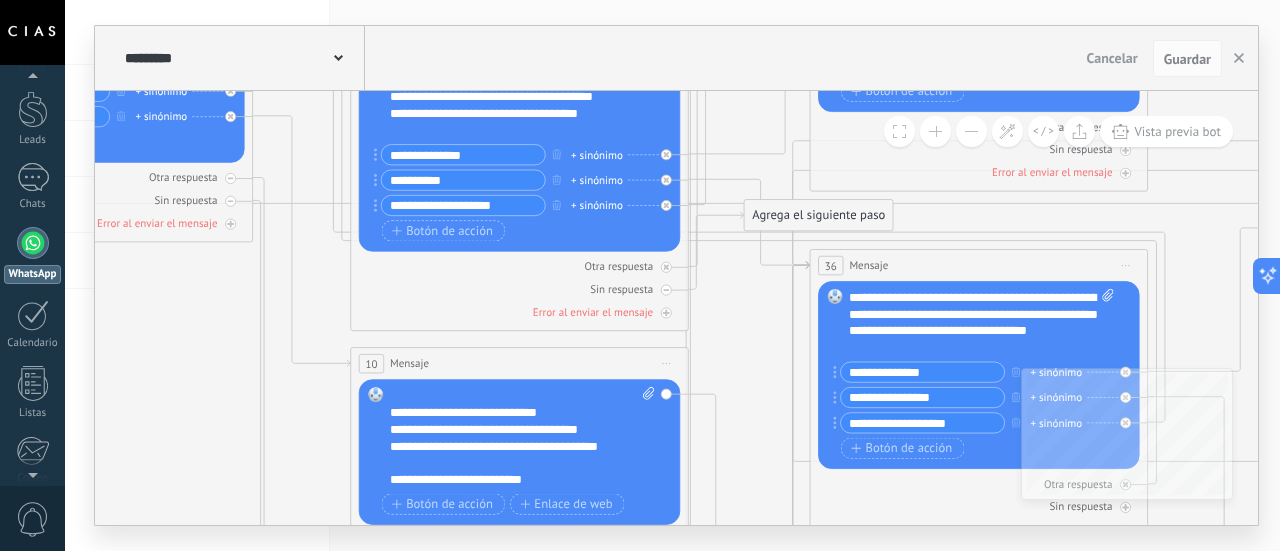 scroll, scrollTop: 220, scrollLeft: 0, axis: vertical 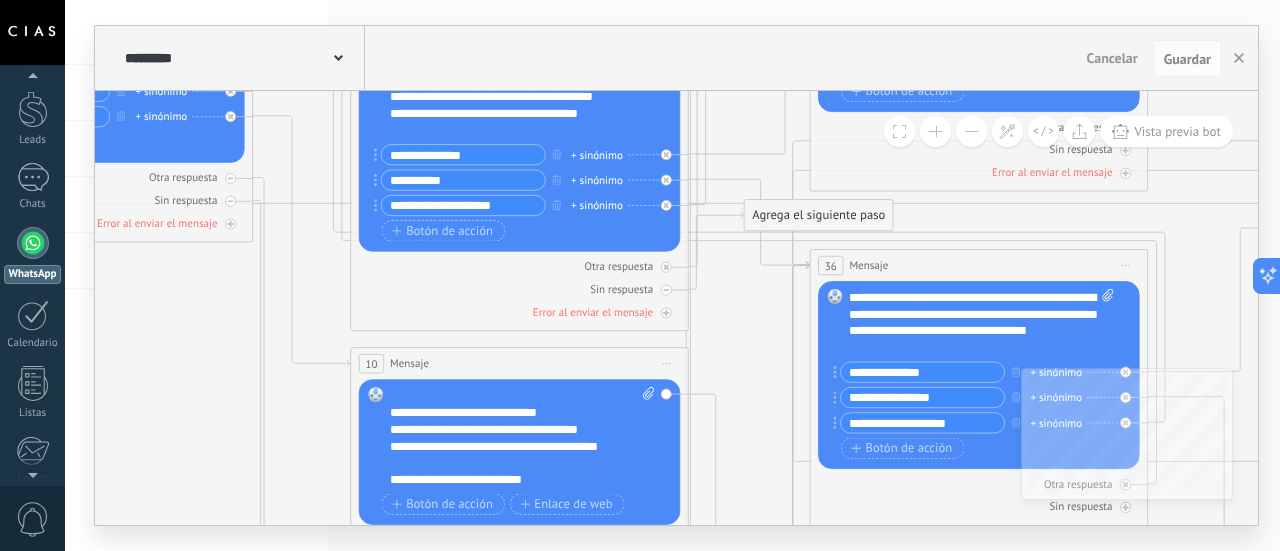 click on "**********" at bounding box center [523, 438] 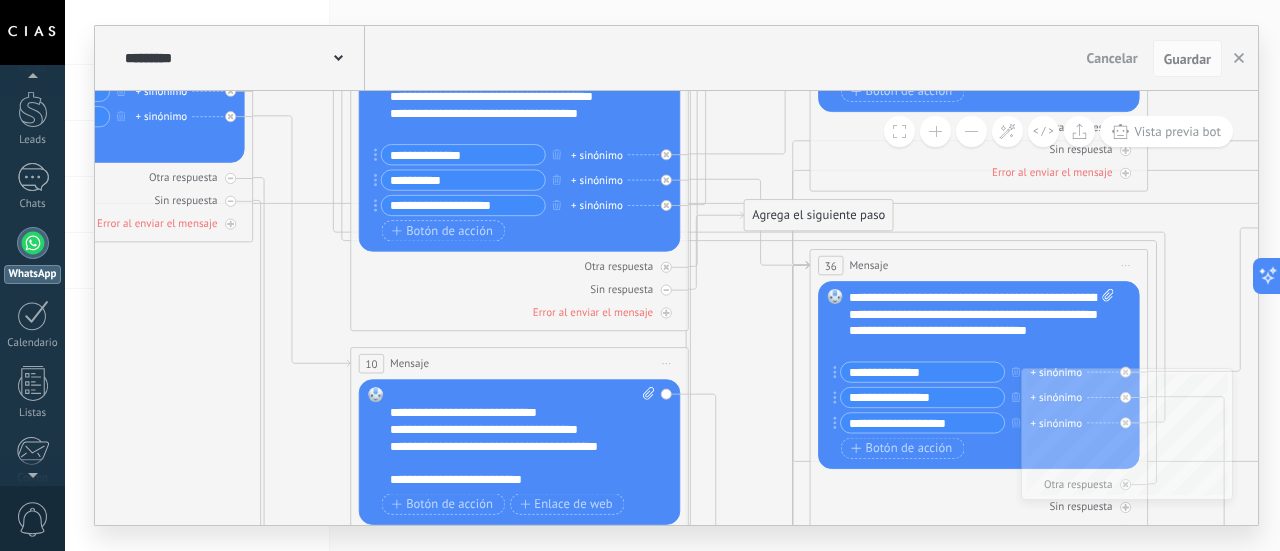 type 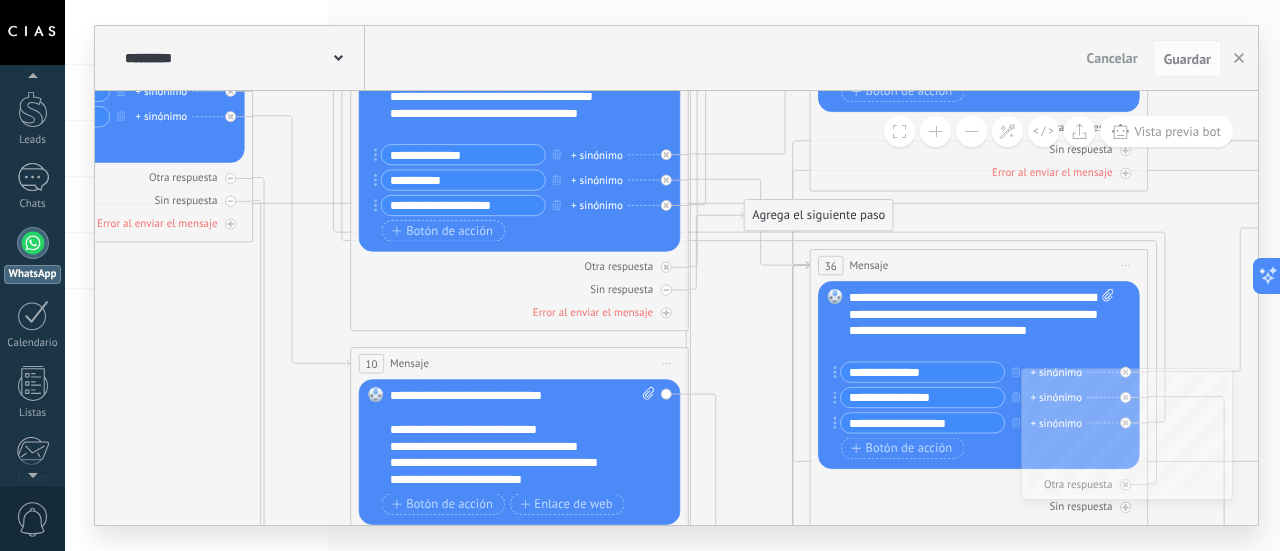 scroll, scrollTop: 200, scrollLeft: 0, axis: vertical 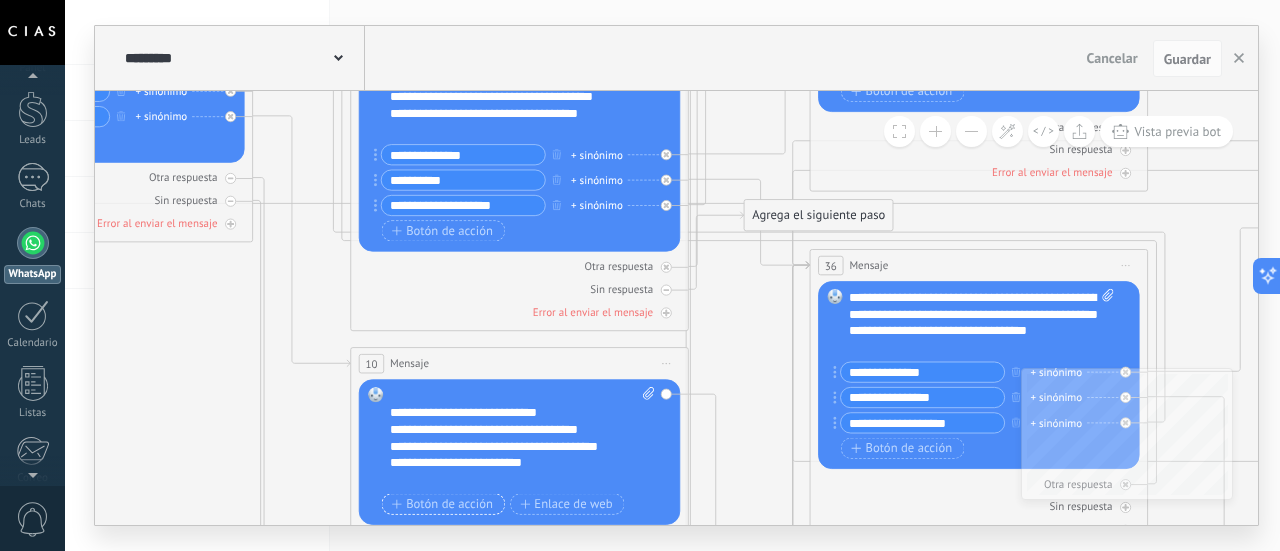 click on "Botón de acción" at bounding box center (442, 505) 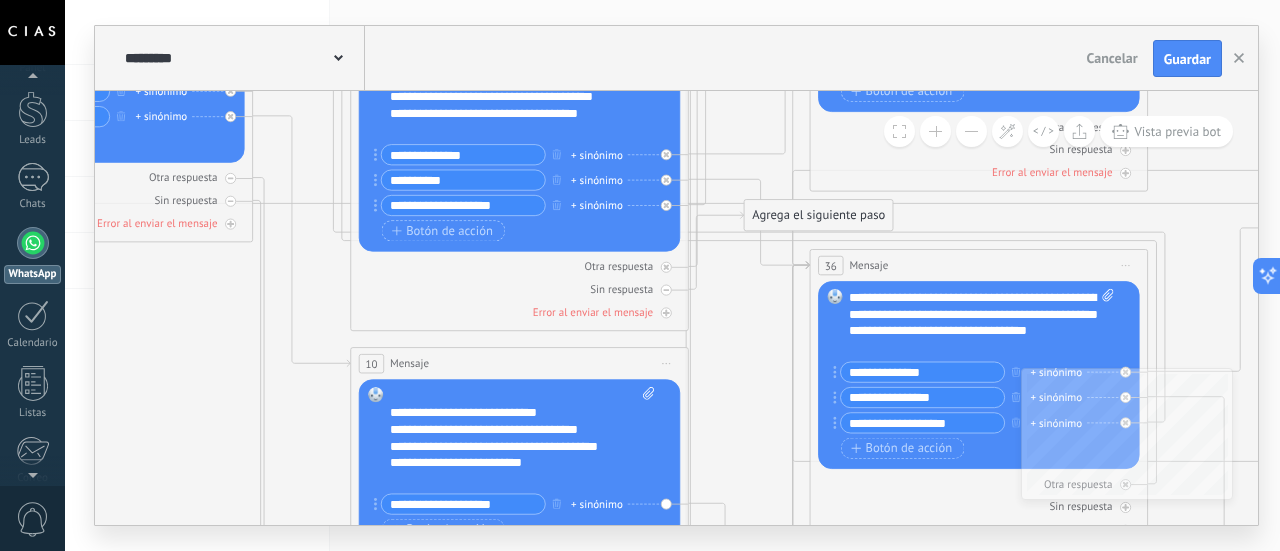 type on "**********" 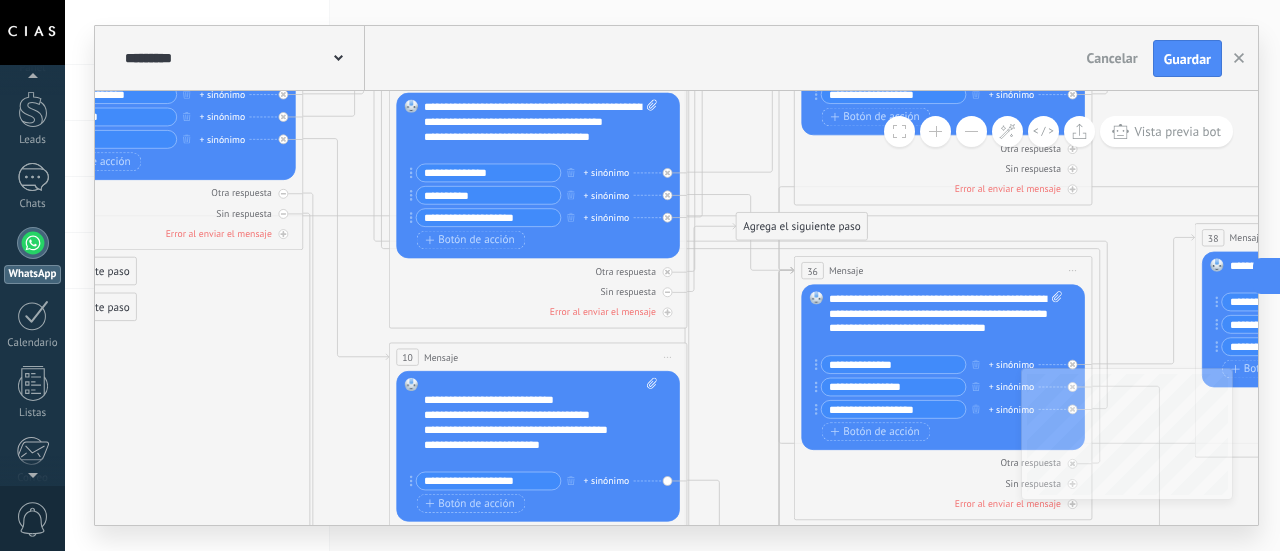 click at bounding box center [971, 131] 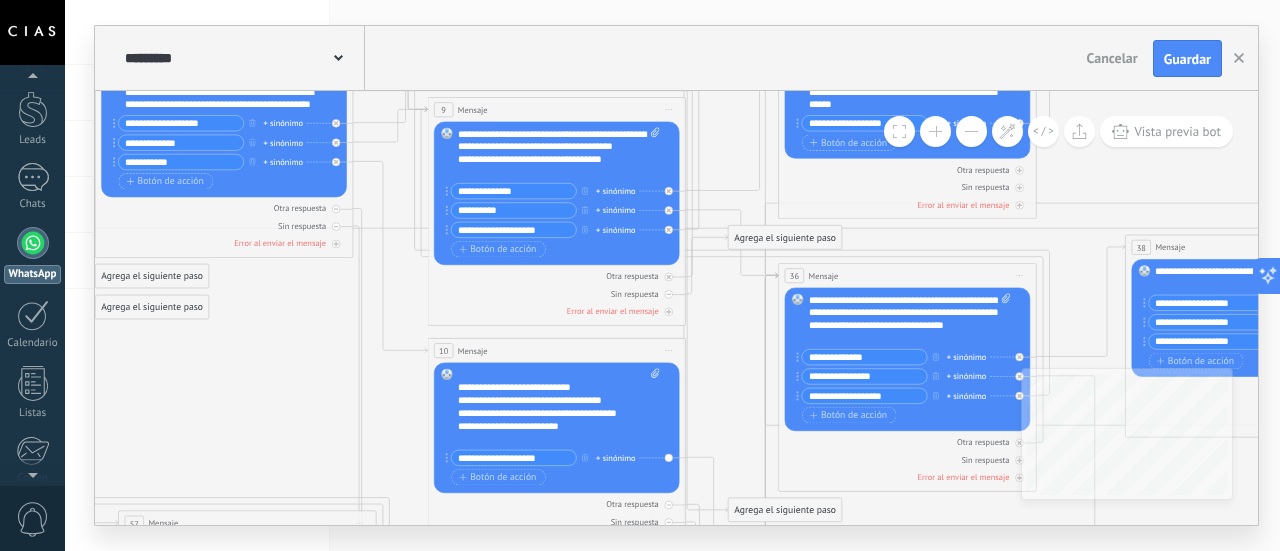 click at bounding box center (971, 131) 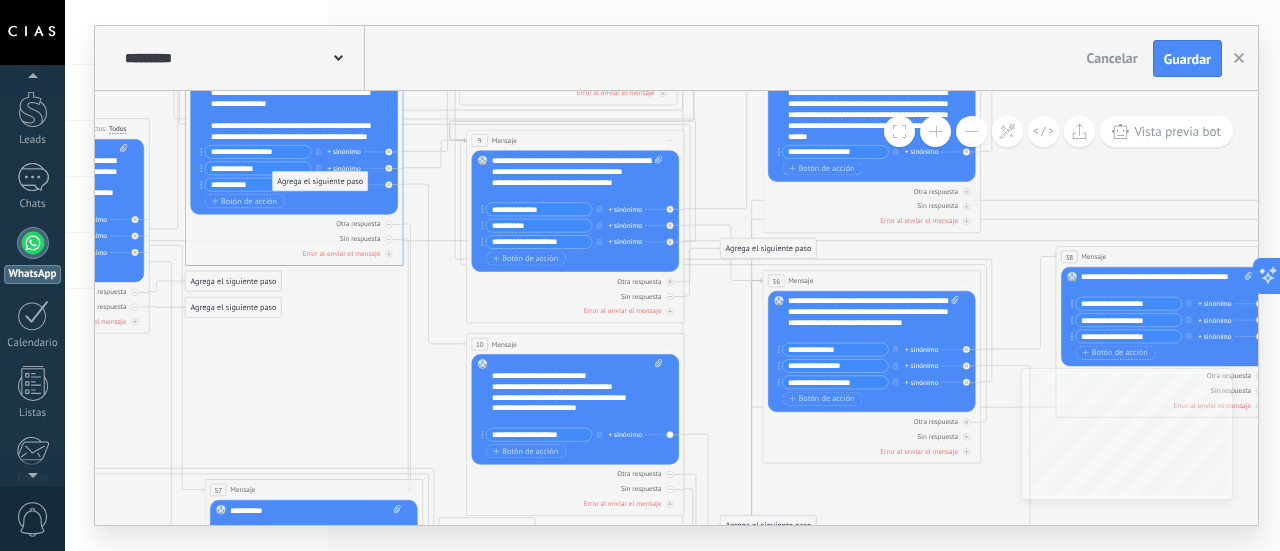 drag, startPoint x: 738, startPoint y: 475, endPoint x: 290, endPoint y: 178, distance: 537.5063 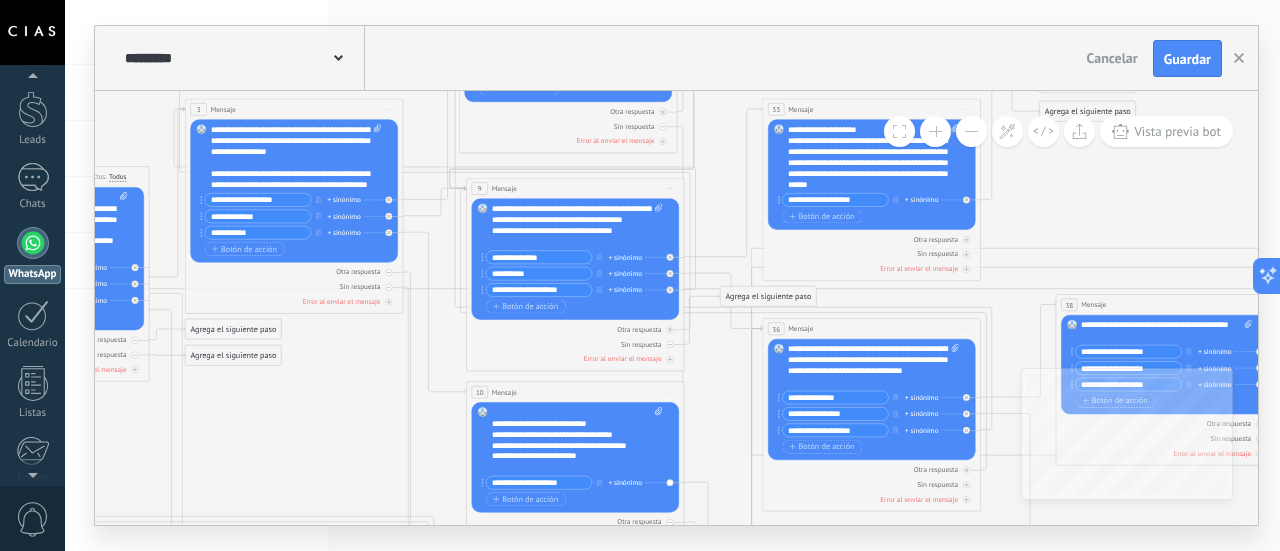 scroll, scrollTop: 20, scrollLeft: 0, axis: vertical 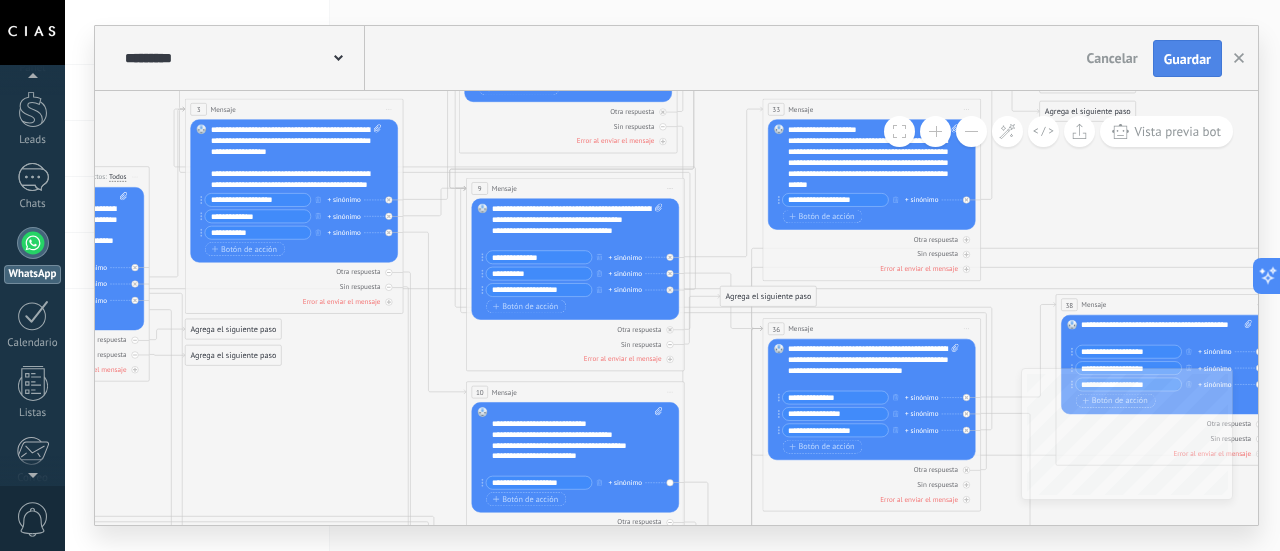 click on "Guardar" at bounding box center (1187, 59) 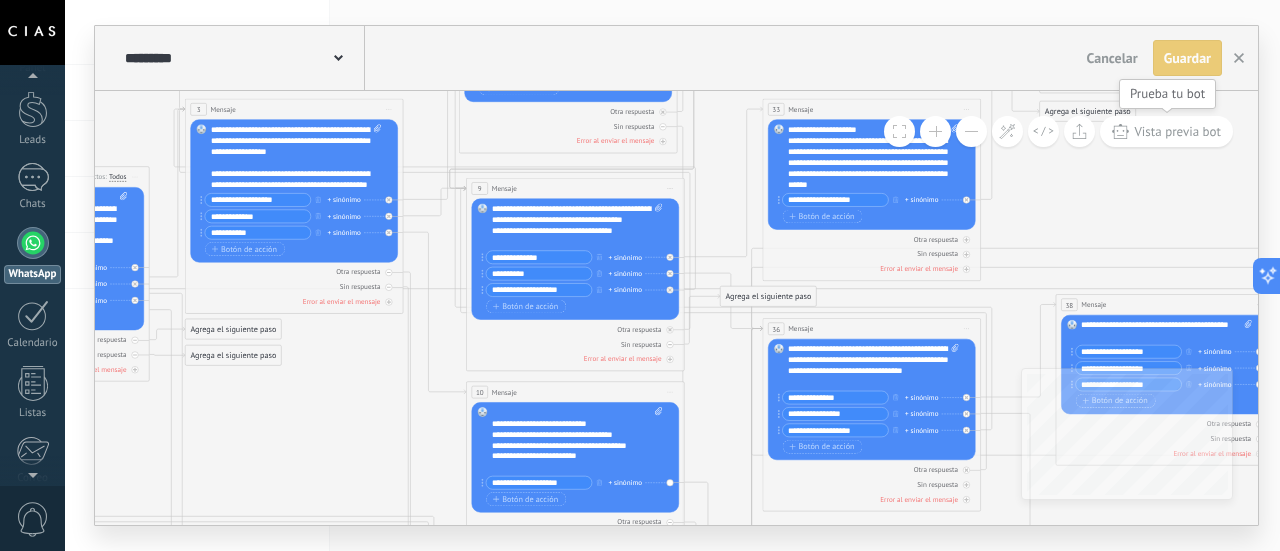 click on "Vista previa bot" at bounding box center [1177, 131] 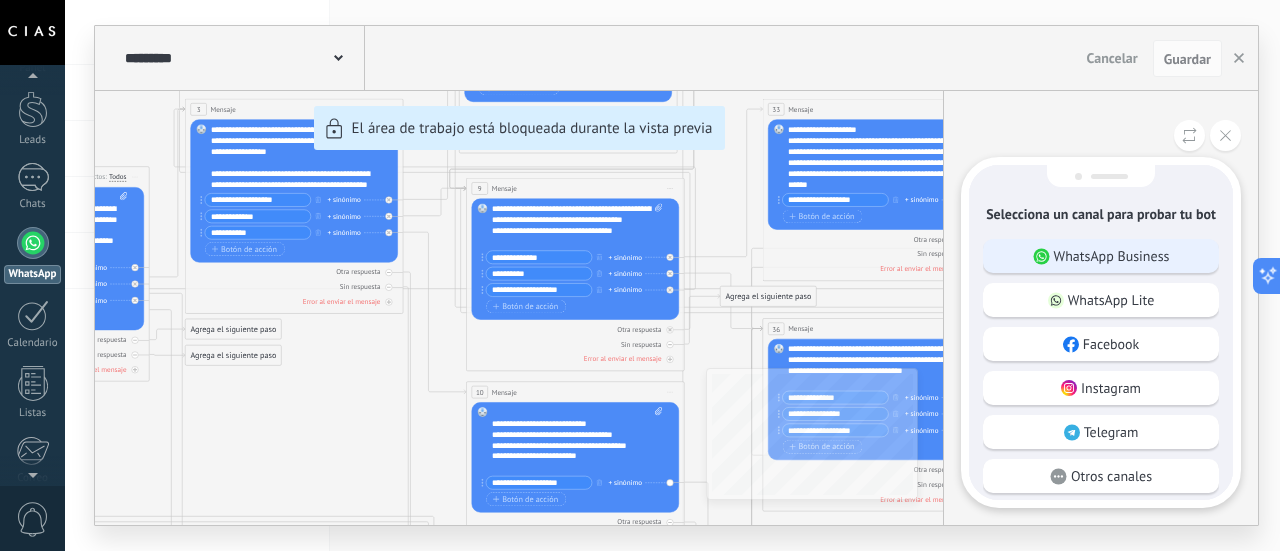 click on "WhatsApp Business" at bounding box center (1101, 256) 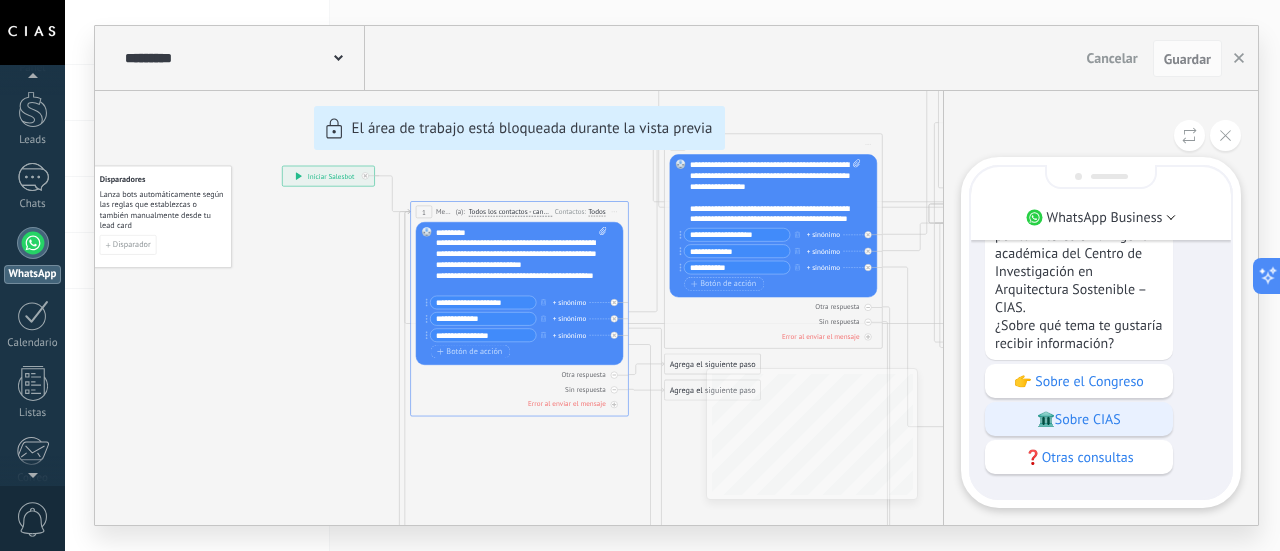 click on "🏛️Sobre CIAS" at bounding box center [1079, 419] 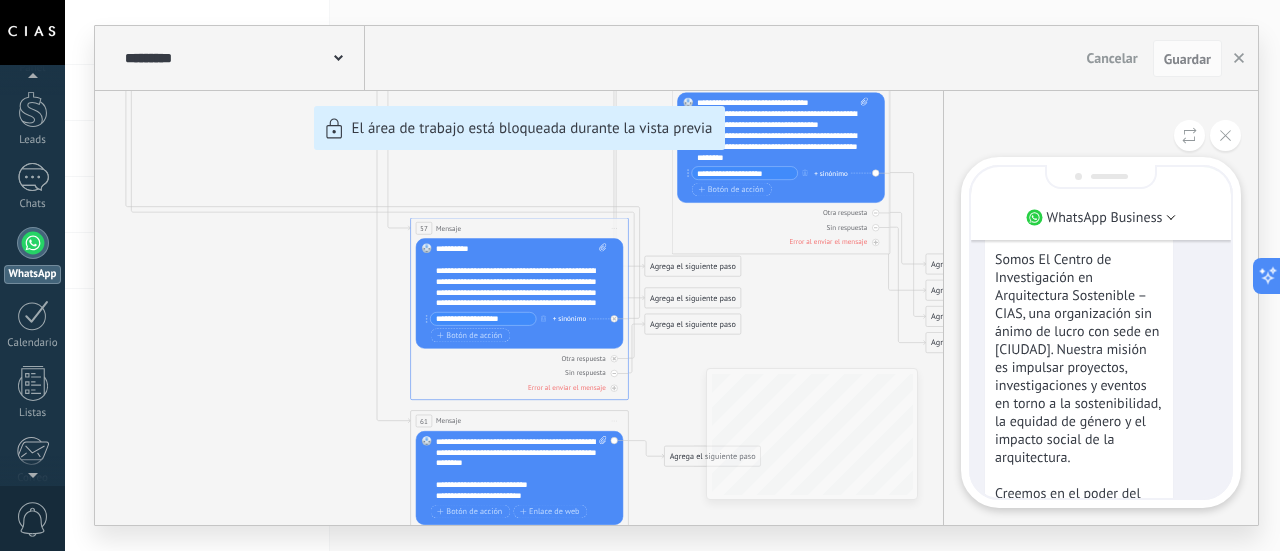 scroll, scrollTop: 0, scrollLeft: 0, axis: both 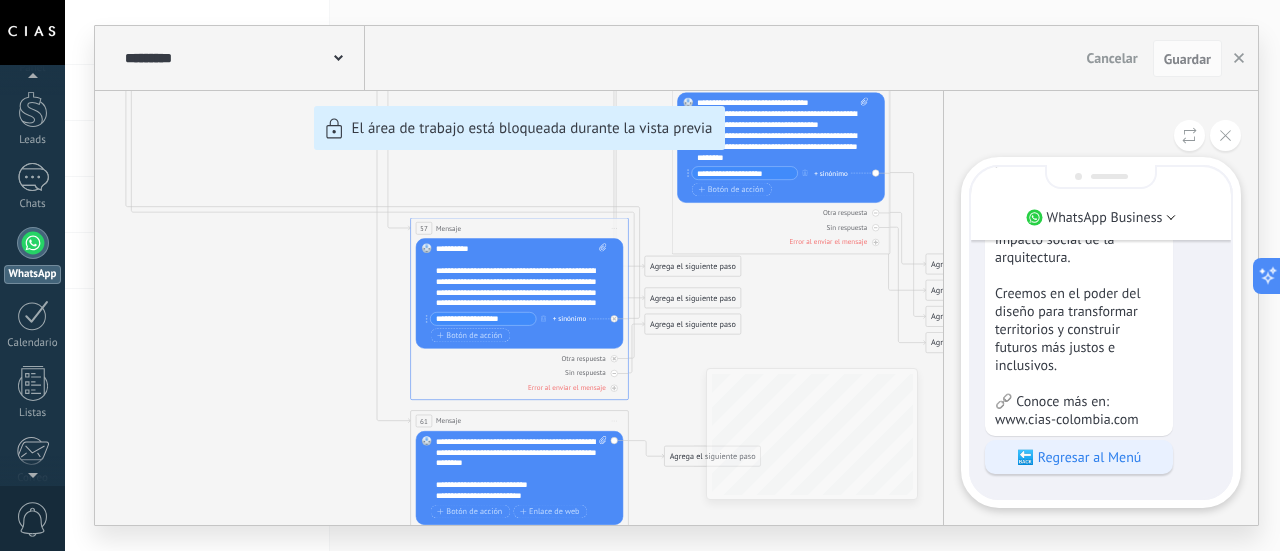 click on "🔙 Regresar al Menú" at bounding box center [1079, 457] 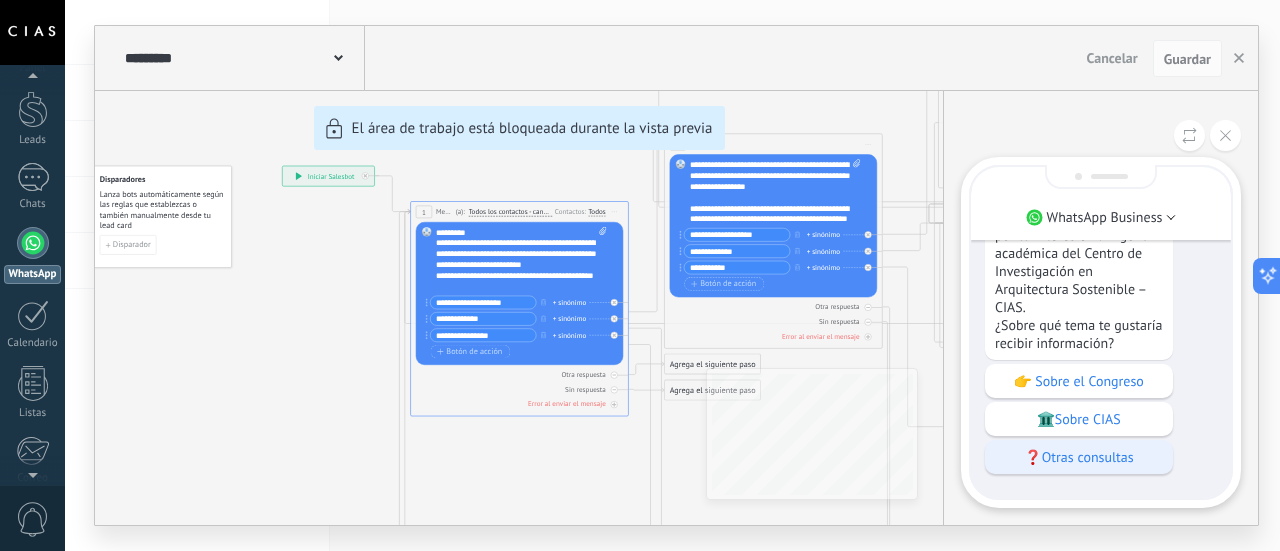 click on "❓Otras consultas" at bounding box center (1079, 457) 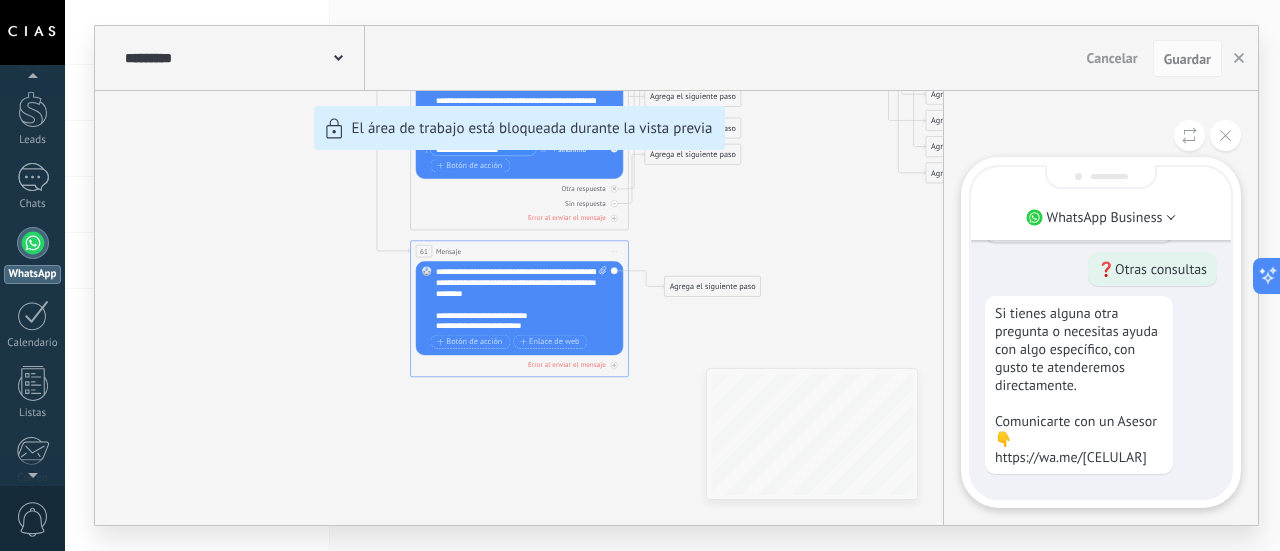click on "**********" at bounding box center (676, 275) 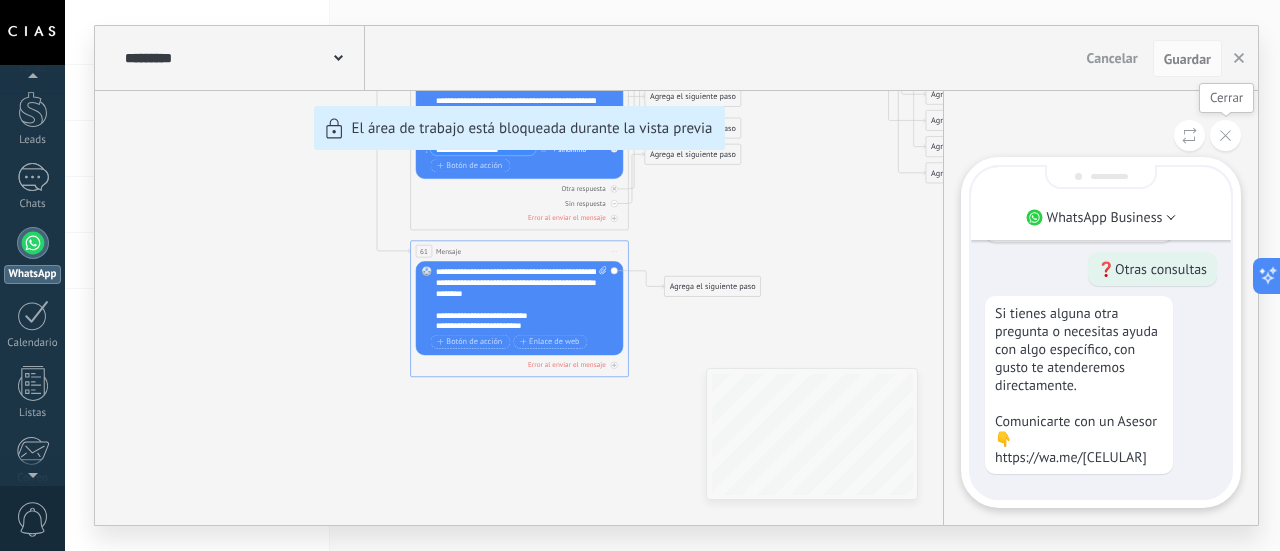 click 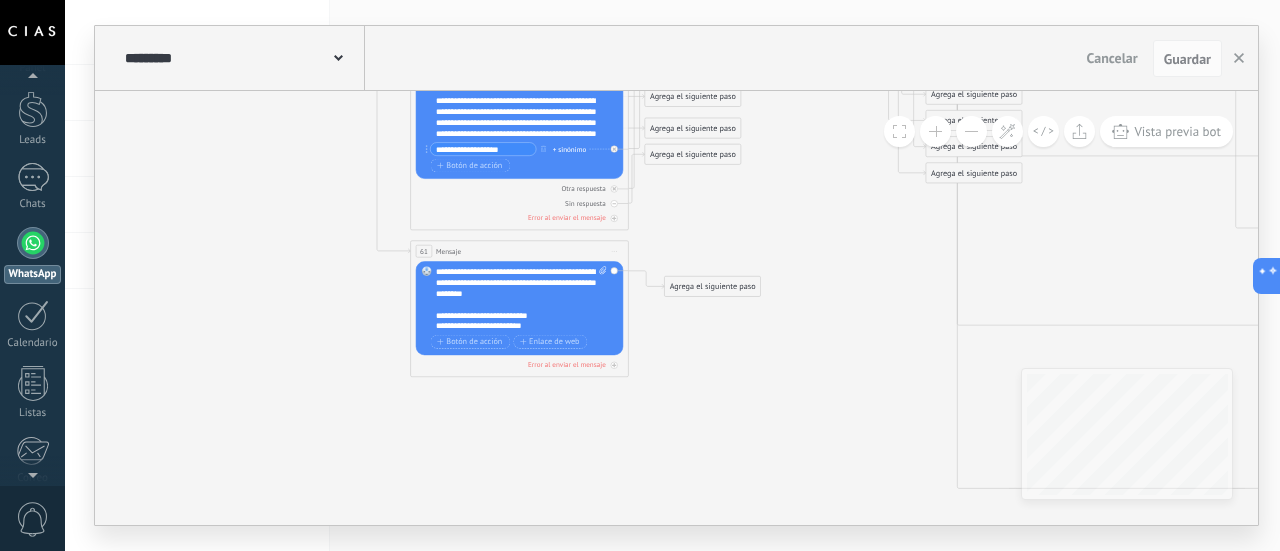 click on "**********" at bounding box center [522, 300] 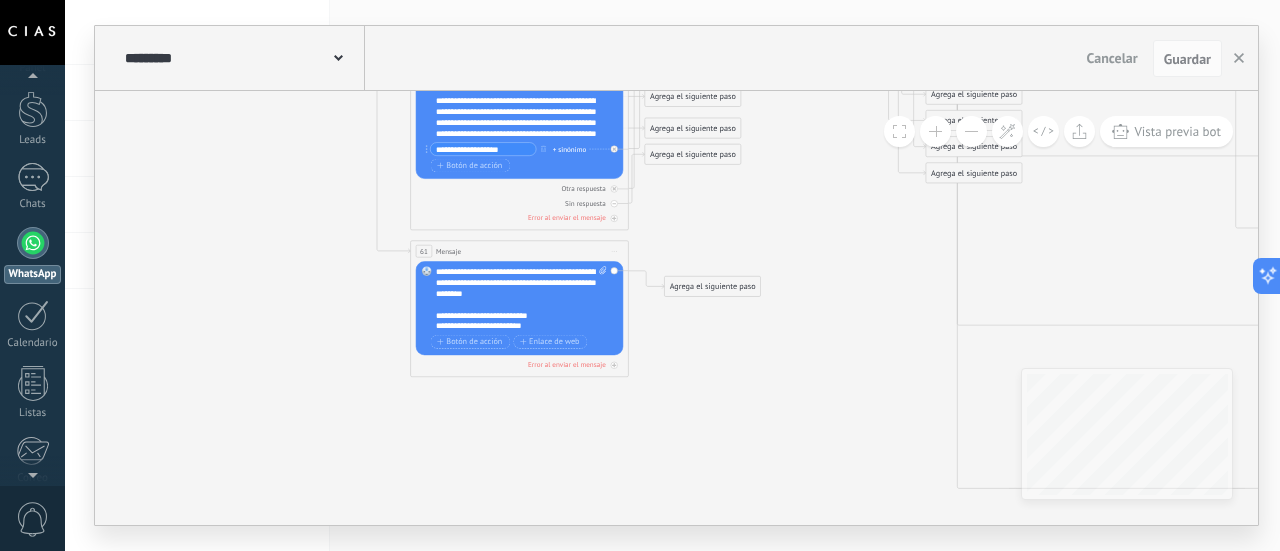 type 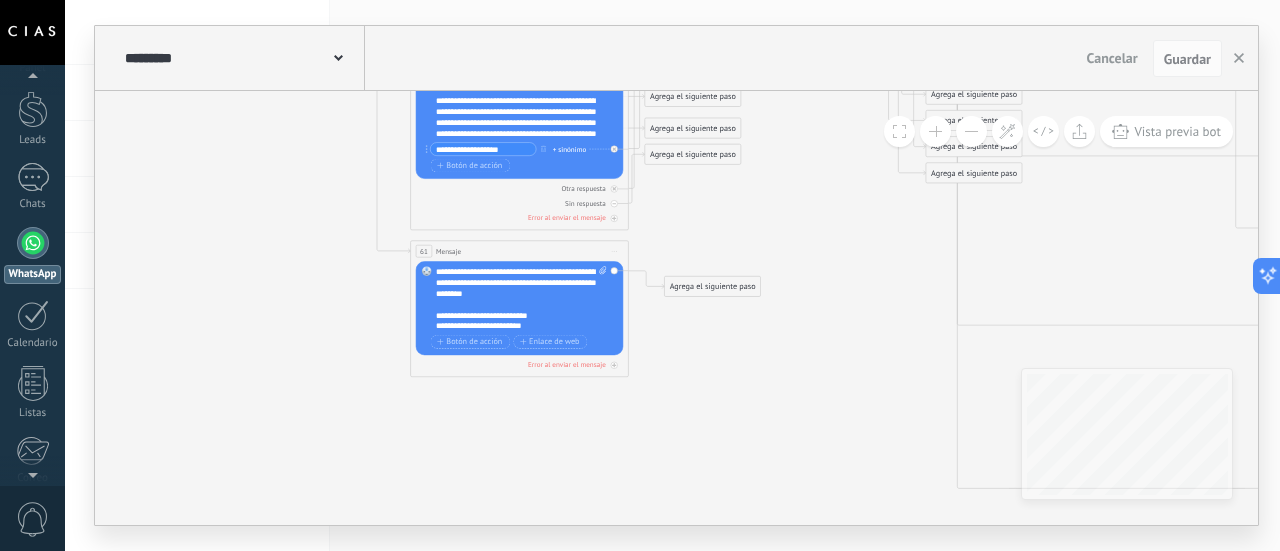 scroll, scrollTop: 20, scrollLeft: 0, axis: vertical 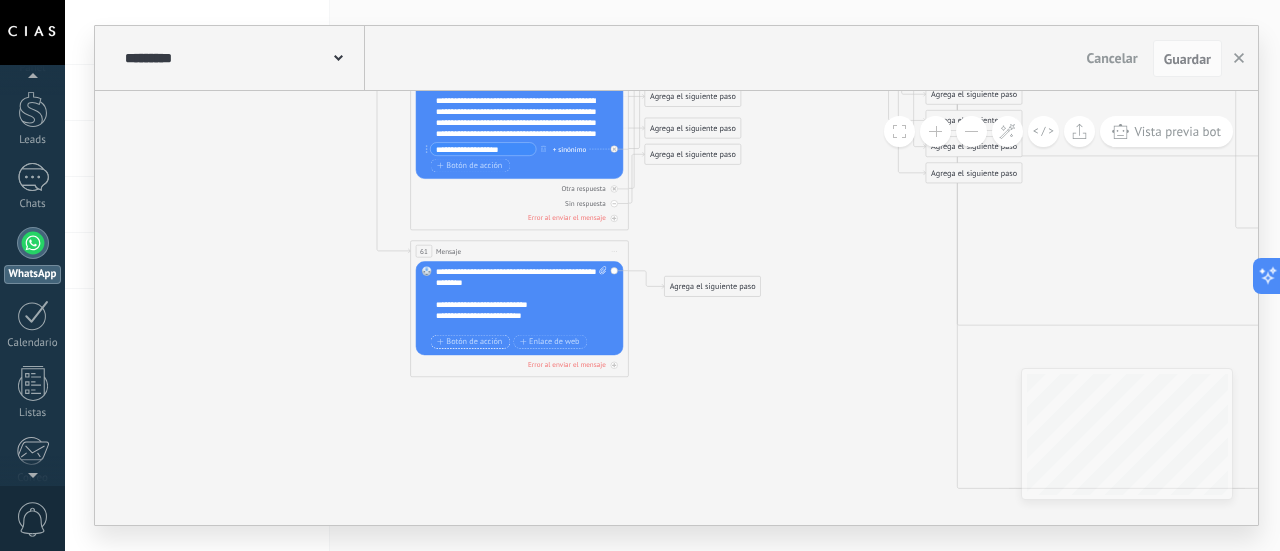 click on "Botón de acción" at bounding box center (469, 342) 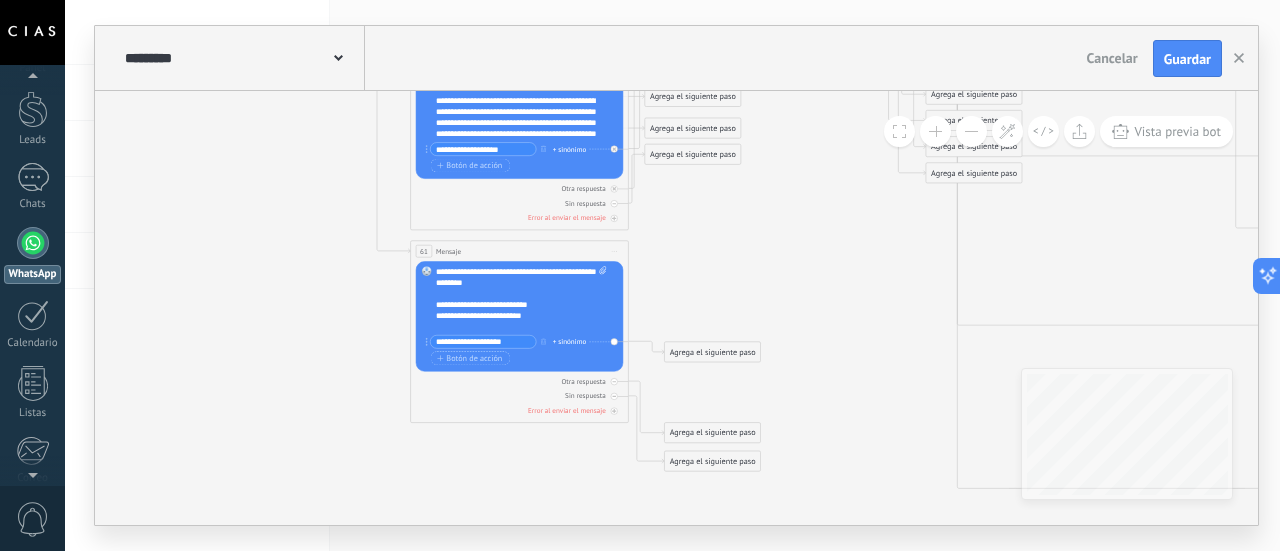 type on "**********" 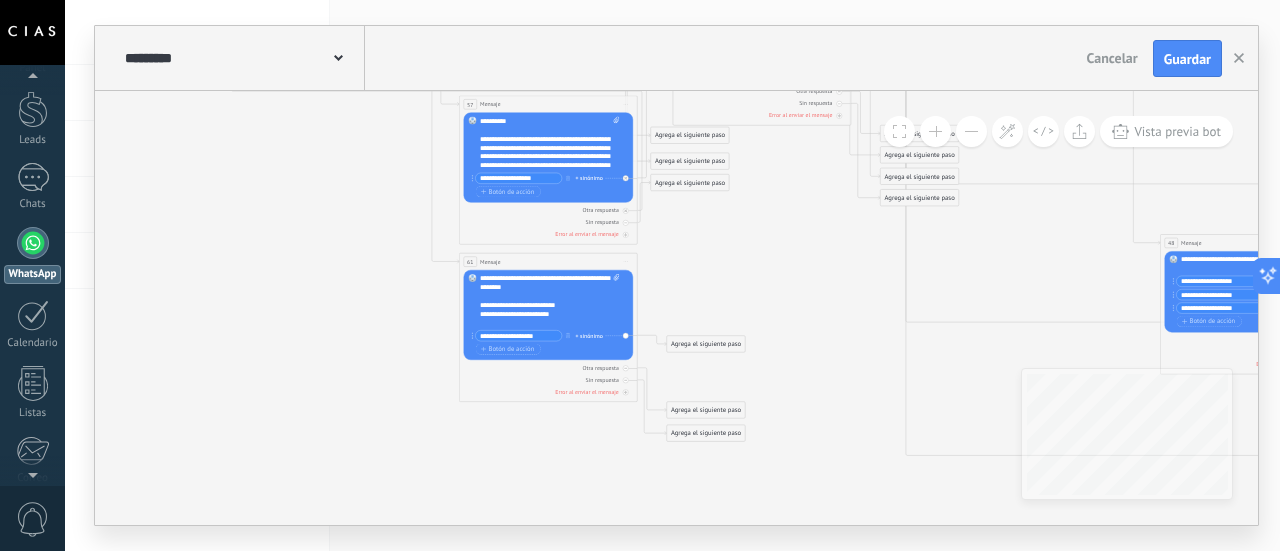 click at bounding box center [971, 131] 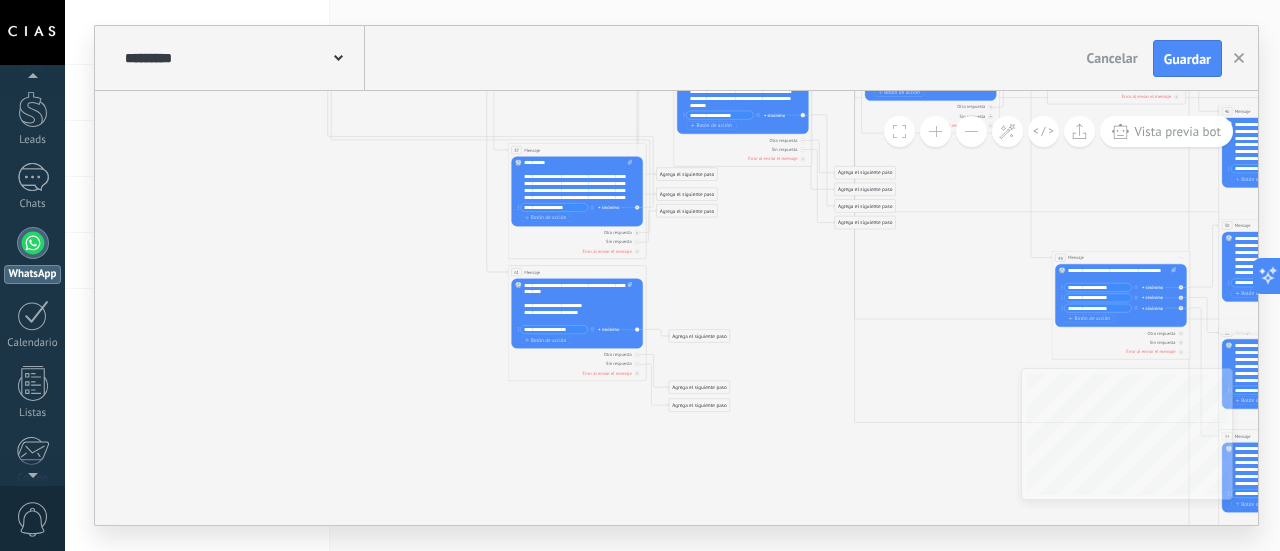 click at bounding box center [971, 131] 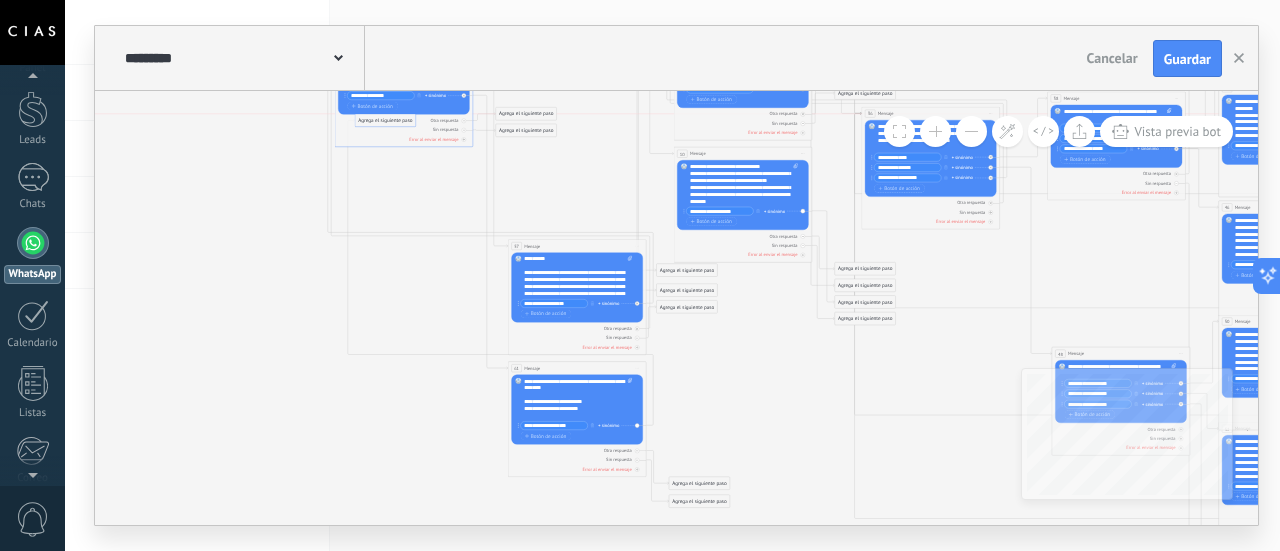 drag, startPoint x: 684, startPoint y: 429, endPoint x: 370, endPoint y: 119, distance: 441.24368 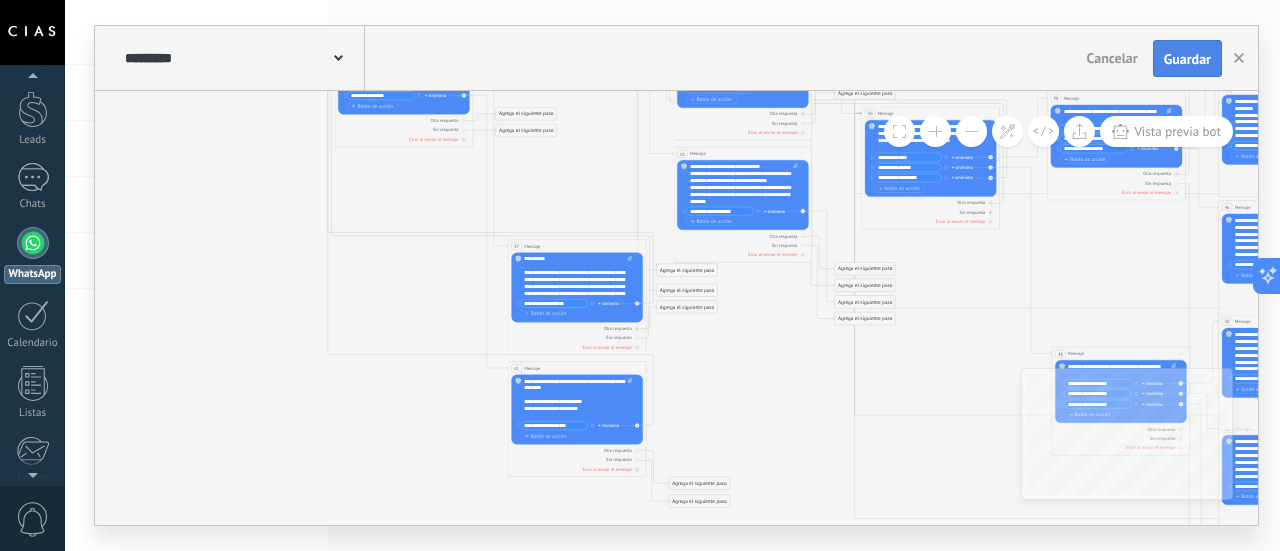 click on "Guardar" at bounding box center (1187, 59) 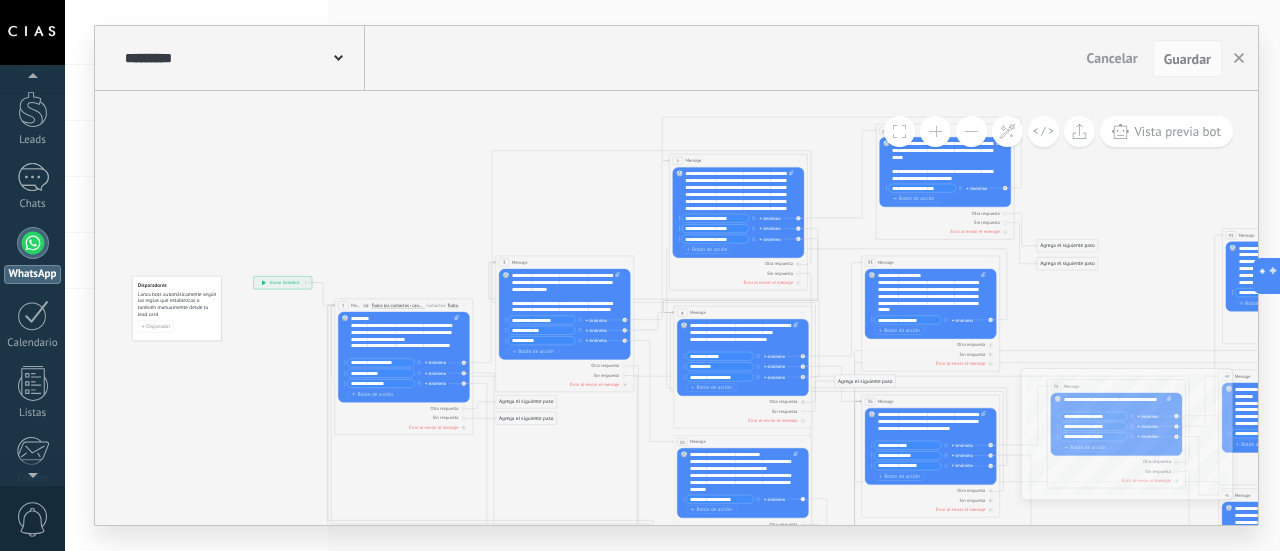 click at bounding box center (935, 131) 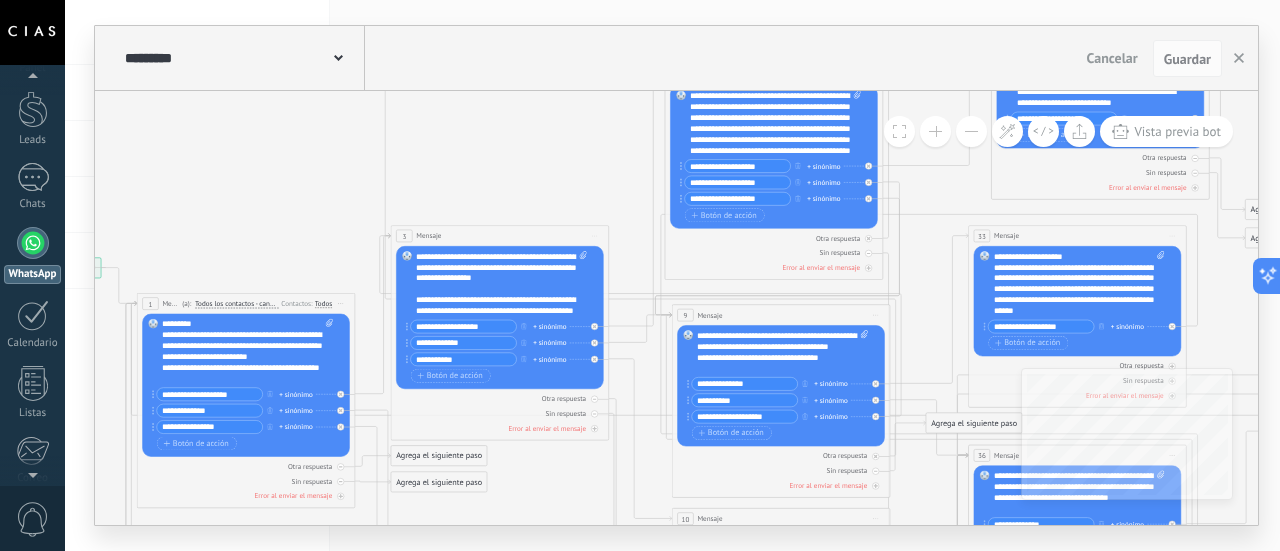 click at bounding box center [935, 131] 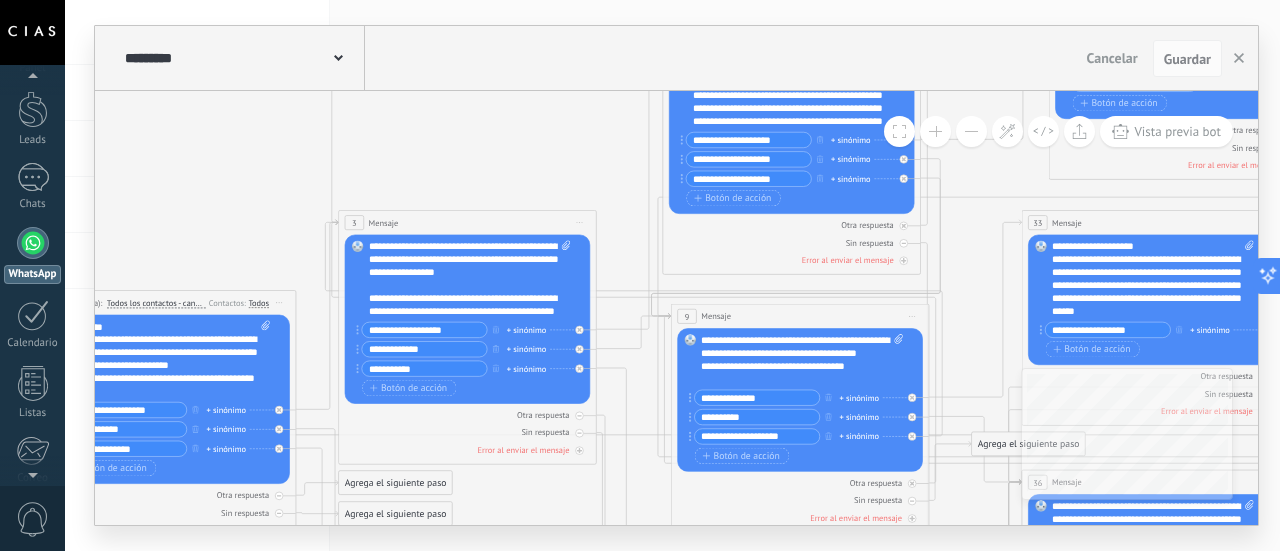 type 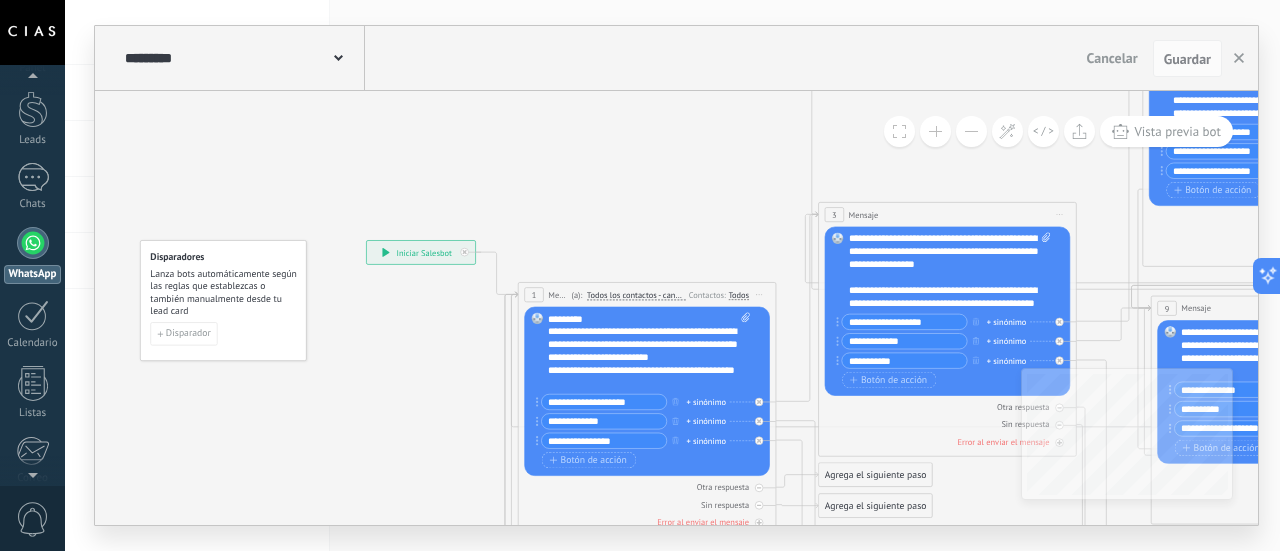 drag, startPoint x: 212, startPoint y: 157, endPoint x: 692, endPoint y: 149, distance: 480.06665 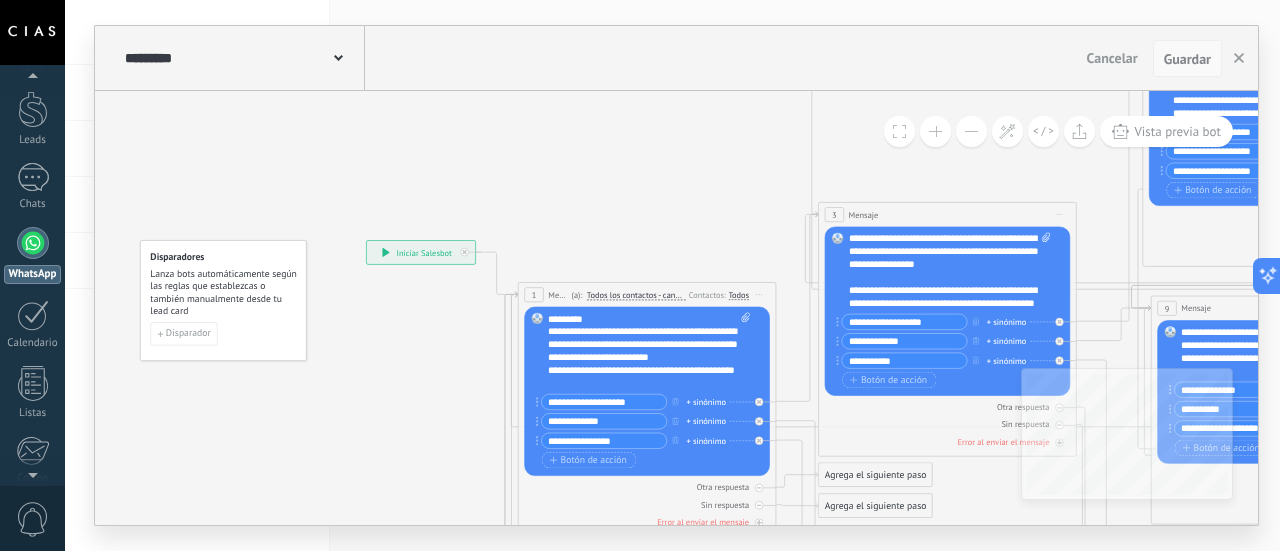 click on "Guardar" at bounding box center (1187, 59) 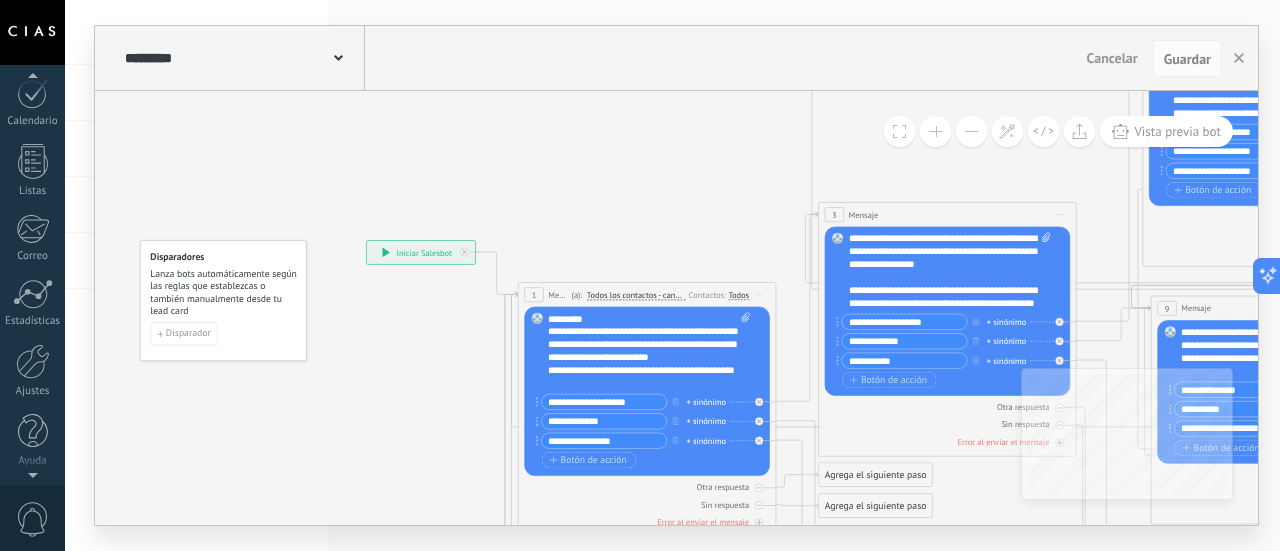 scroll, scrollTop: 57, scrollLeft: 0, axis: vertical 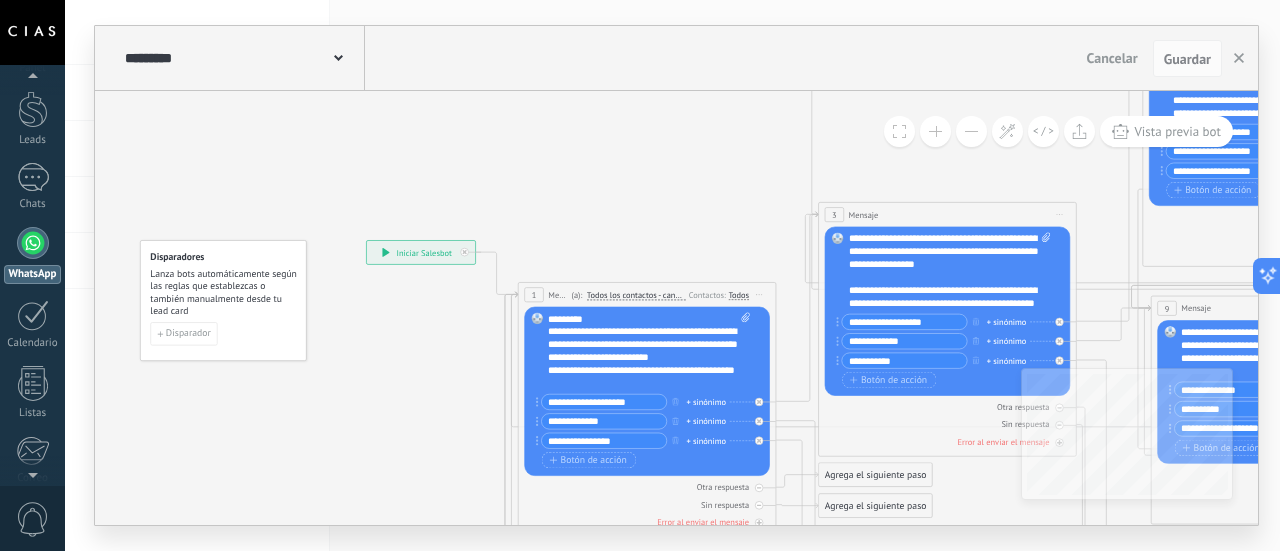 type 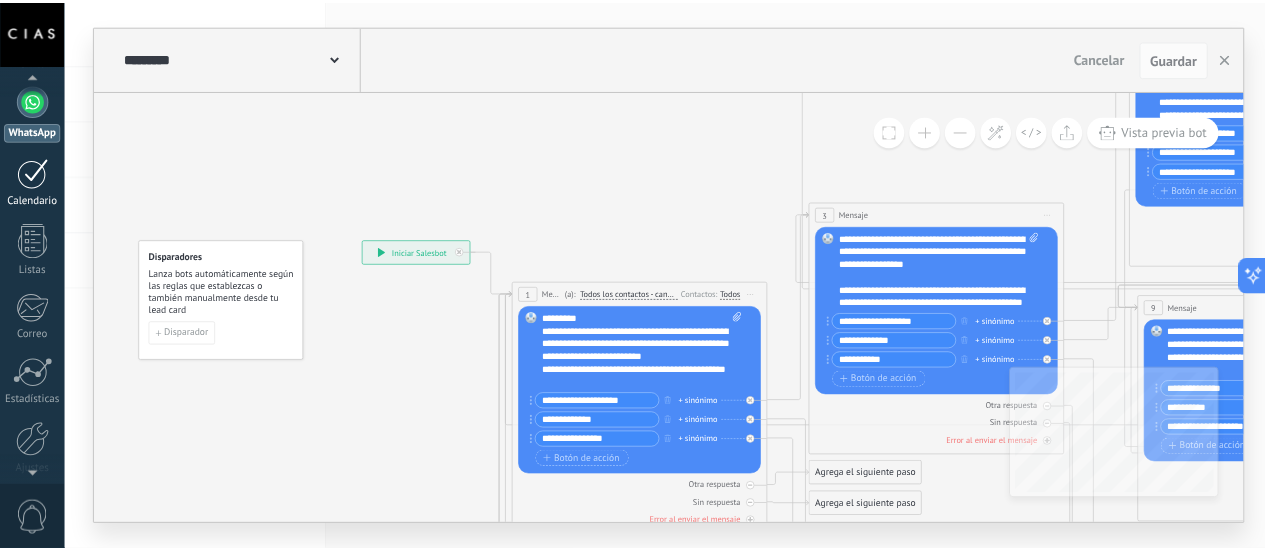 scroll, scrollTop: 279, scrollLeft: 0, axis: vertical 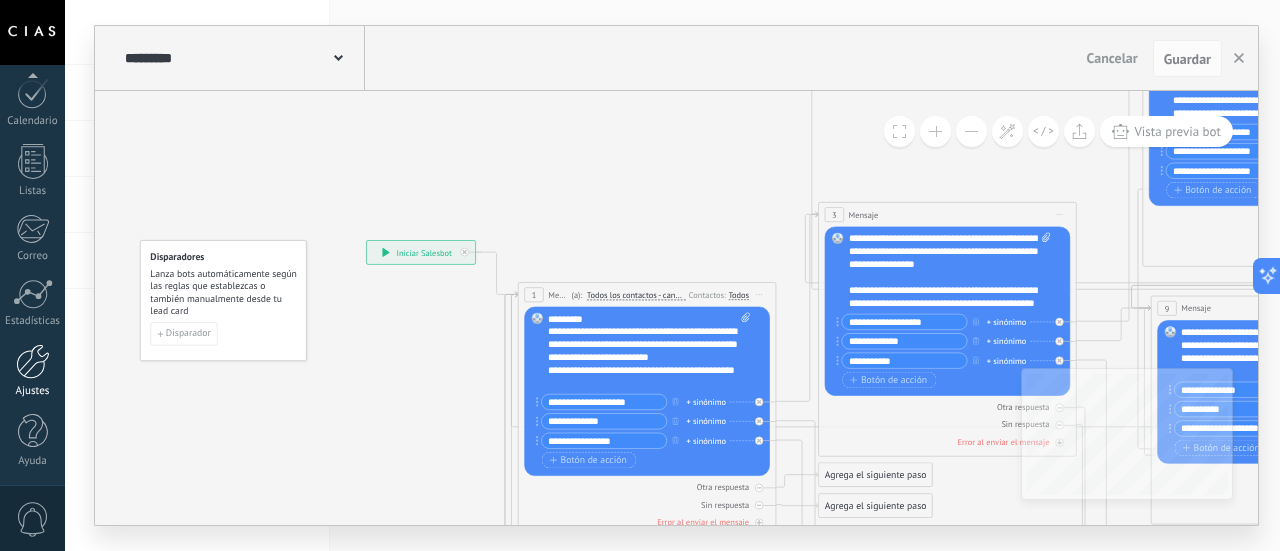 click at bounding box center (33, 361) 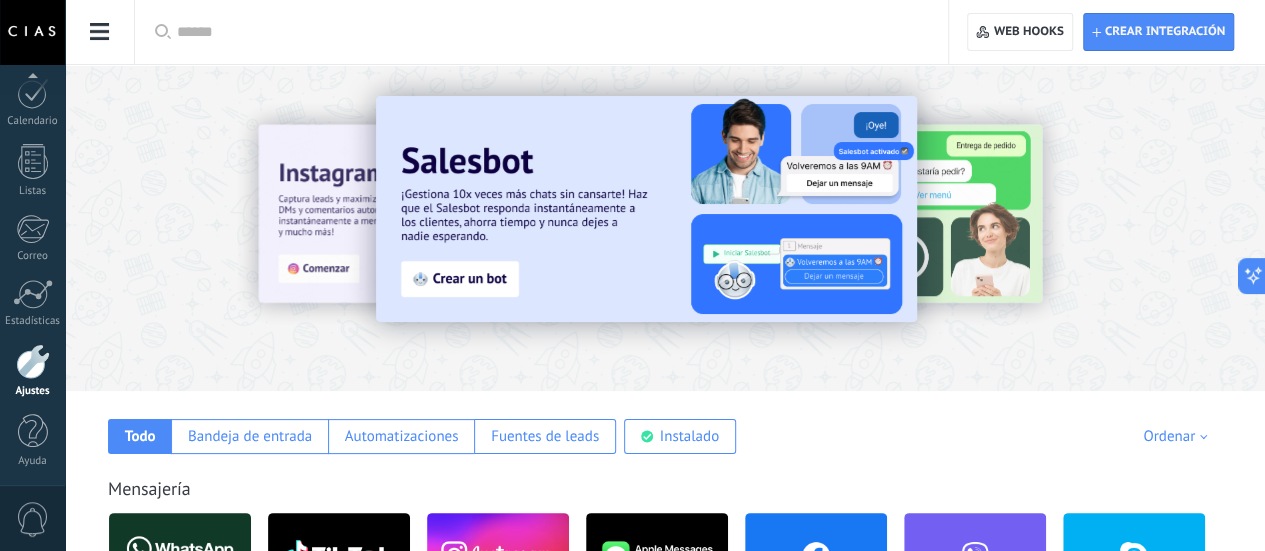 click on "Integración" at bounding box center (-116, 93) 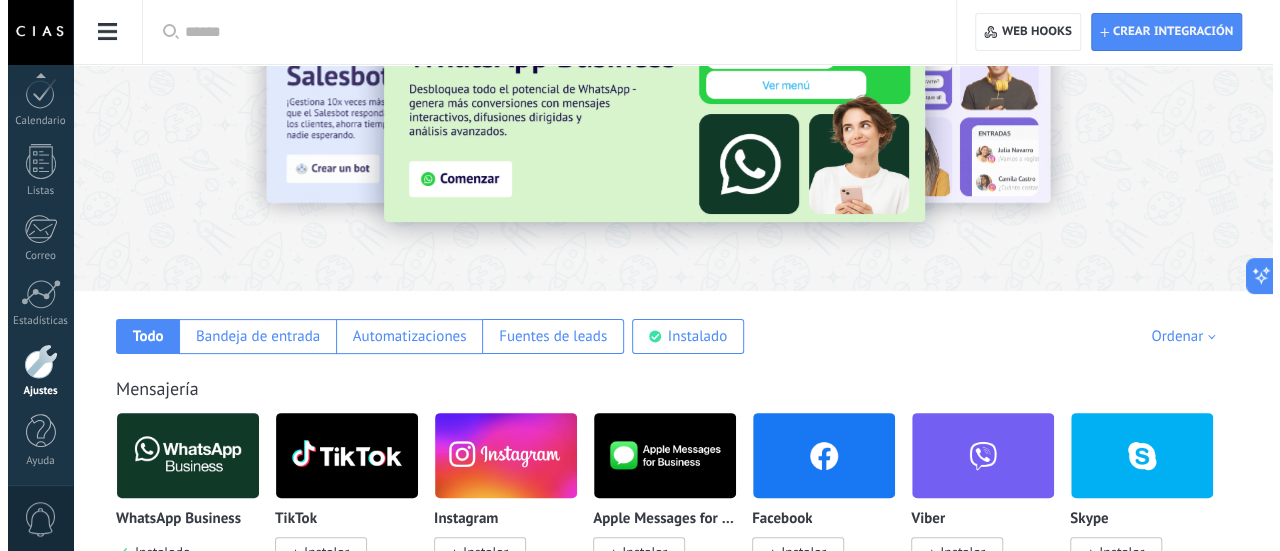 scroll, scrollTop: 200, scrollLeft: 0, axis: vertical 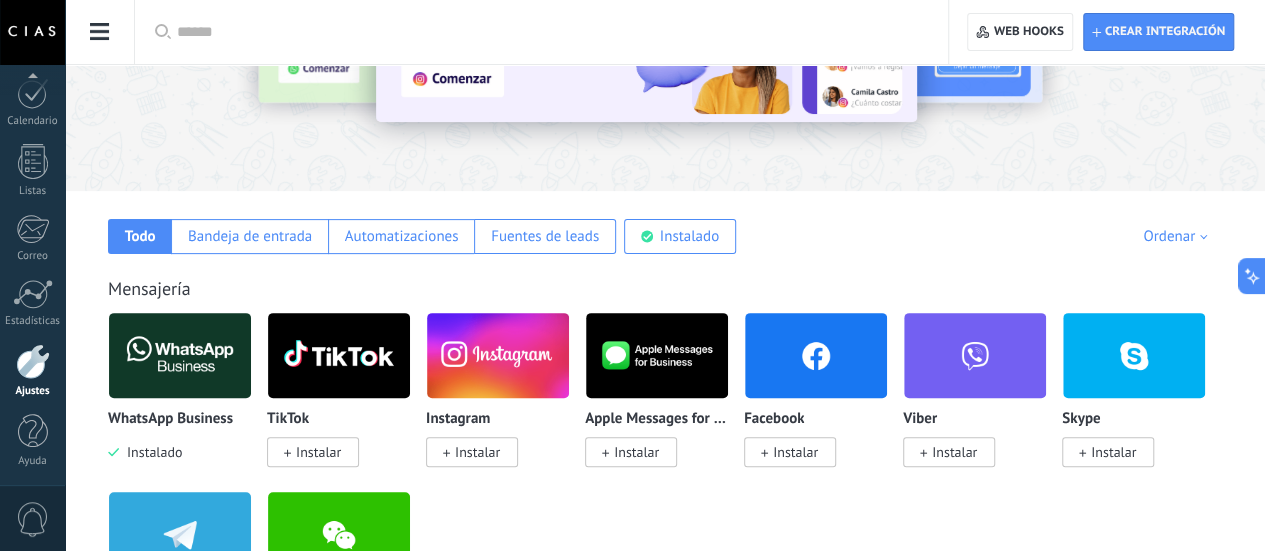 click at bounding box center (180, 355) 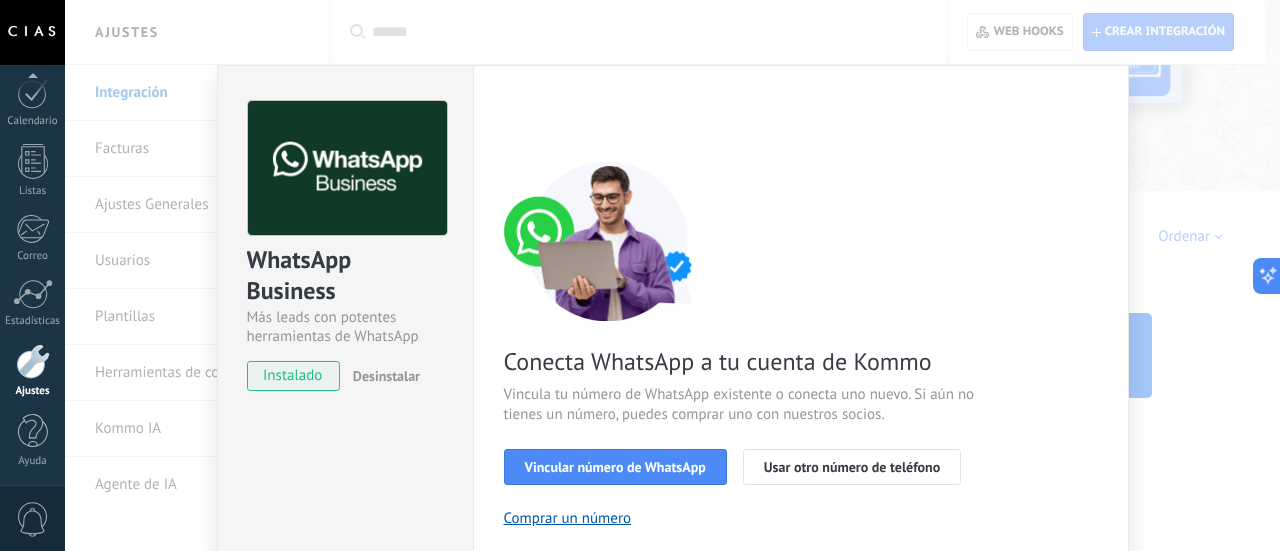 scroll, scrollTop: 100, scrollLeft: 0, axis: vertical 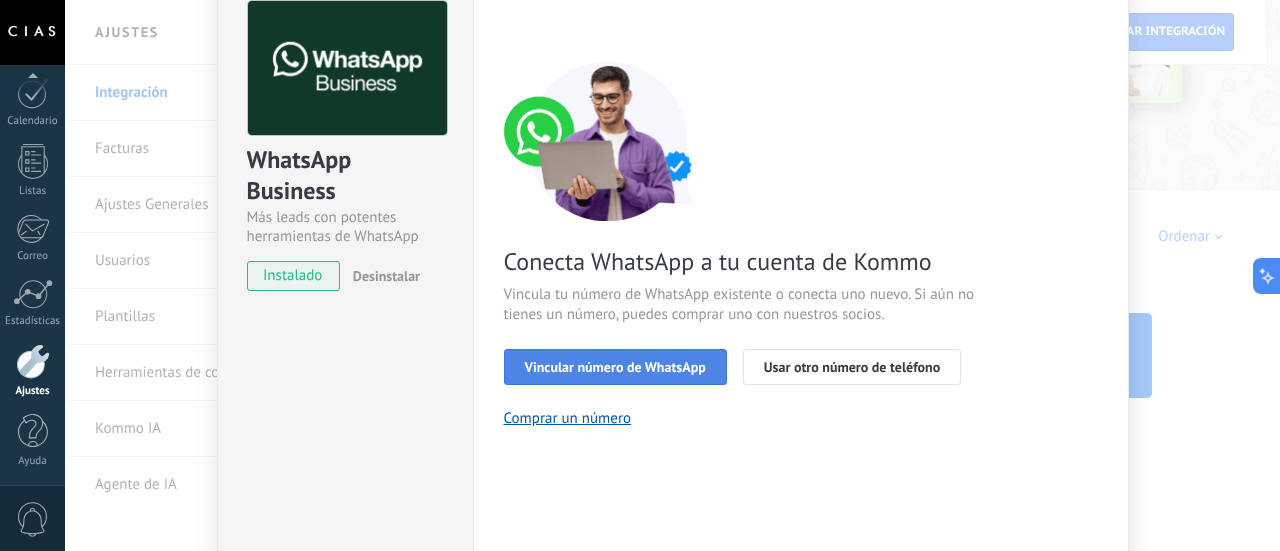 click on "Vincular número de WhatsApp" at bounding box center [615, 367] 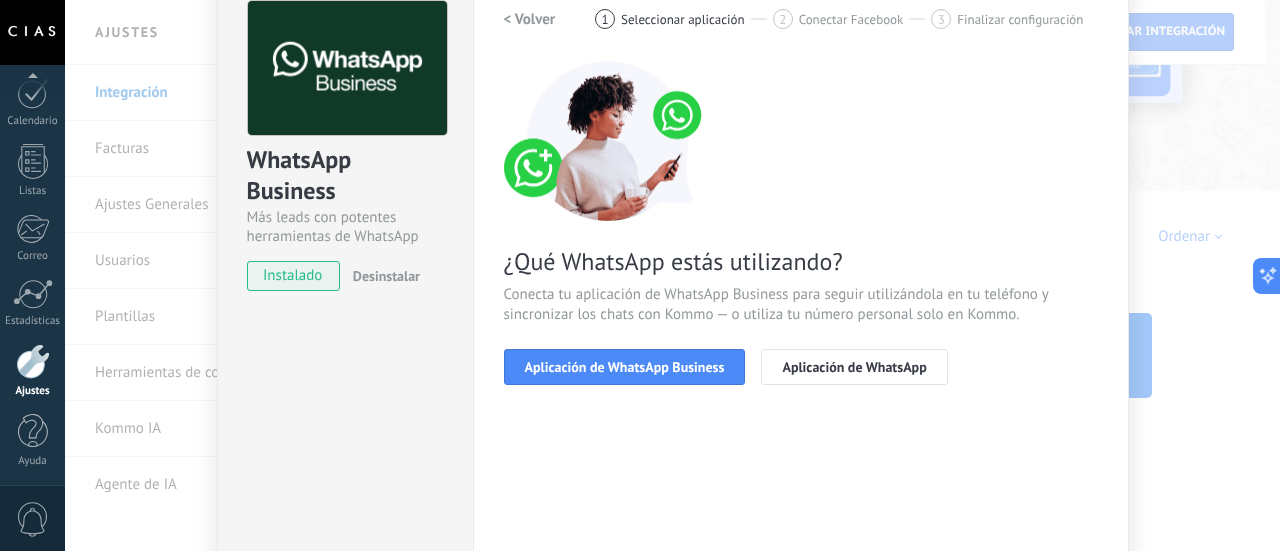 click on "WhatsApp Business Más leads con potentes herramientas de WhatsApp instalado Desinstalar ¿Quieres probar la integración primero?   Escanea el código QR   para ver cómo funciona. Configuraciones Autorizaciones Esta pestaña registra a los usuarios que han concedido acceso a las integración a esta cuenta. Si deseas remover la posibilidad que un usuario pueda enviar solicitudes a la cuenta en nombre de esta integración, puedes revocar el acceso. Si el acceso a todos los usuarios es revocado, la integración dejará de funcionar. Esta aplicacion está instalada, pero nadie le ha dado acceso aun. WhatsApp Cloud API más _:  Guardar < Volver 1 Seleccionar aplicación 2 Conectar Facebook  3 Finalizar configuración ¿Qué WhatsApp estás utilizando? Conecta tu aplicación de WhatsApp Business para seguir utilizándola en tu teléfono y sincronizar los chats con Kommo — o utiliza tu número personal solo en Kommo. Aplicación de WhatsApp Business Aplicación de WhatsApp ¿Necesitas ayuda?" at bounding box center [672, 275] 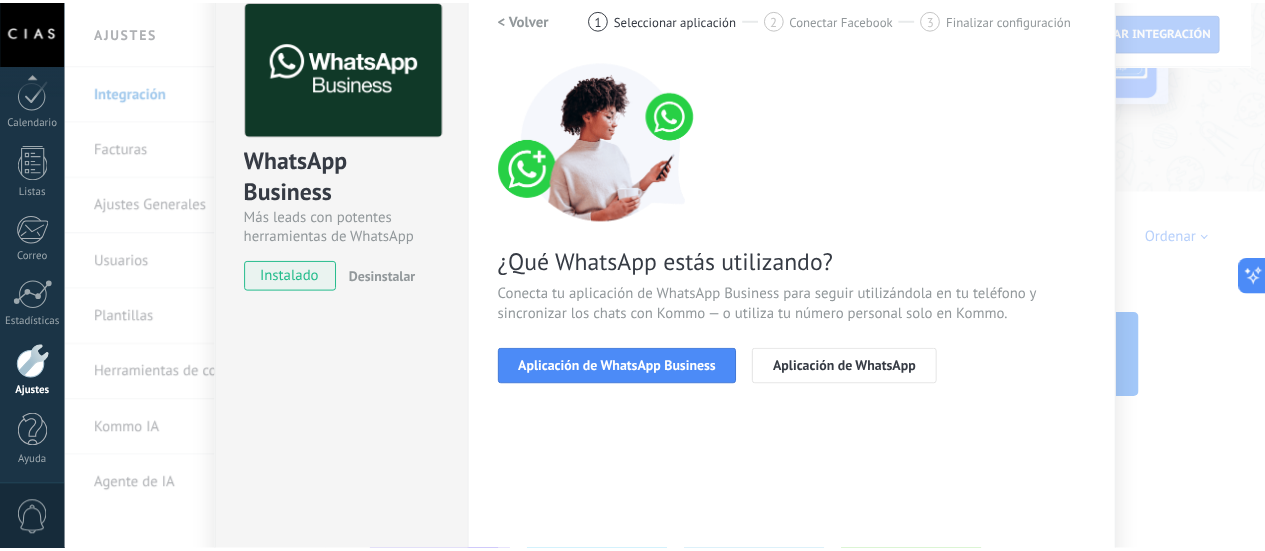 scroll, scrollTop: 0, scrollLeft: 0, axis: both 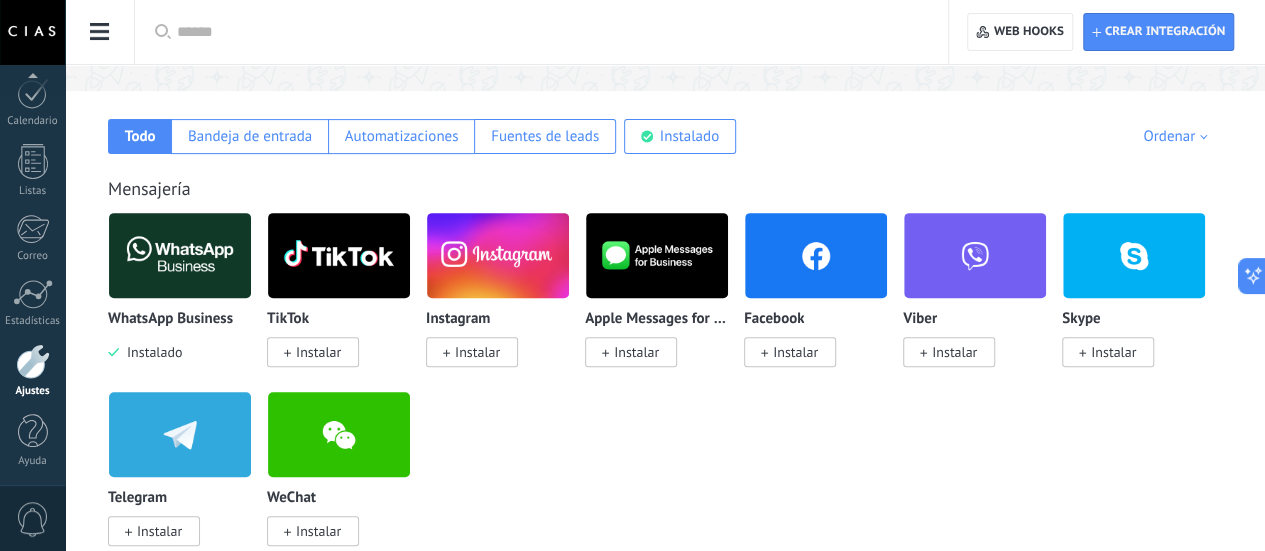 click at bounding box center (180, 255) 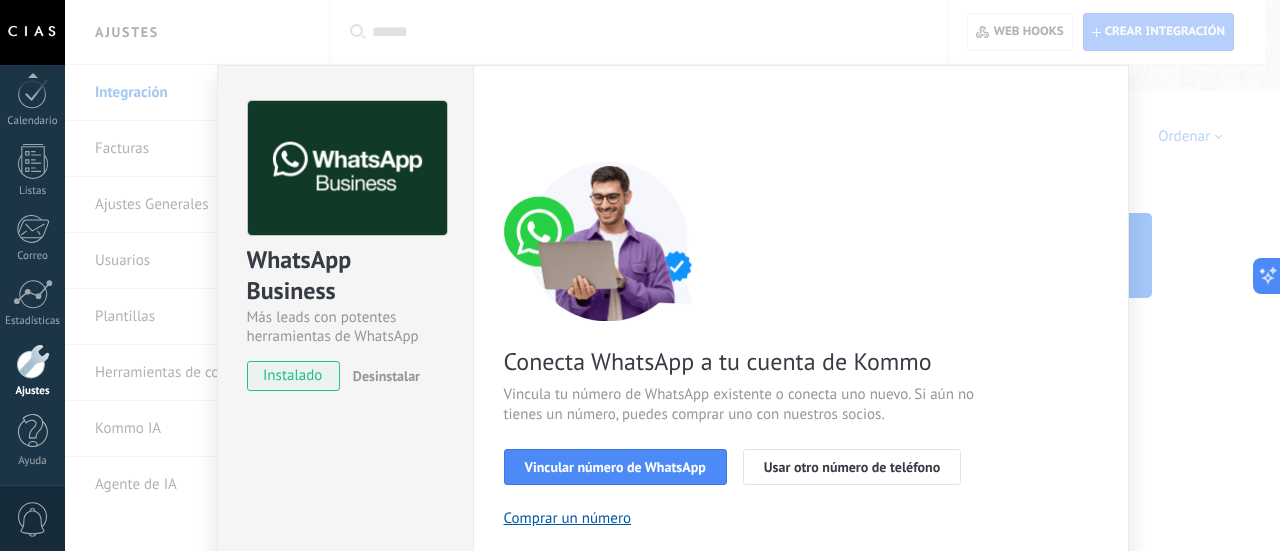 scroll, scrollTop: 100, scrollLeft: 0, axis: vertical 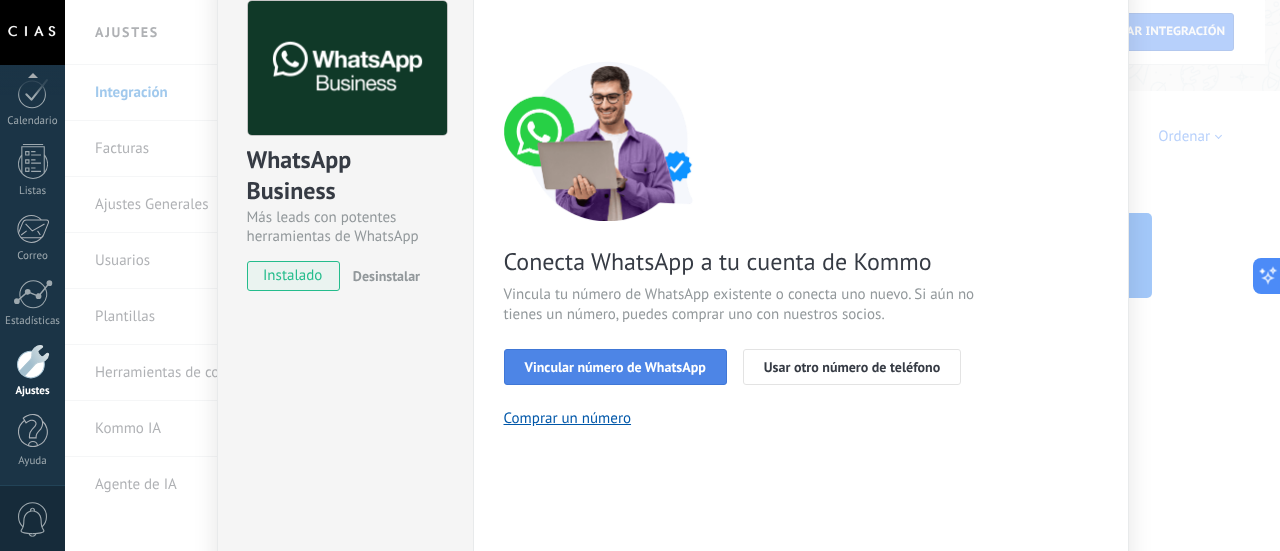 click on "Vincular número de WhatsApp" at bounding box center (615, 367) 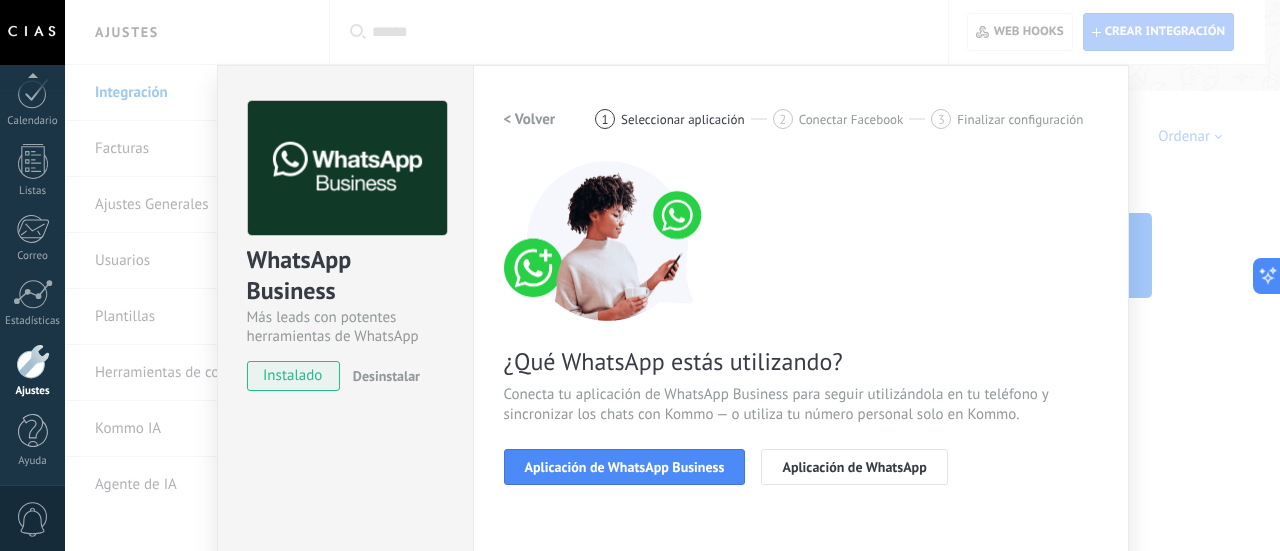 scroll, scrollTop: 100, scrollLeft: 0, axis: vertical 